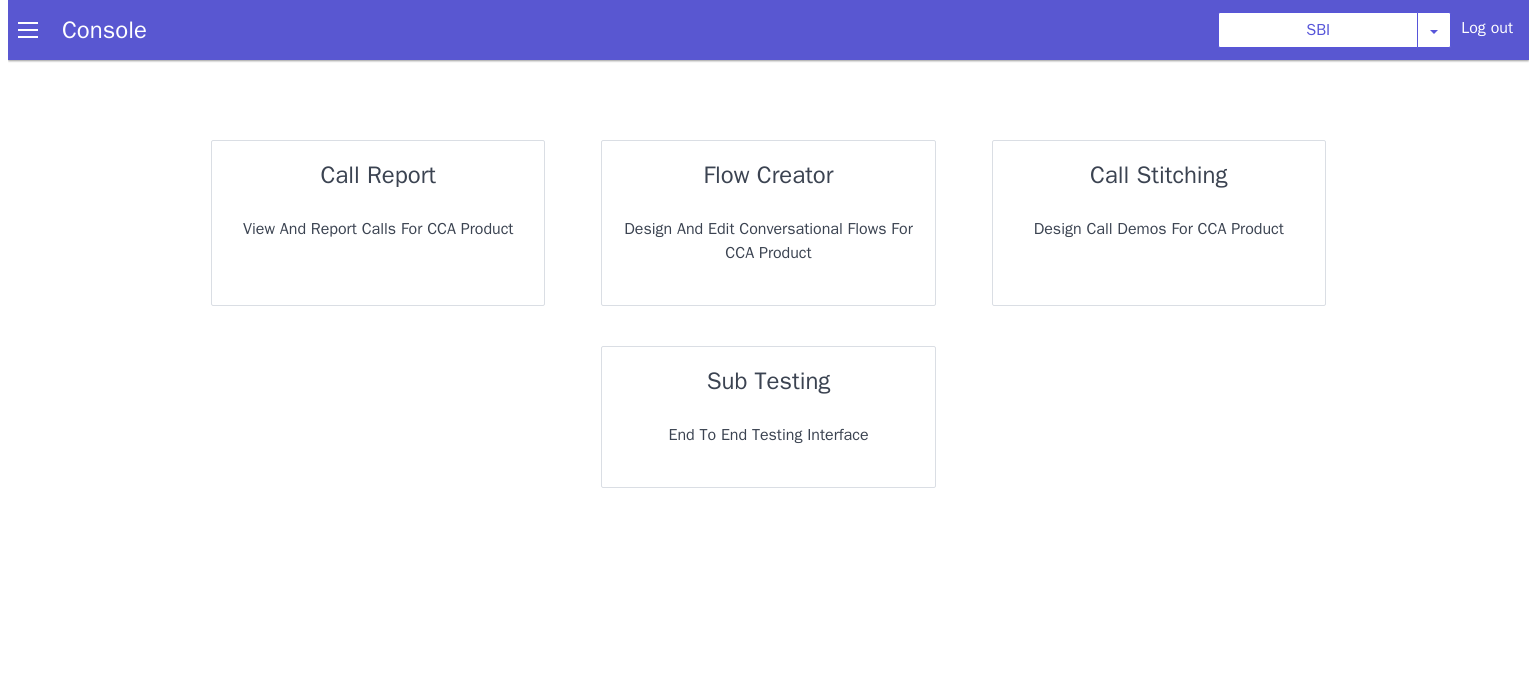 scroll, scrollTop: 0, scrollLeft: 0, axis: both 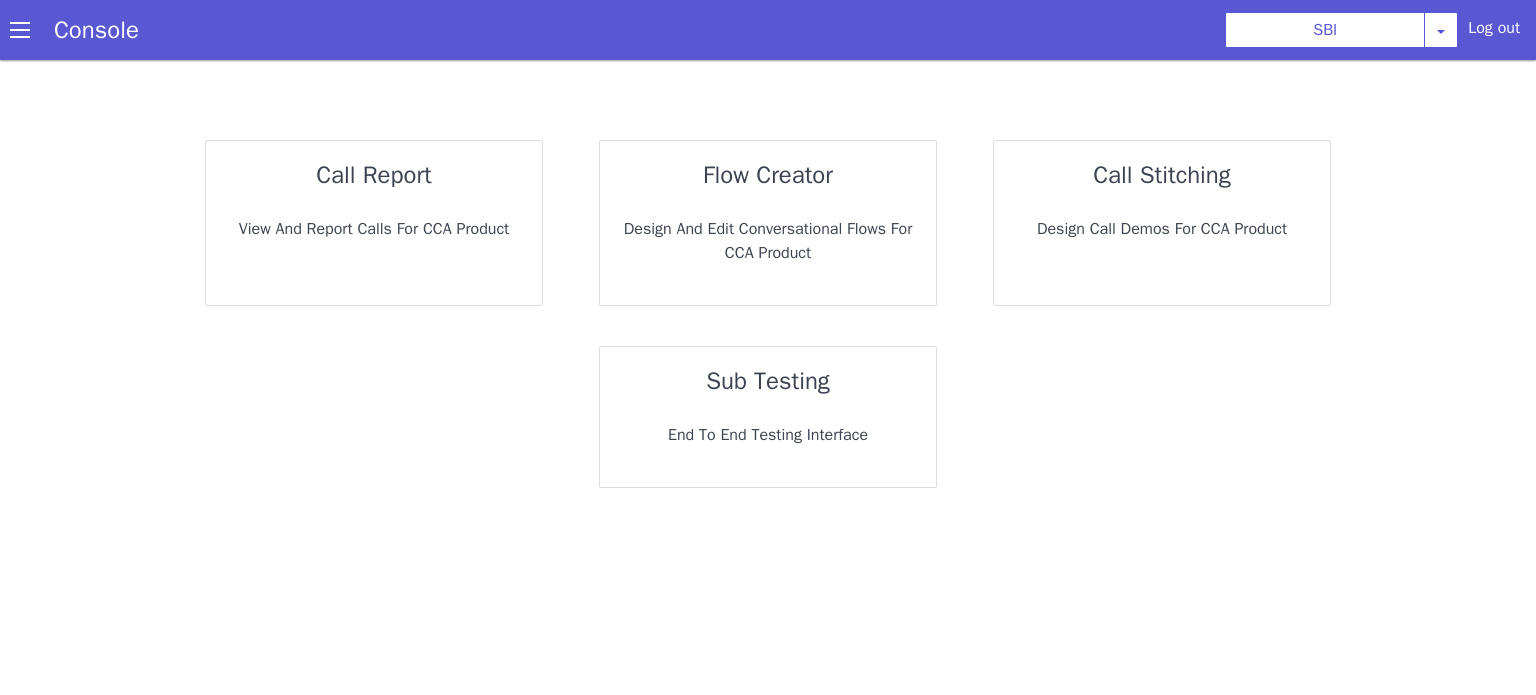 click on "call report" at bounding box center [374, 175] 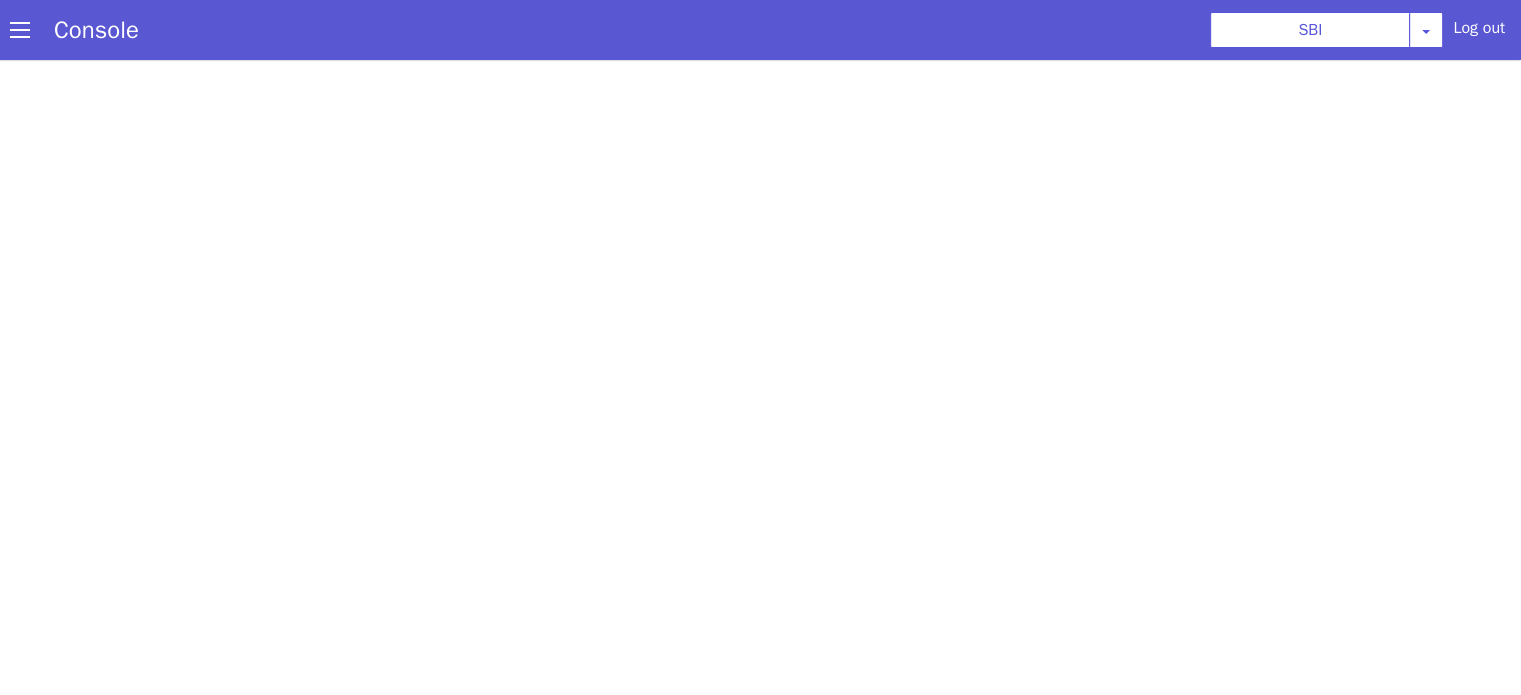 scroll, scrollTop: 0, scrollLeft: 0, axis: both 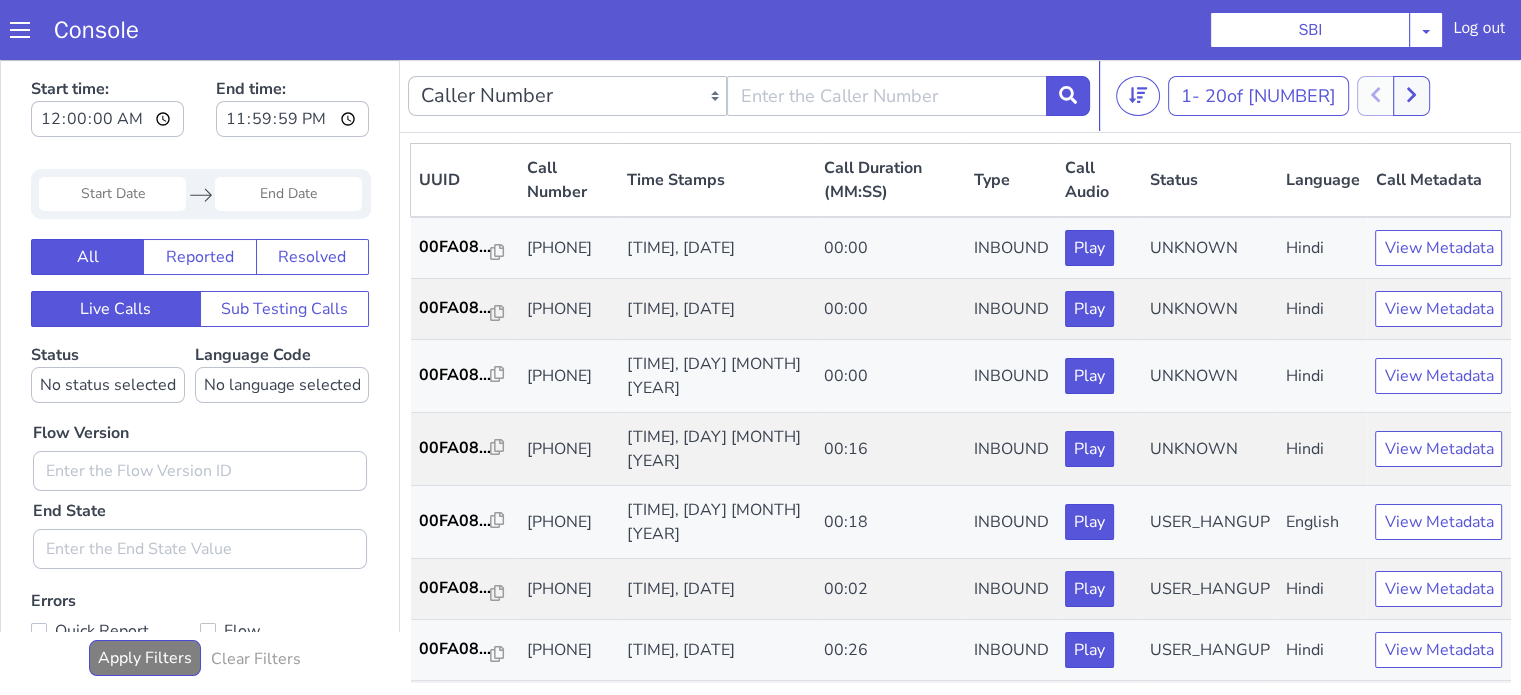 click at bounding box center (112, 194) 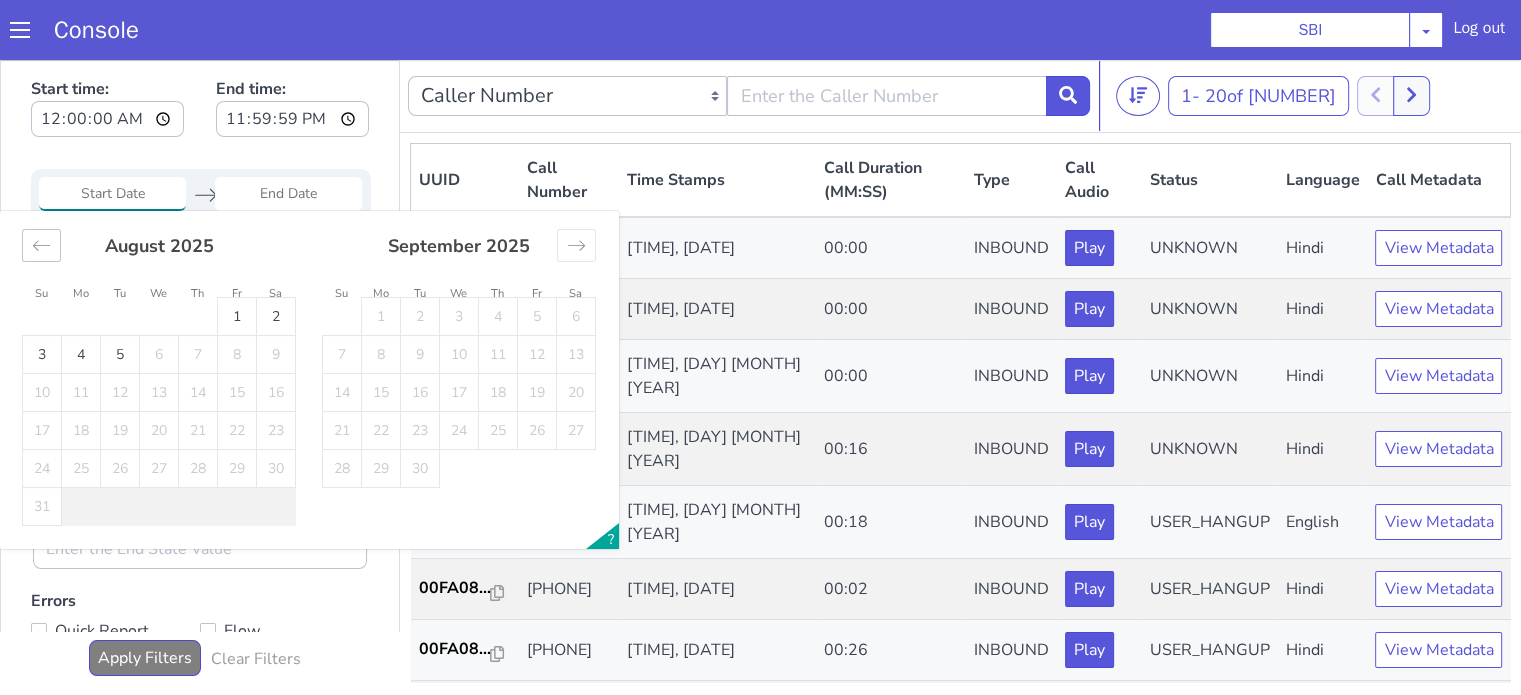 click 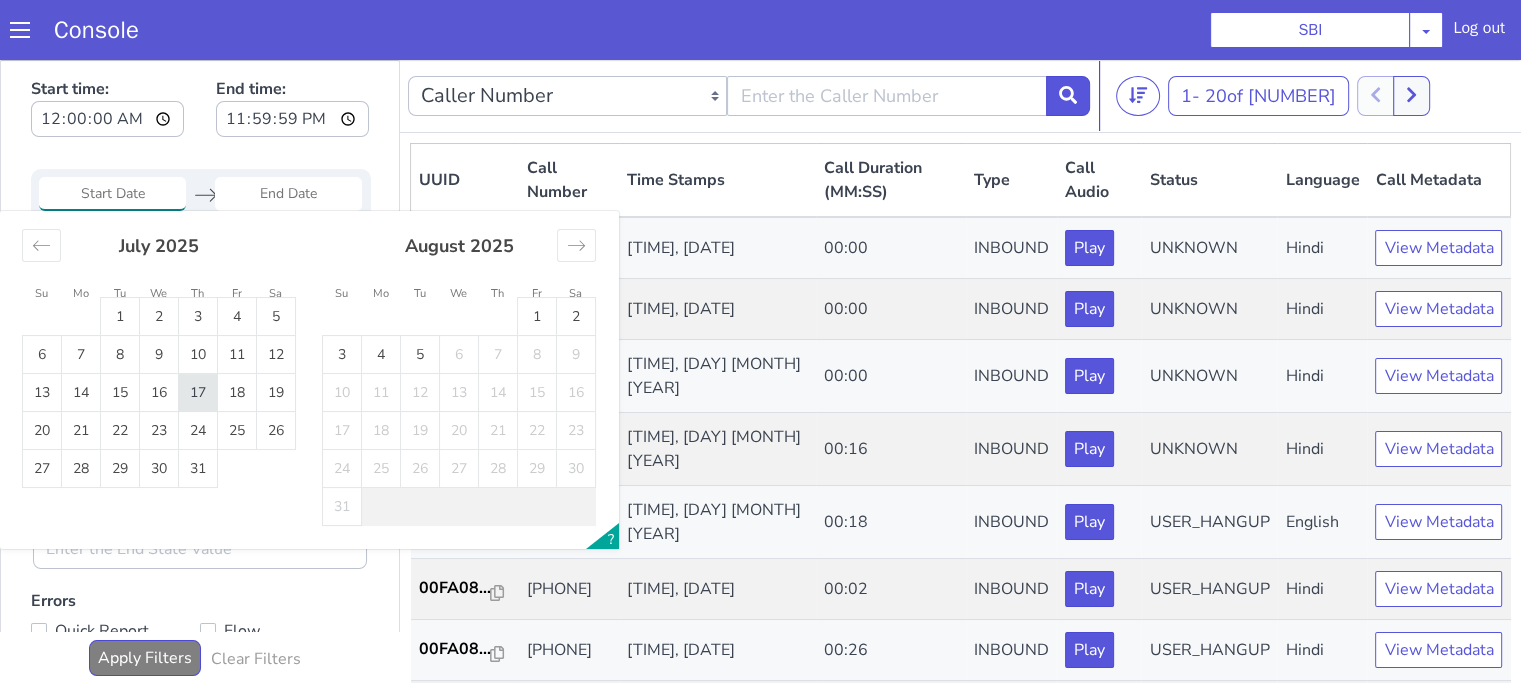 click on "17" at bounding box center [198, 393] 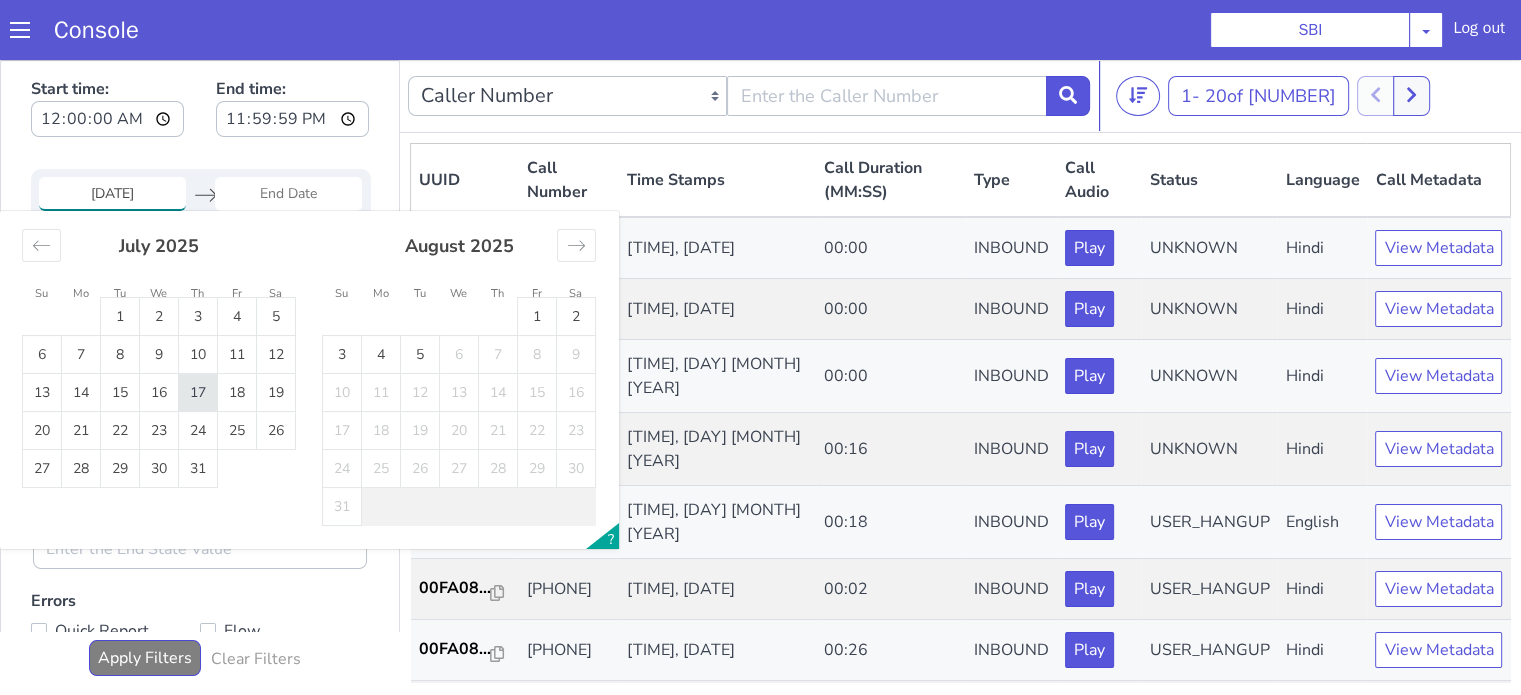 click on "17" at bounding box center (198, 393) 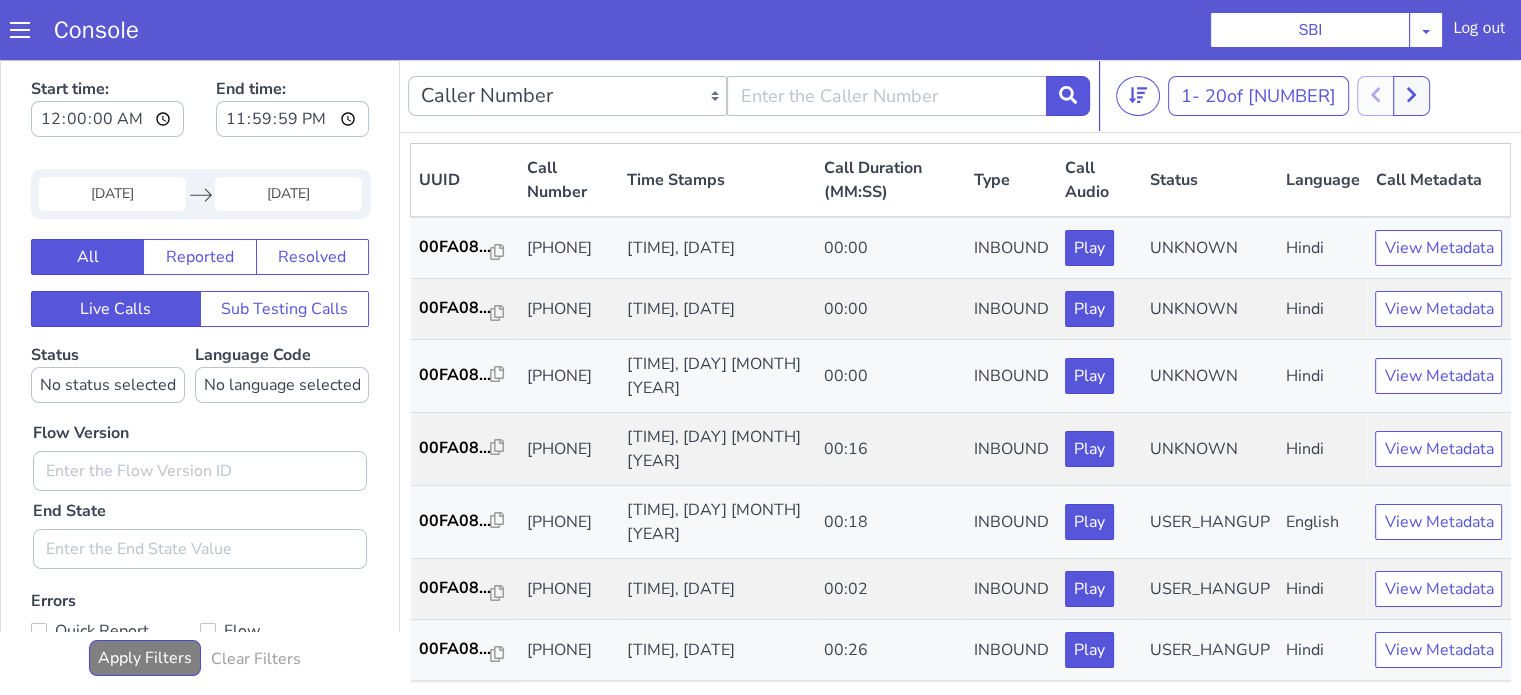 type on "17 Jul 2025" 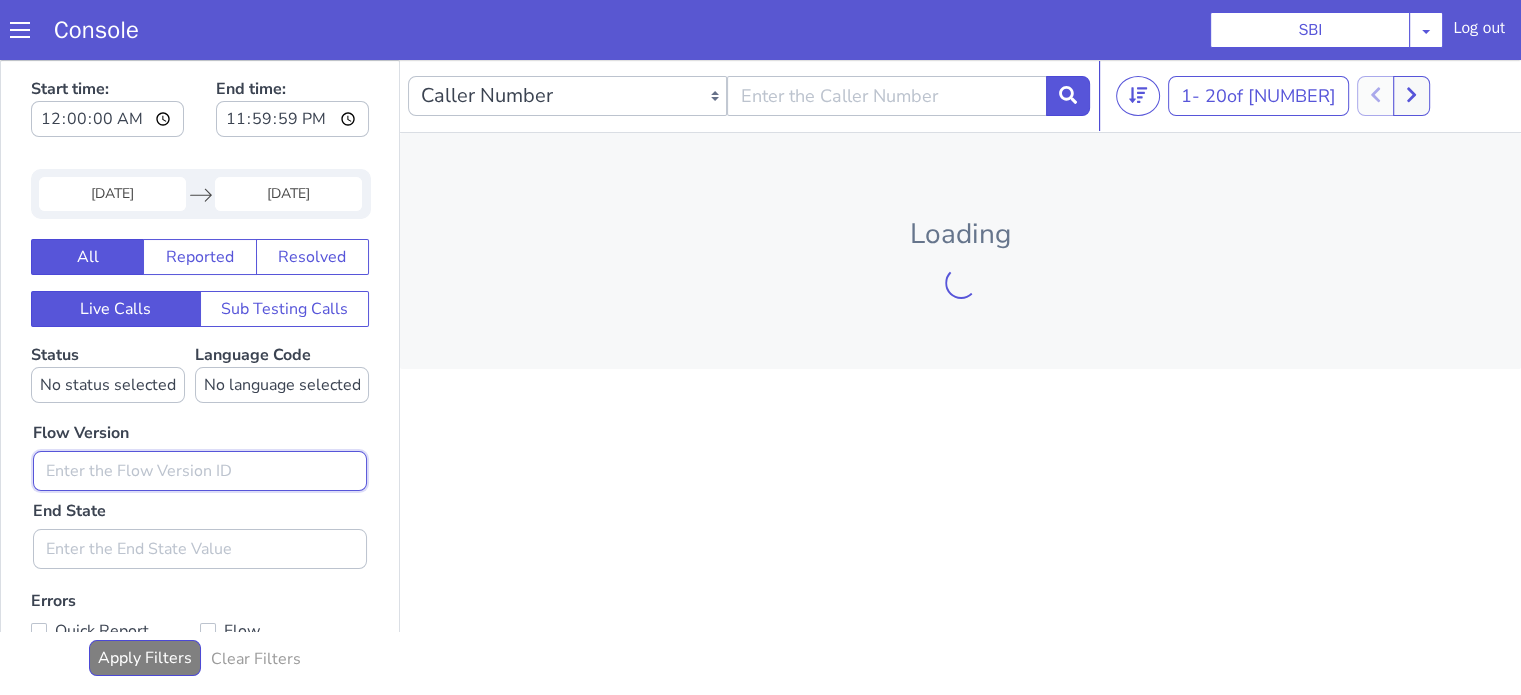 click at bounding box center [200, 471] 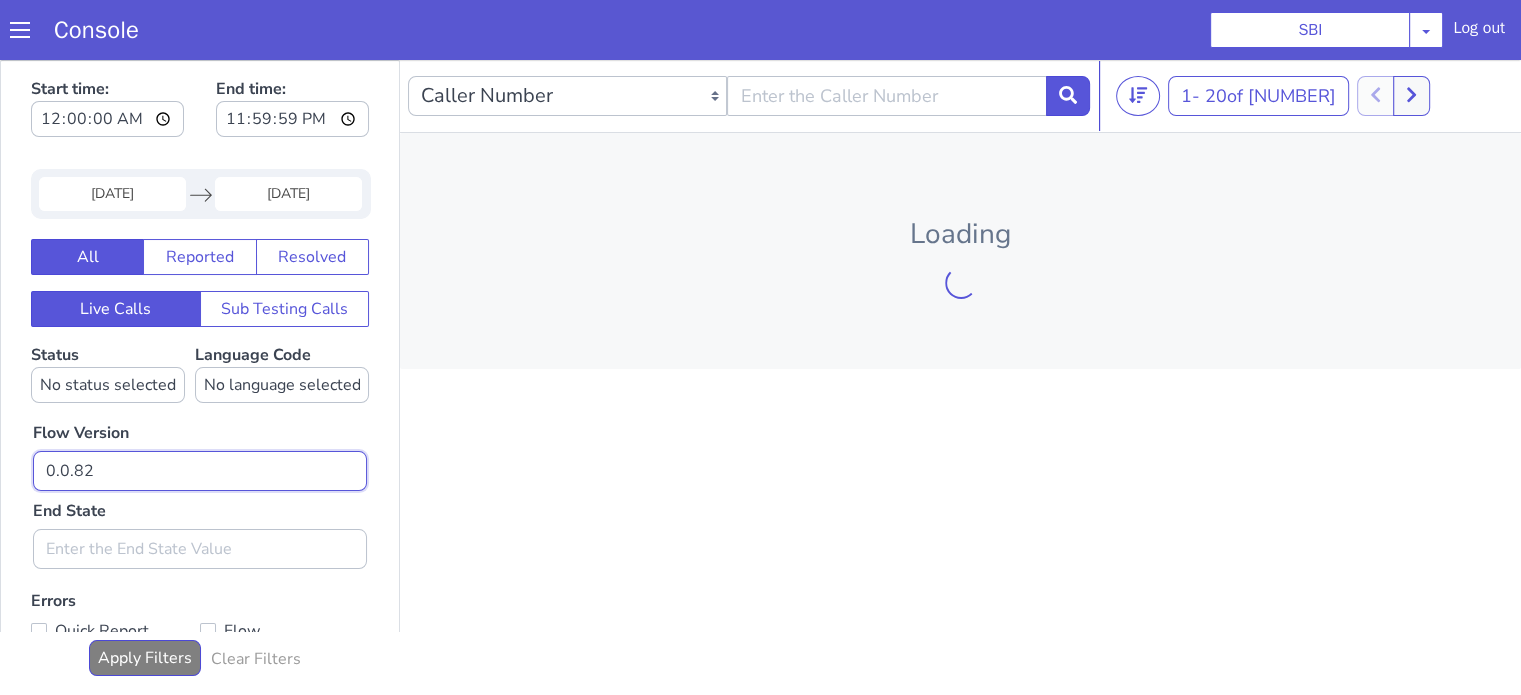 type on "0.0.82" 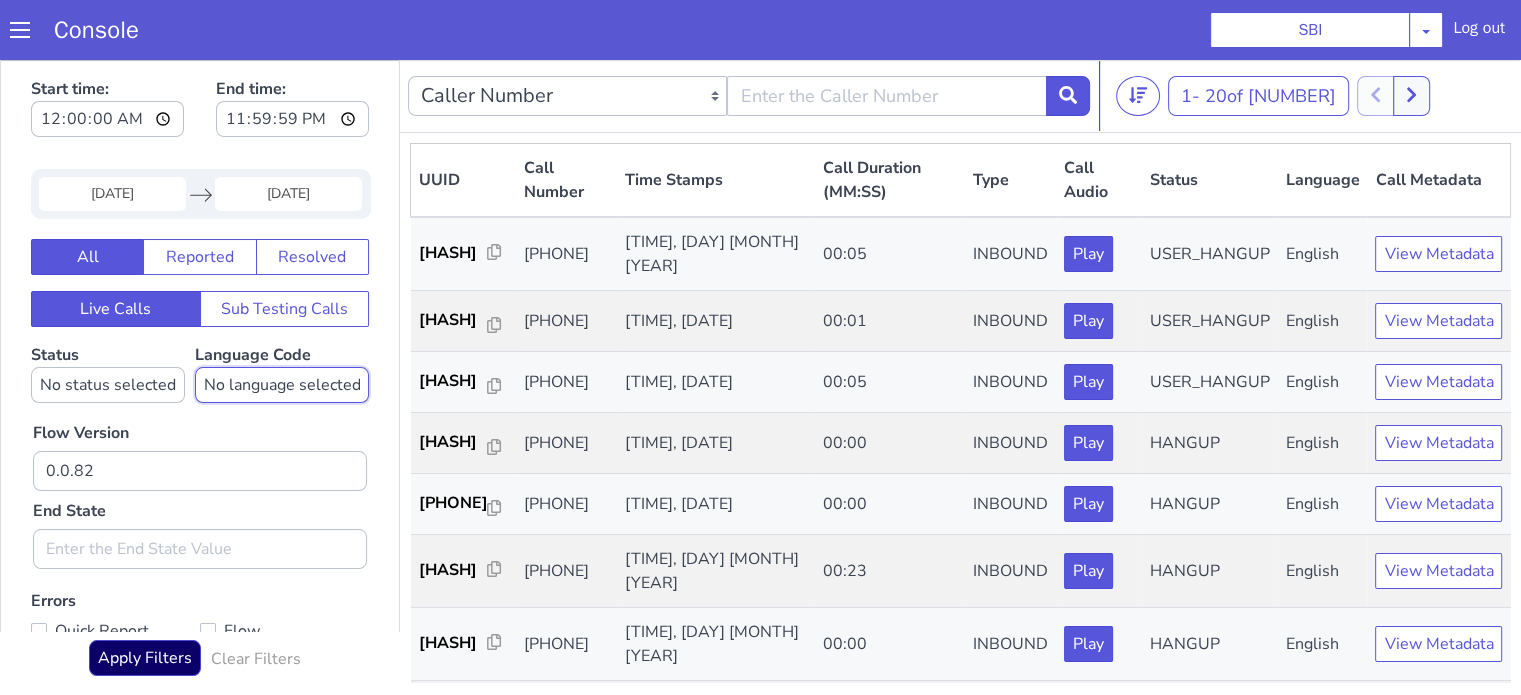 click on "No language selected Hindi English Tamil Telugu Kanada Marathi Malayalam Gujarati Bengali Indonesian Malay English US English GB" at bounding box center [282, 385] 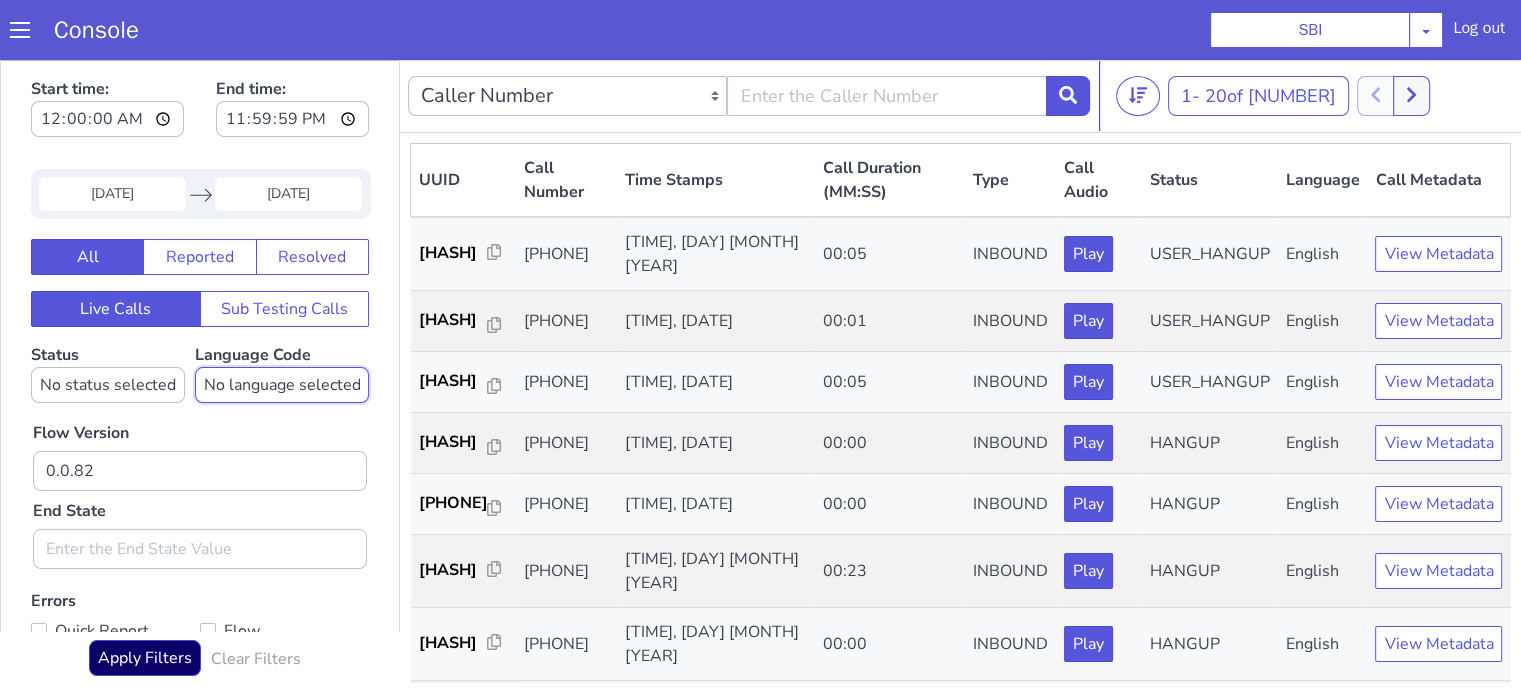 select on "en" 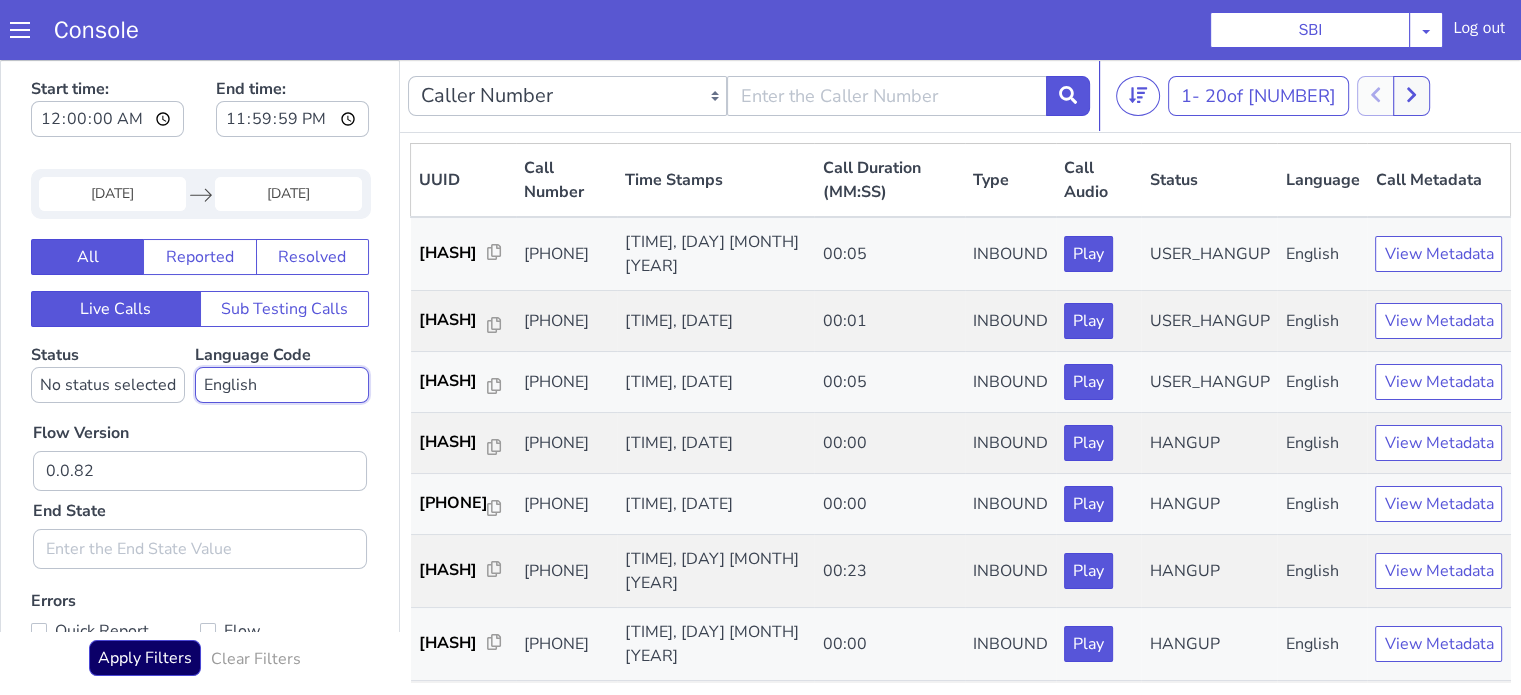 click on "No language selected Hindi English Tamil Telugu Kanada Marathi Malayalam Gujarati Bengali Indonesian Malay English US English GB" at bounding box center (282, 385) 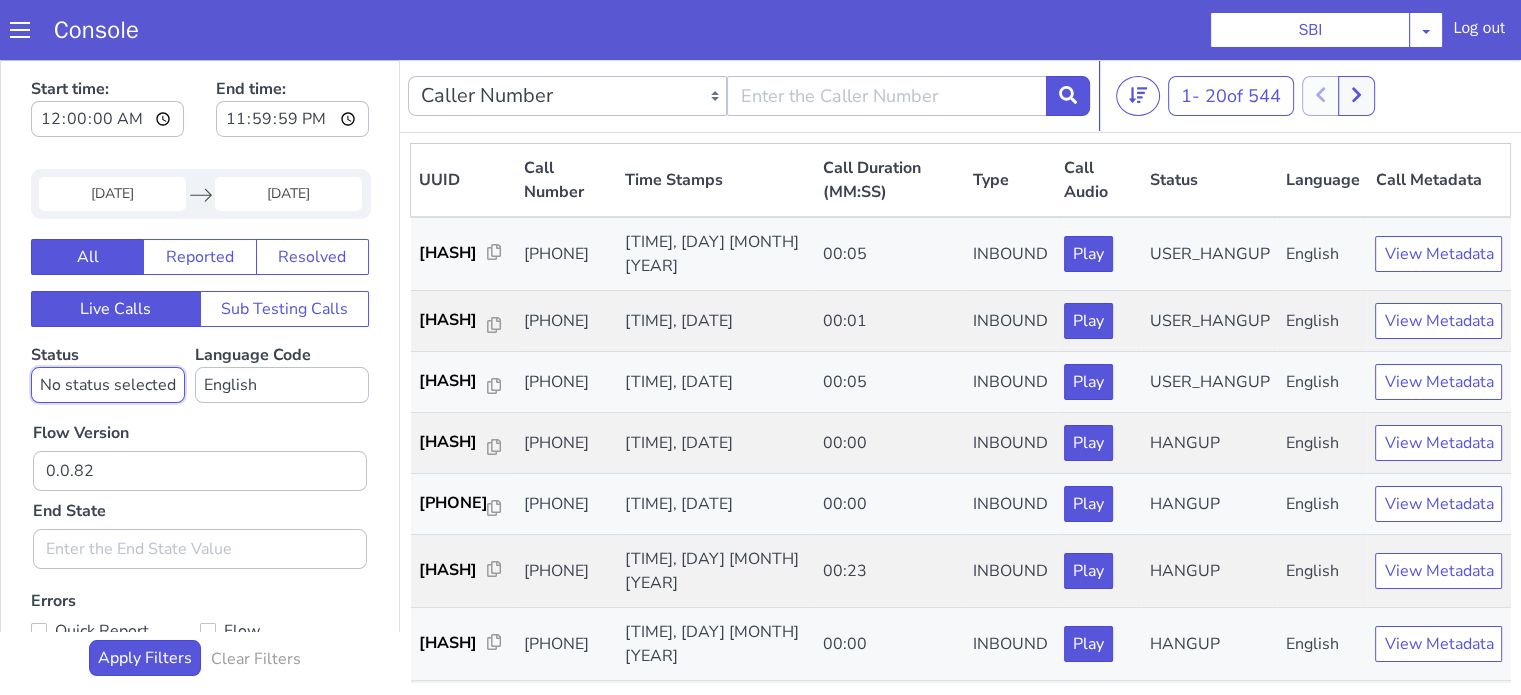 click on "No status selected HANGUP USER_HANGUP TRANSFER UNKNOWN" at bounding box center [108, 385] 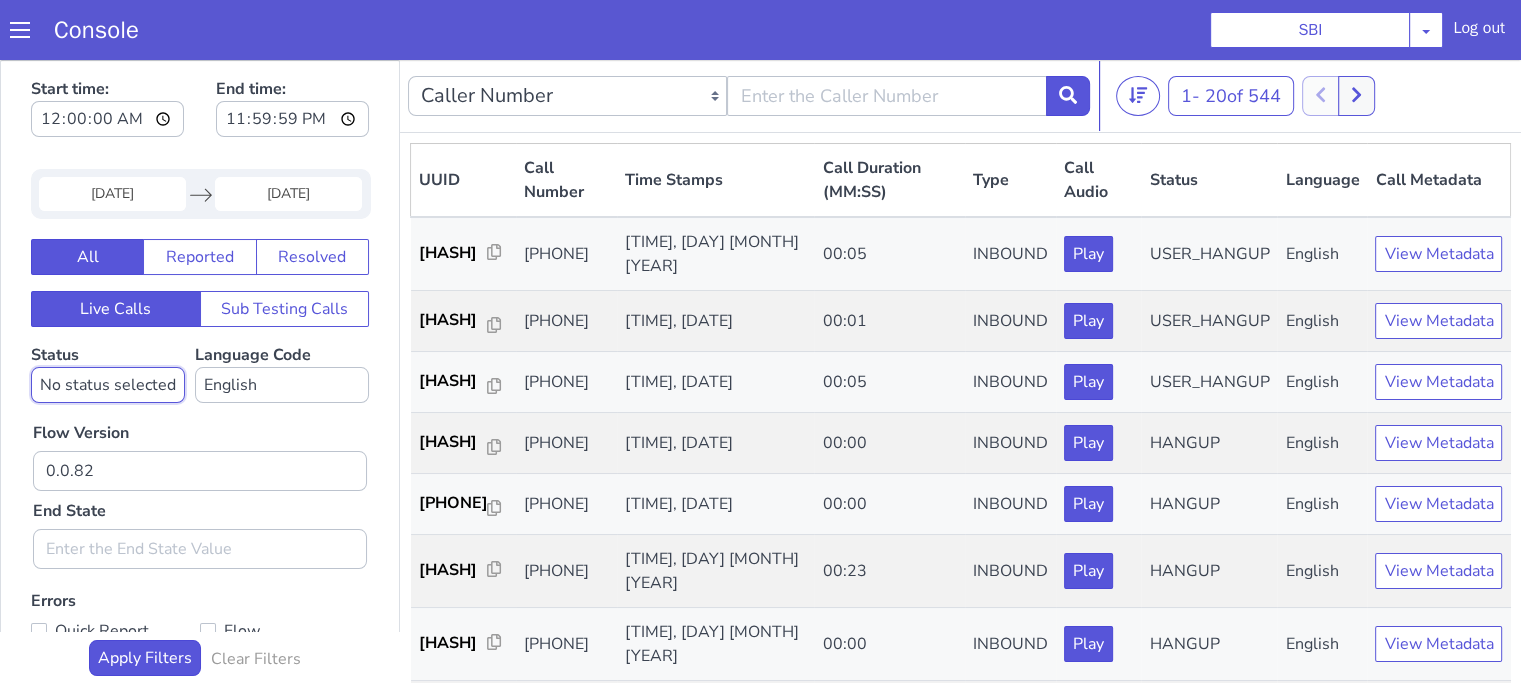 select on "HANGUP" 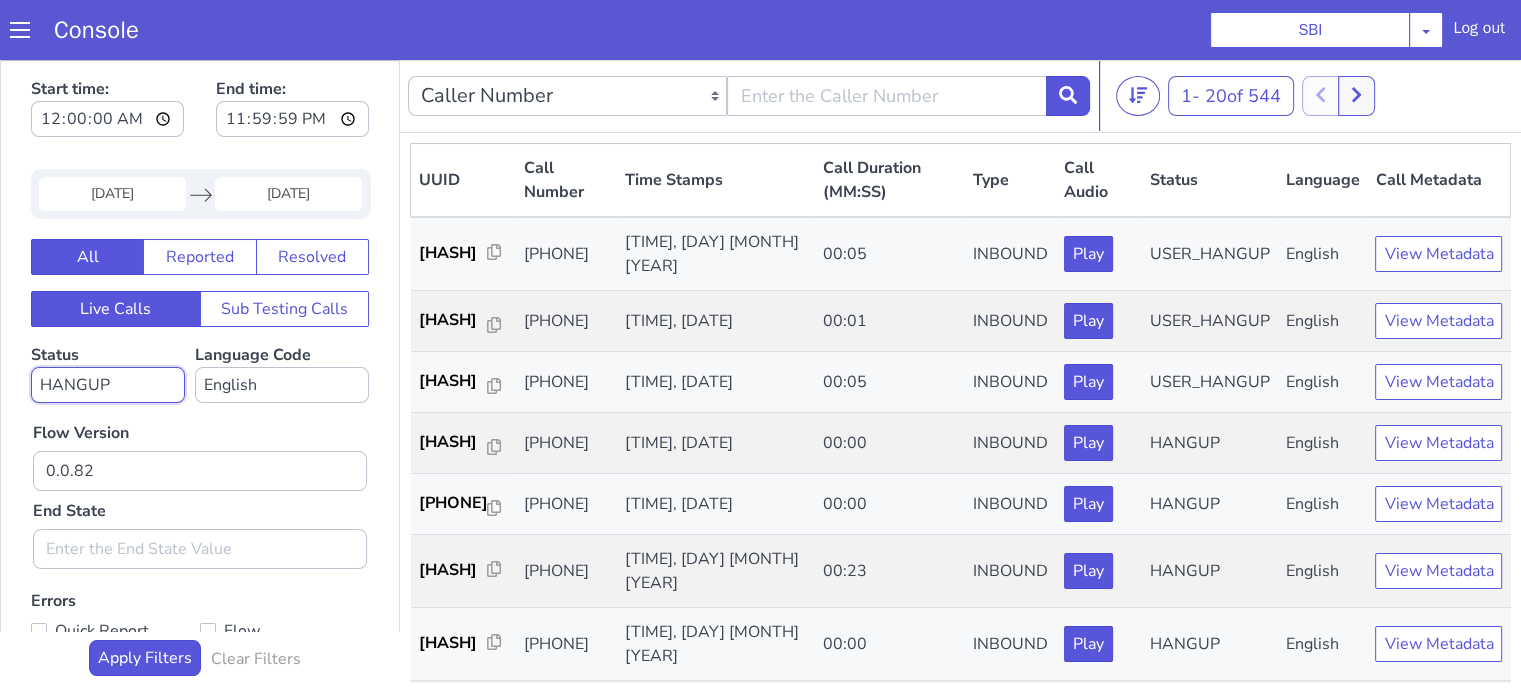 click on "No status selected HANGUP USER_HANGUP TRANSFER UNKNOWN" at bounding box center (108, 385) 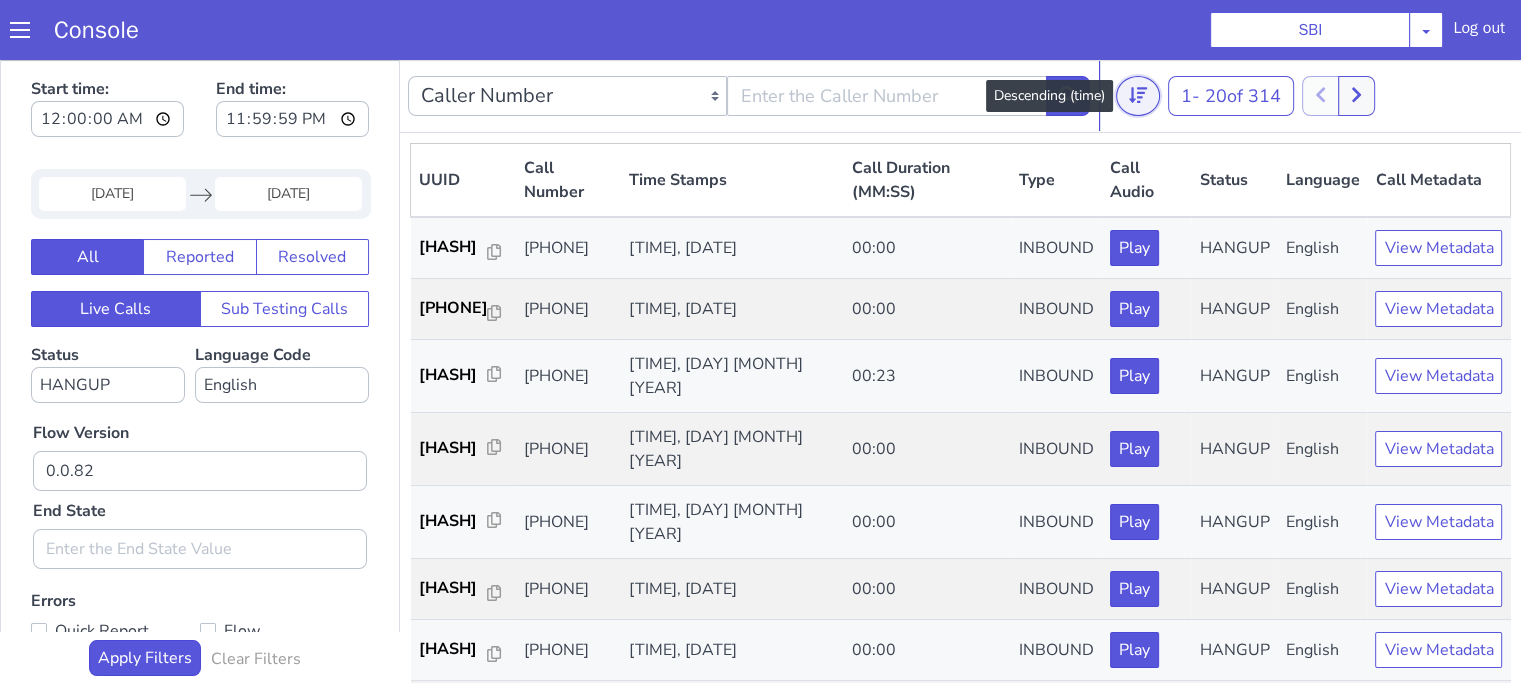 click 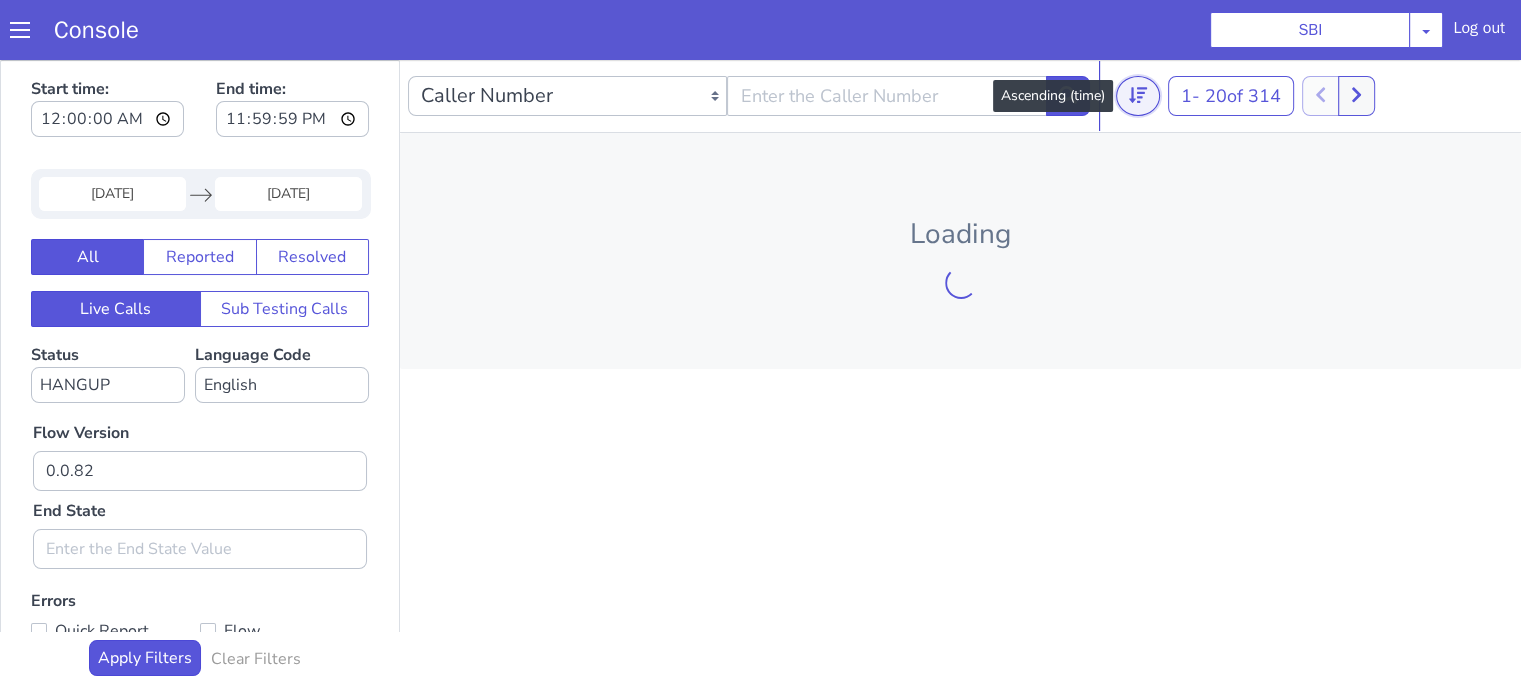 type 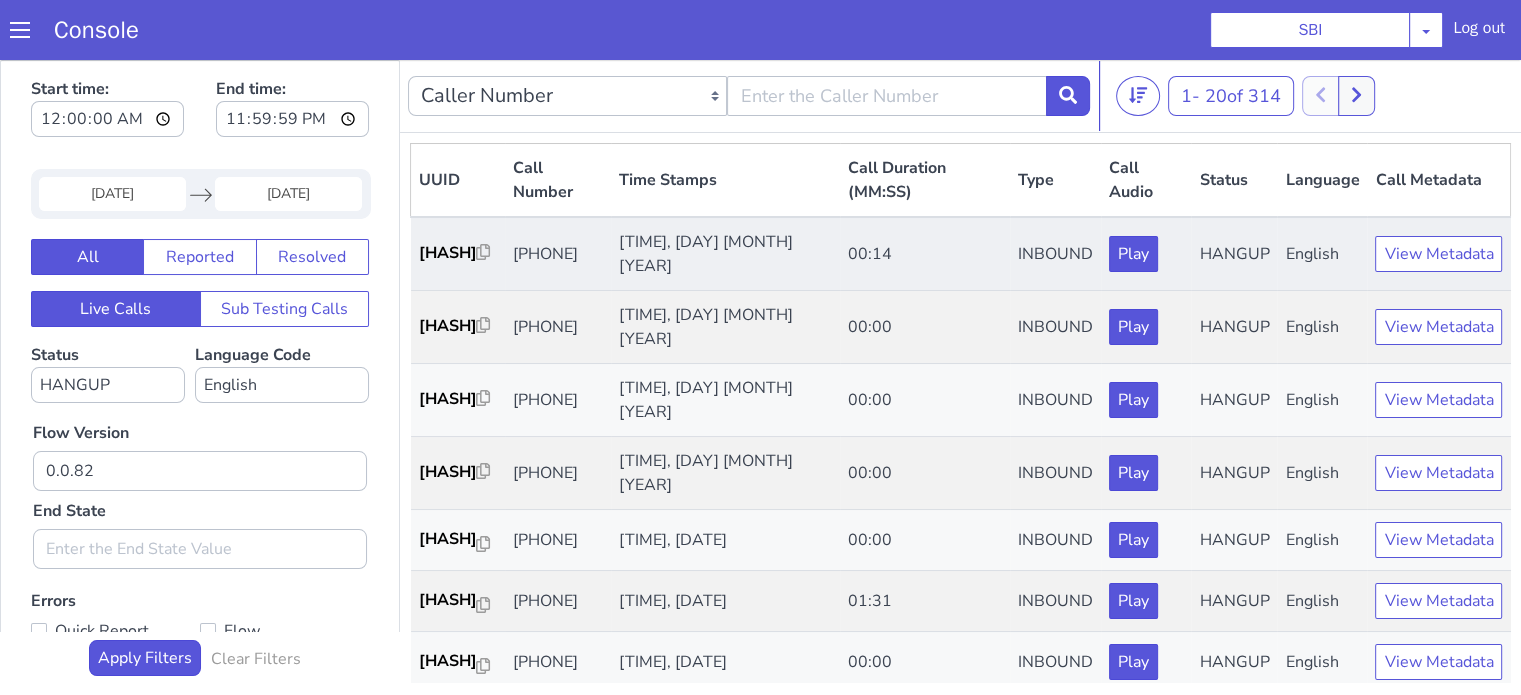 click on "8eb55d..." at bounding box center (458, 254) 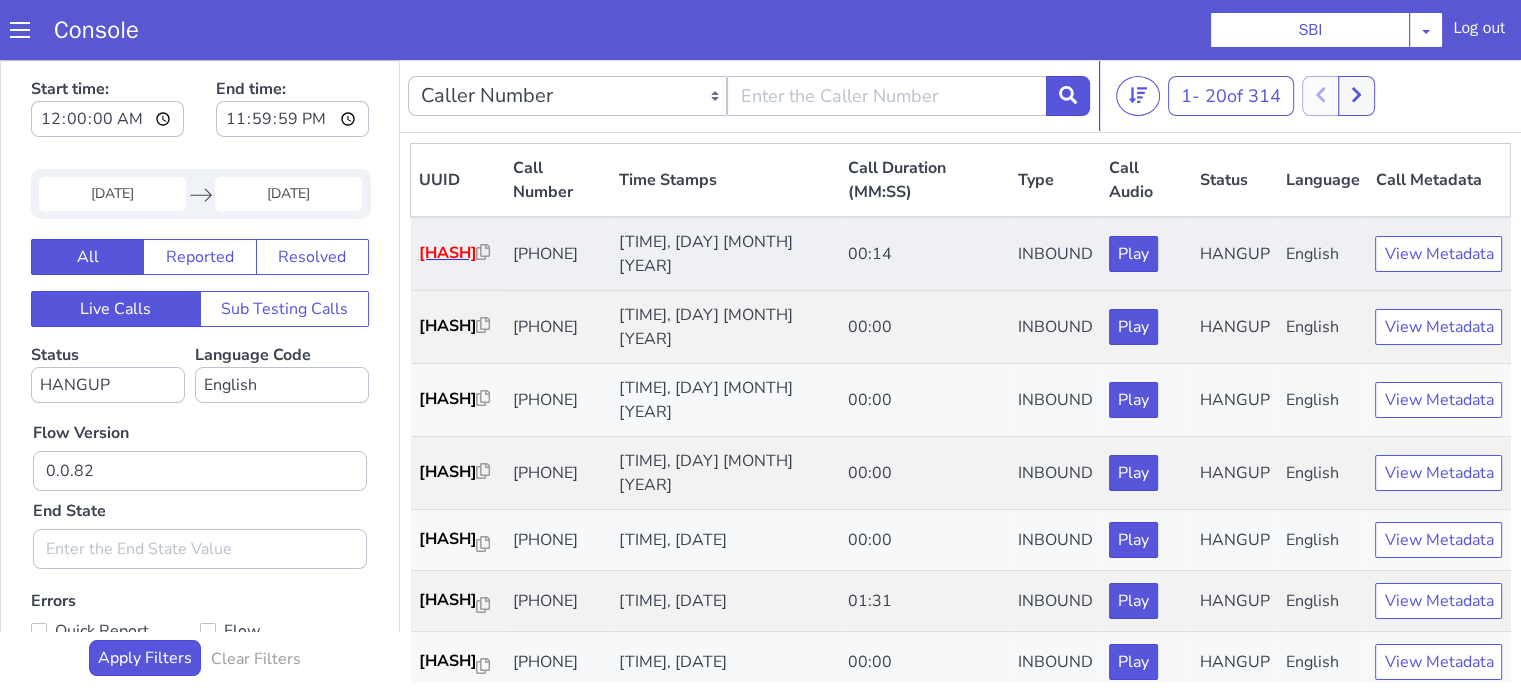 click on "8eb55d..." at bounding box center [458, 254] 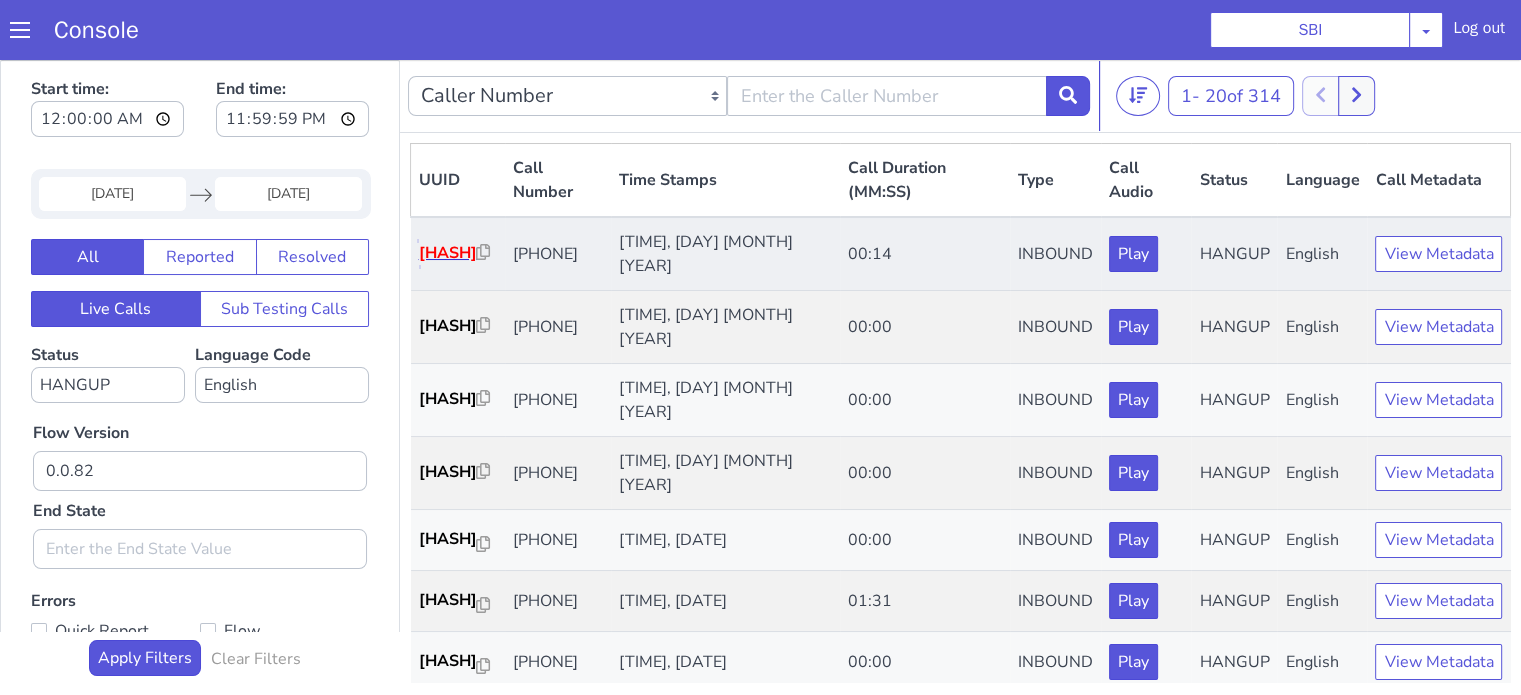 click on "8eb55d..." at bounding box center [448, 253] 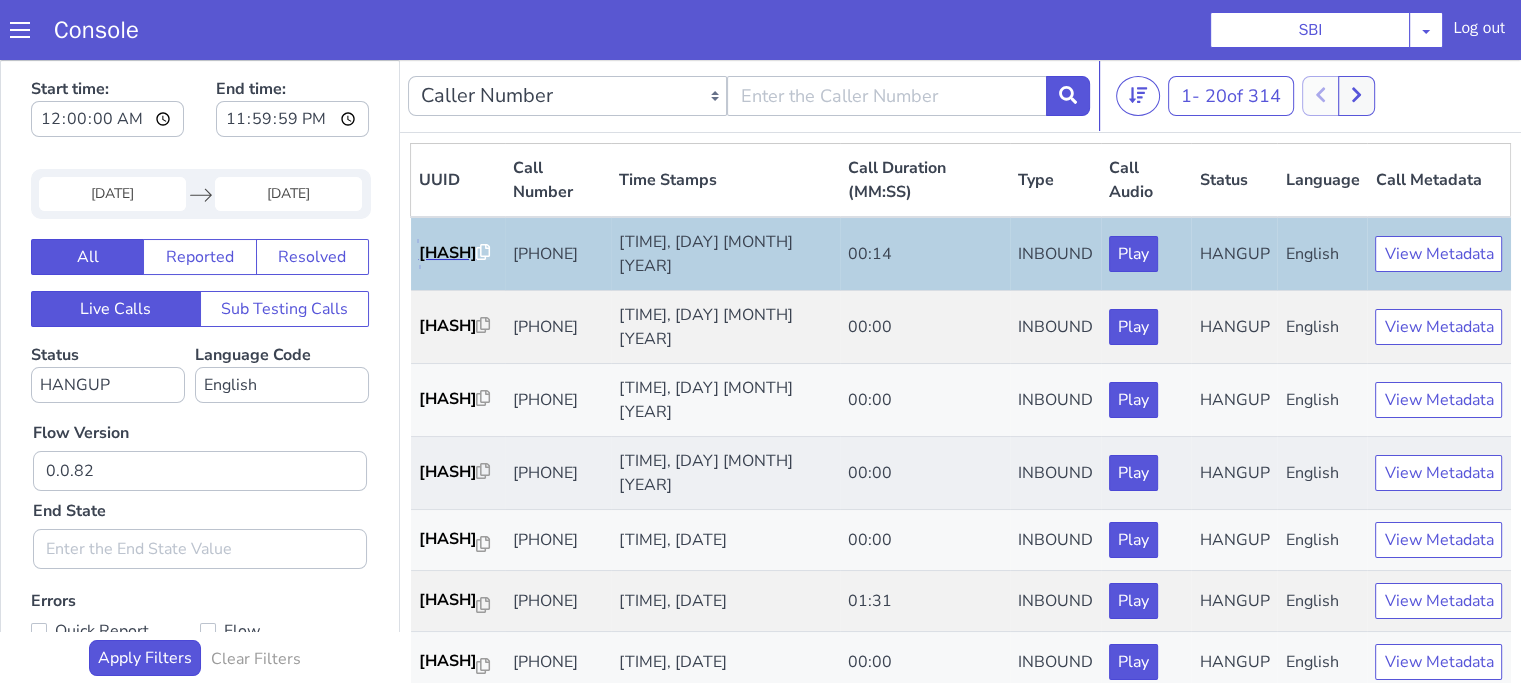 scroll, scrollTop: 200, scrollLeft: 0, axis: vertical 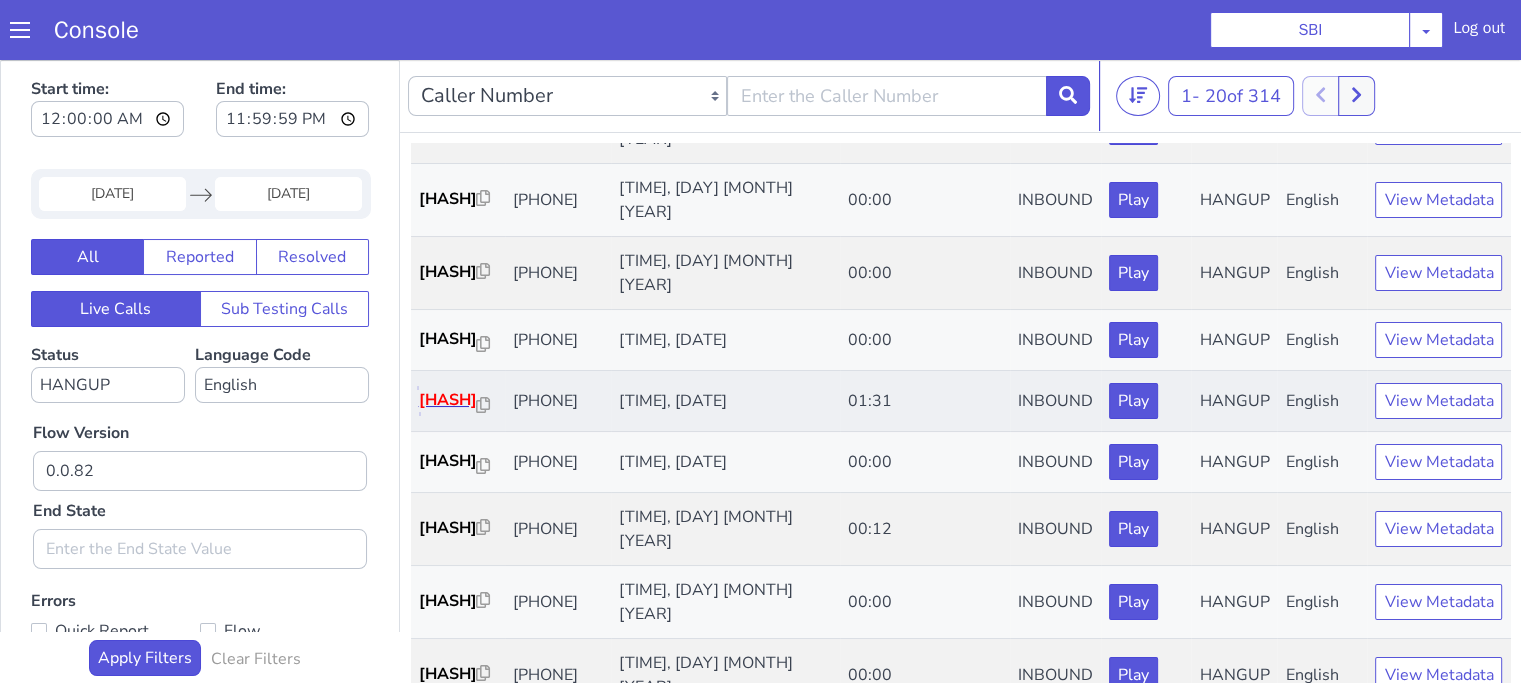 click on "7737a9..." at bounding box center (448, 400) 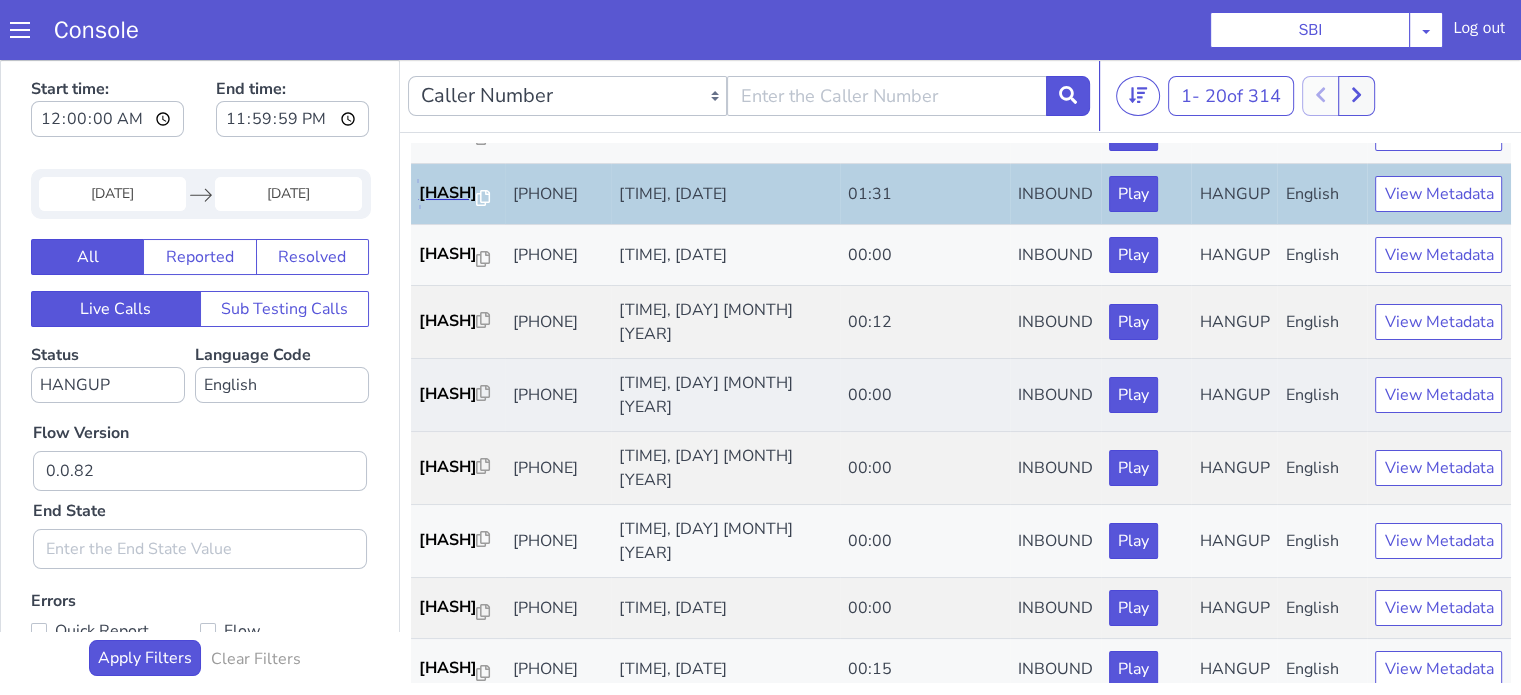 scroll, scrollTop: 500, scrollLeft: 0, axis: vertical 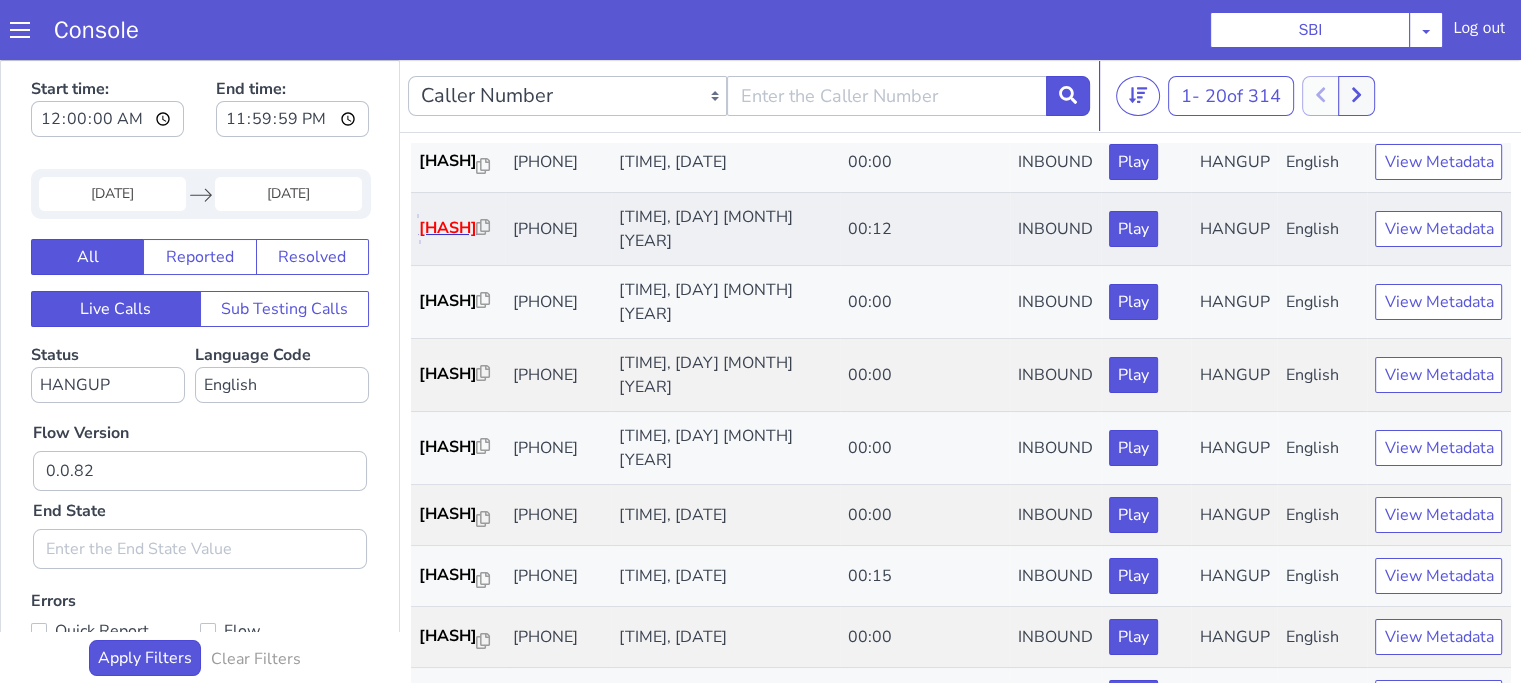 click on "81217d..." at bounding box center (448, 228) 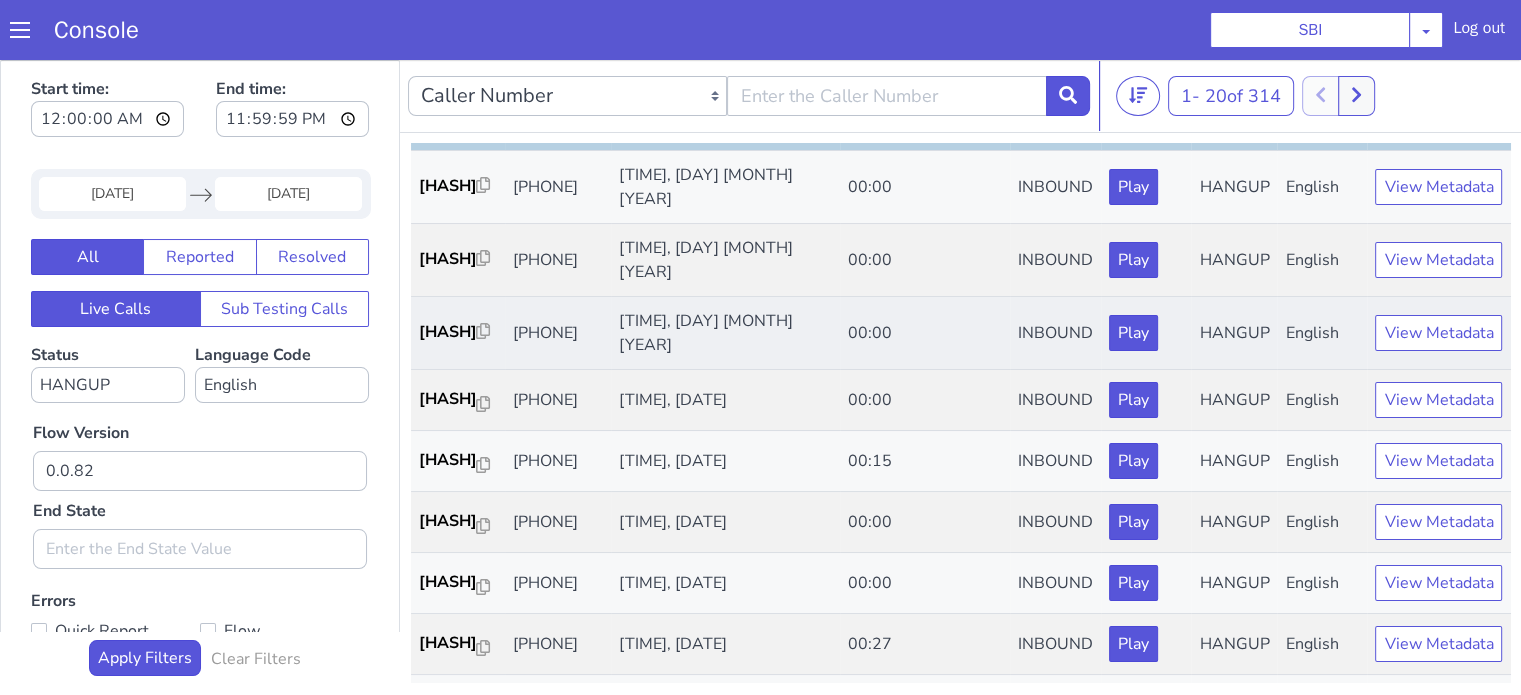 scroll, scrollTop: 700, scrollLeft: 0, axis: vertical 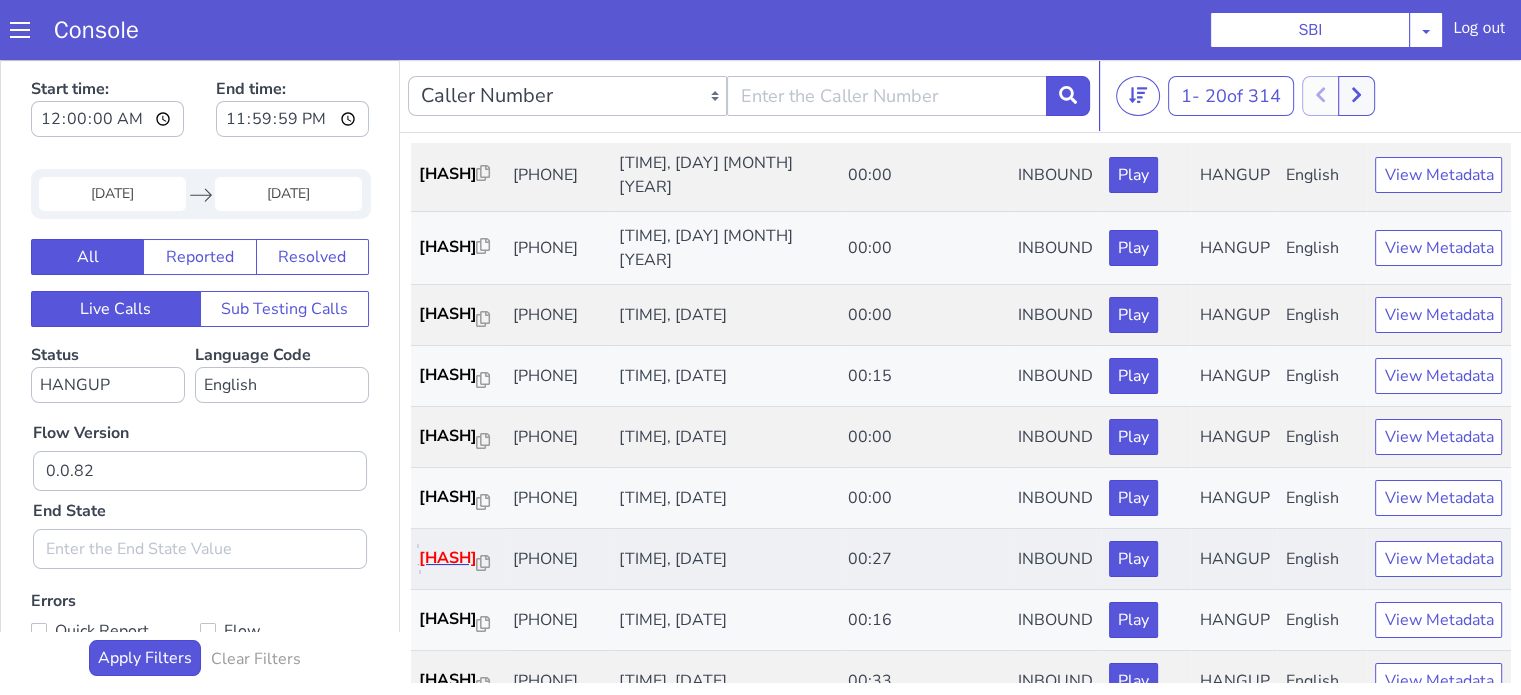 click on "37b509..." at bounding box center (448, 558) 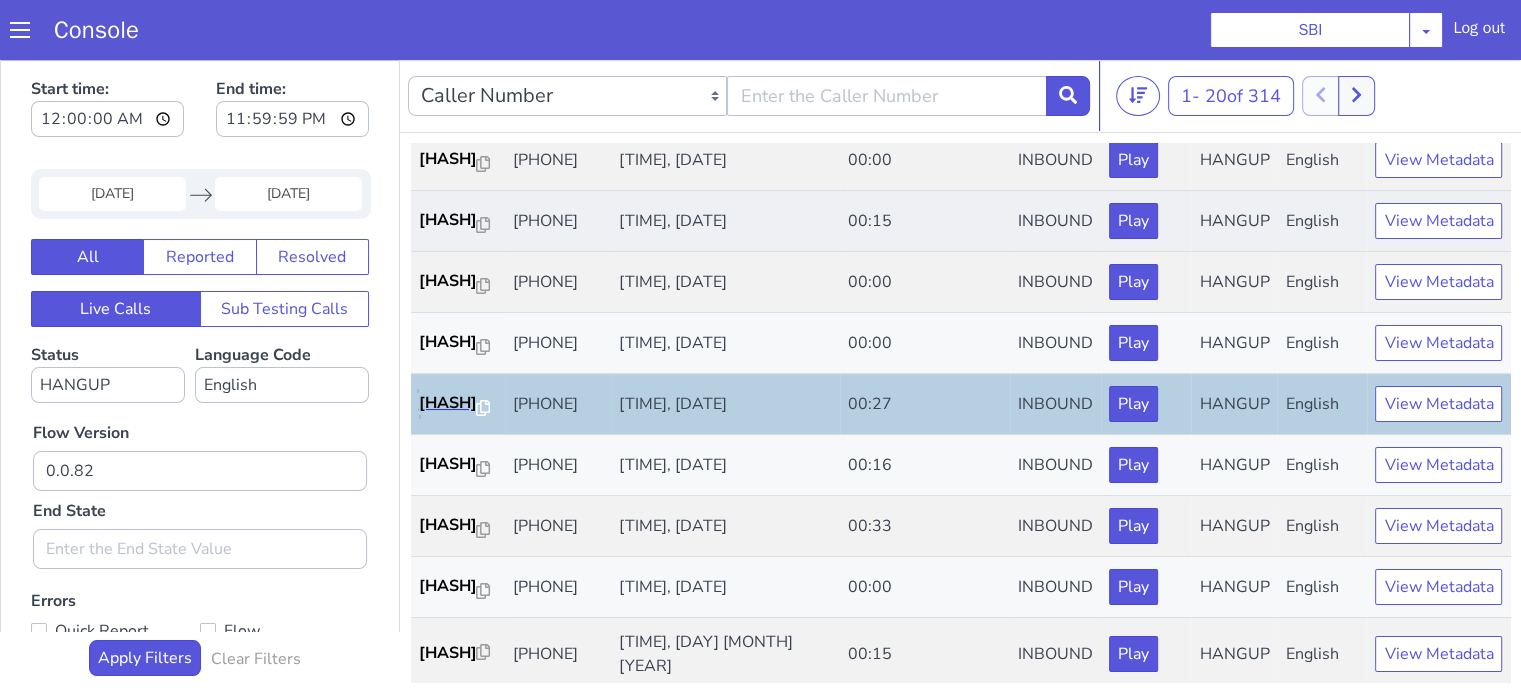 scroll, scrollTop: 990, scrollLeft: 0, axis: vertical 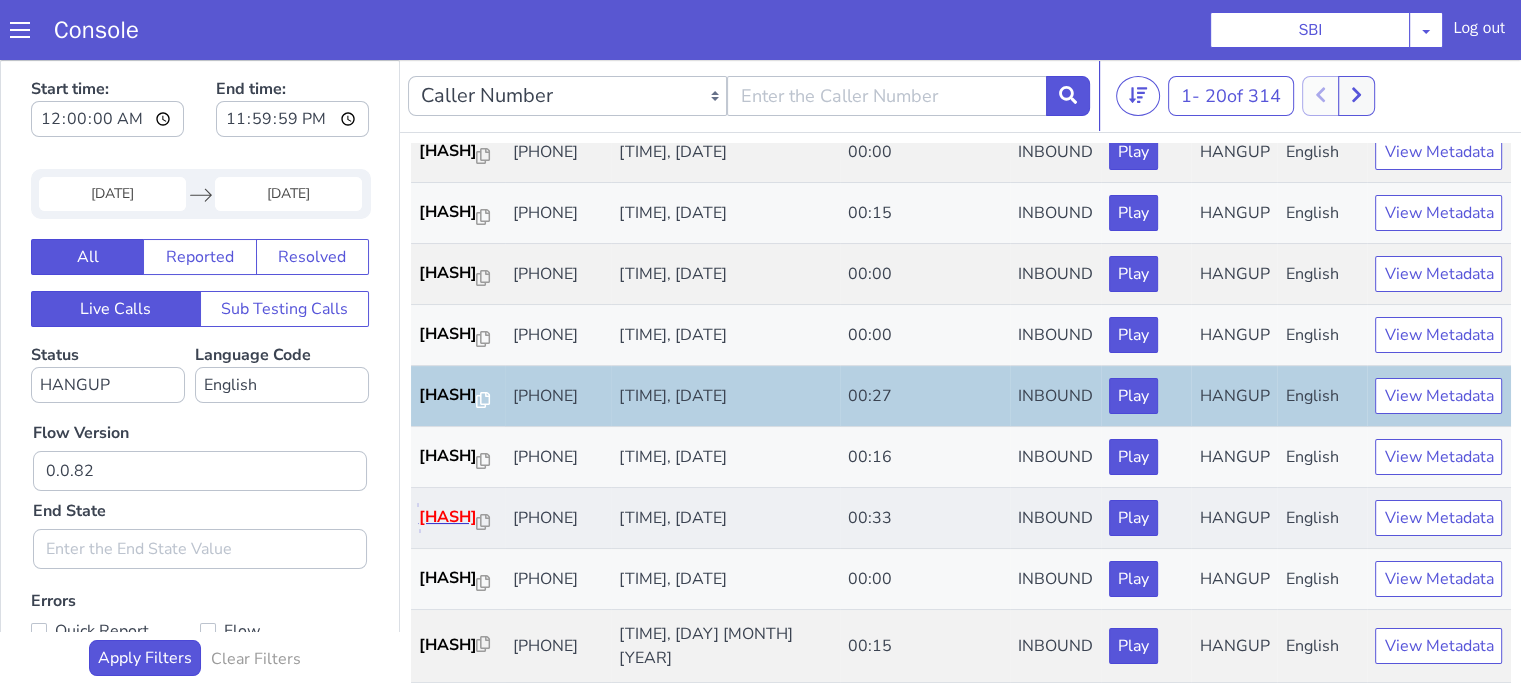 click on "e9dbdd..." at bounding box center [448, 517] 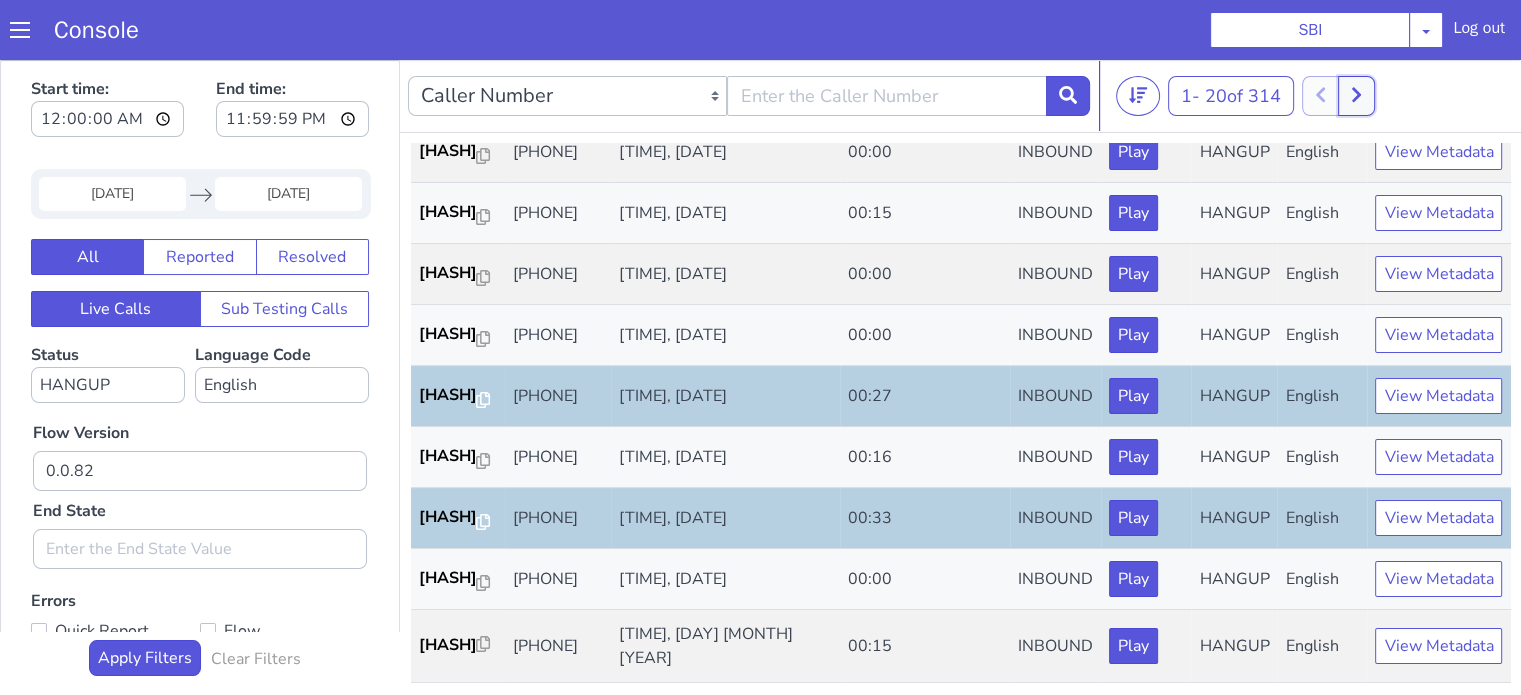 click 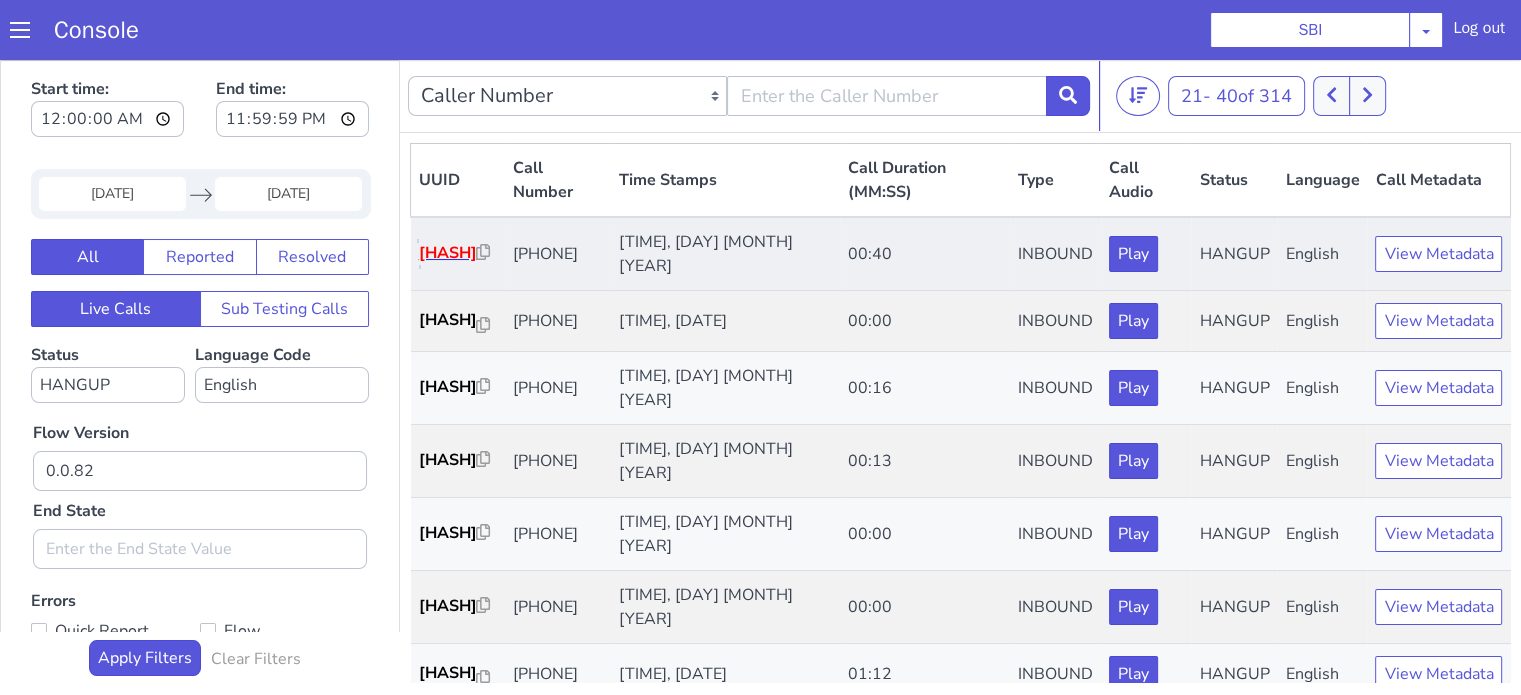 click on "97dd5f..." at bounding box center [448, 253] 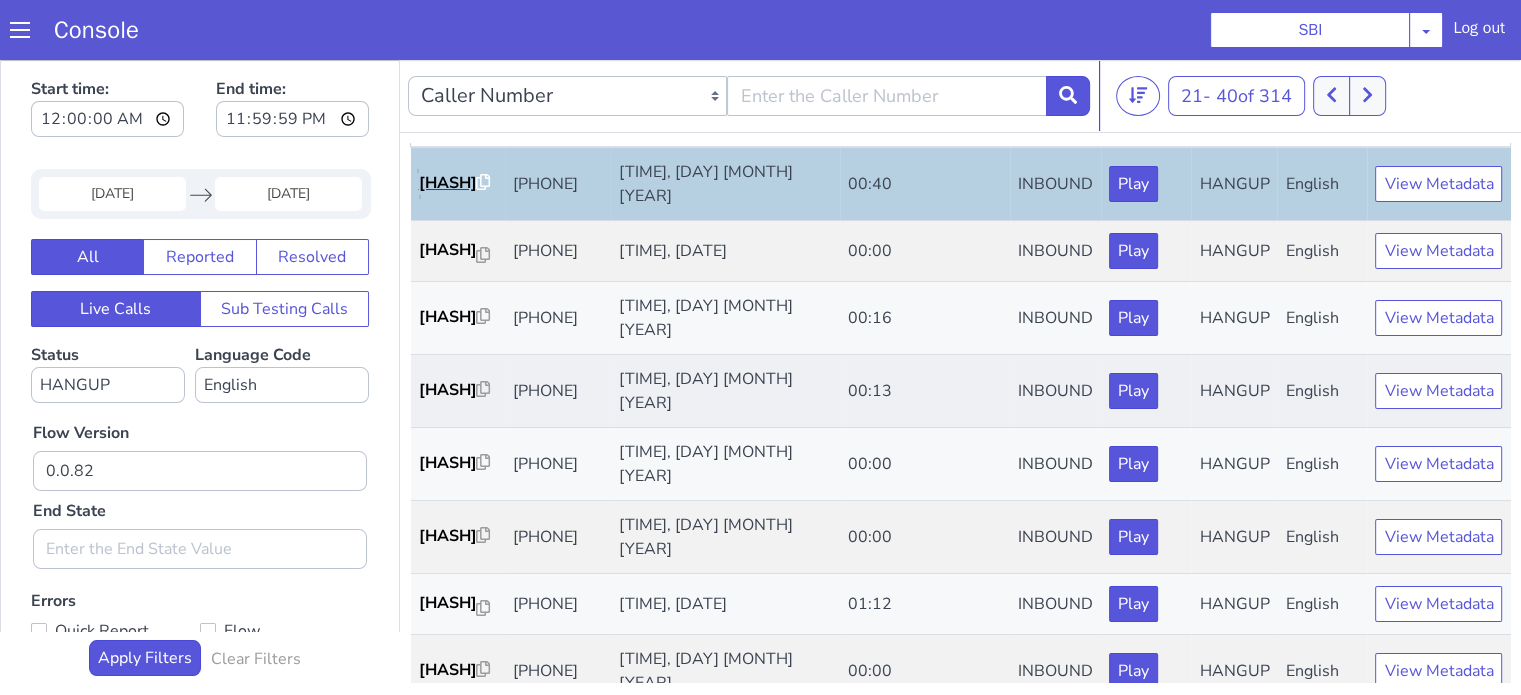 scroll, scrollTop: 100, scrollLeft: 0, axis: vertical 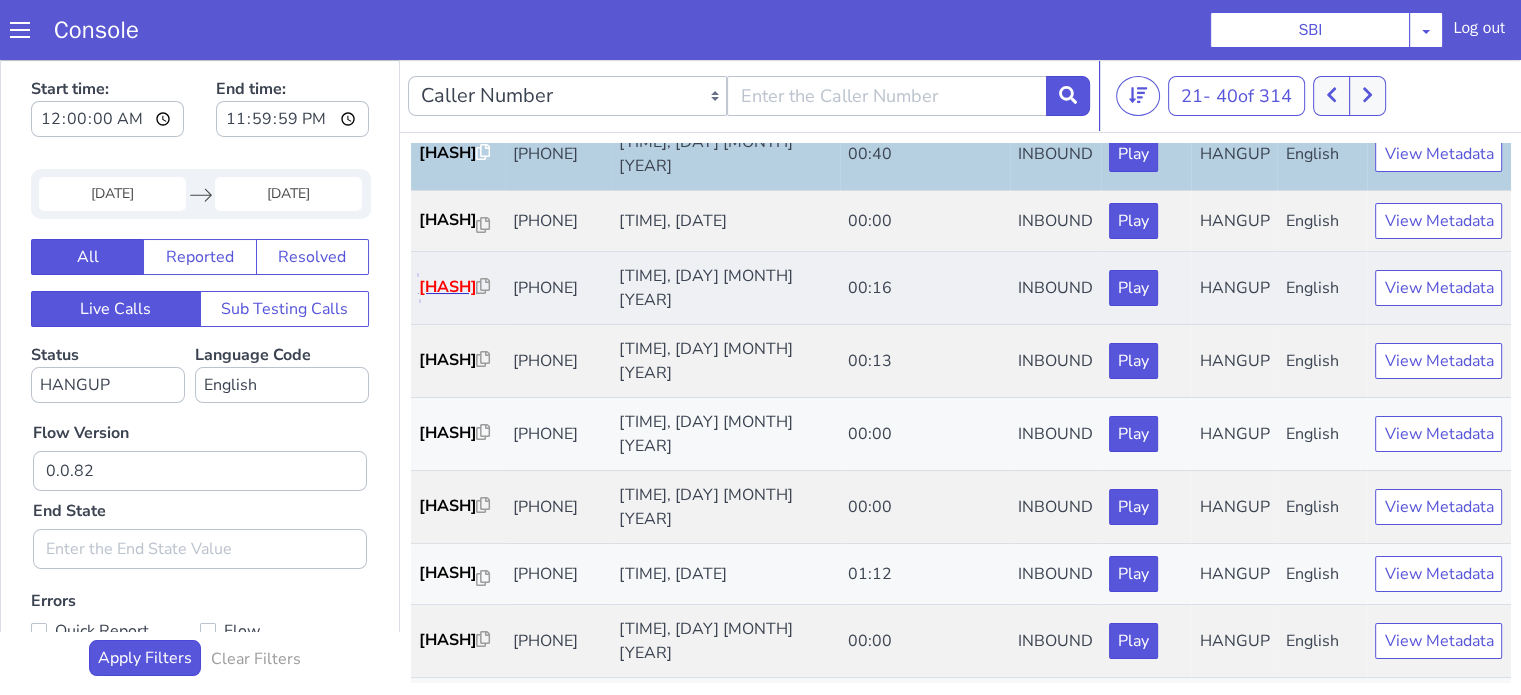 click on "4febae..." at bounding box center (448, 287) 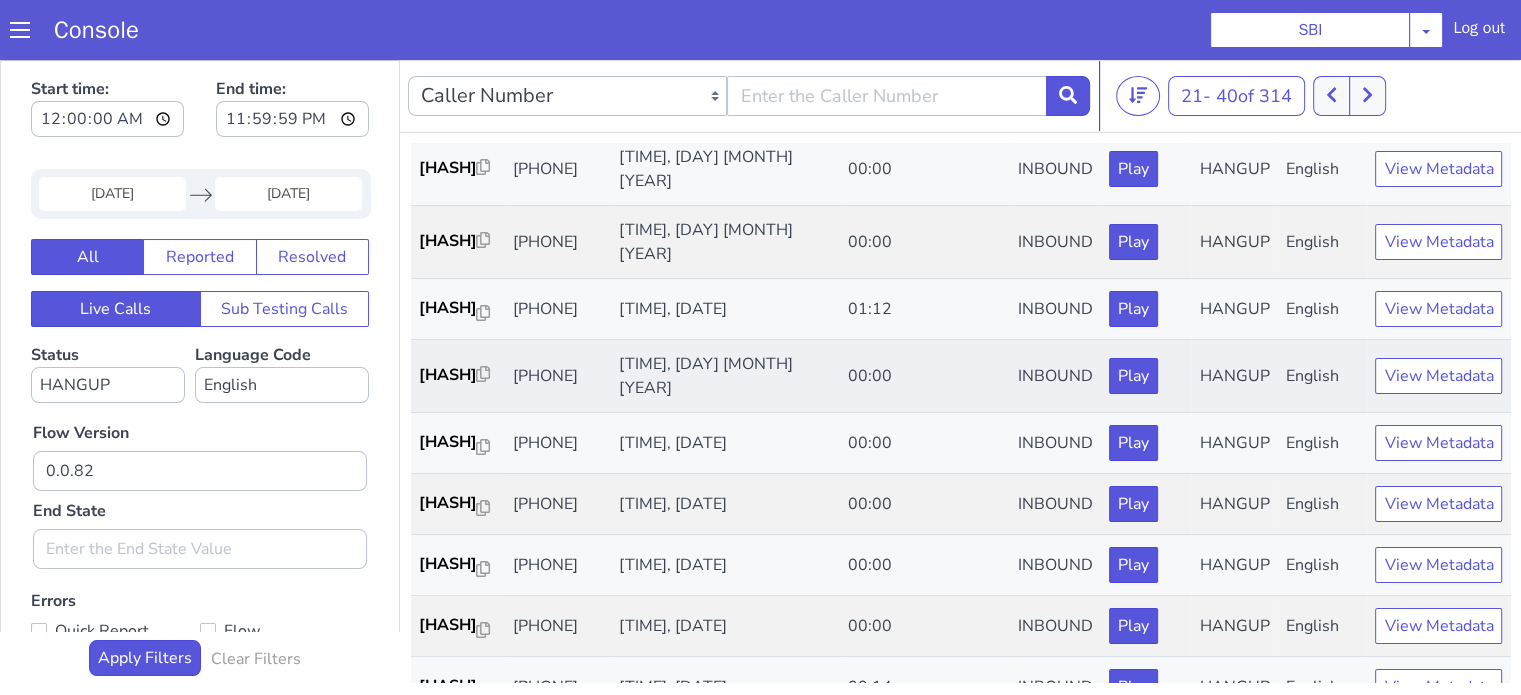scroll, scrollTop: 400, scrollLeft: 0, axis: vertical 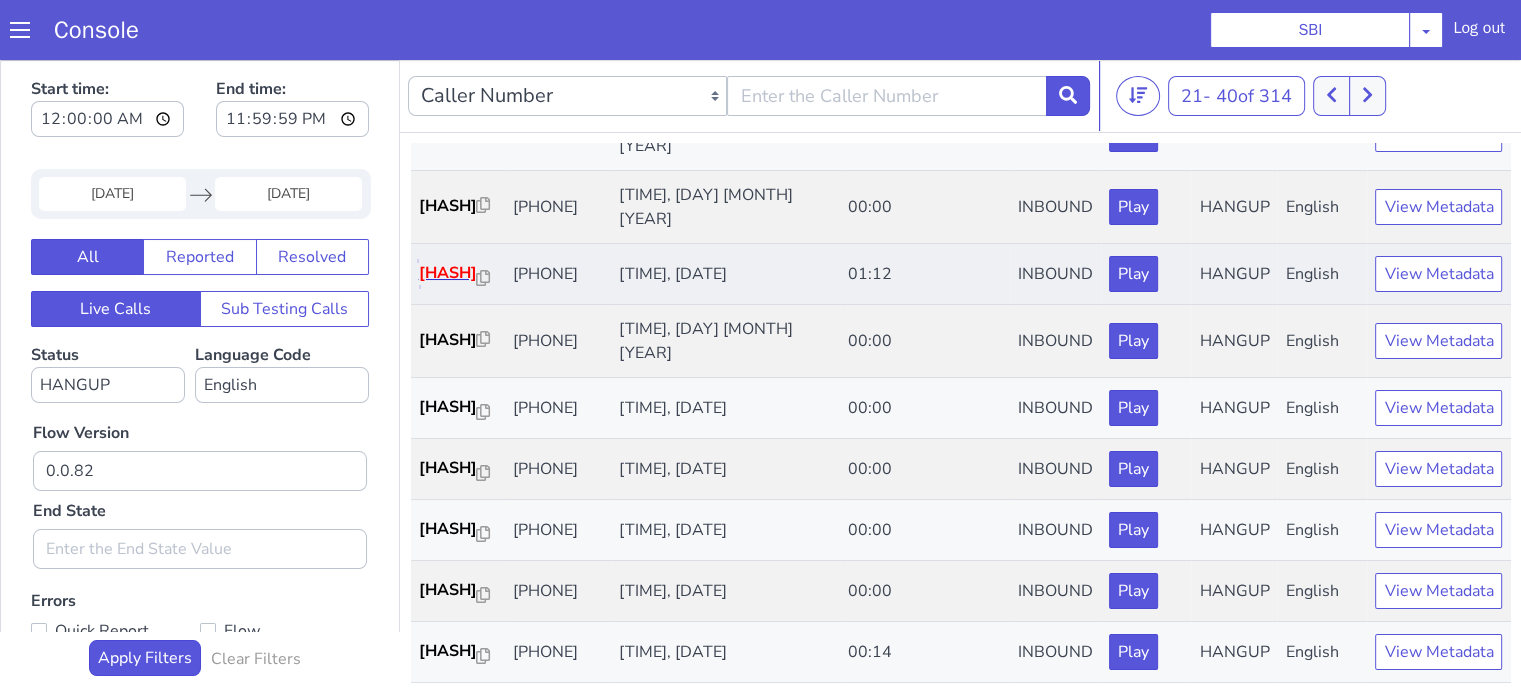click on "ed48d8..." at bounding box center [448, 273] 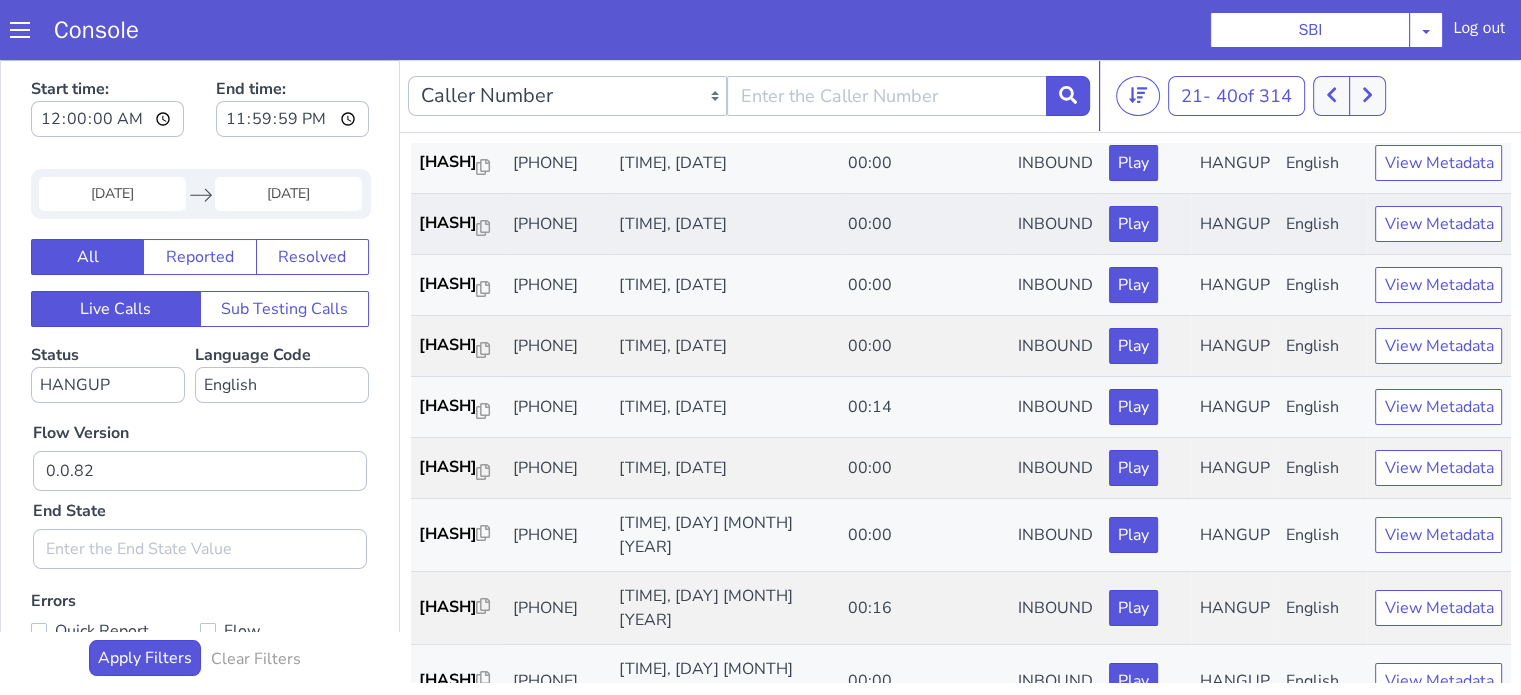 scroll, scrollTop: 700, scrollLeft: 0, axis: vertical 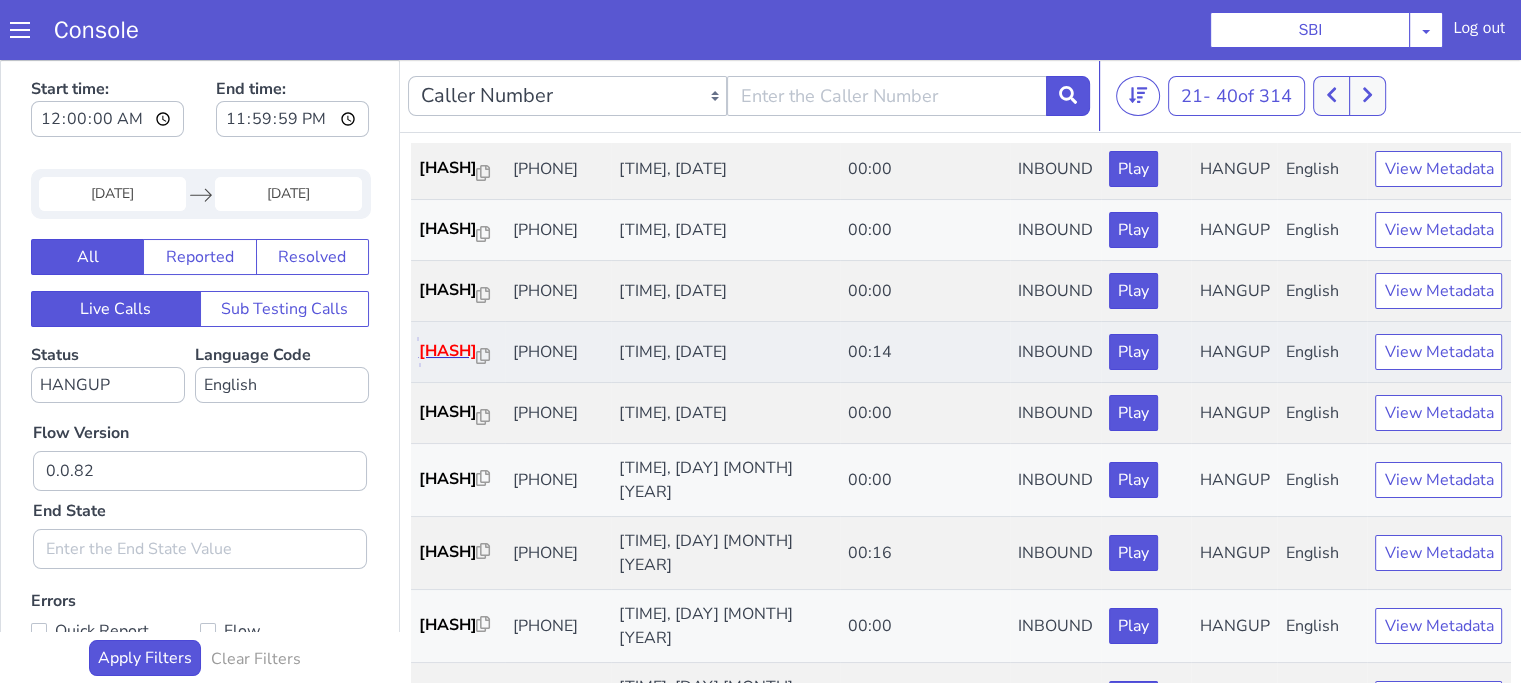 click on "514fcb..." at bounding box center (448, 351) 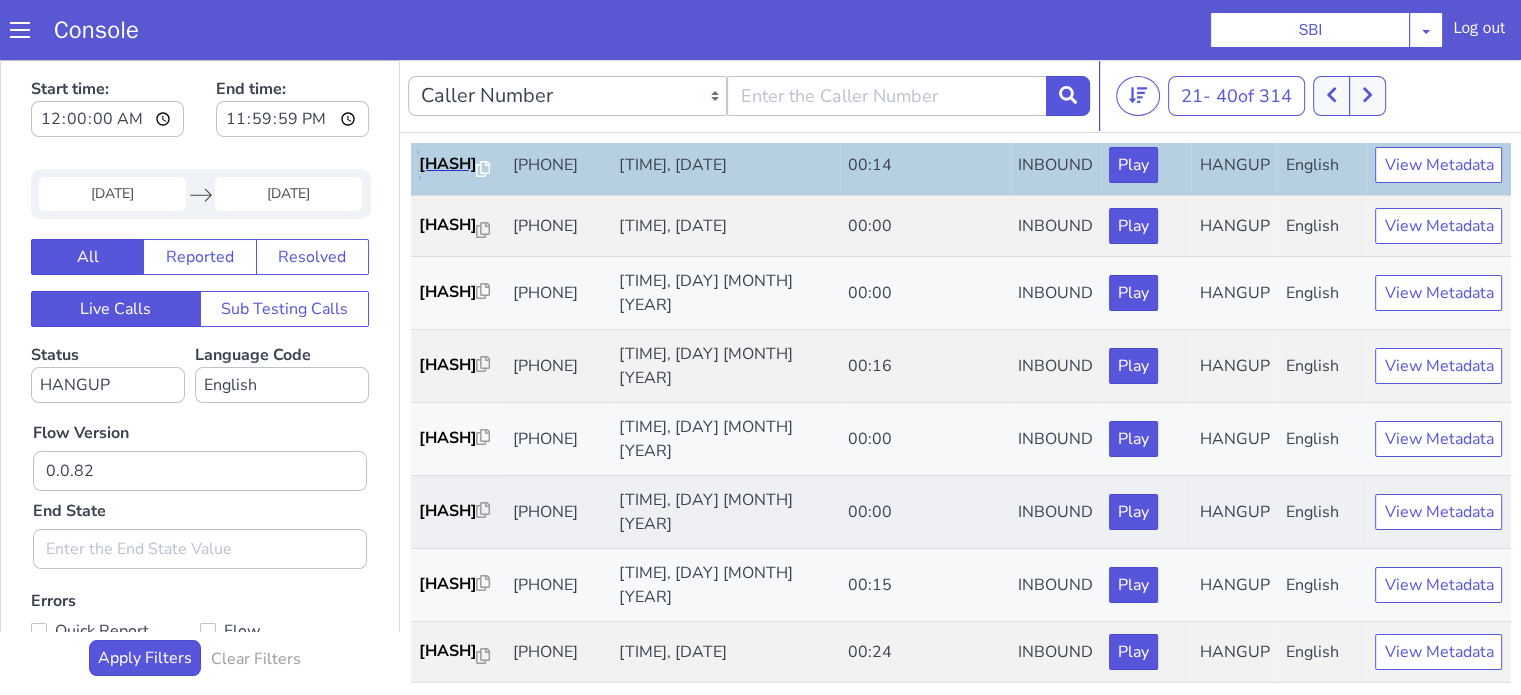 scroll, scrollTop: 990, scrollLeft: 0, axis: vertical 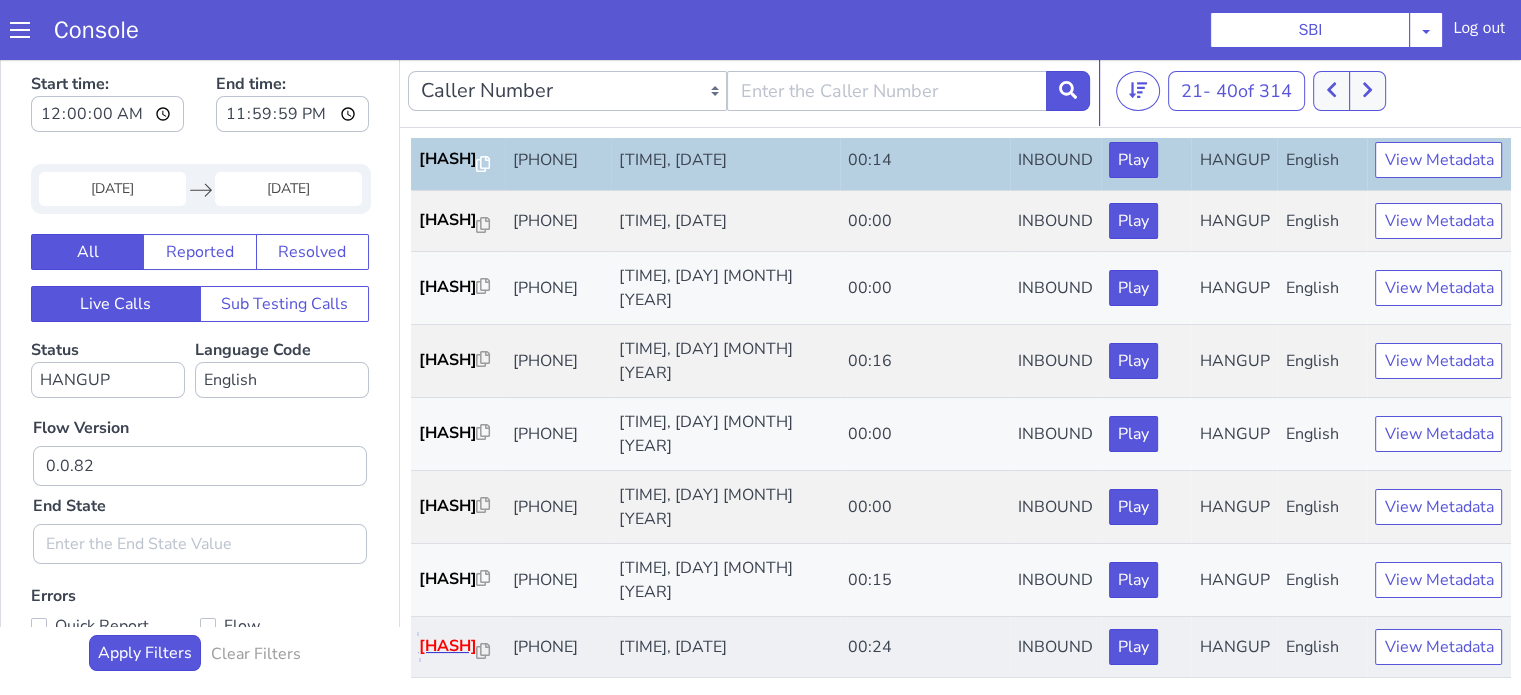 click on "a0e1f8..." at bounding box center (448, 646) 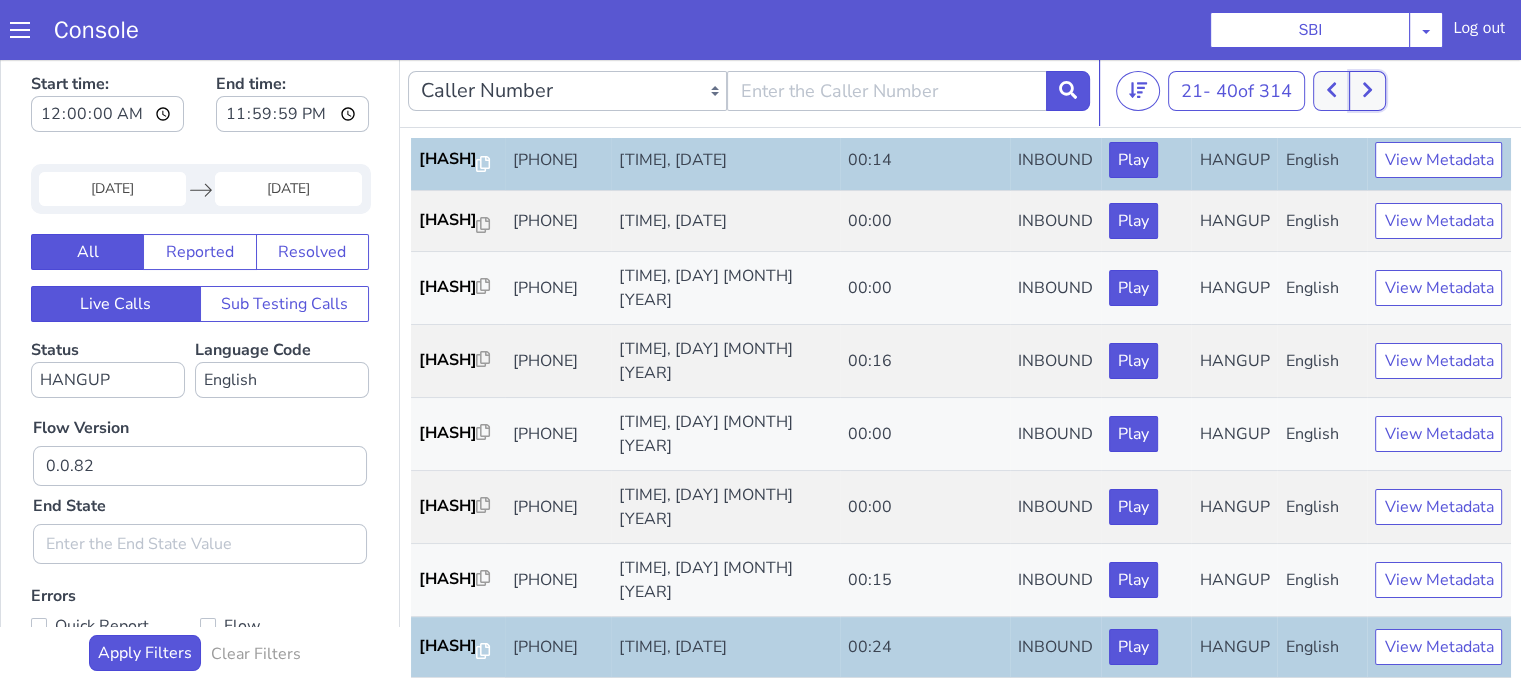 click at bounding box center [1367, 91] 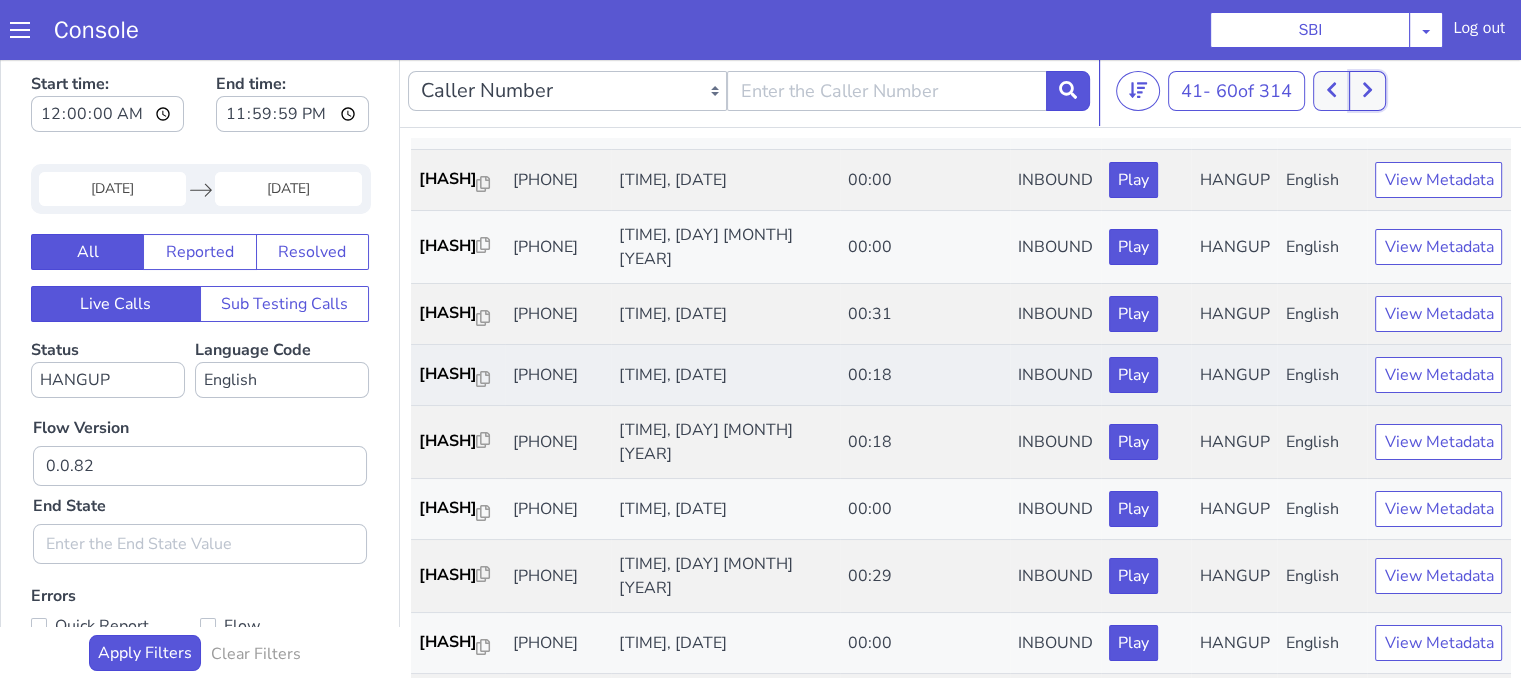 scroll, scrollTop: 200, scrollLeft: 0, axis: vertical 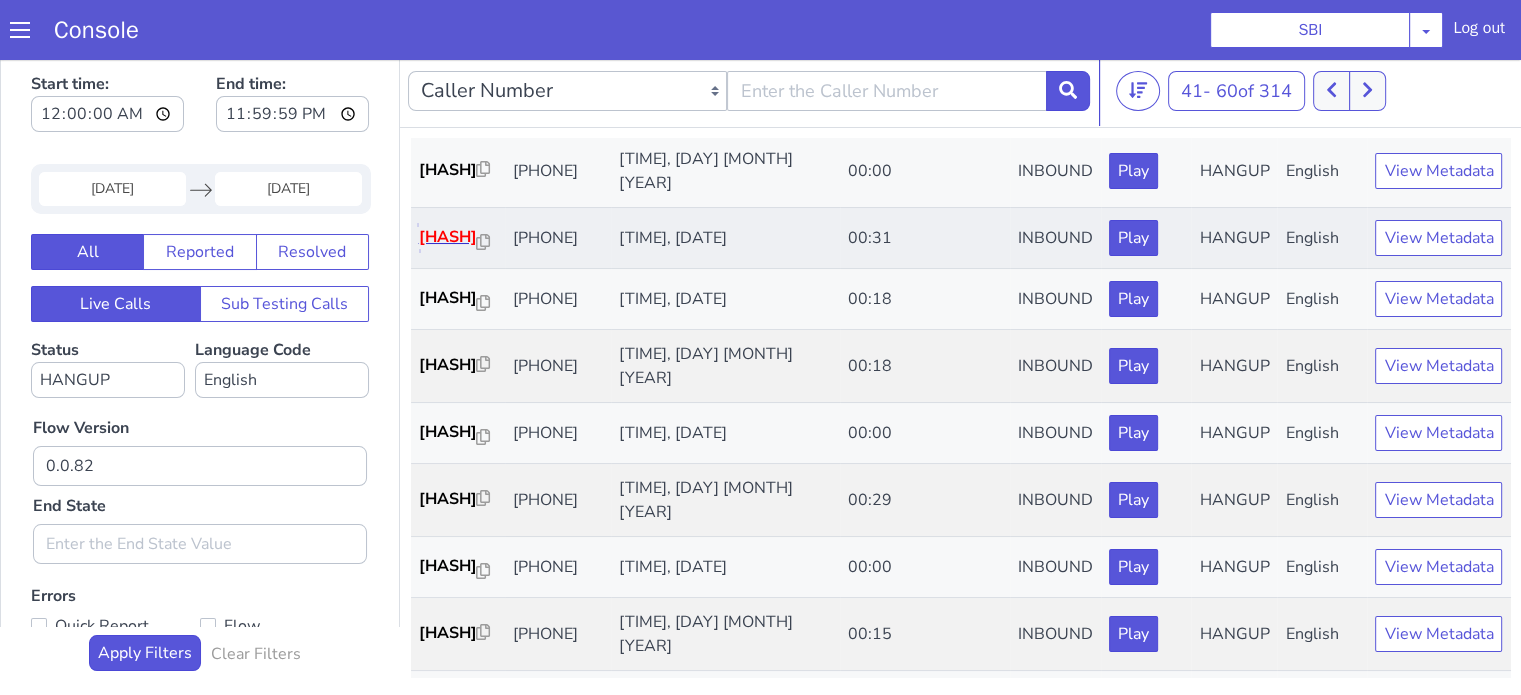 click on "52ae8e..." at bounding box center (448, 237) 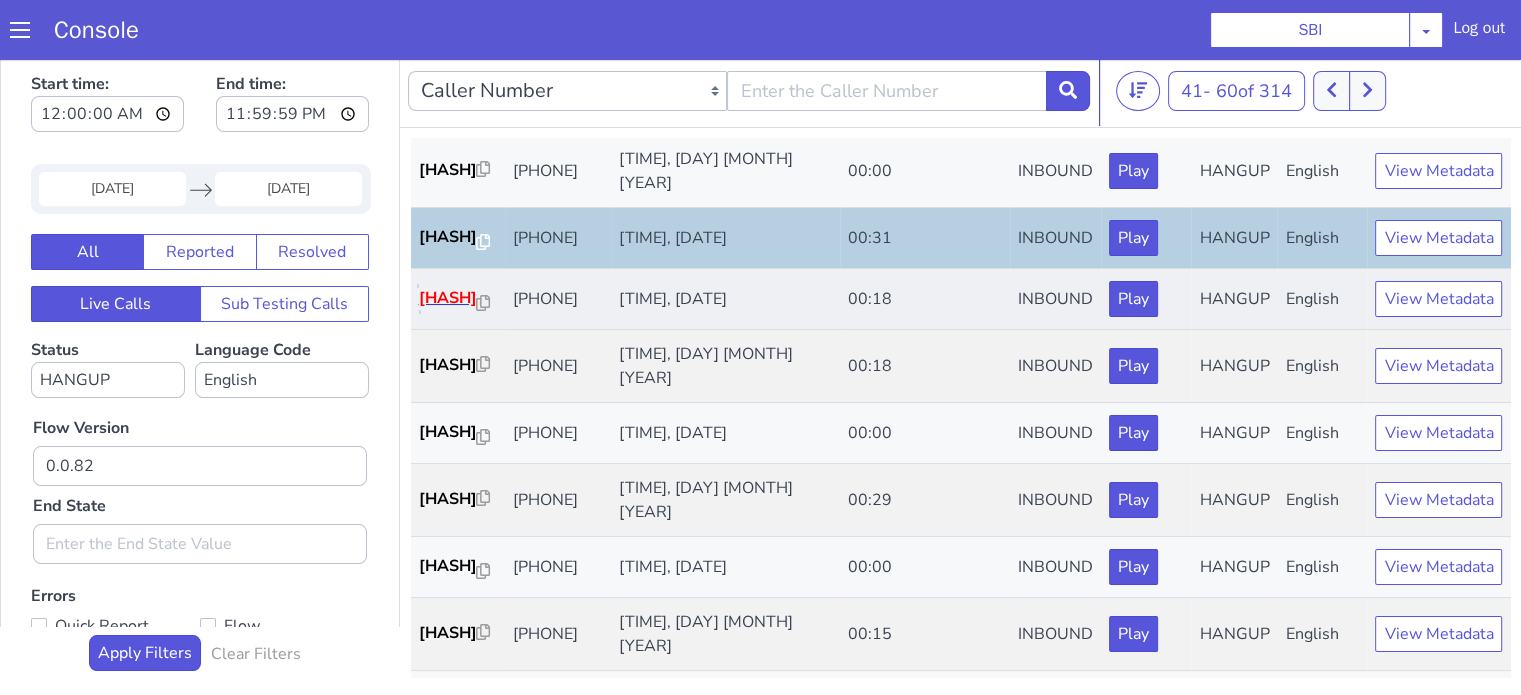 click on "bf66ba..." at bounding box center (448, 298) 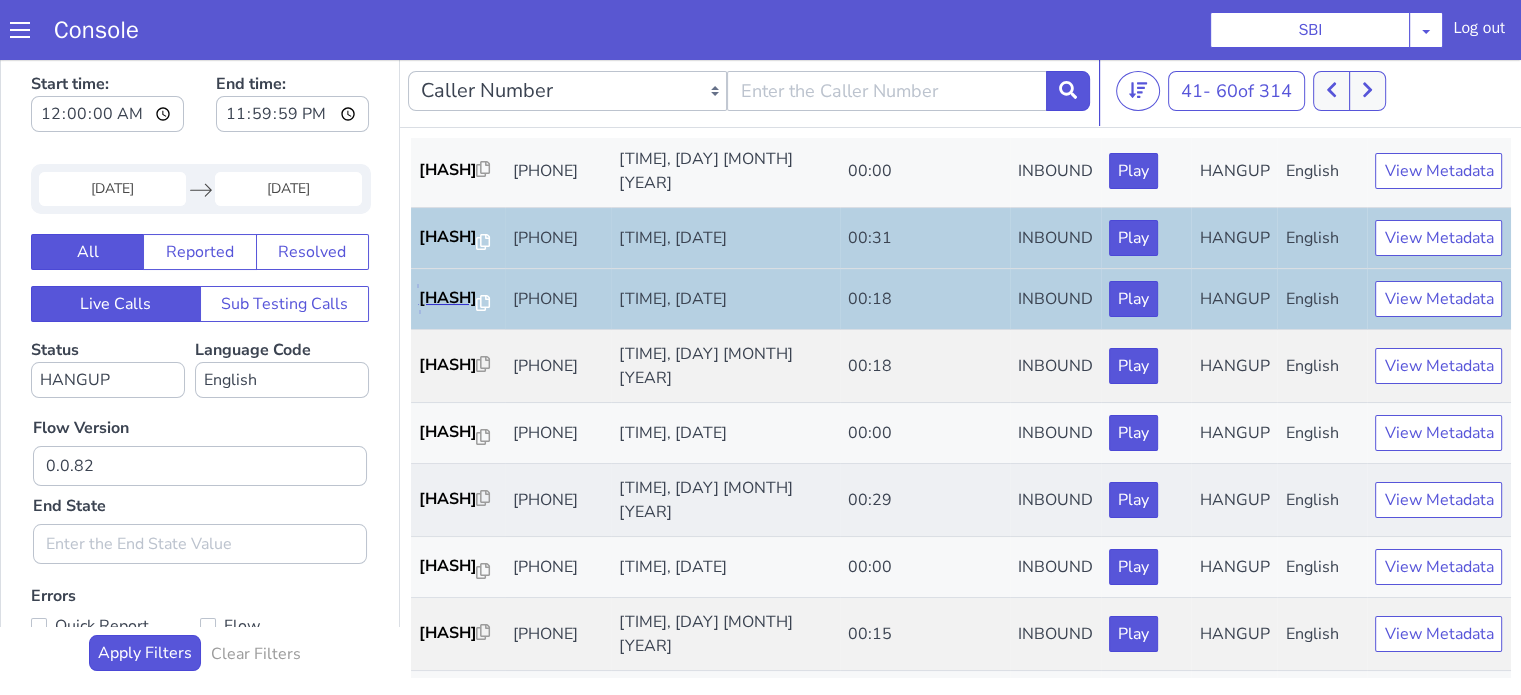 scroll, scrollTop: 300, scrollLeft: 0, axis: vertical 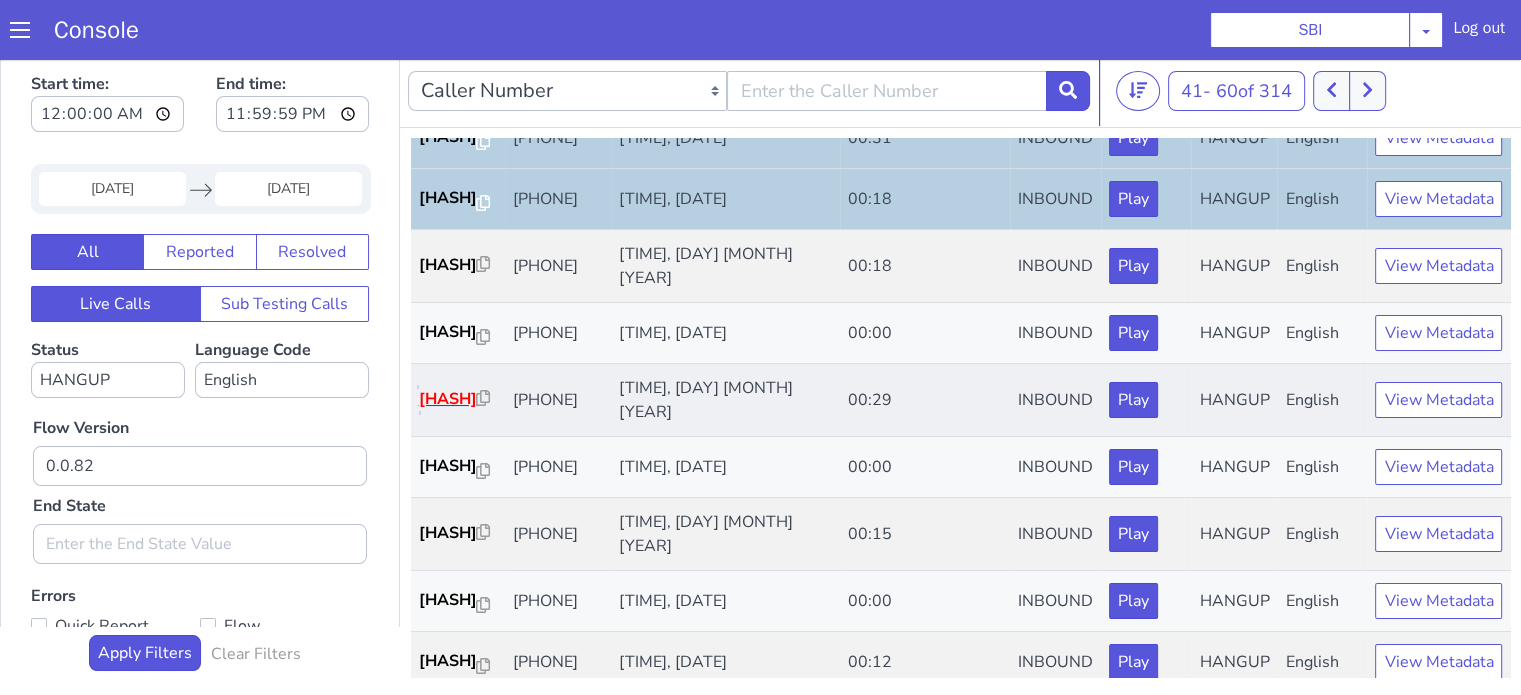 click on "1cb920..." at bounding box center (448, 399) 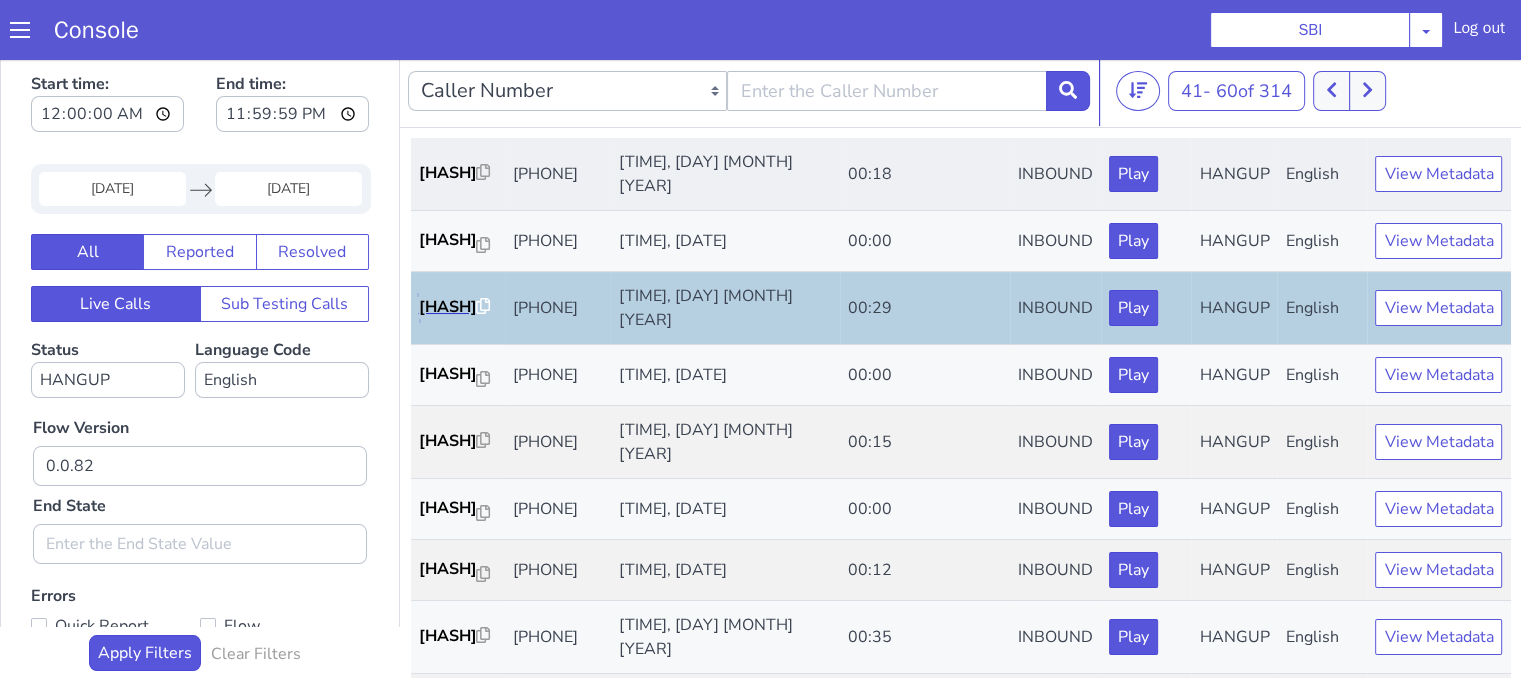 scroll, scrollTop: 600, scrollLeft: 0, axis: vertical 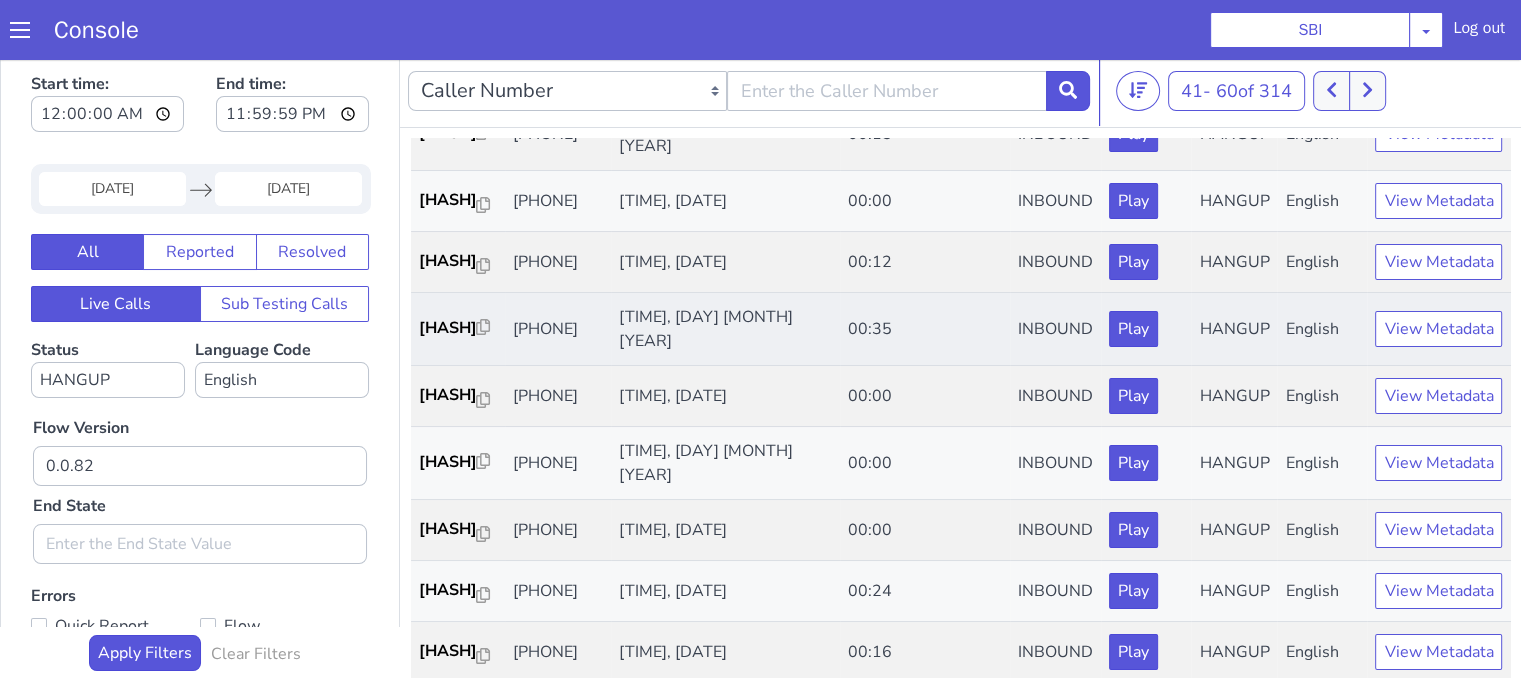 click on "8df071..." at bounding box center (458, 329) 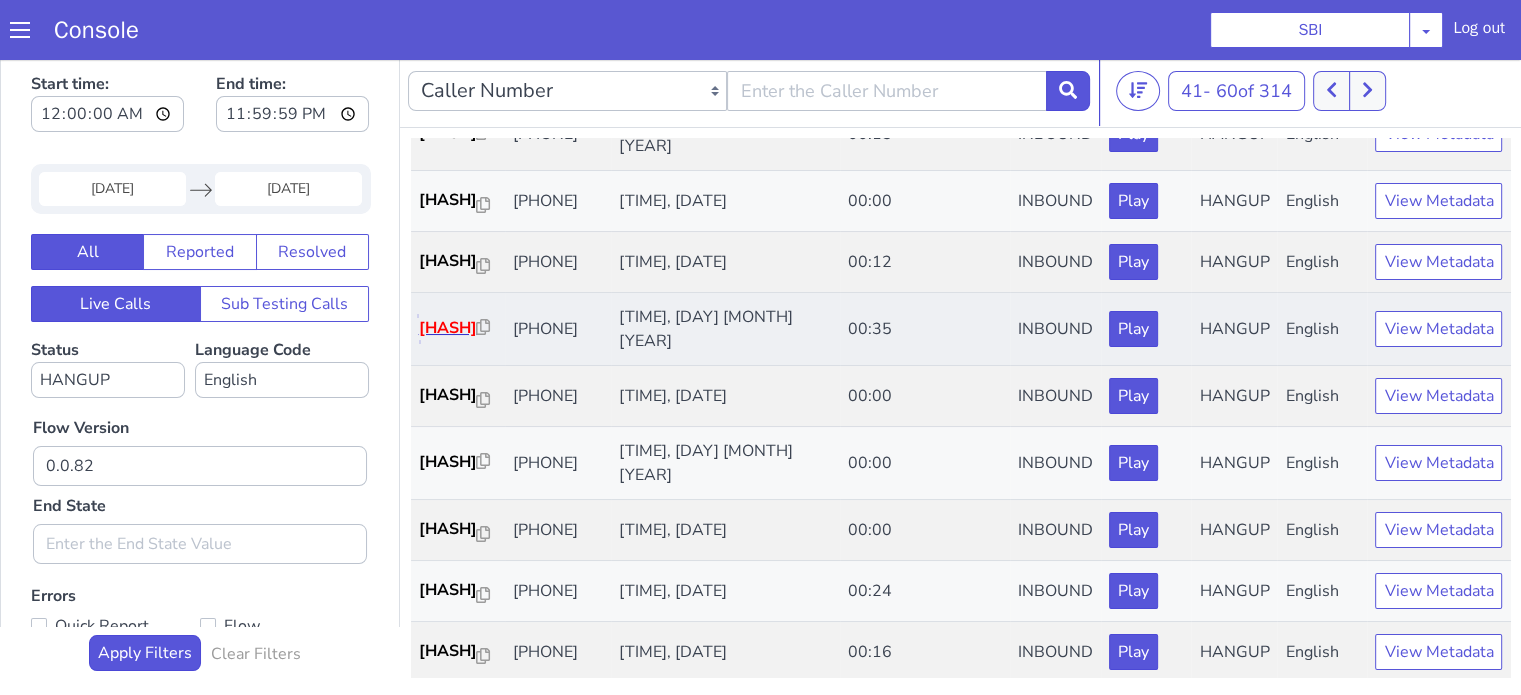 click on "8df071..." at bounding box center (448, 328) 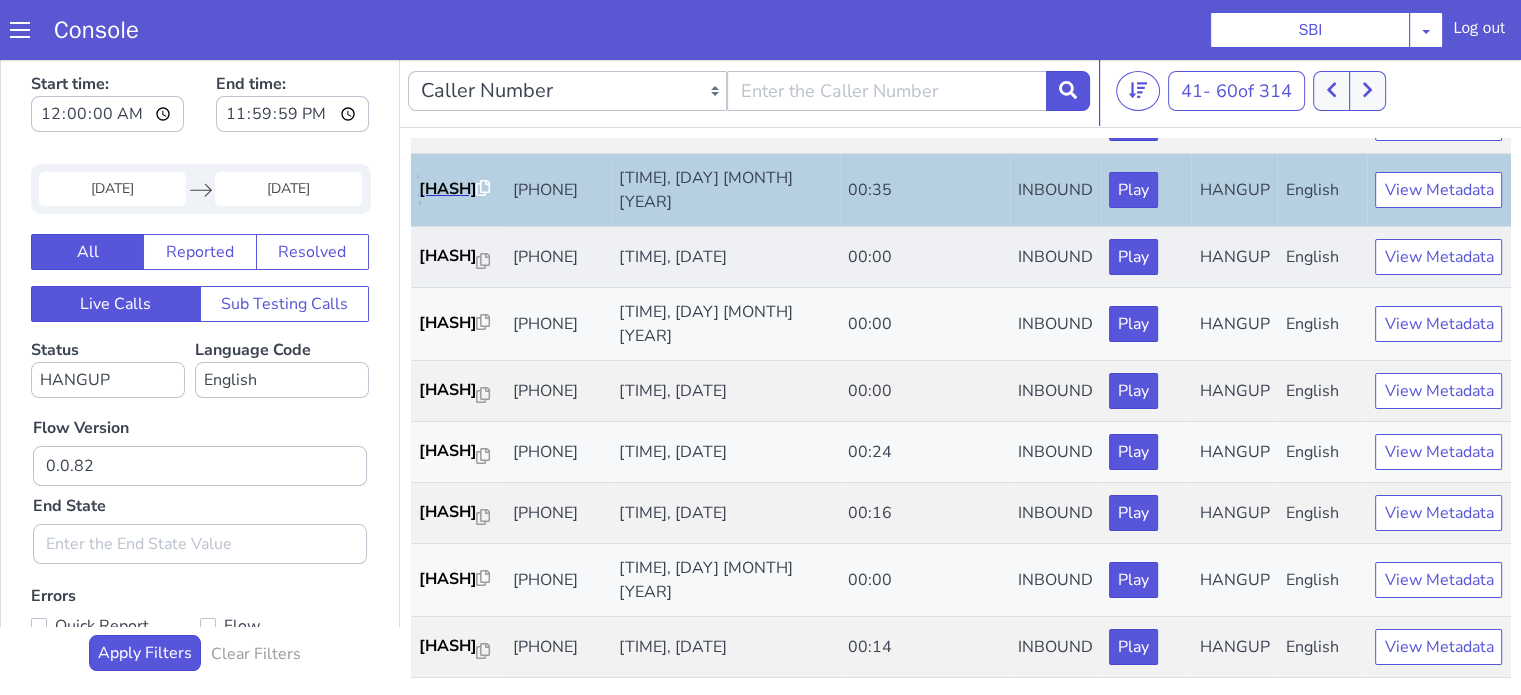 scroll, scrollTop: 990, scrollLeft: 0, axis: vertical 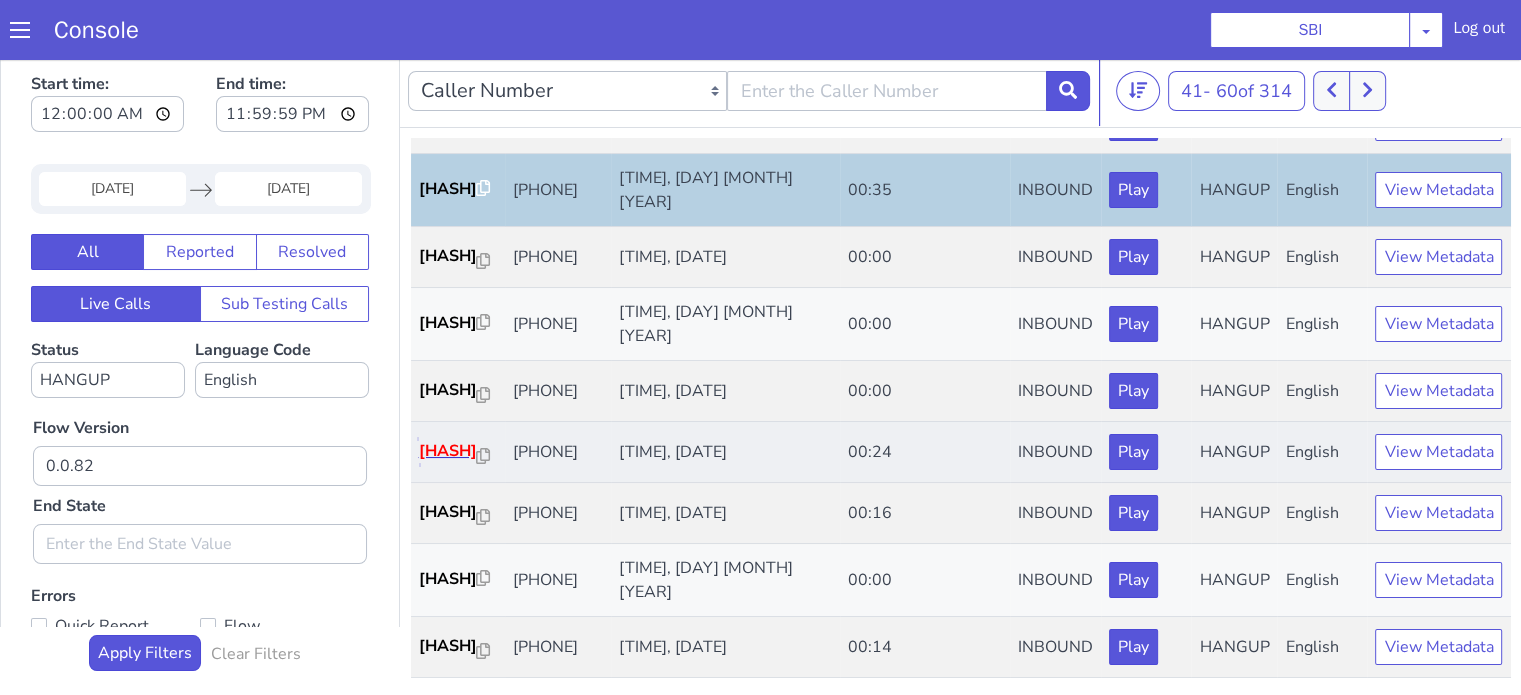 click on "da6476..." at bounding box center (448, 451) 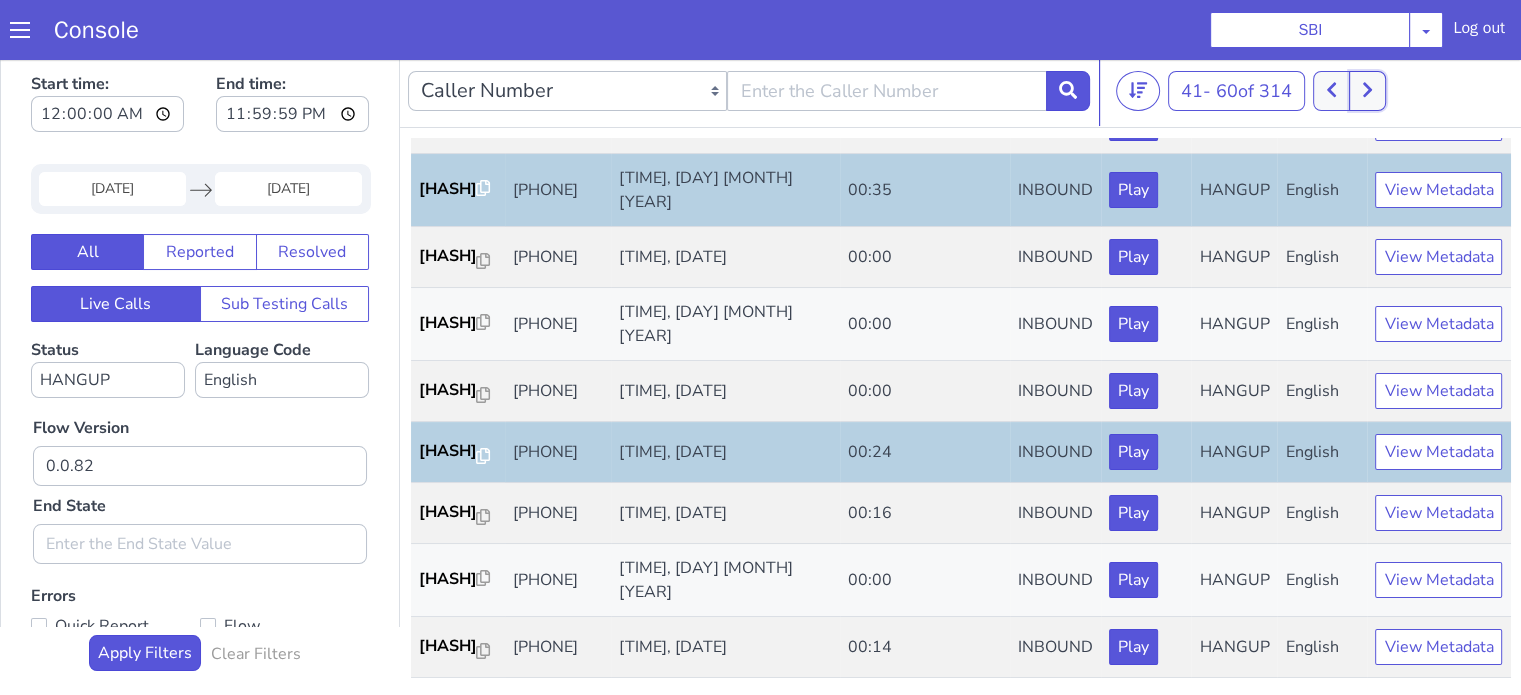 drag, startPoint x: 1370, startPoint y: 92, endPoint x: 1535, endPoint y: 140, distance: 171.84004 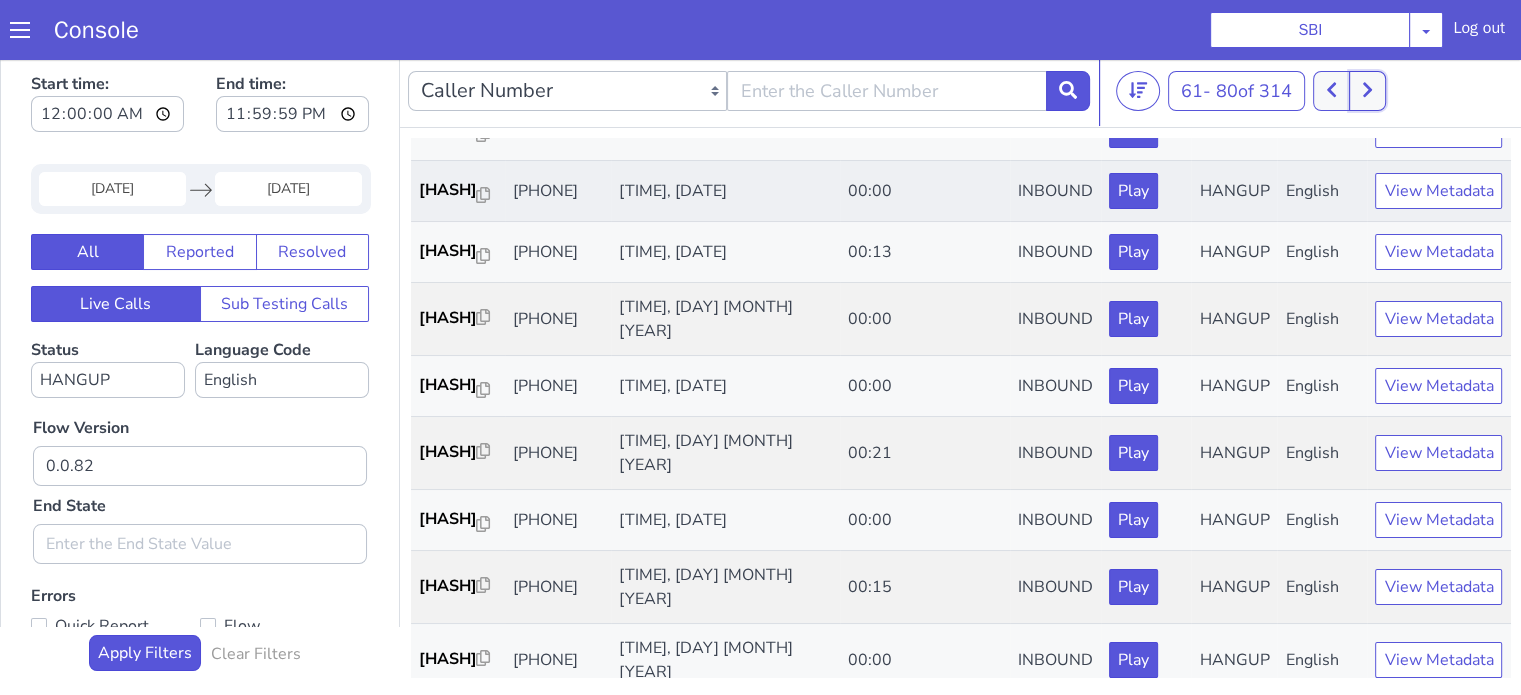 scroll, scrollTop: 200, scrollLeft: 0, axis: vertical 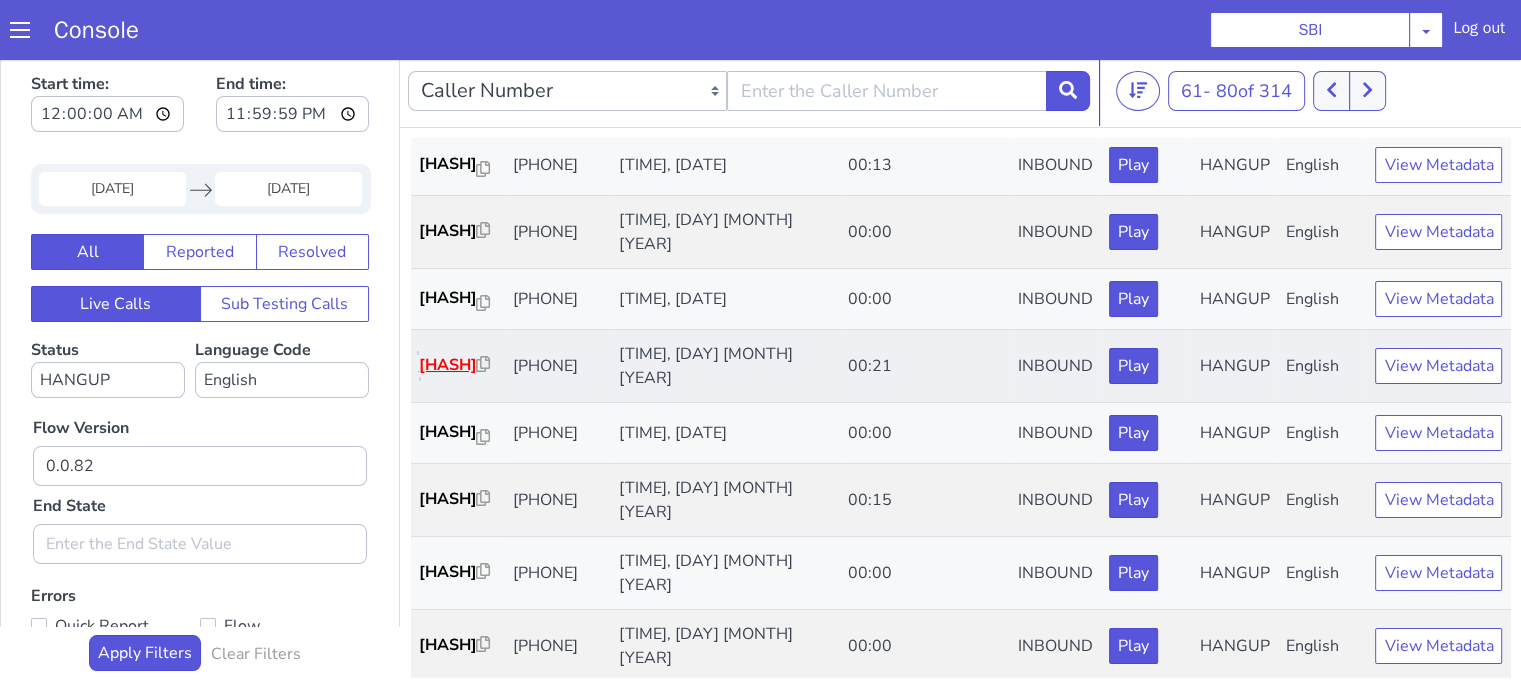 click on "4f80e3..." at bounding box center [448, 365] 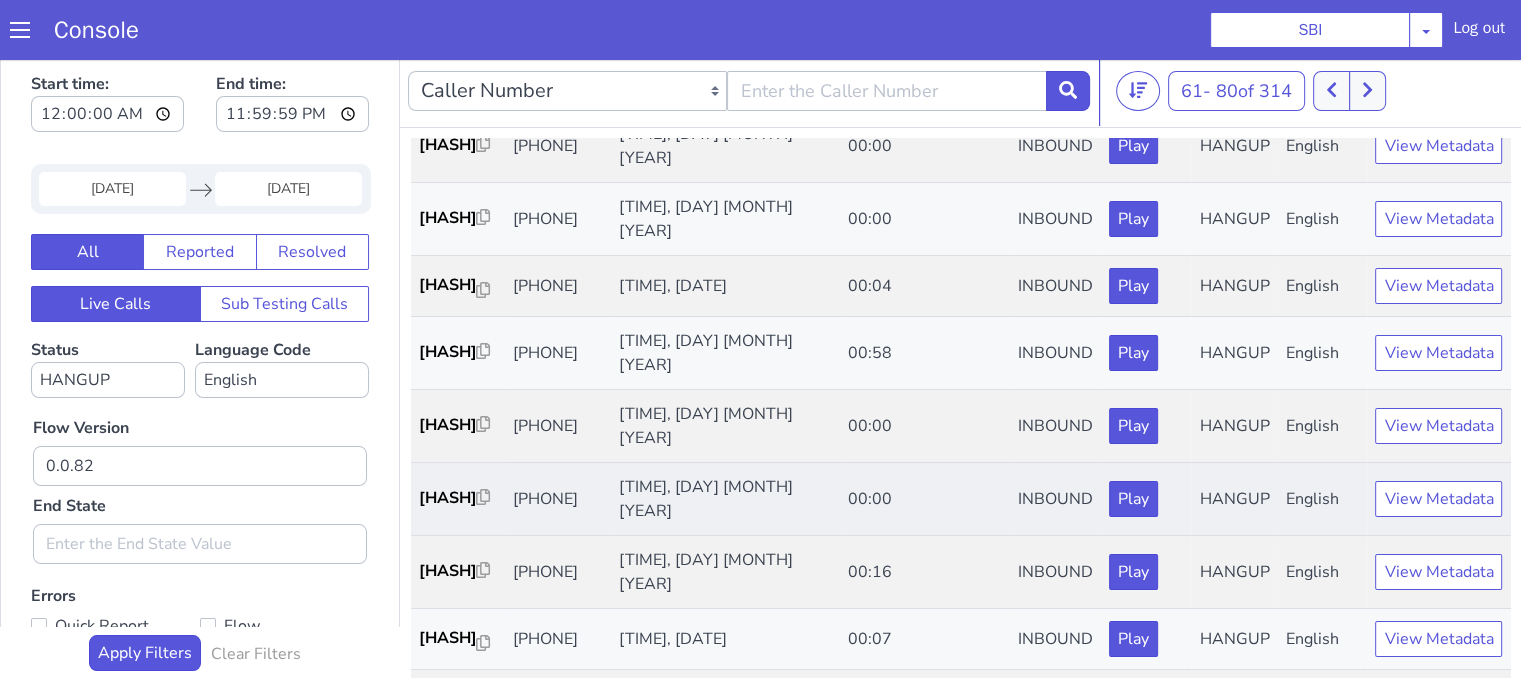 scroll, scrollTop: 800, scrollLeft: 0, axis: vertical 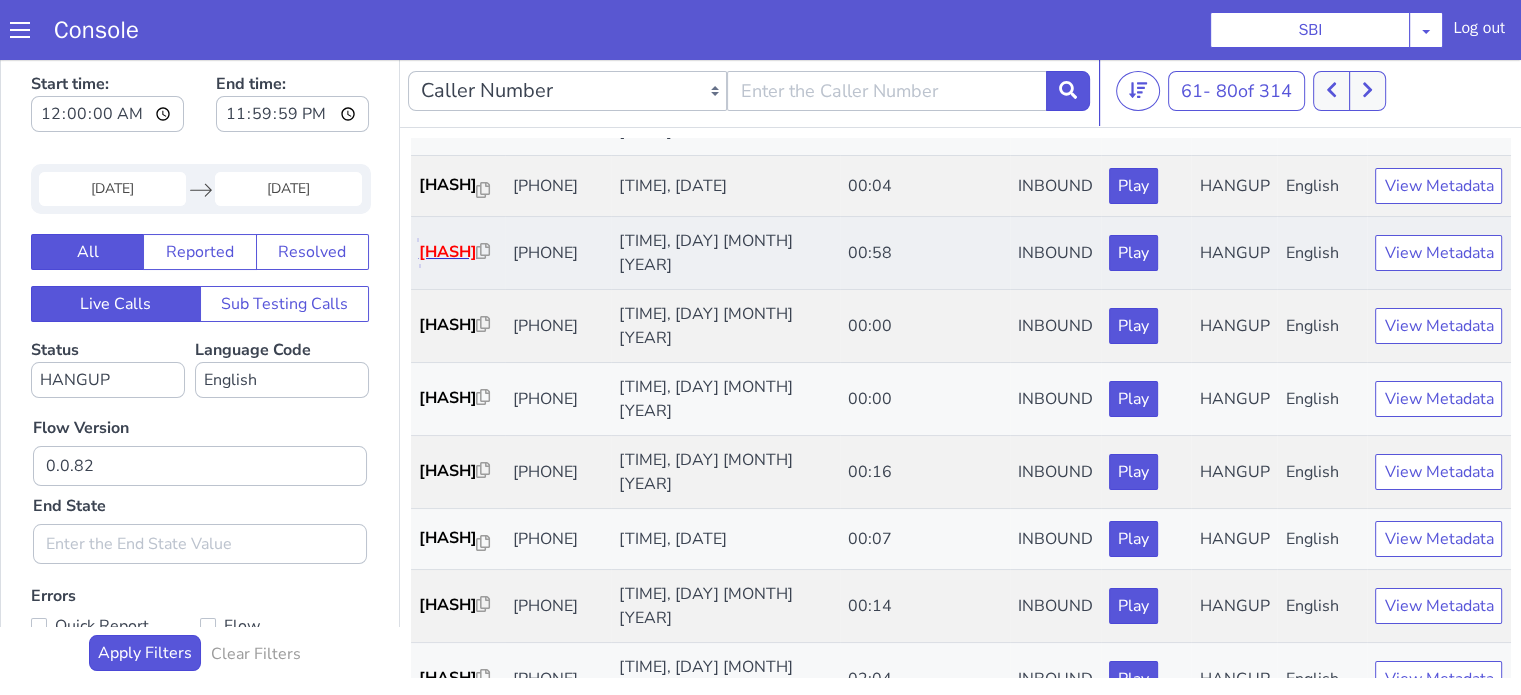 click on "1006f6..." at bounding box center [448, 252] 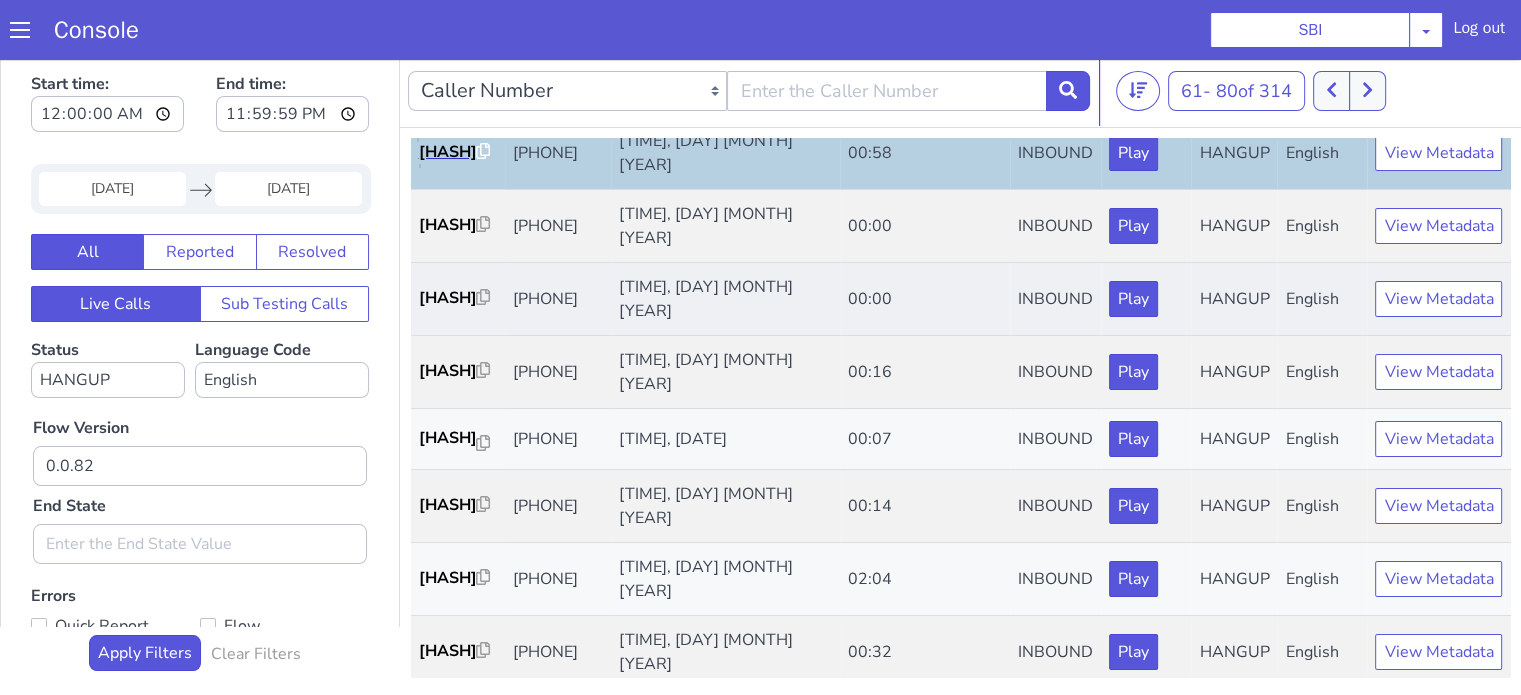 scroll, scrollTop: 990, scrollLeft: 0, axis: vertical 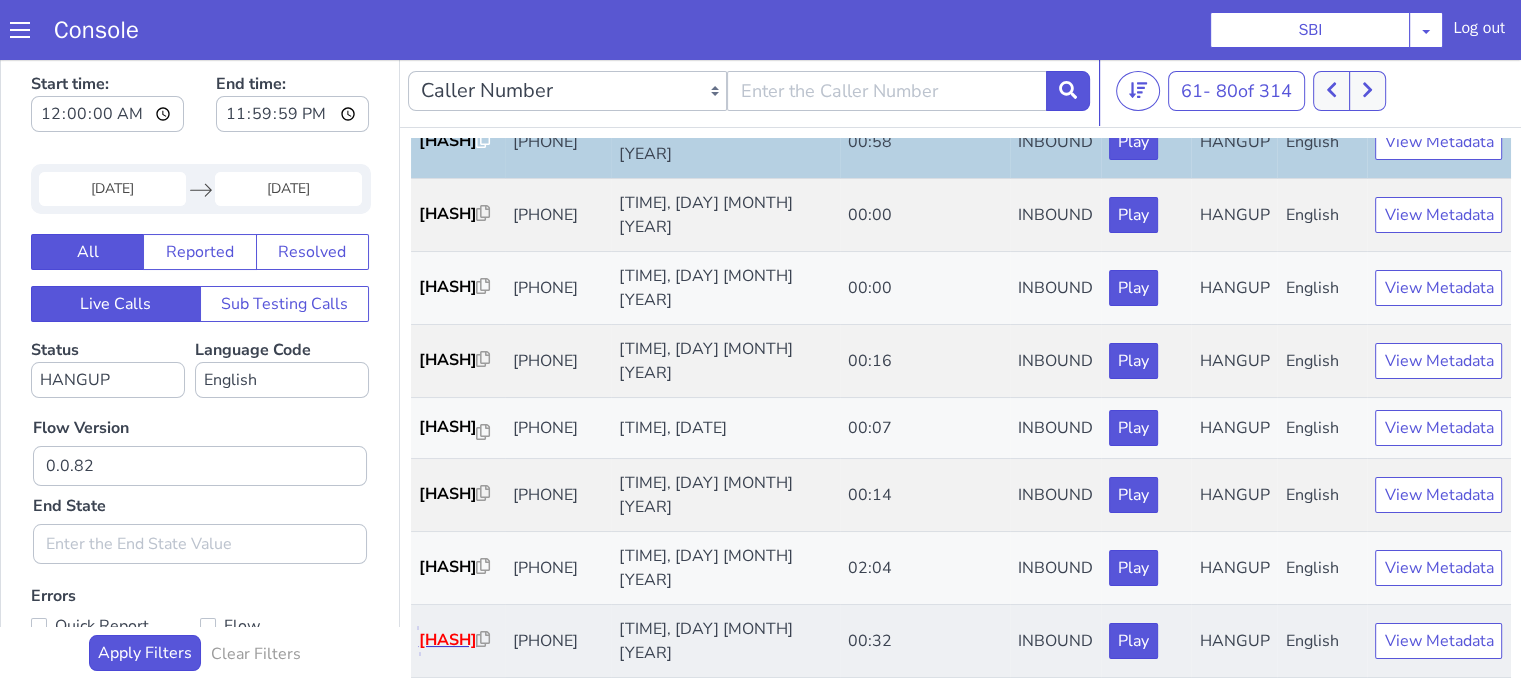 click on "0a46f7..." at bounding box center [448, 640] 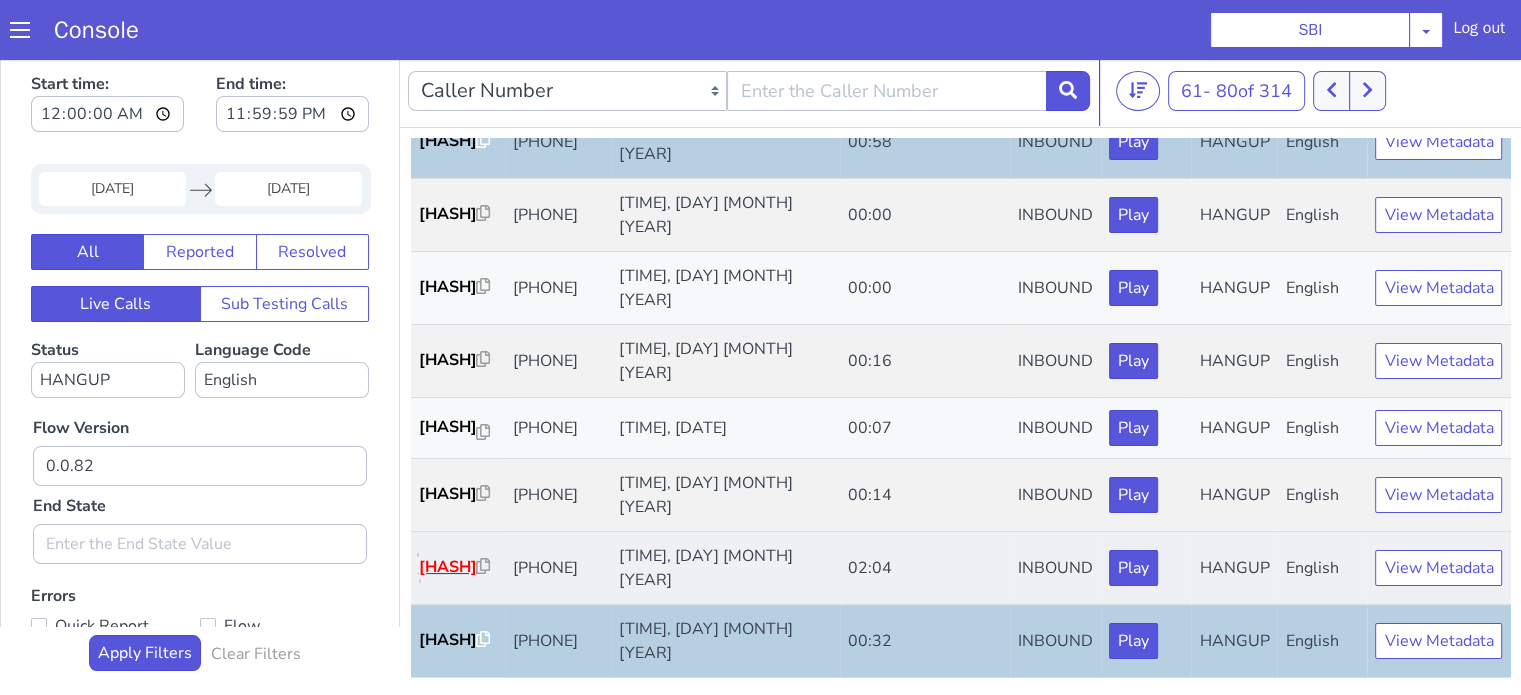 click on "56782a..." at bounding box center (448, 567) 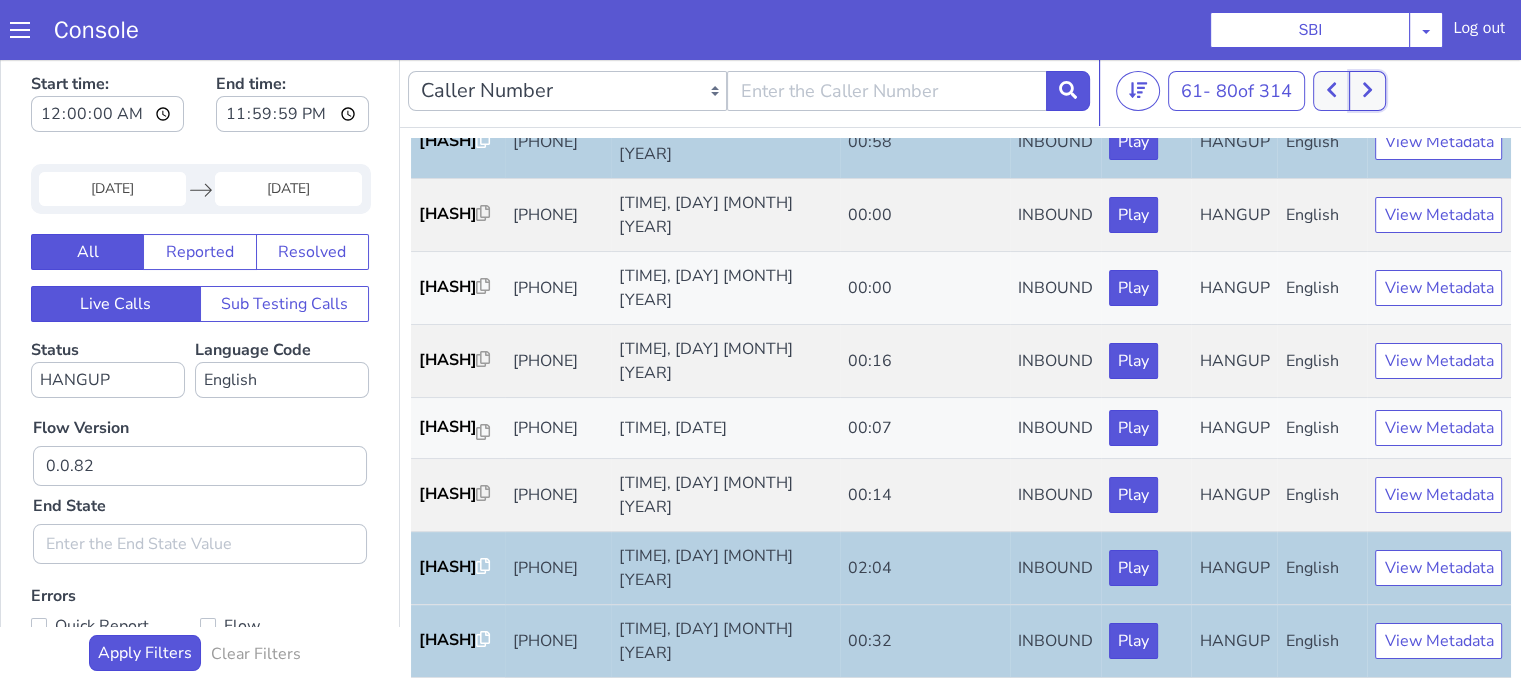 click 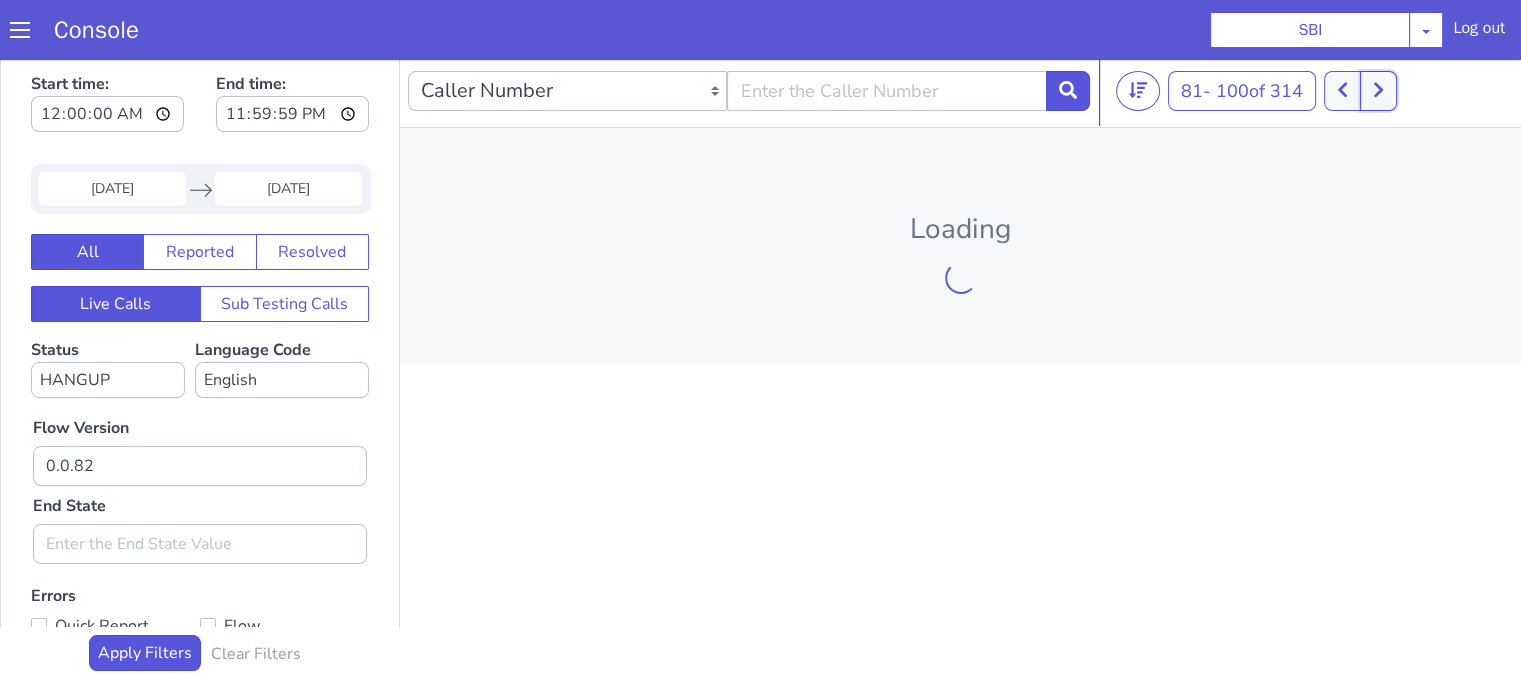 type 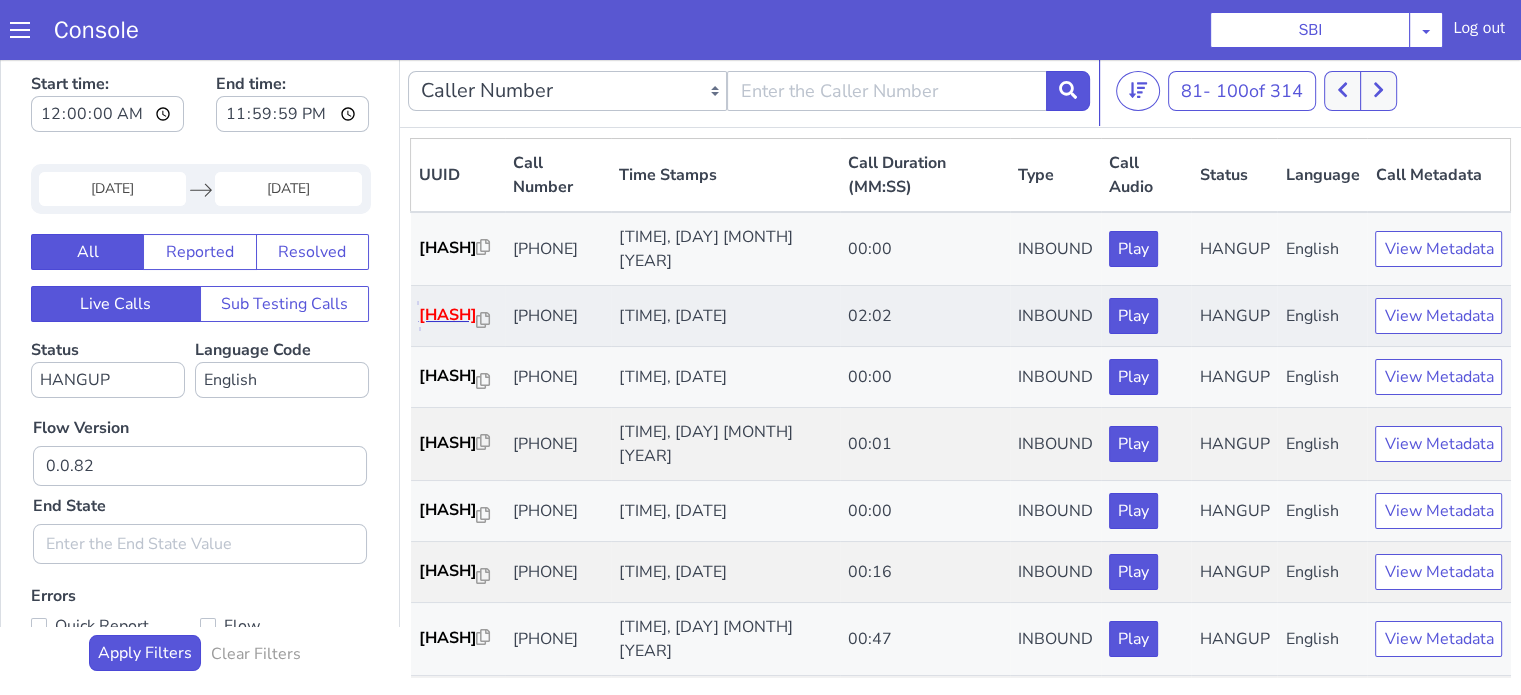 click on "993d19..." at bounding box center [448, 315] 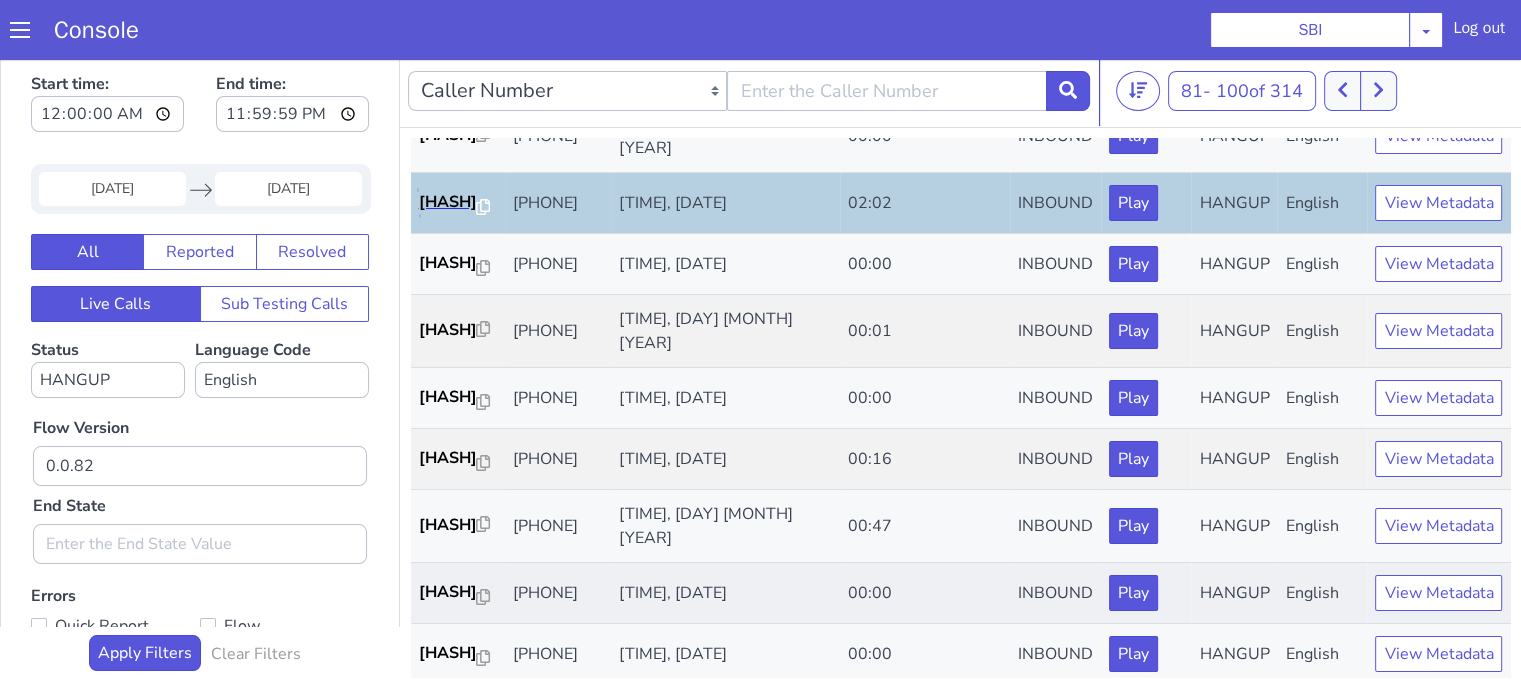 scroll, scrollTop: 200, scrollLeft: 0, axis: vertical 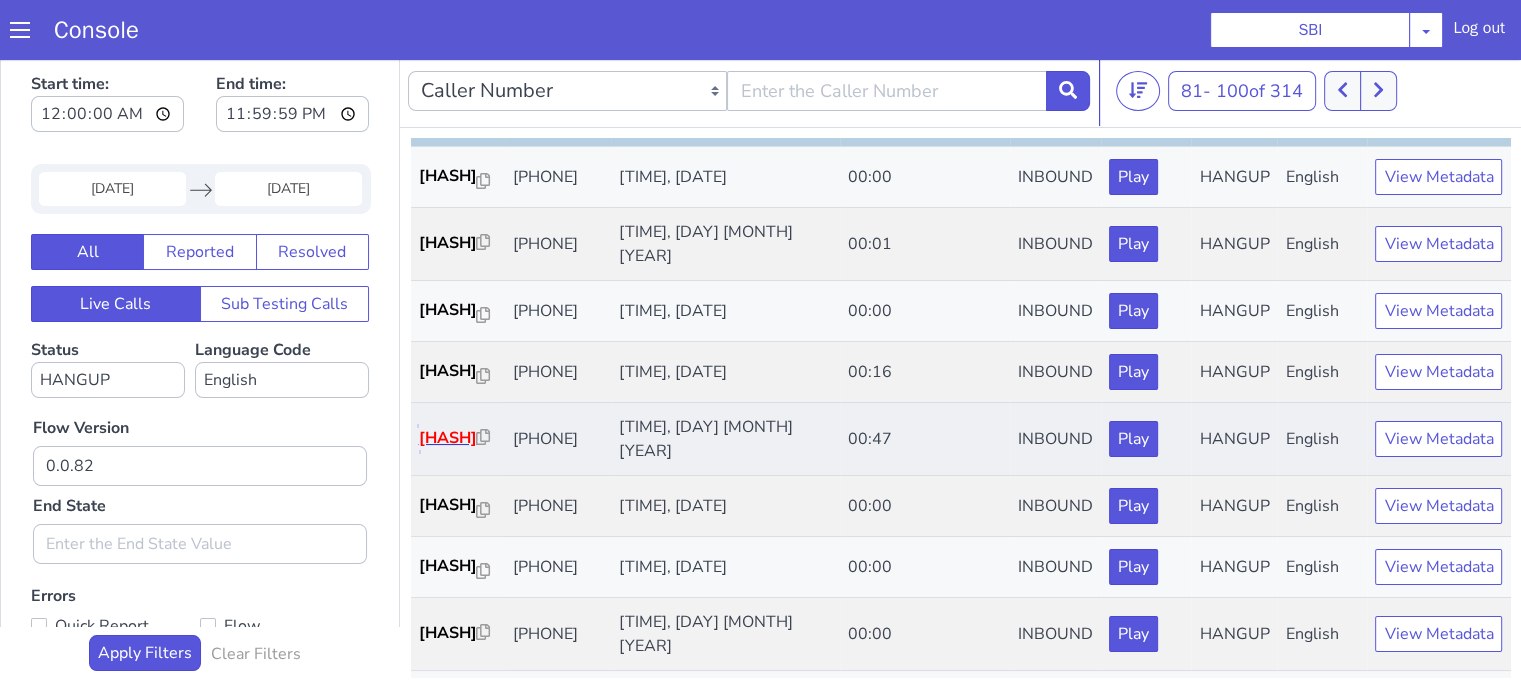 click on "bb9151..." at bounding box center (448, 438) 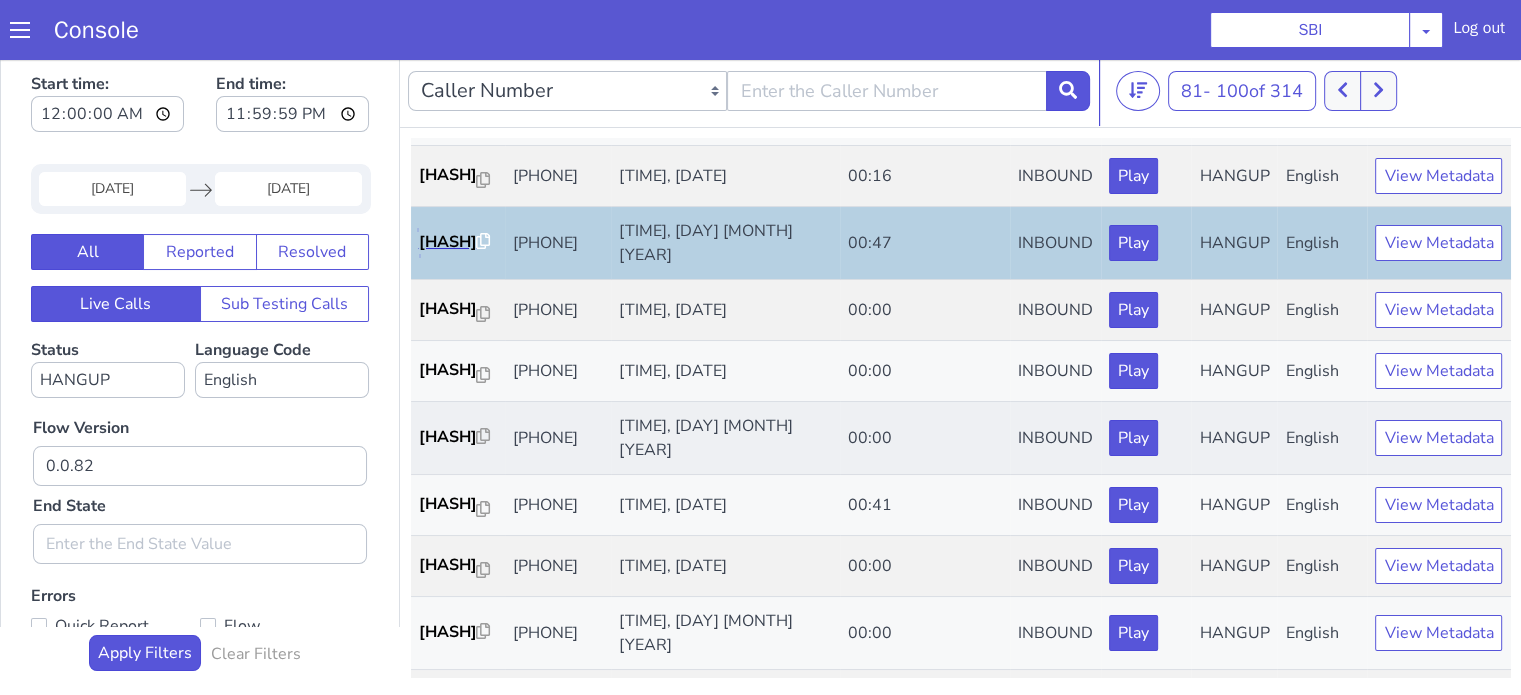 scroll, scrollTop: 500, scrollLeft: 0, axis: vertical 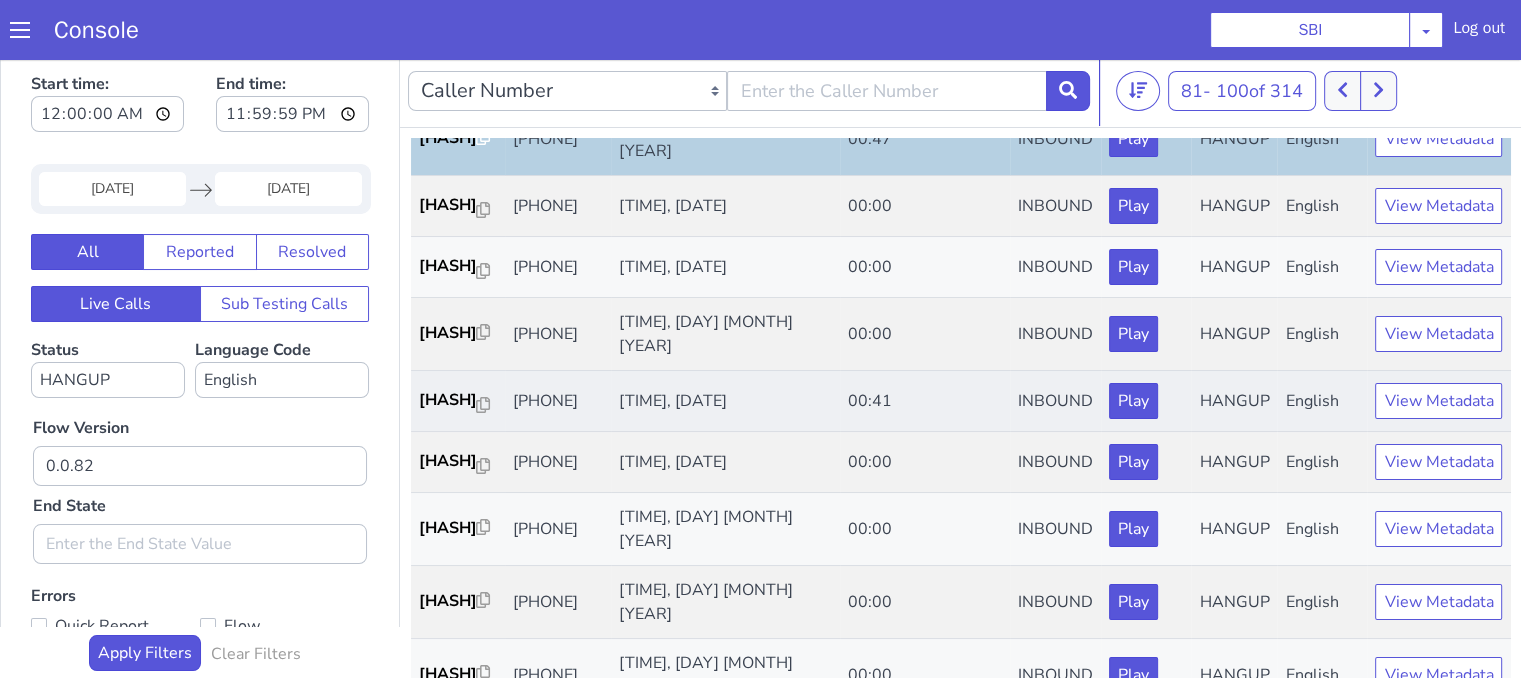 click on "4c4e77..." at bounding box center [458, 401] 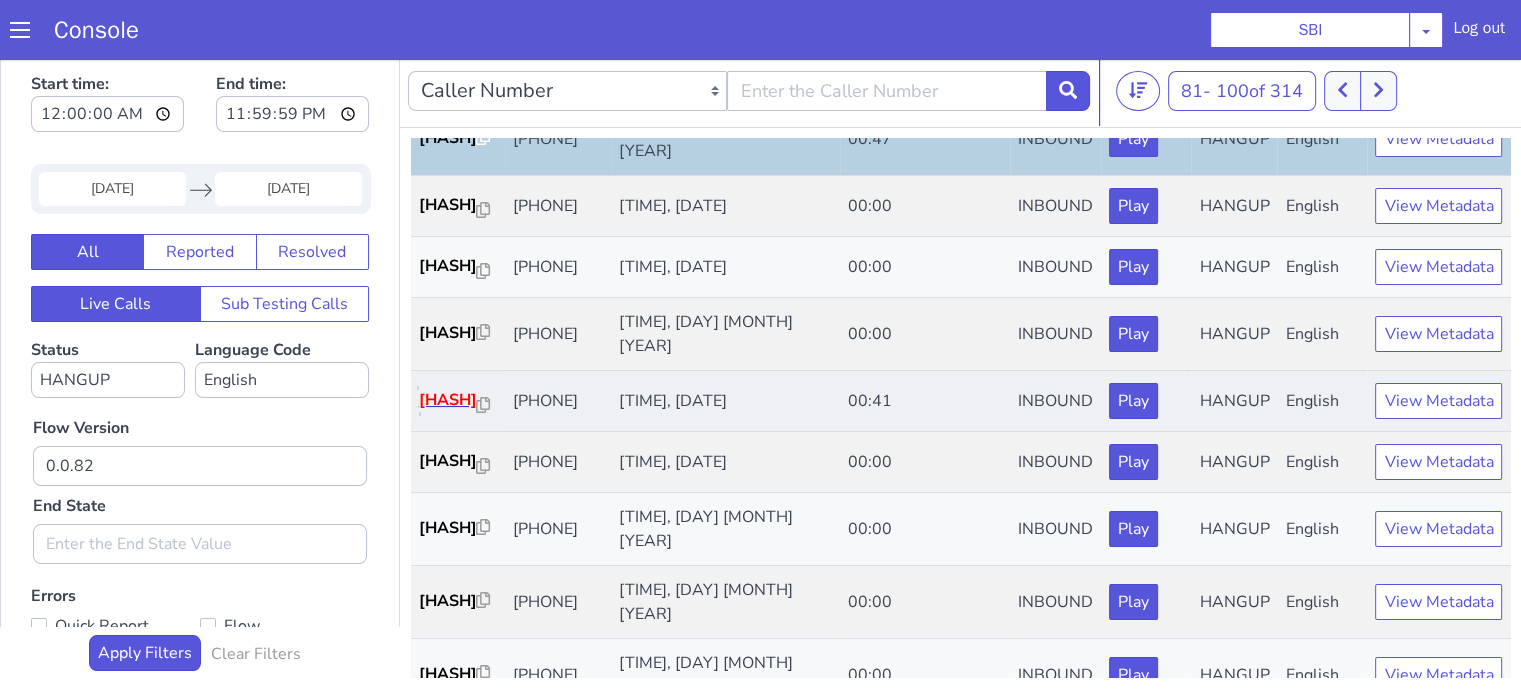 click on "4c4e77..." at bounding box center [448, 400] 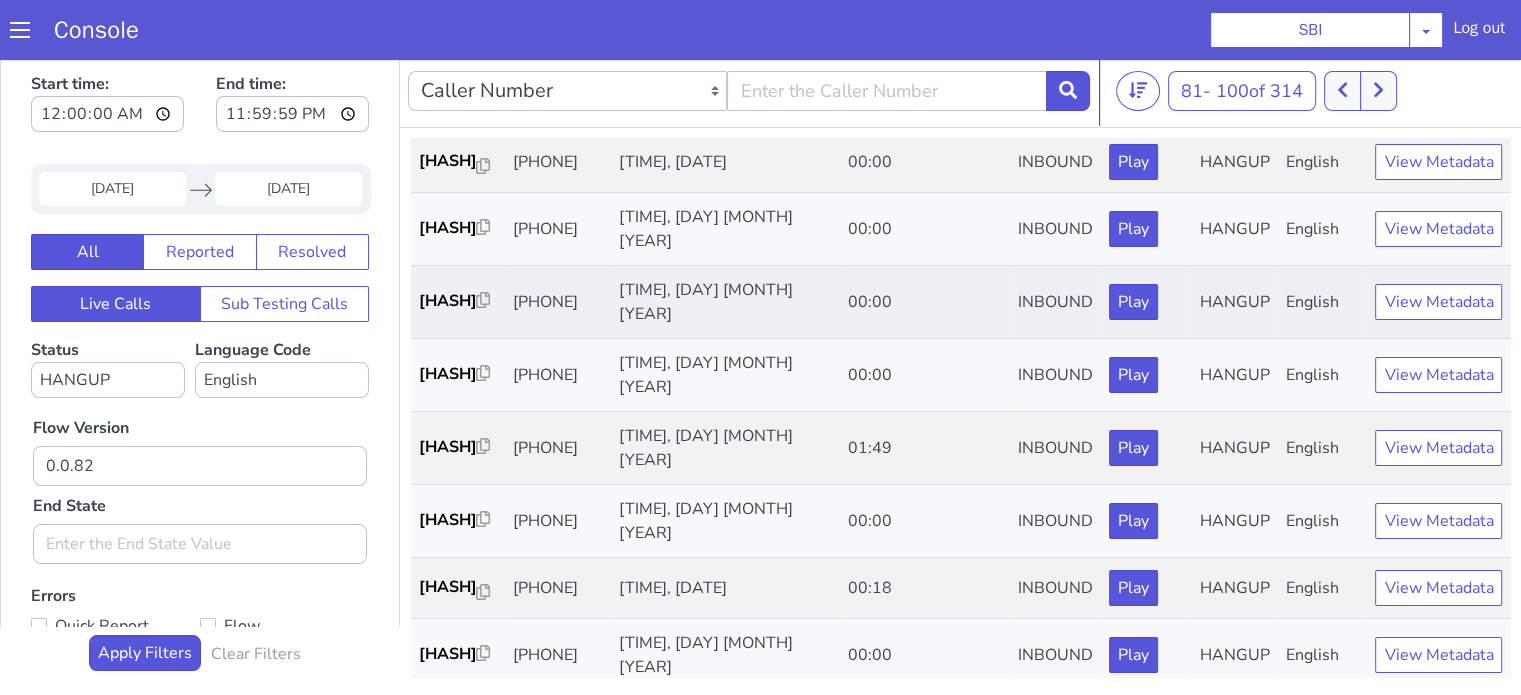 scroll, scrollTop: 990, scrollLeft: 0, axis: vertical 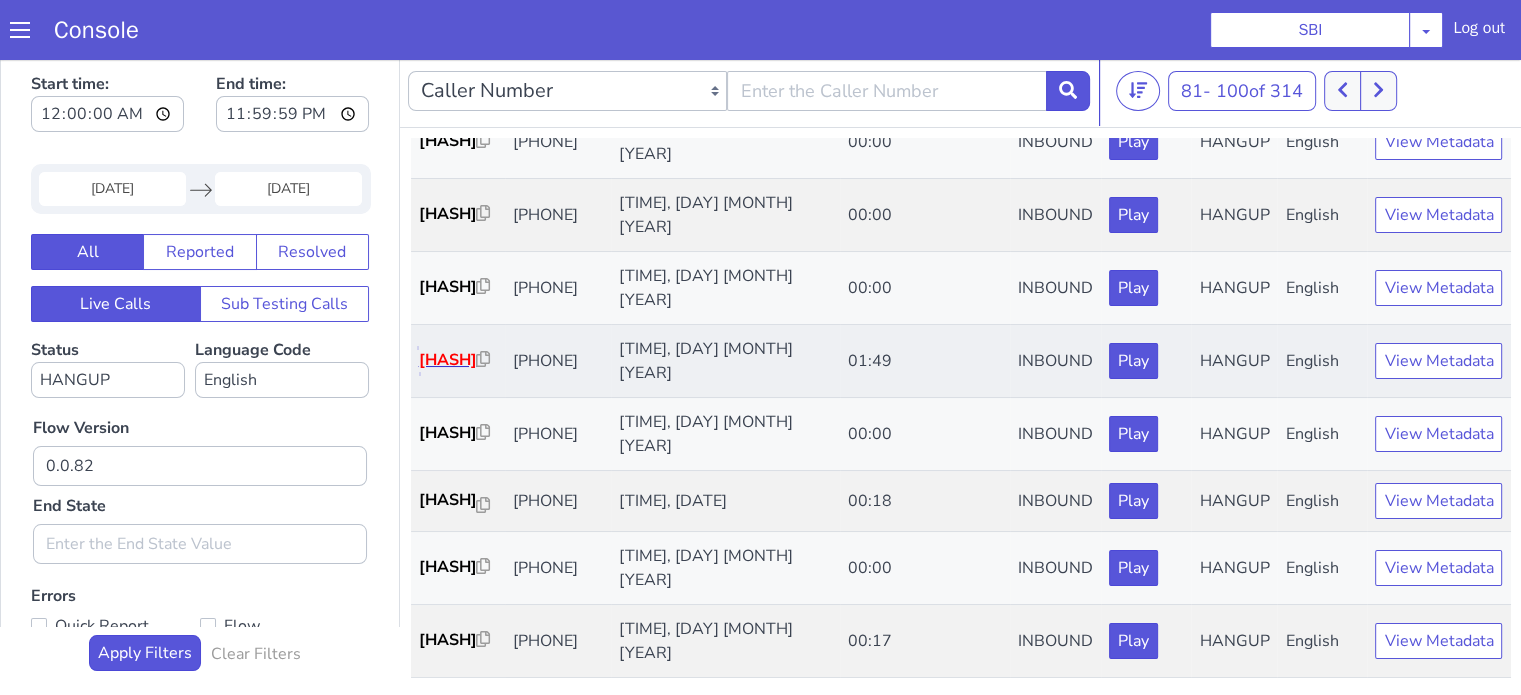 click on "620ce9..." at bounding box center (448, 360) 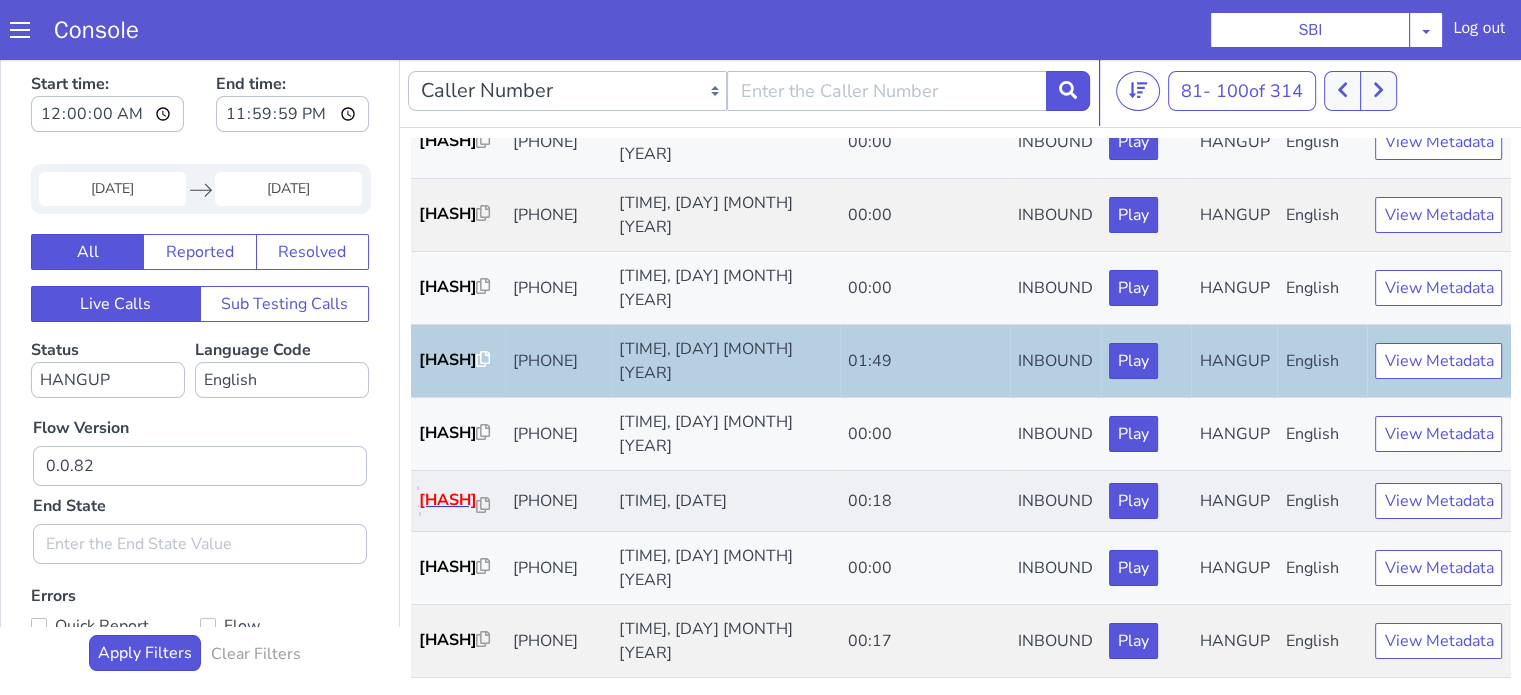 click on "61bb8c..." at bounding box center [448, 500] 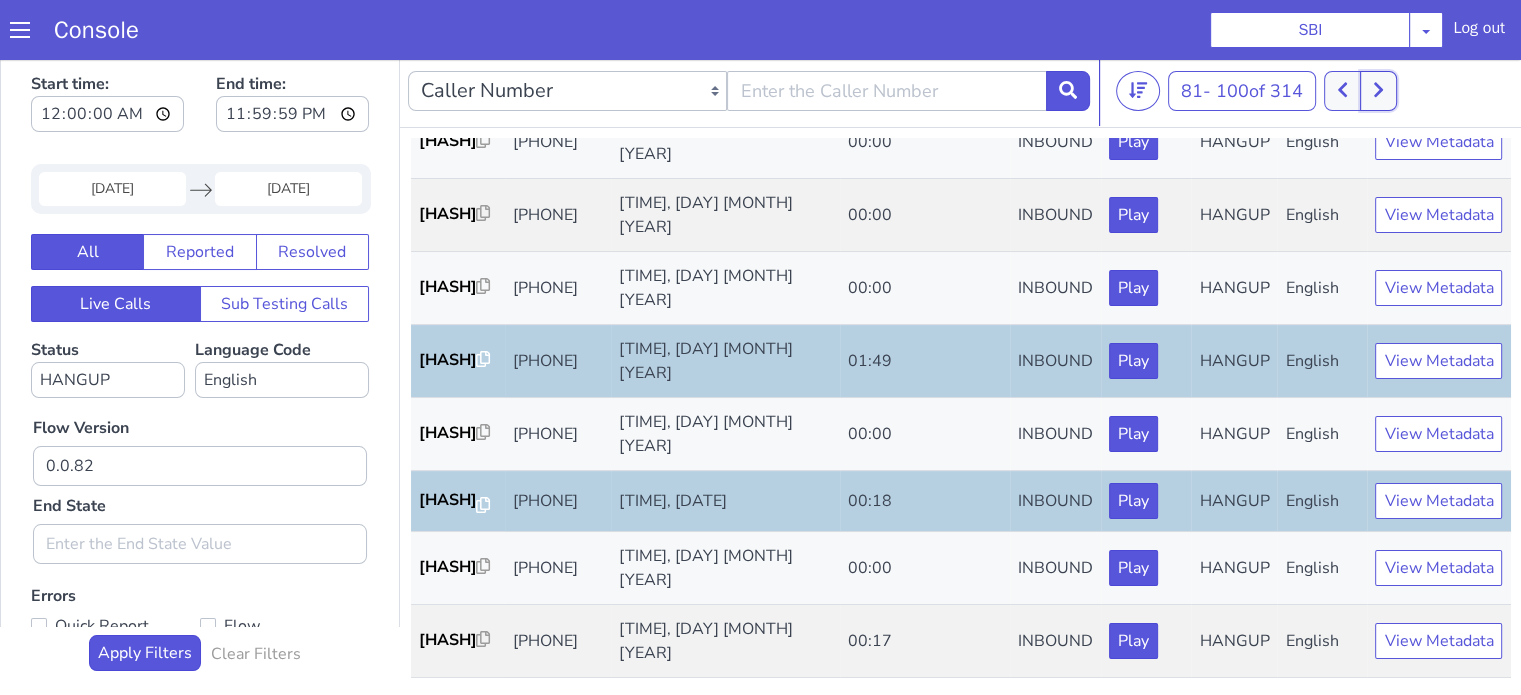 click at bounding box center [1378, 91] 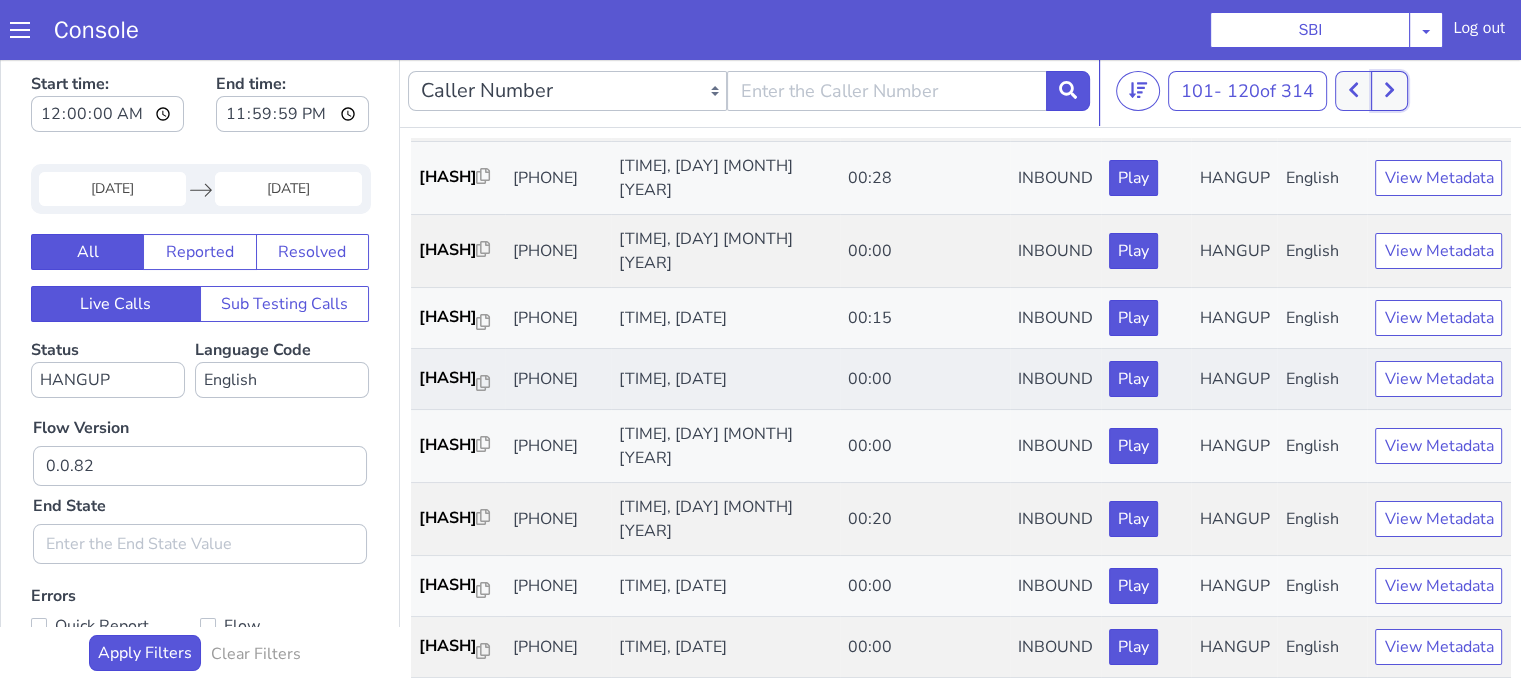 scroll, scrollTop: 990, scrollLeft: 0, axis: vertical 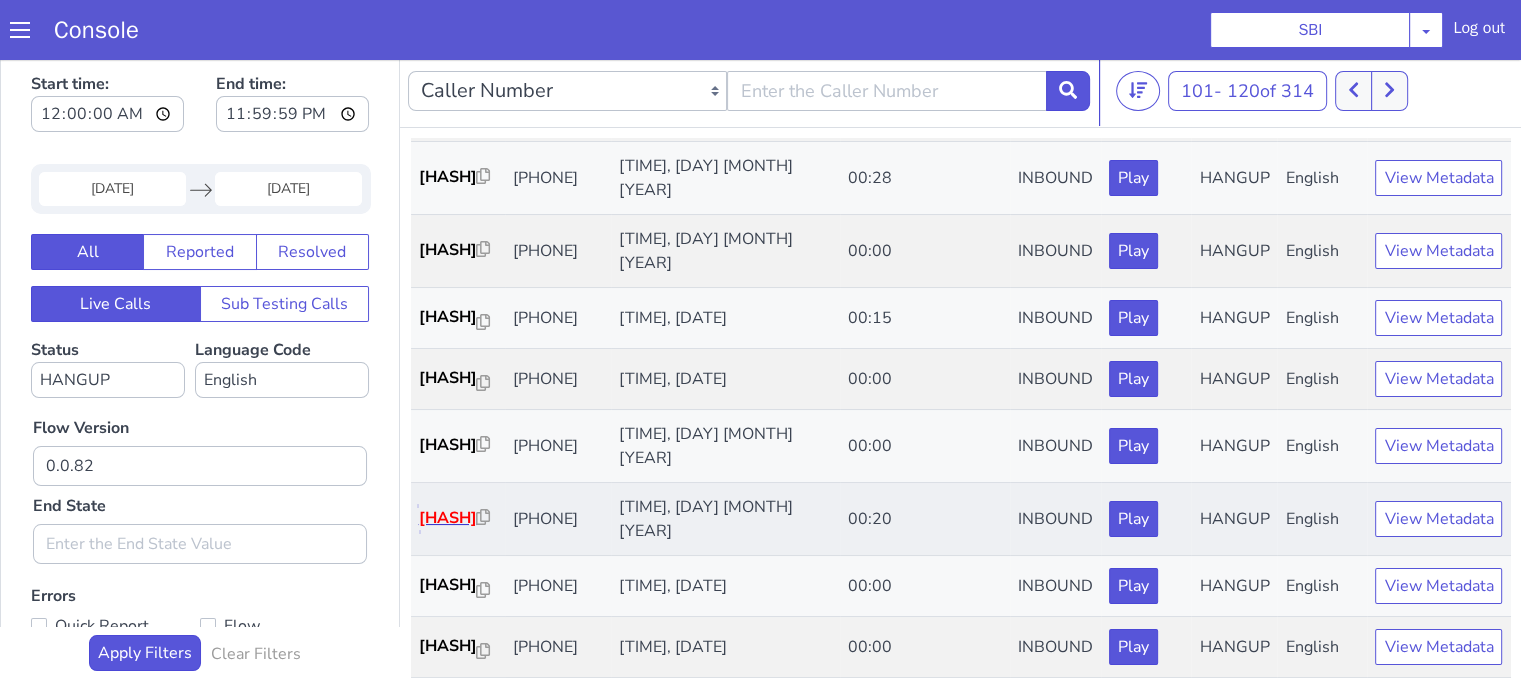 click on "e8cbc2..." at bounding box center (448, 518) 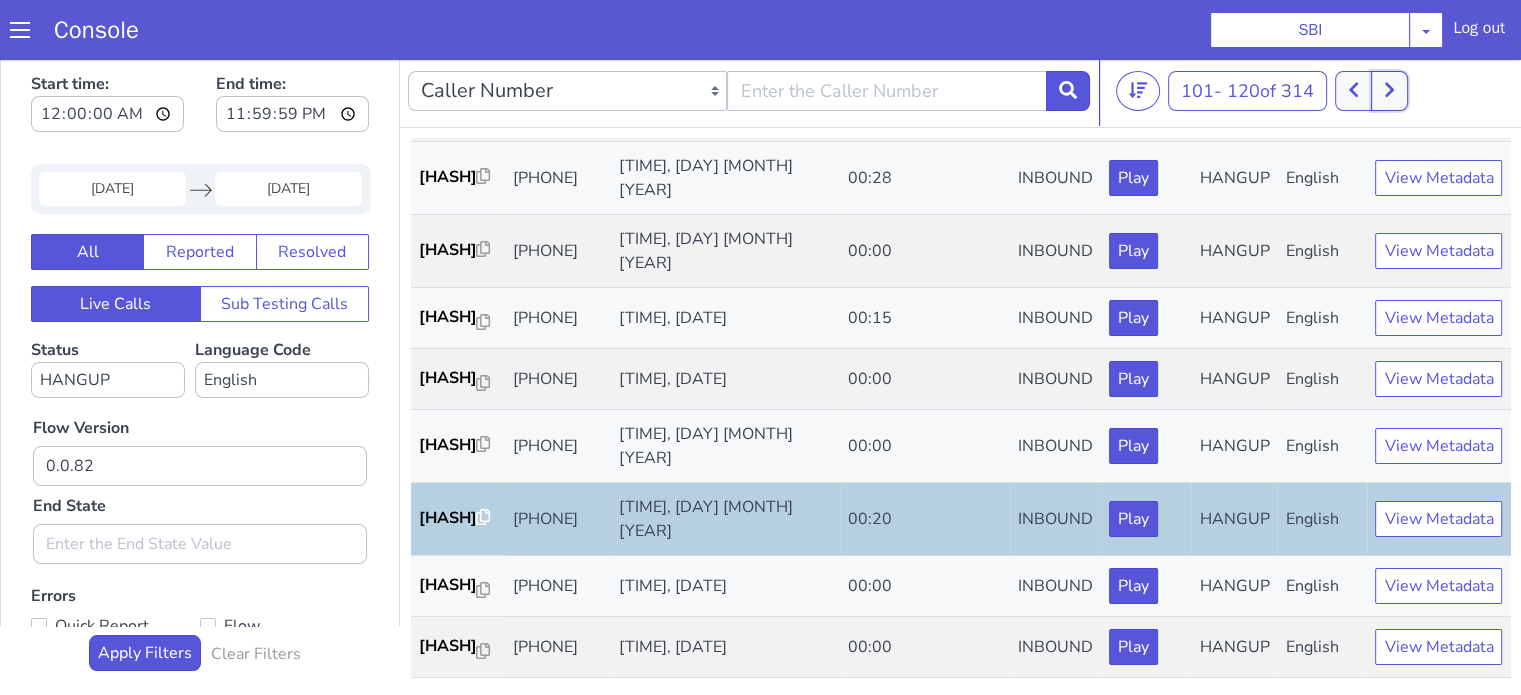 click at bounding box center [1389, 91] 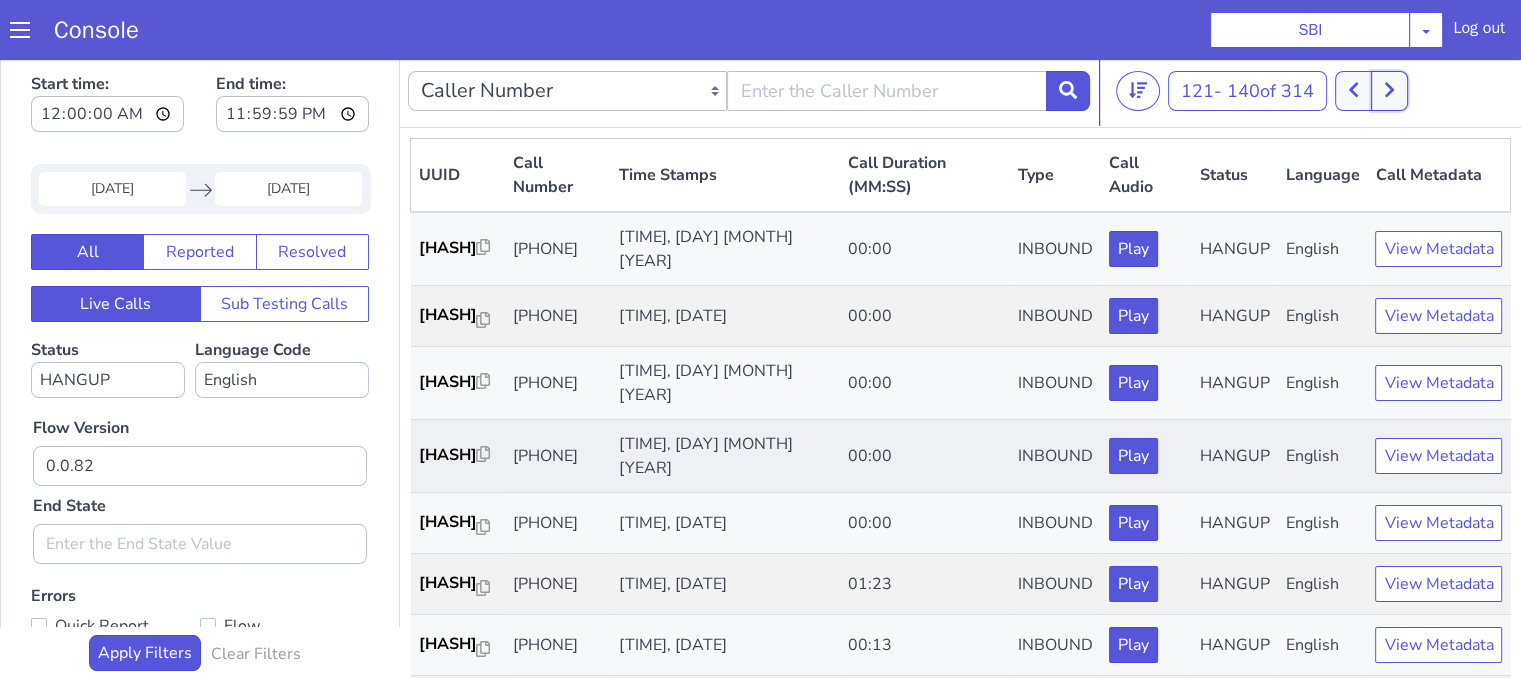 scroll, scrollTop: 100, scrollLeft: 0, axis: vertical 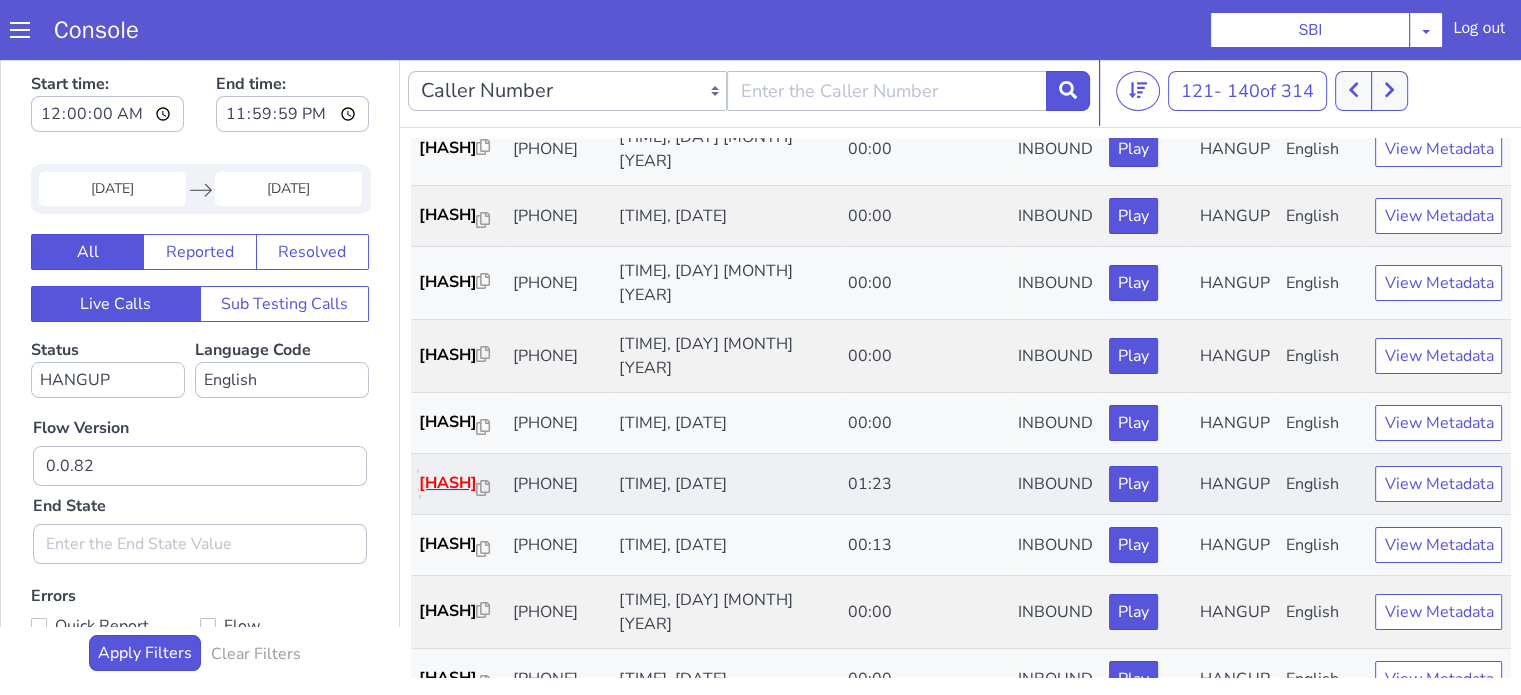 click on "2f66f2..." at bounding box center (448, 483) 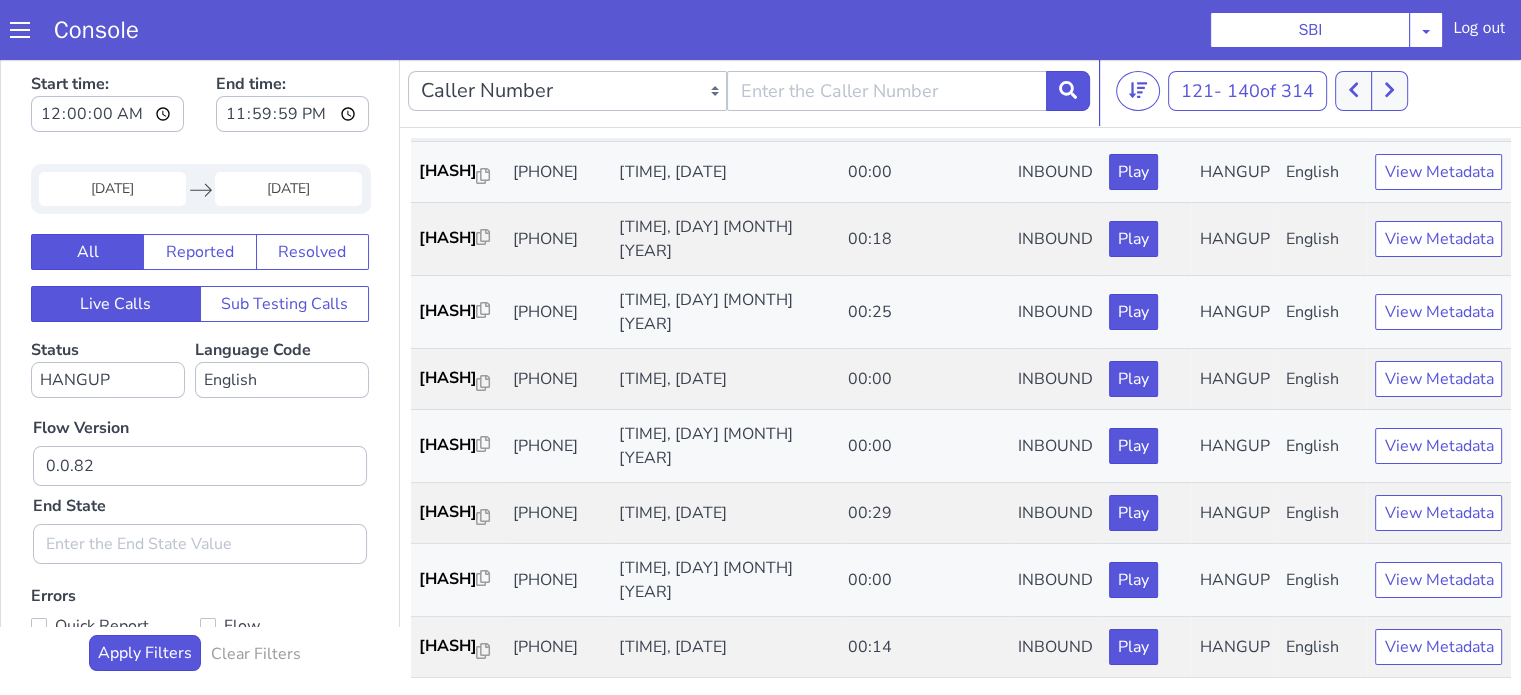 scroll, scrollTop: 990, scrollLeft: 0, axis: vertical 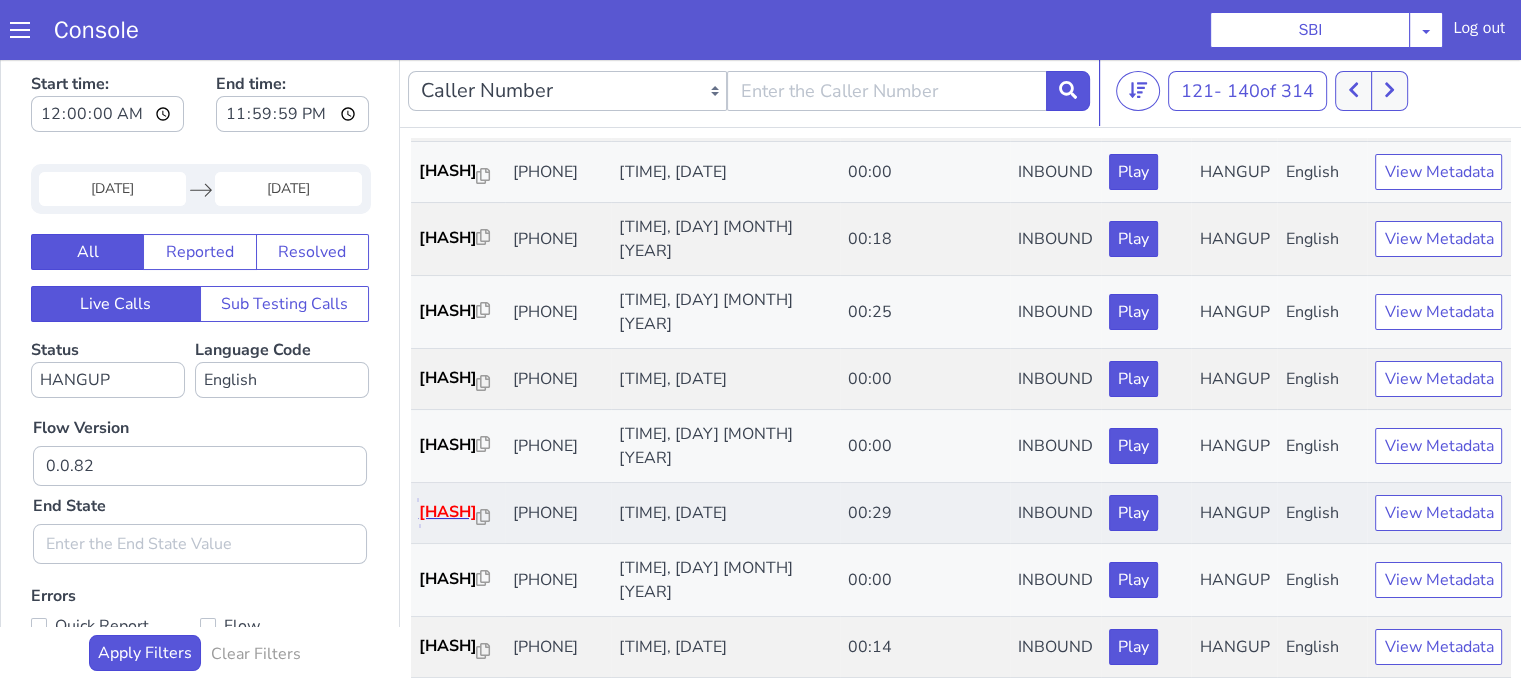 click on "3bdc9e..." at bounding box center (448, 512) 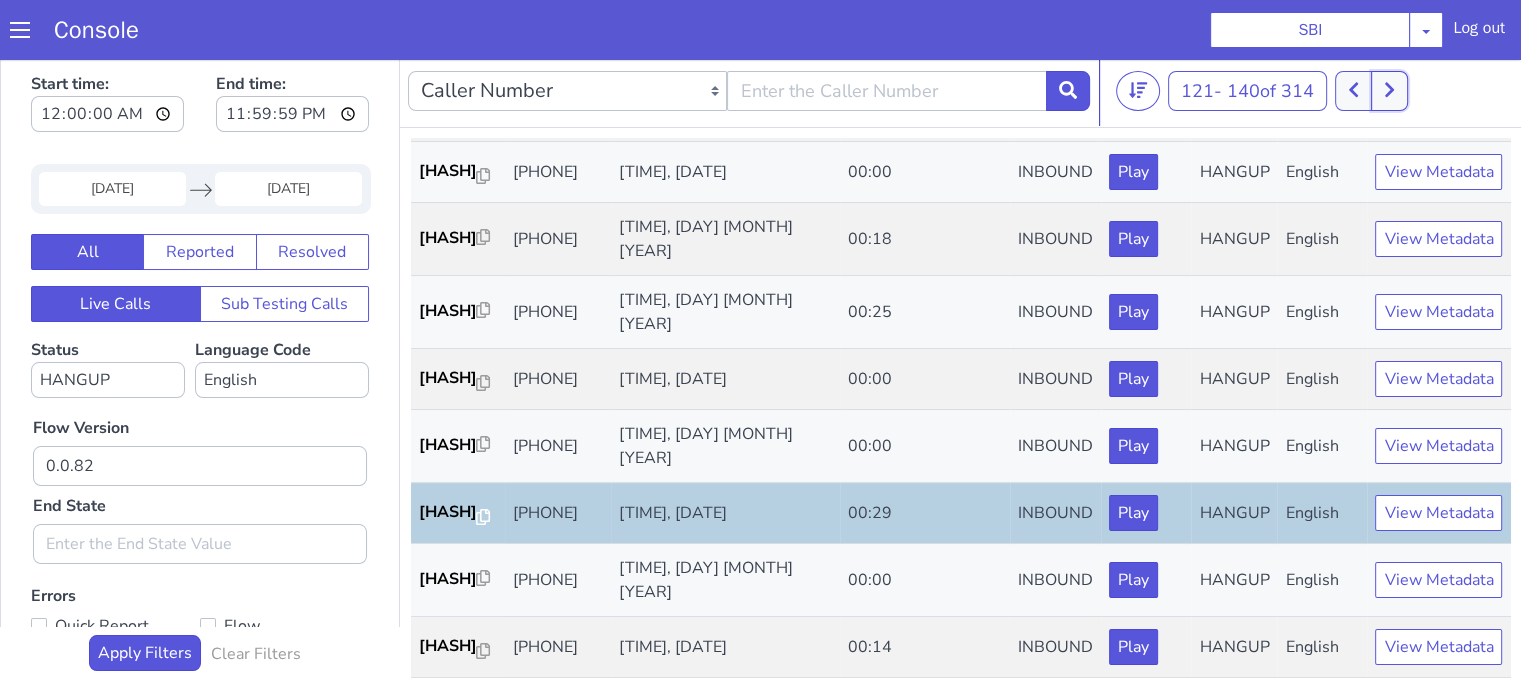 drag, startPoint x: 1400, startPoint y: 86, endPoint x: 1101, endPoint y: 111, distance: 300.04333 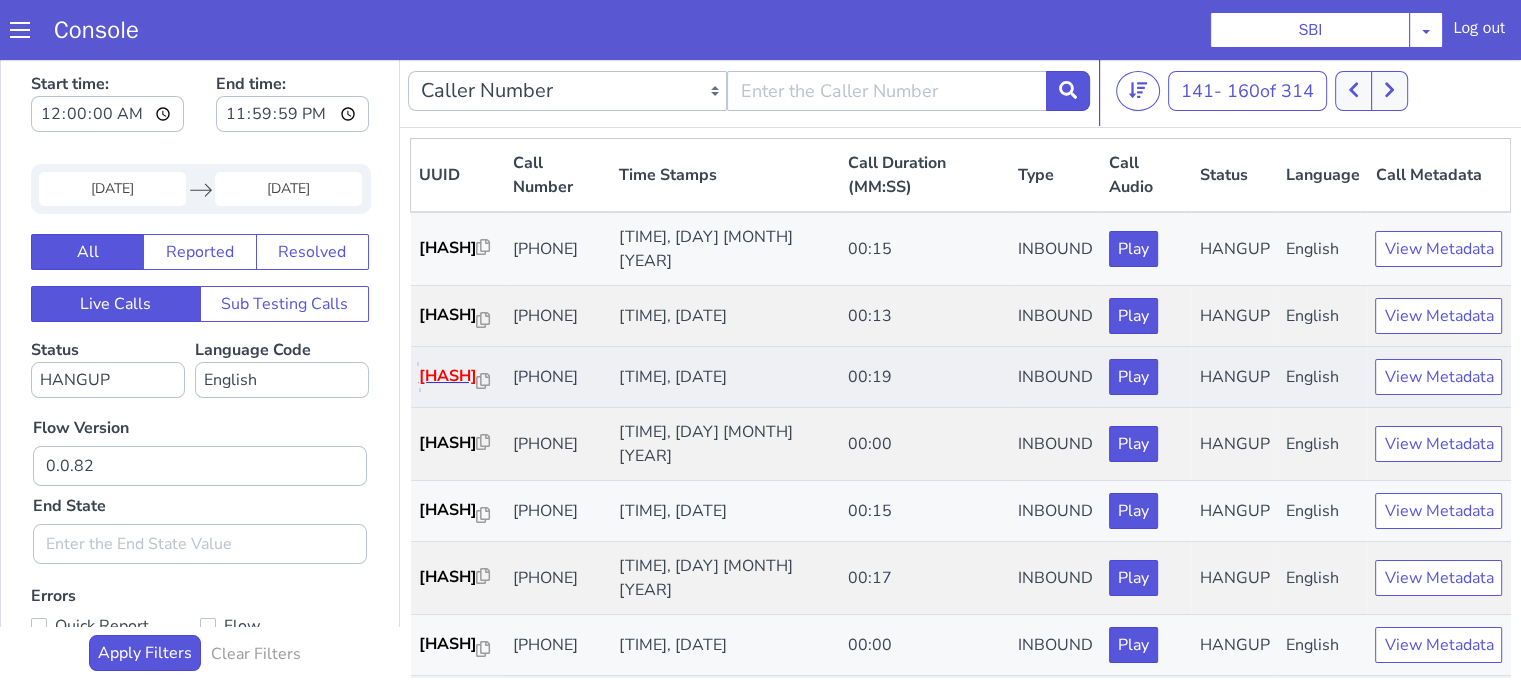 click on "f00def..." at bounding box center [448, 376] 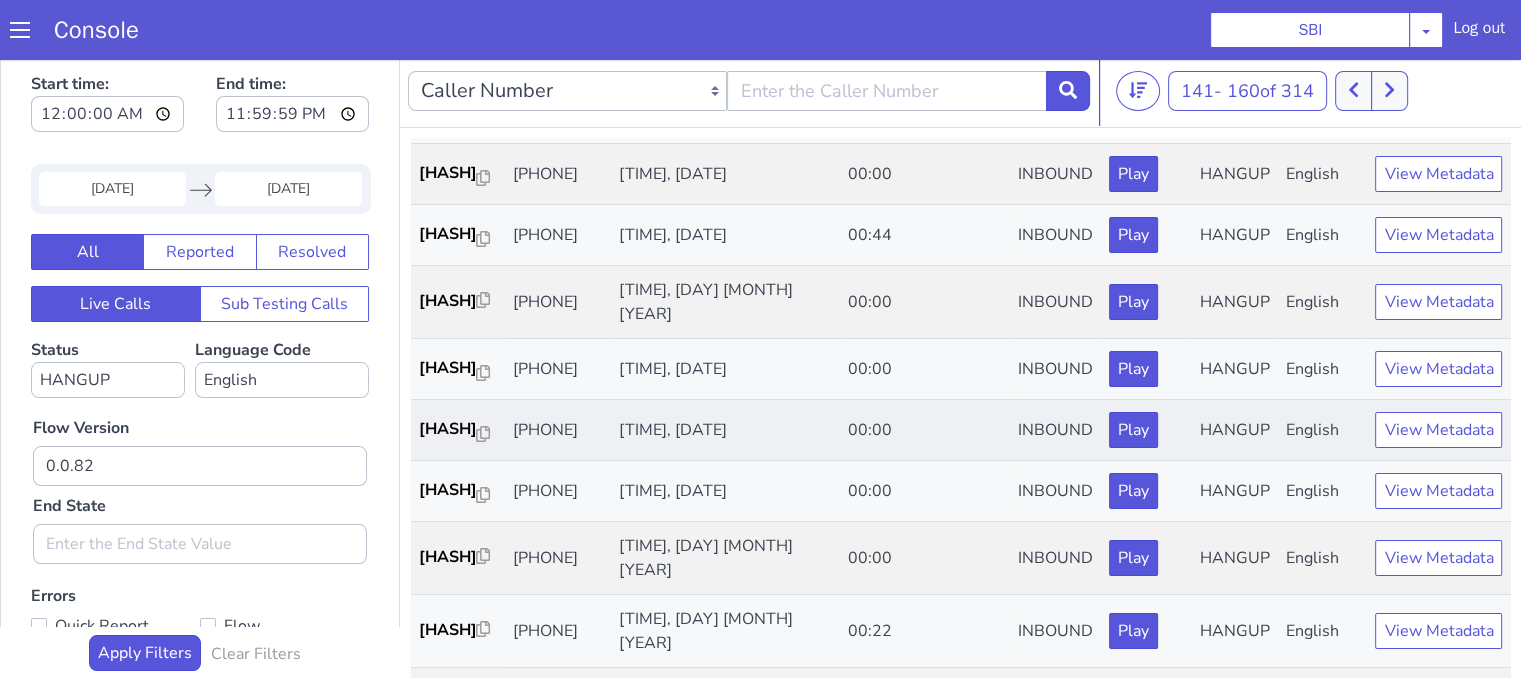 scroll, scrollTop: 990, scrollLeft: 0, axis: vertical 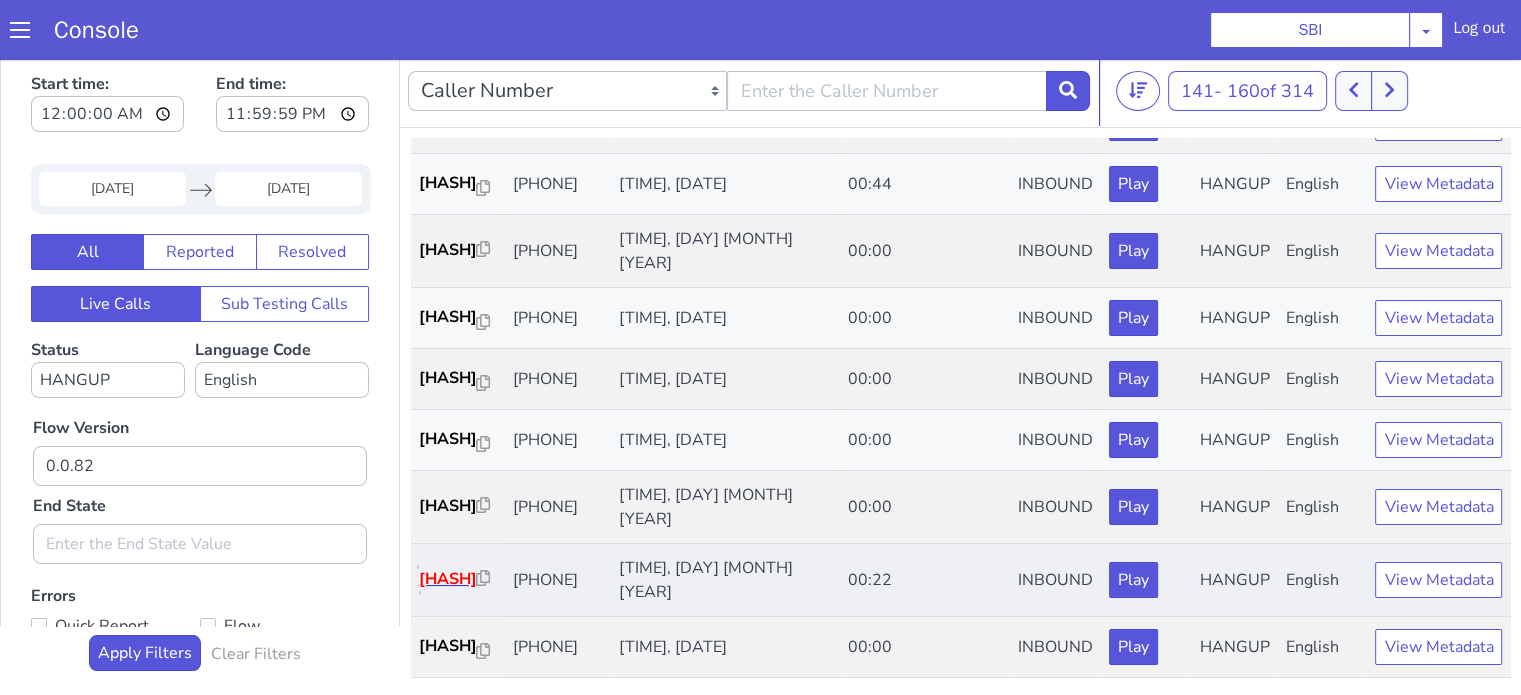 click on "e3b290..." at bounding box center [448, 579] 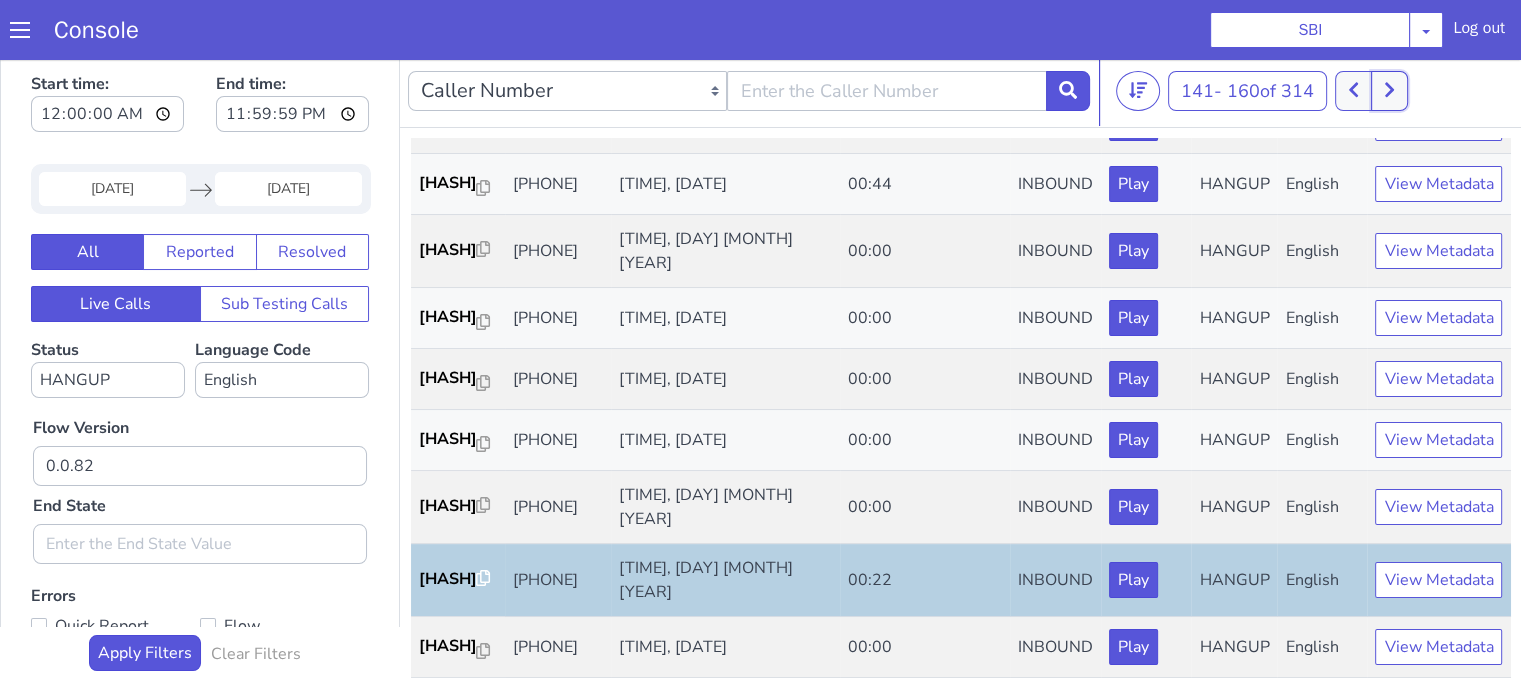 click 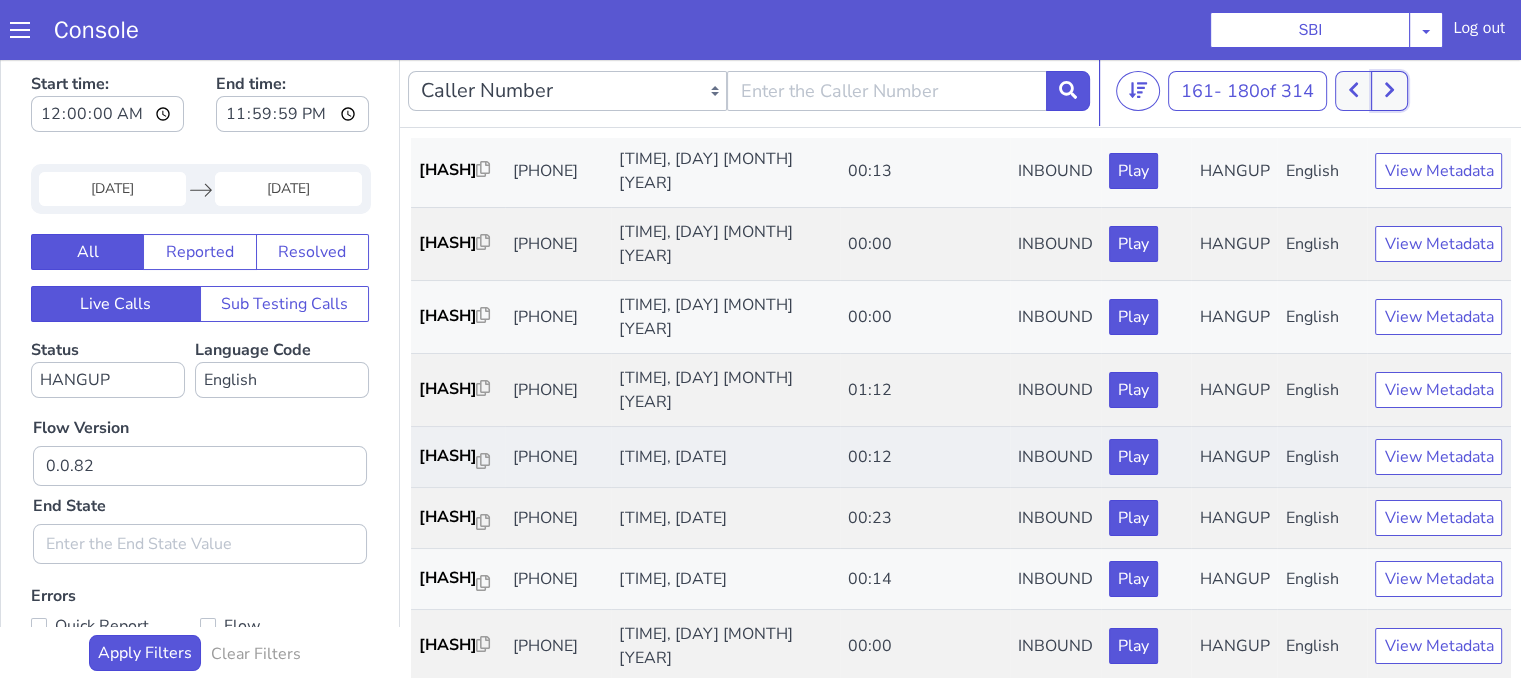 scroll, scrollTop: 100, scrollLeft: 0, axis: vertical 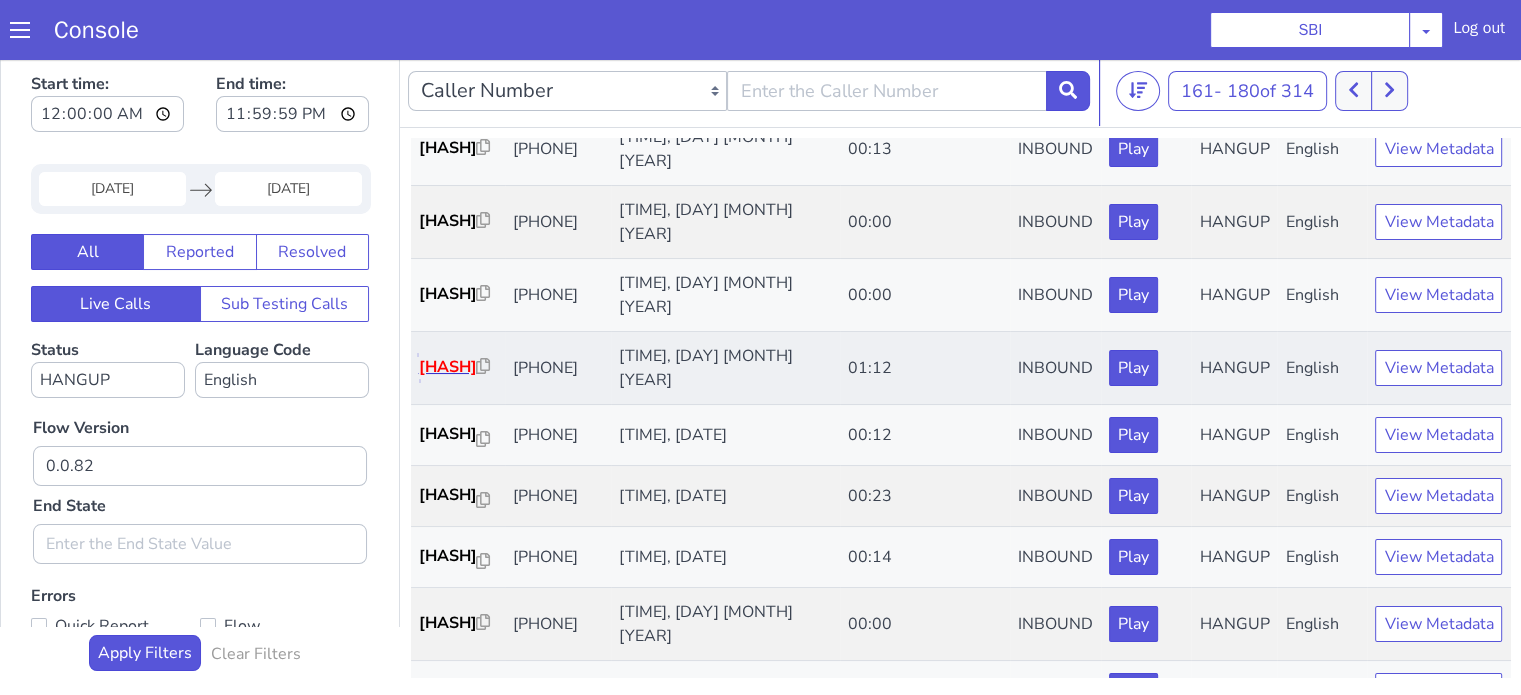 click on "004a6d..." at bounding box center [448, 367] 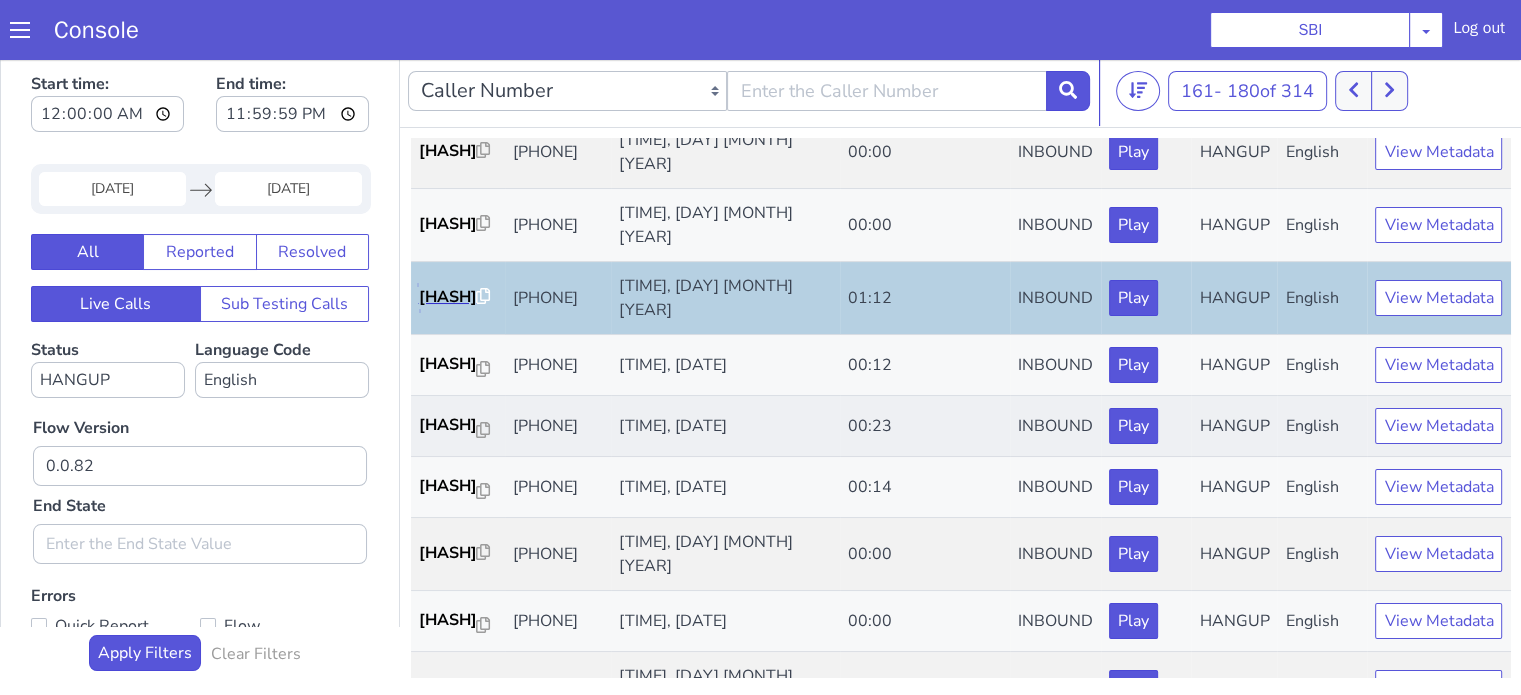 scroll, scrollTop: 200, scrollLeft: 0, axis: vertical 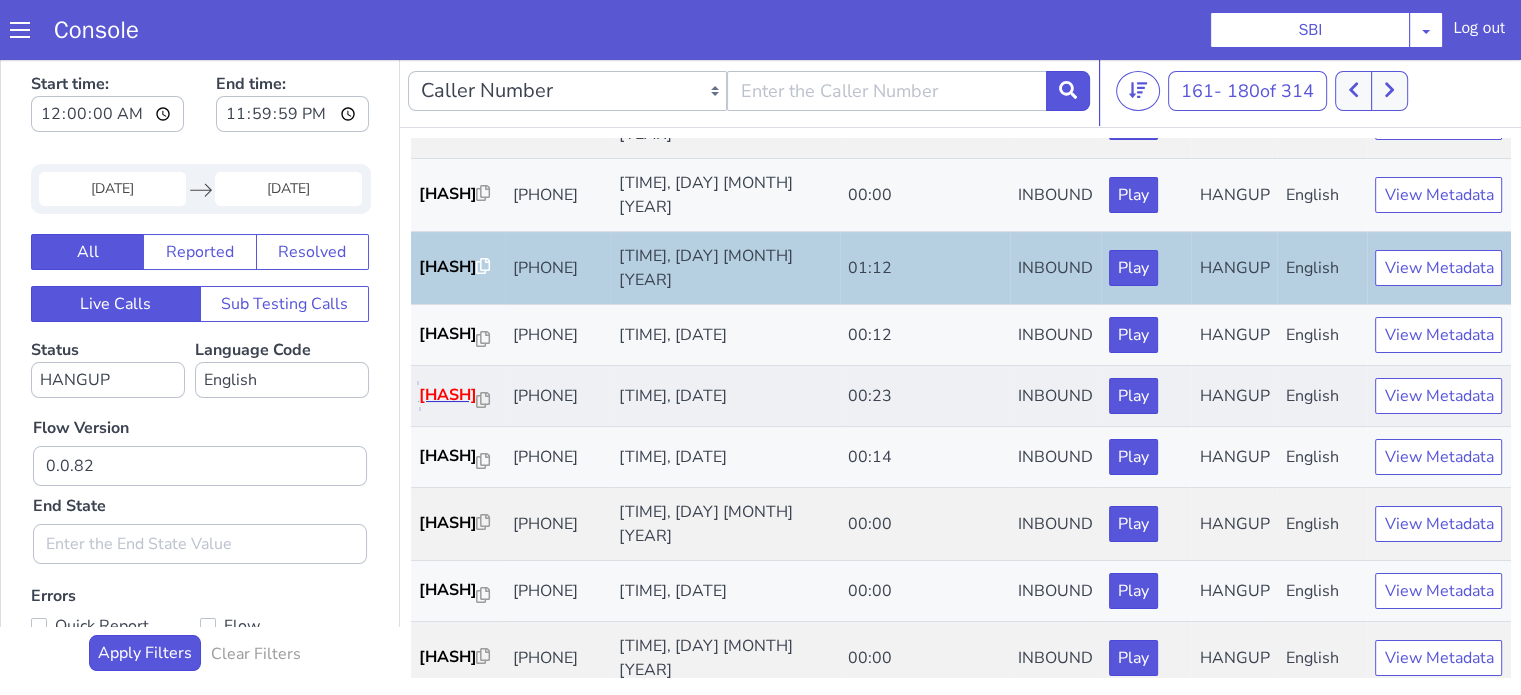 click on "d034f4..." at bounding box center (448, 395) 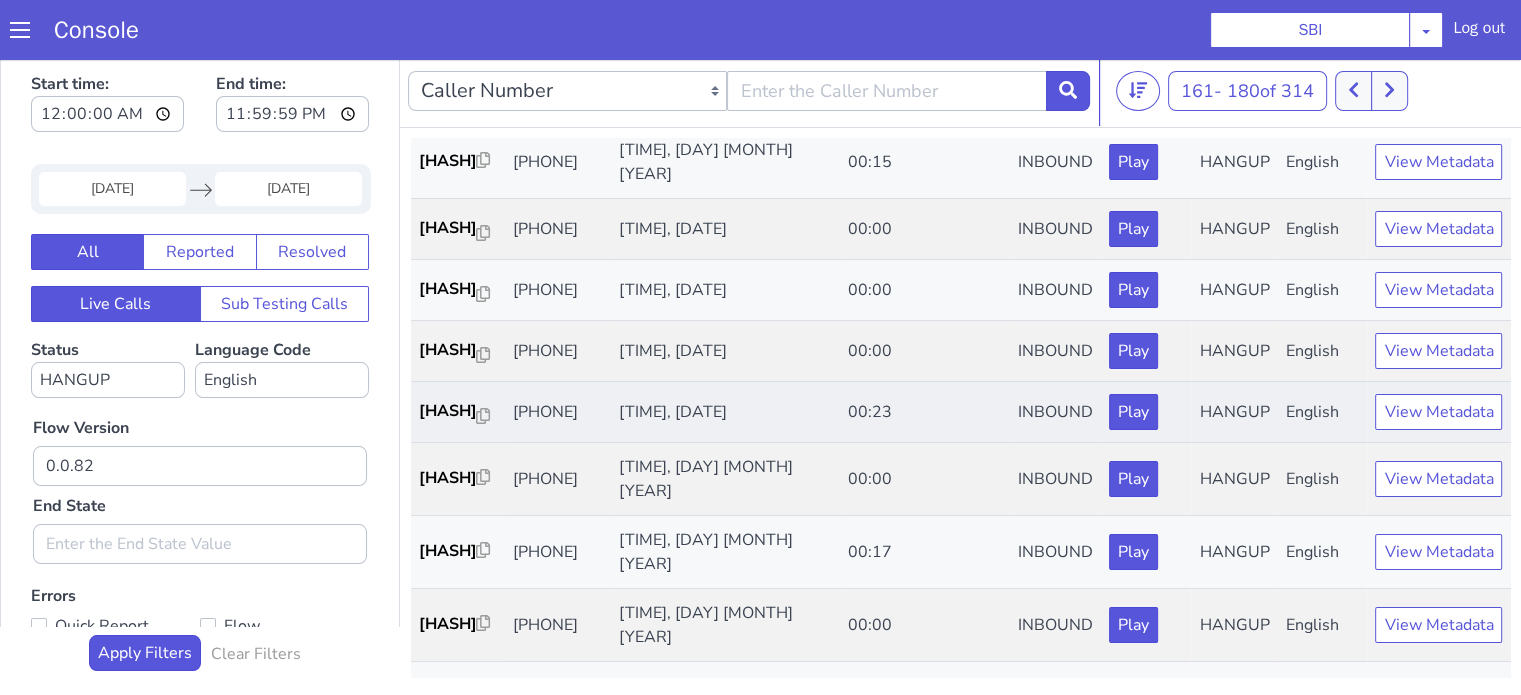 scroll, scrollTop: 800, scrollLeft: 0, axis: vertical 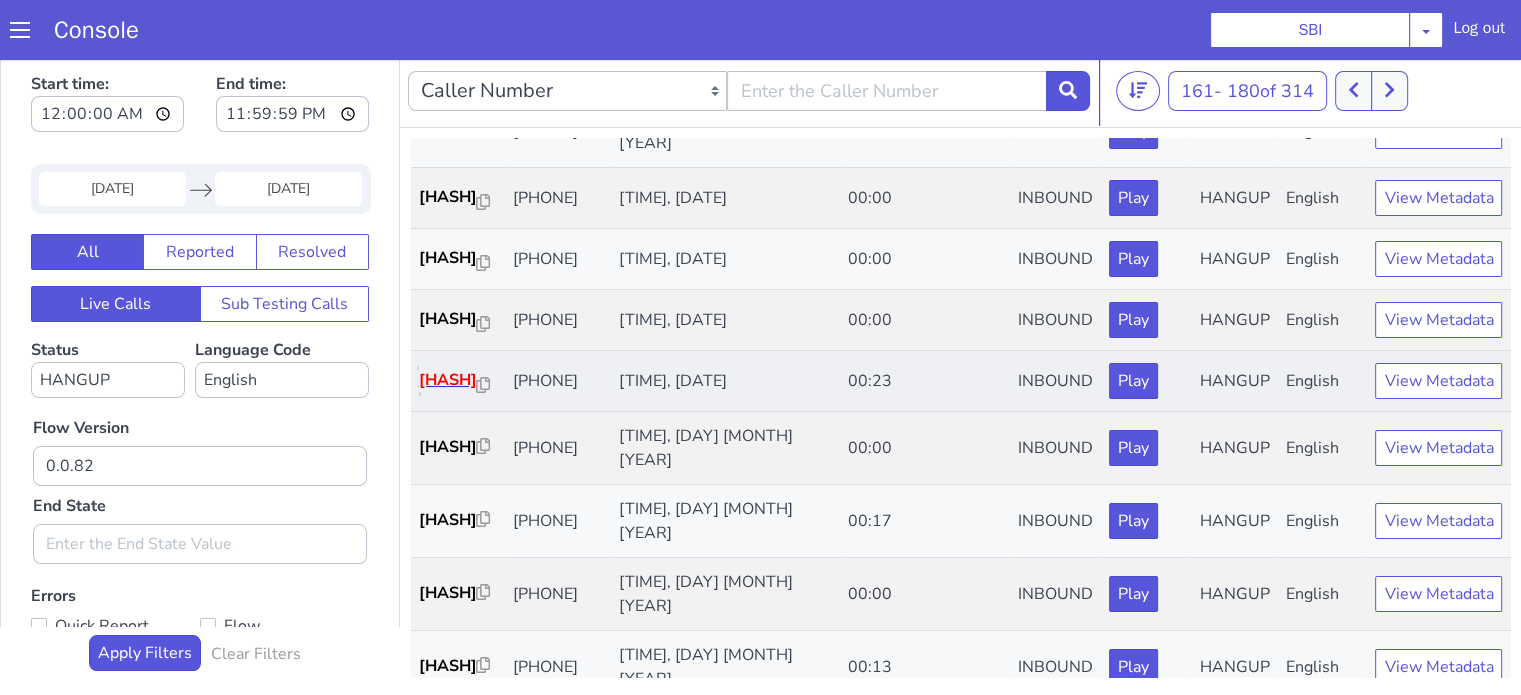 click on "80e854..." at bounding box center [448, 380] 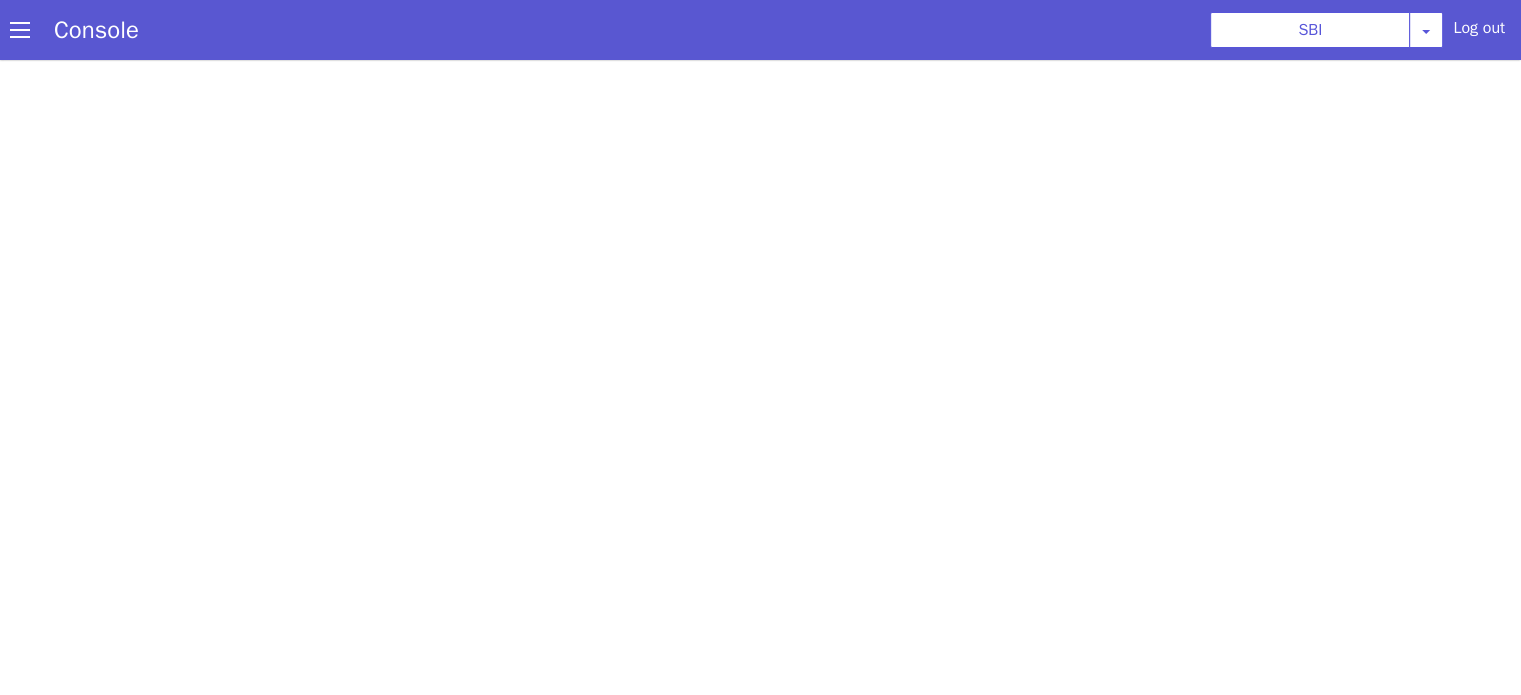 scroll, scrollTop: 0, scrollLeft: 0, axis: both 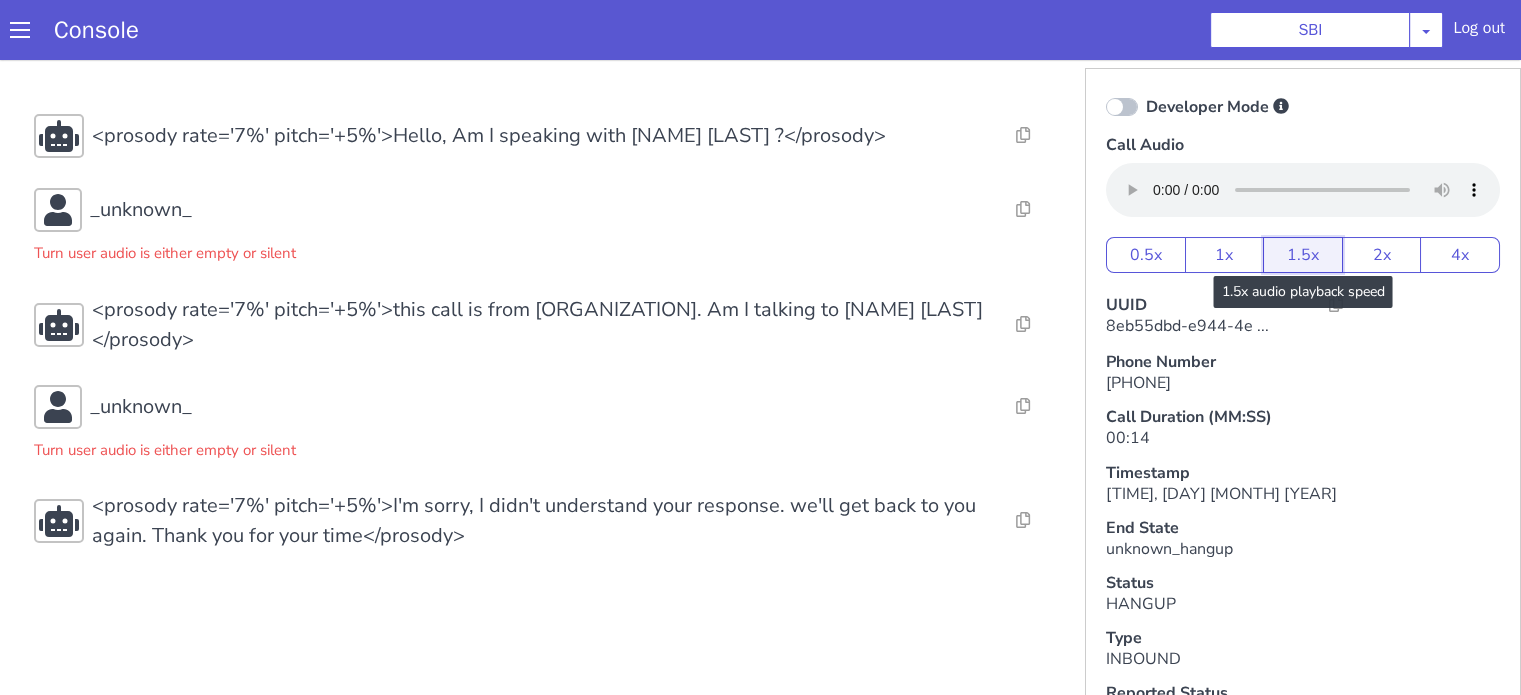click on "1.5x" at bounding box center [1303, 255] 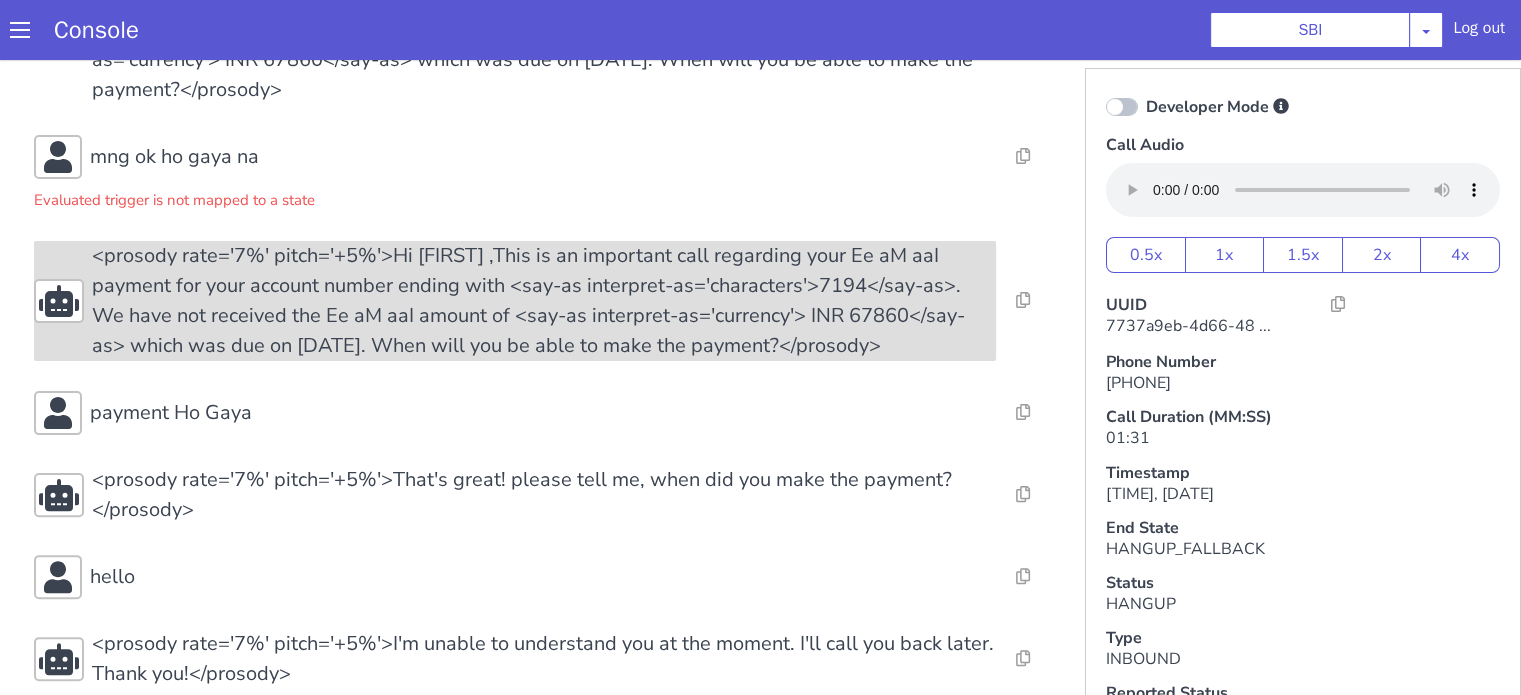 scroll, scrollTop: 531, scrollLeft: 0, axis: vertical 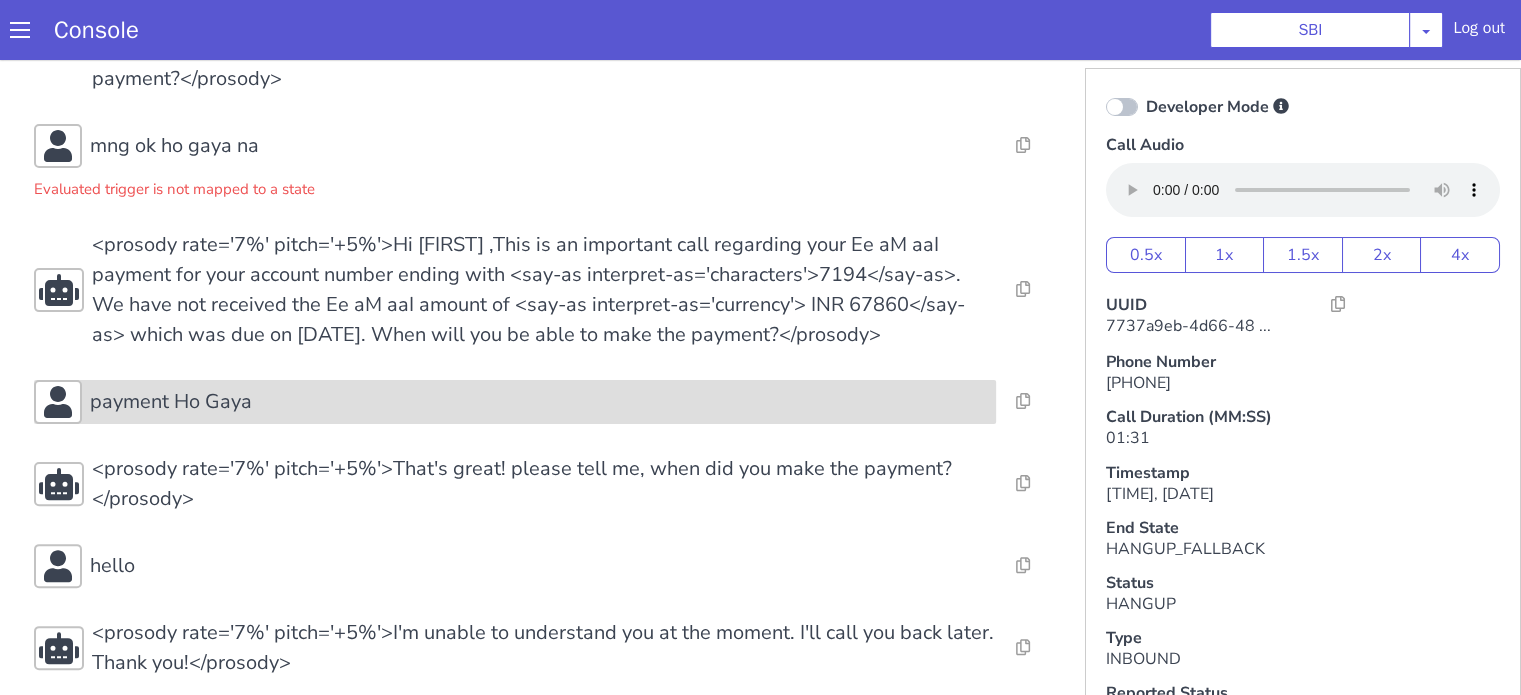 click on "payment Ho Gaya" at bounding box center (539, 402) 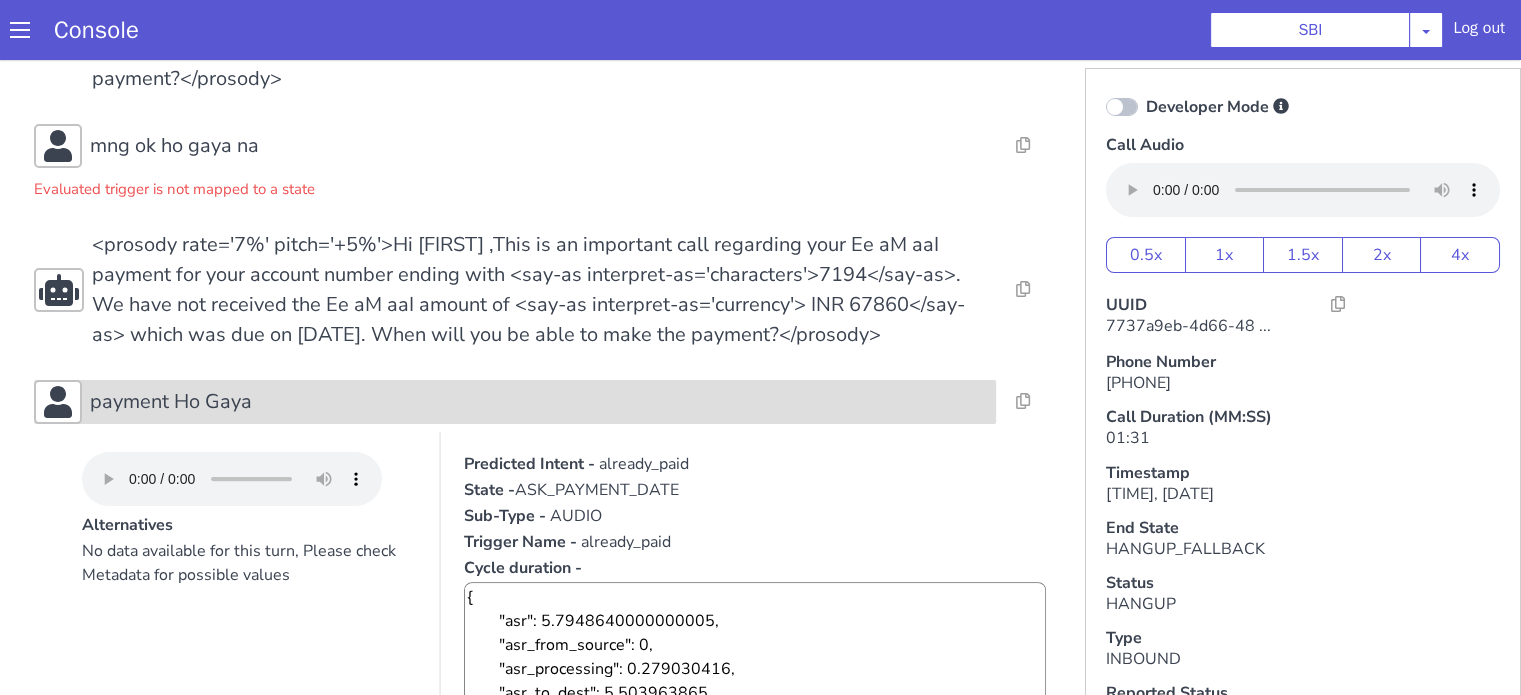 drag, startPoint x: 195, startPoint y: 395, endPoint x: 216, endPoint y: 384, distance: 23.70654 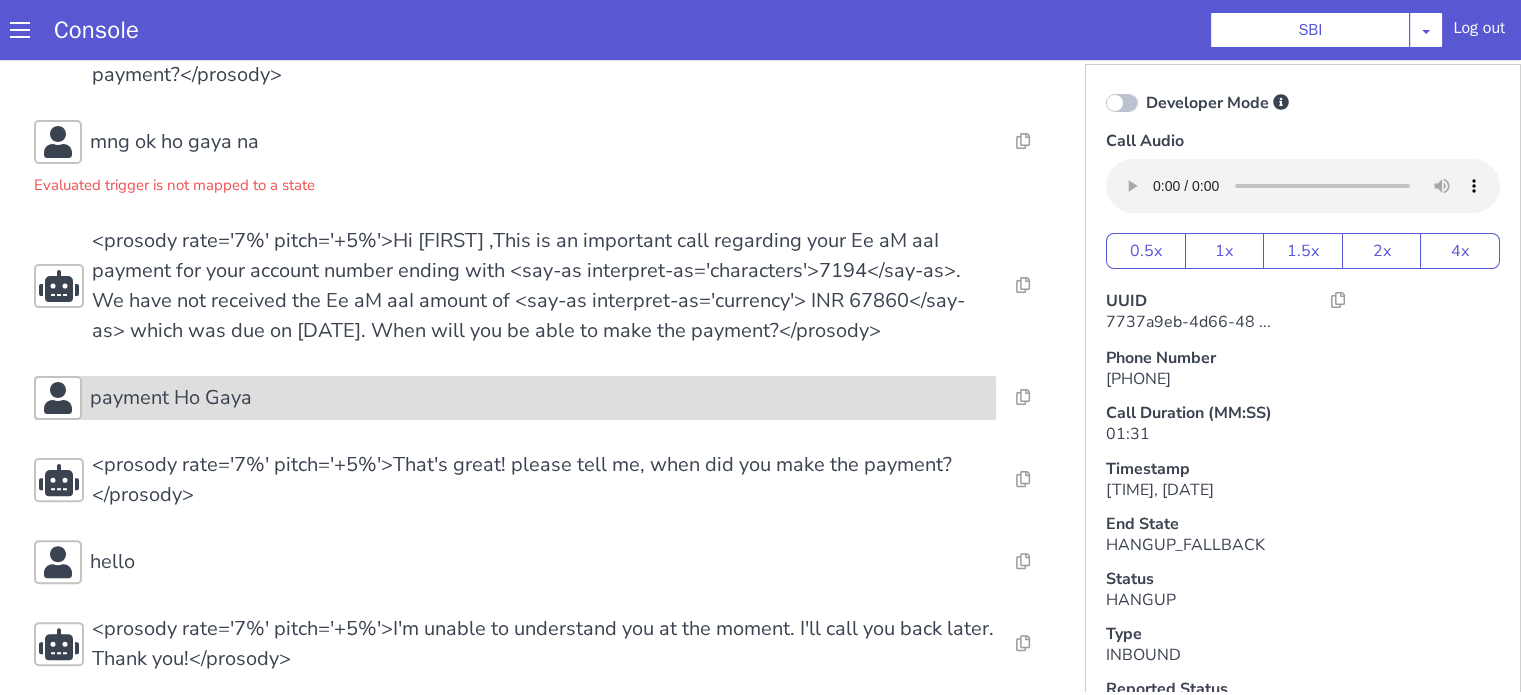 scroll, scrollTop: 5, scrollLeft: 0, axis: vertical 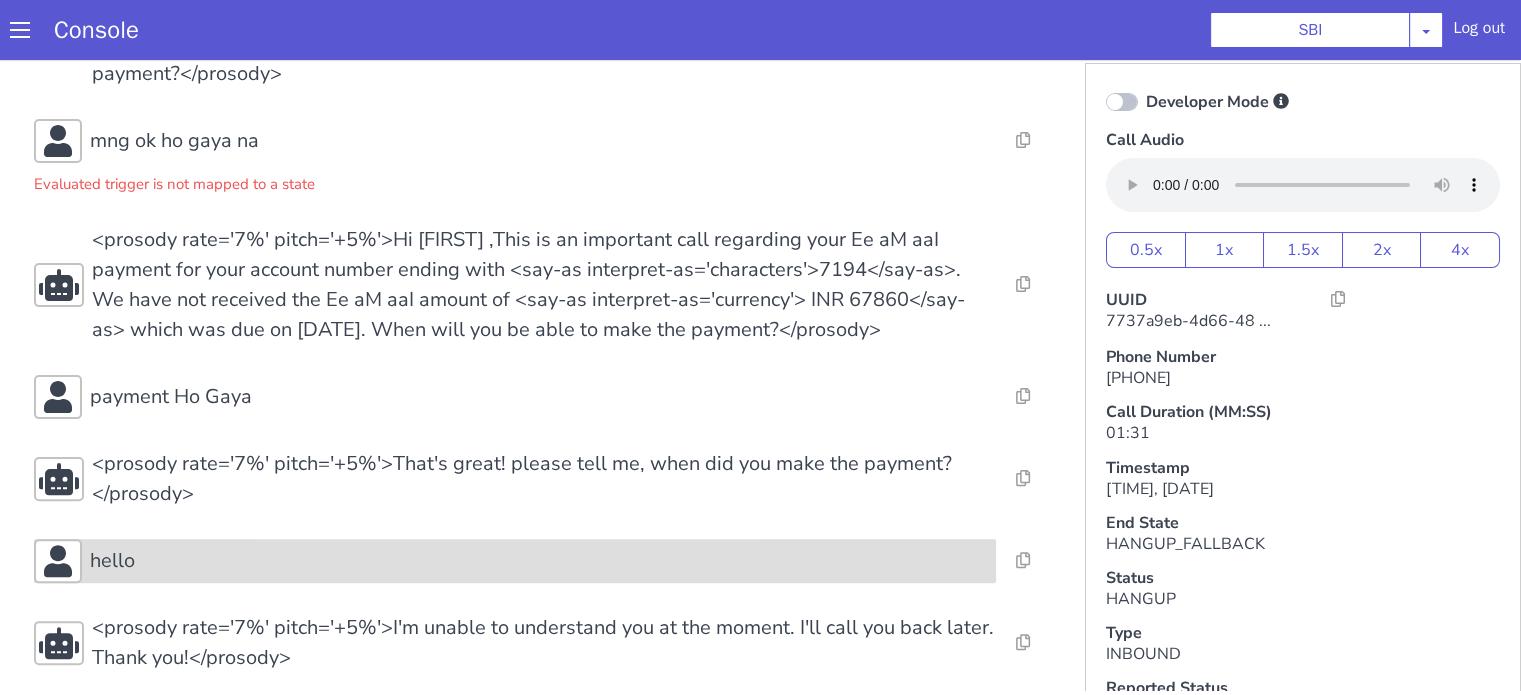 drag, startPoint x: 222, startPoint y: 539, endPoint x: 220, endPoint y: 550, distance: 11.18034 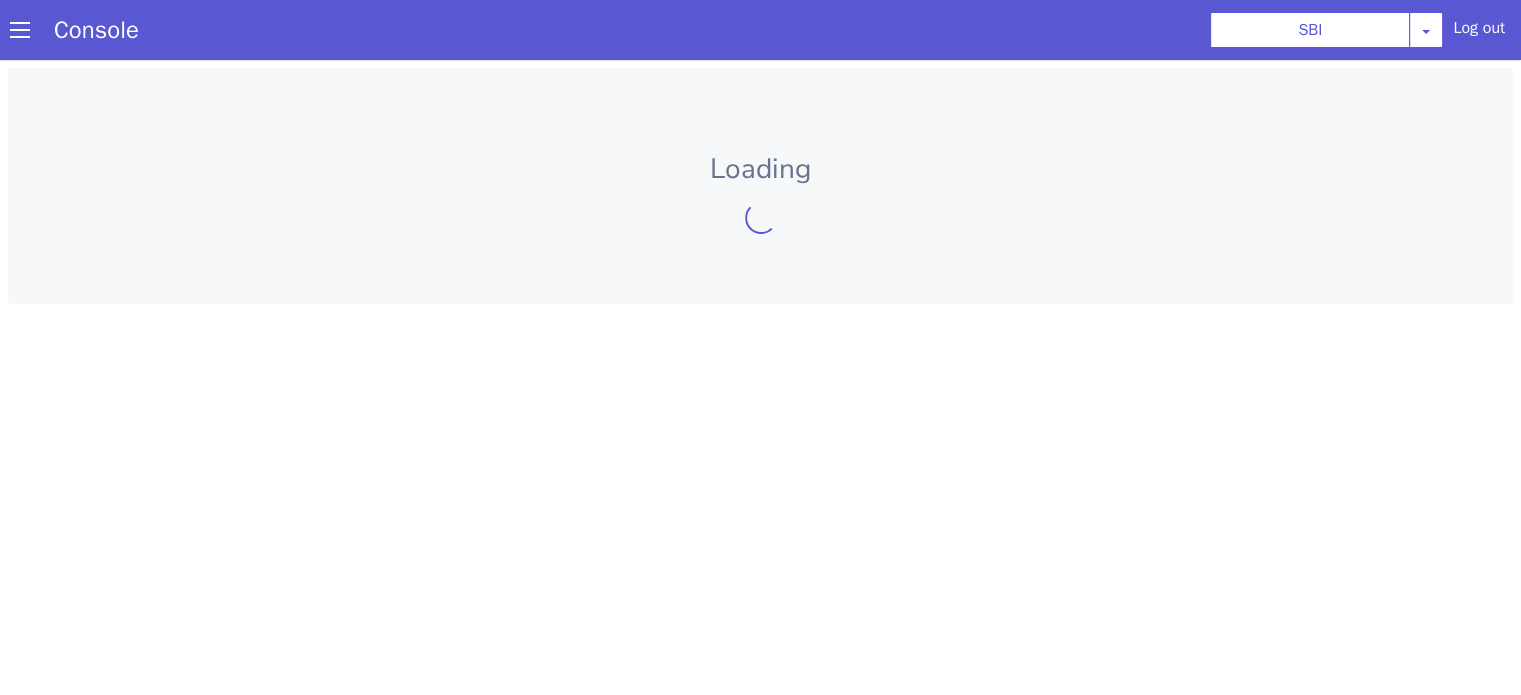 scroll, scrollTop: 0, scrollLeft: 0, axis: both 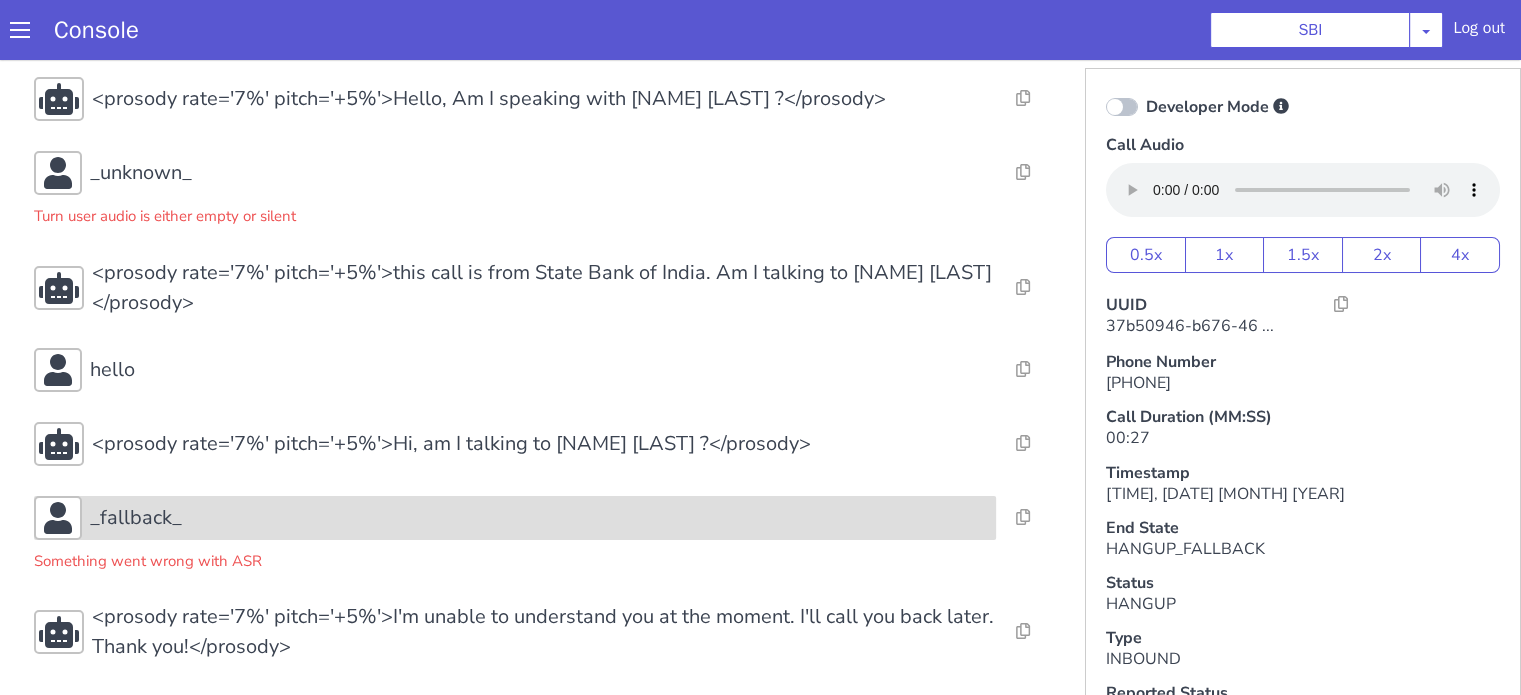 click on "_fallback_" at bounding box center (136, 518) 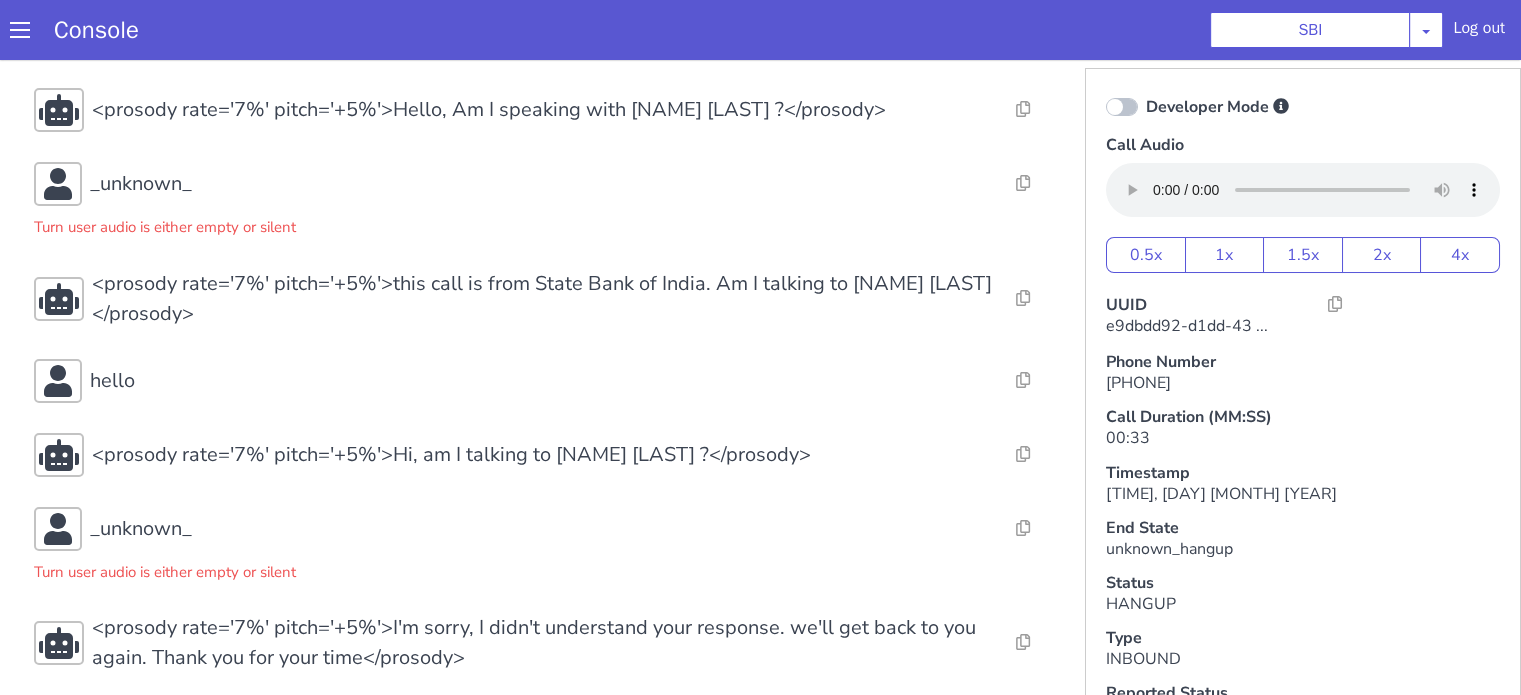 scroll, scrollTop: 37, scrollLeft: 0, axis: vertical 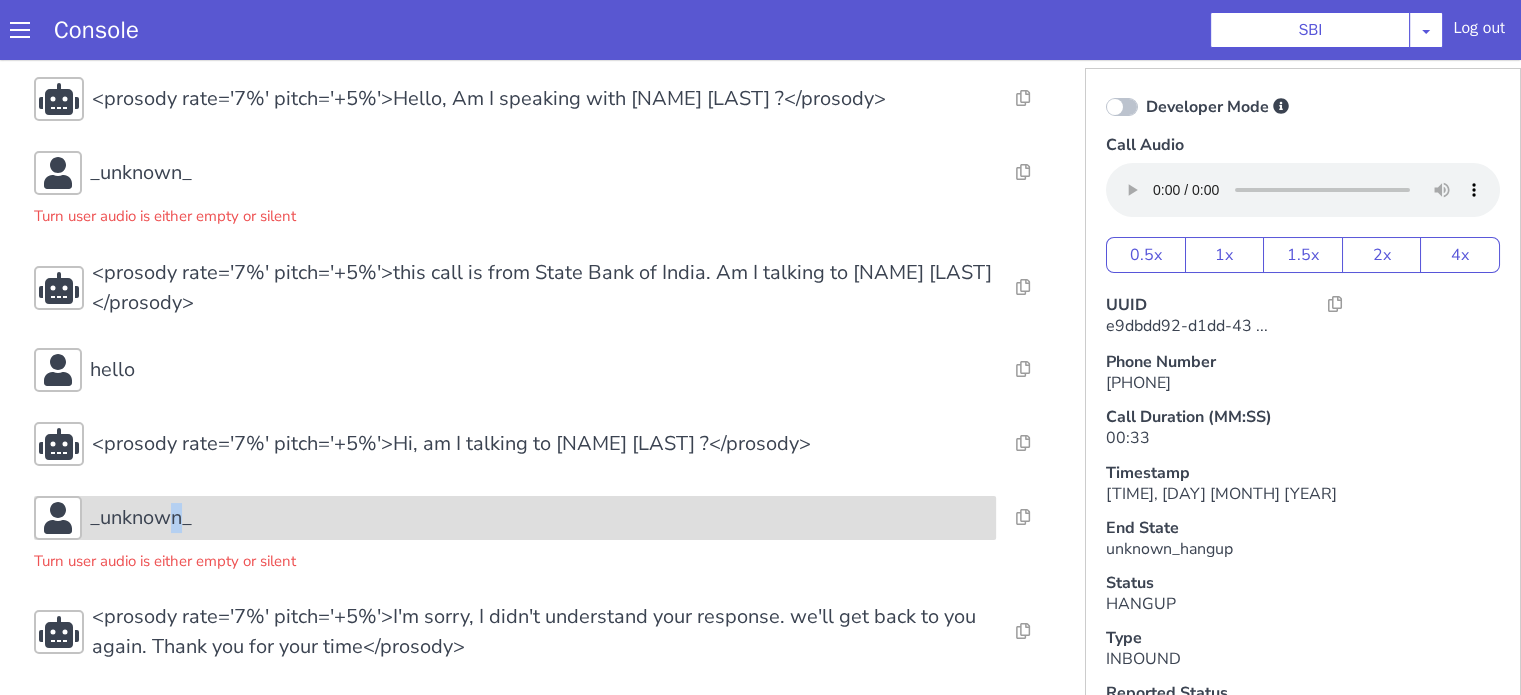 click on "_unknown_" at bounding box center [141, 518] 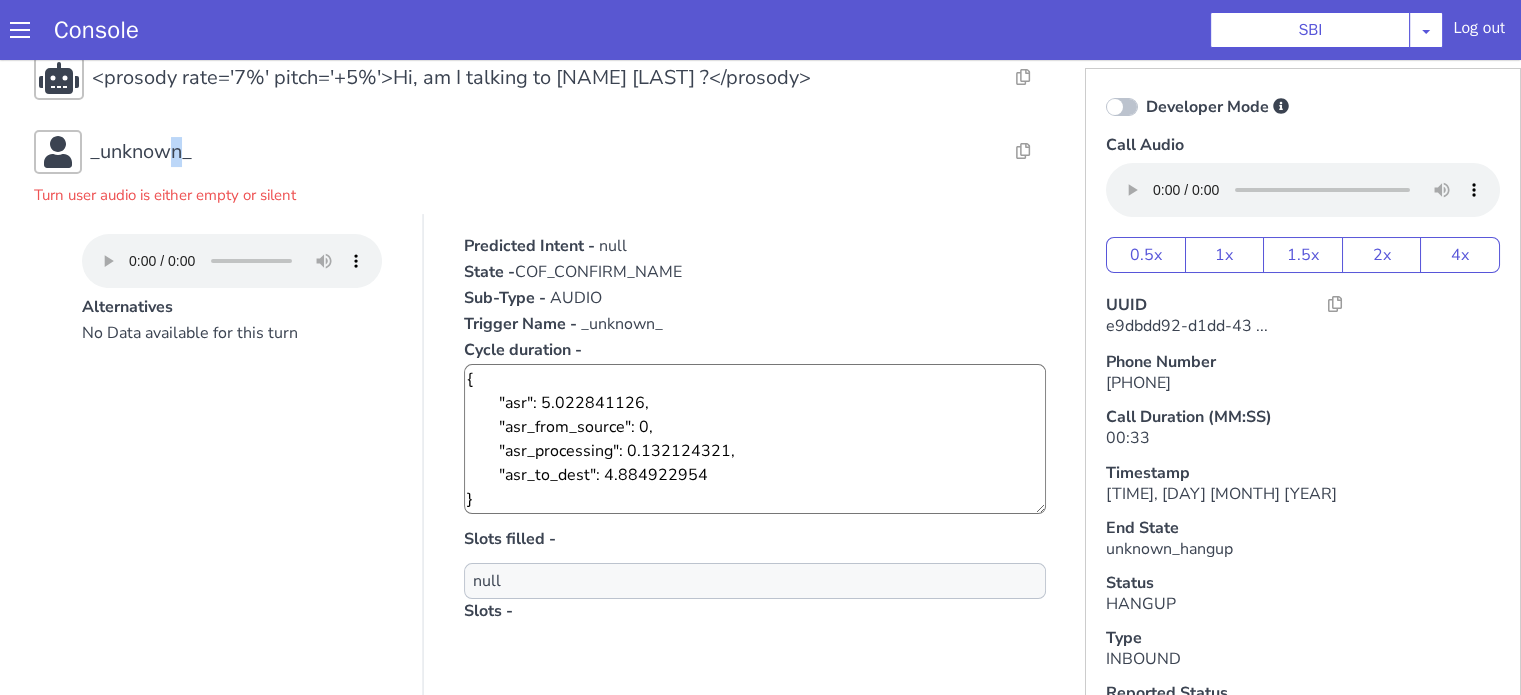 scroll, scrollTop: 437, scrollLeft: 0, axis: vertical 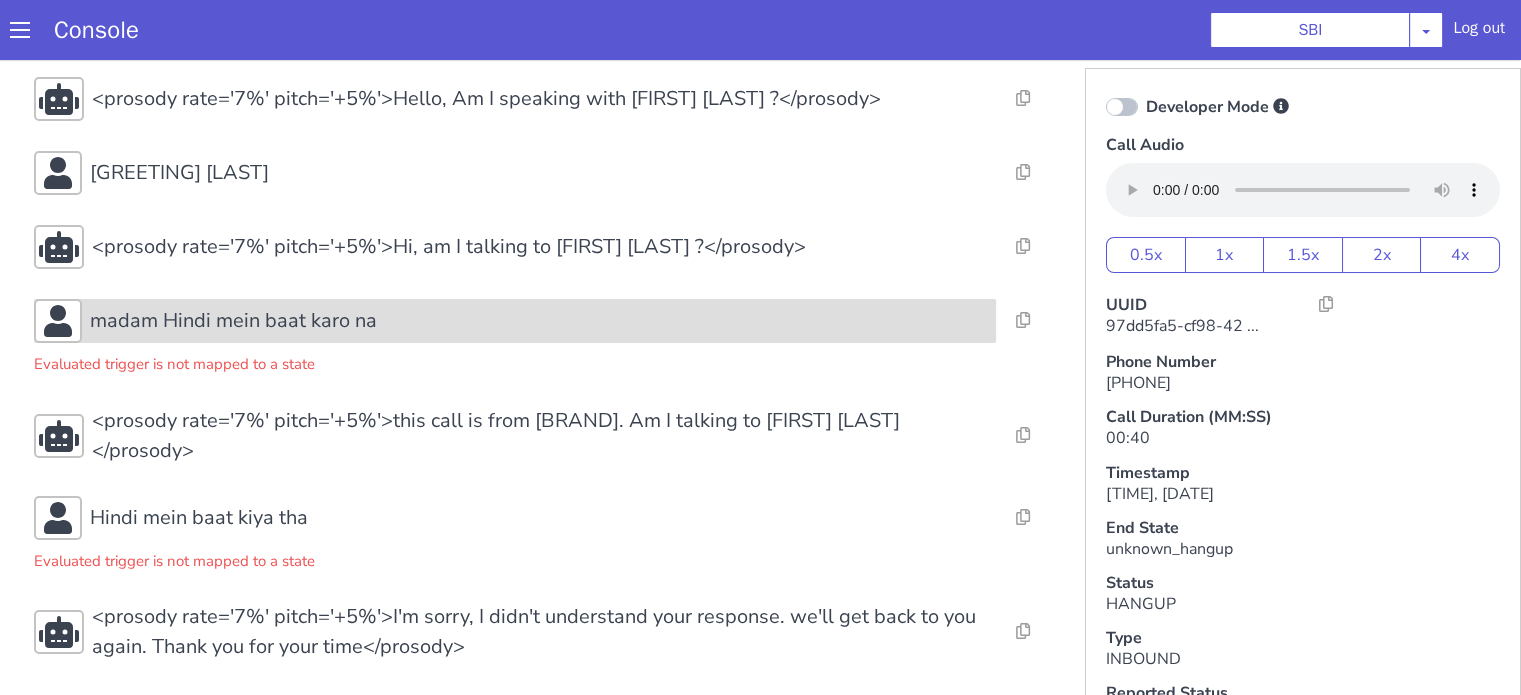 click on "madam Hindi mein baat karo na" at bounding box center [233, 321] 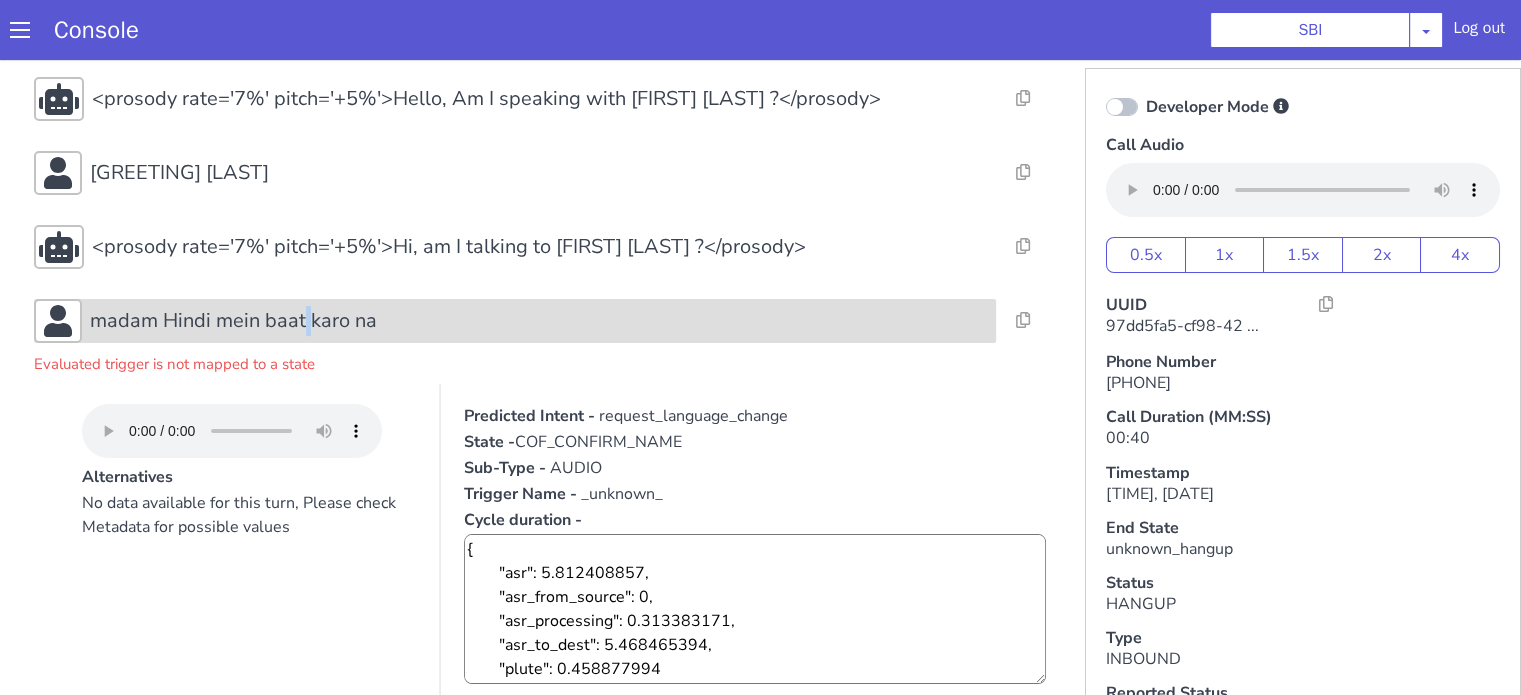 click on "madam Hindi mein baat karo na" at bounding box center [233, 321] 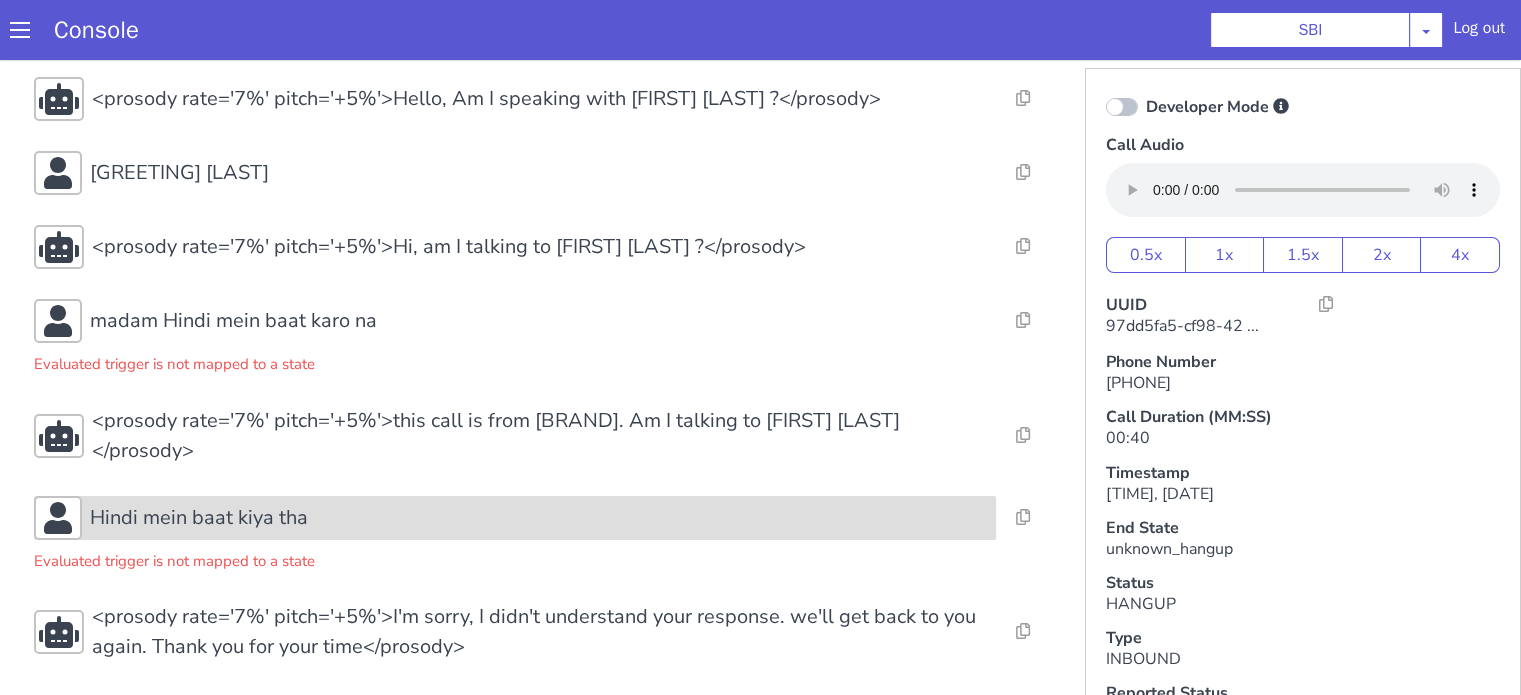 click on "Hindi mein baat kiya tha" at bounding box center [199, 518] 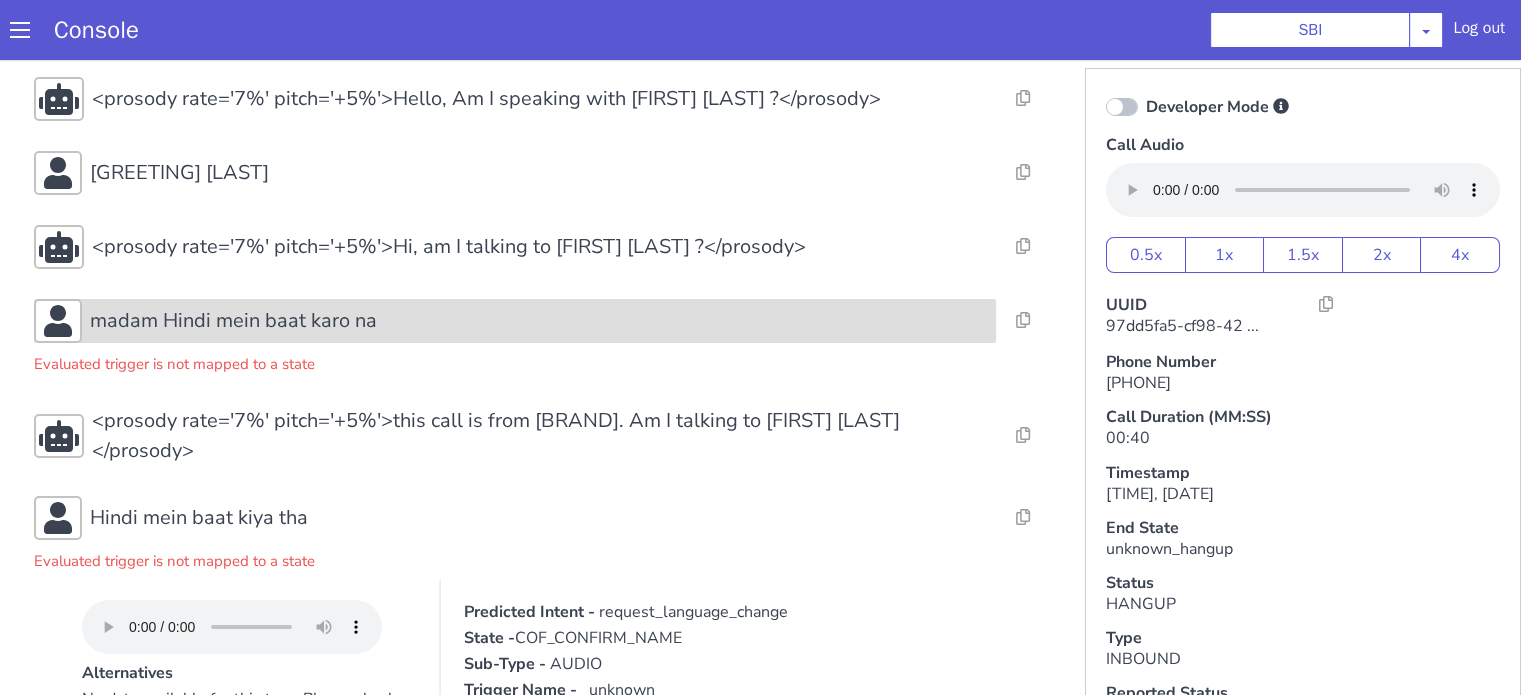 click on "madam Hindi mein baat karo na" at bounding box center [233, 321] 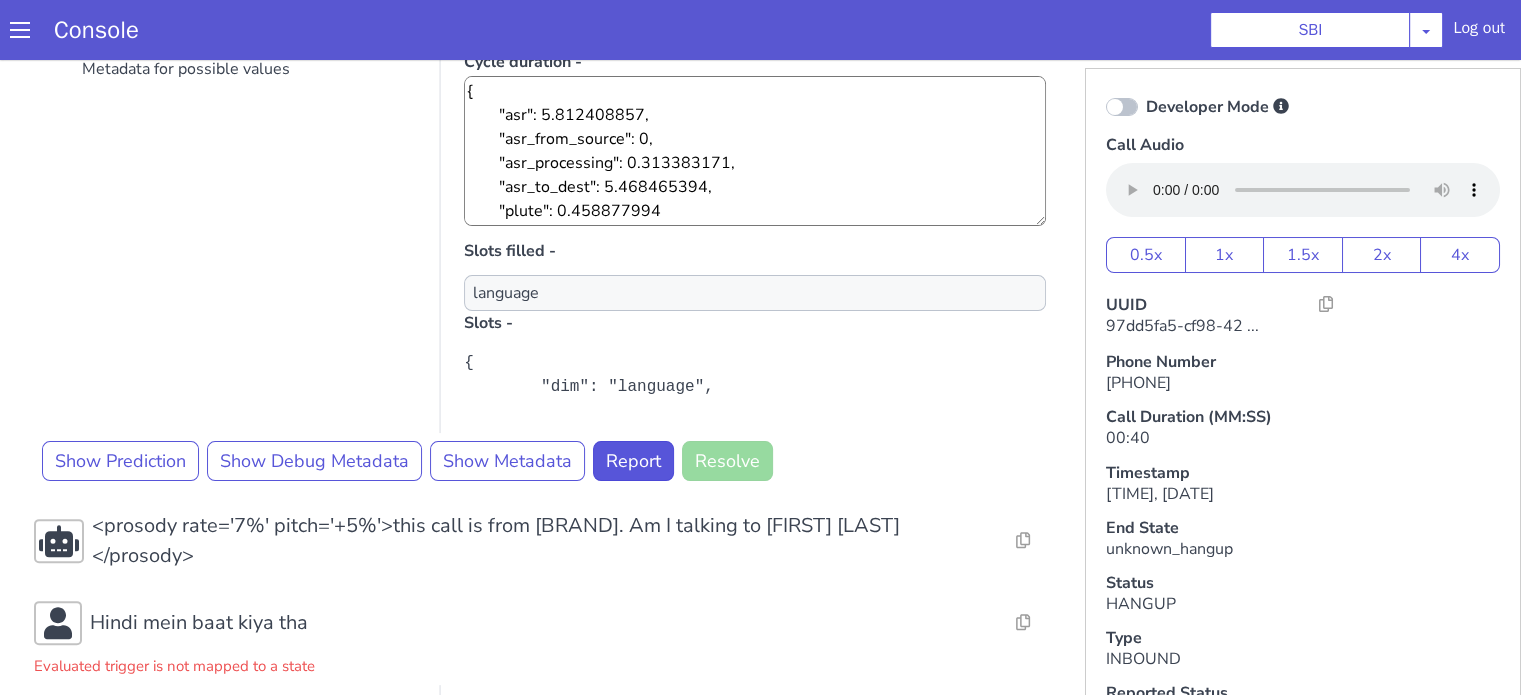 scroll, scrollTop: 537, scrollLeft: 0, axis: vertical 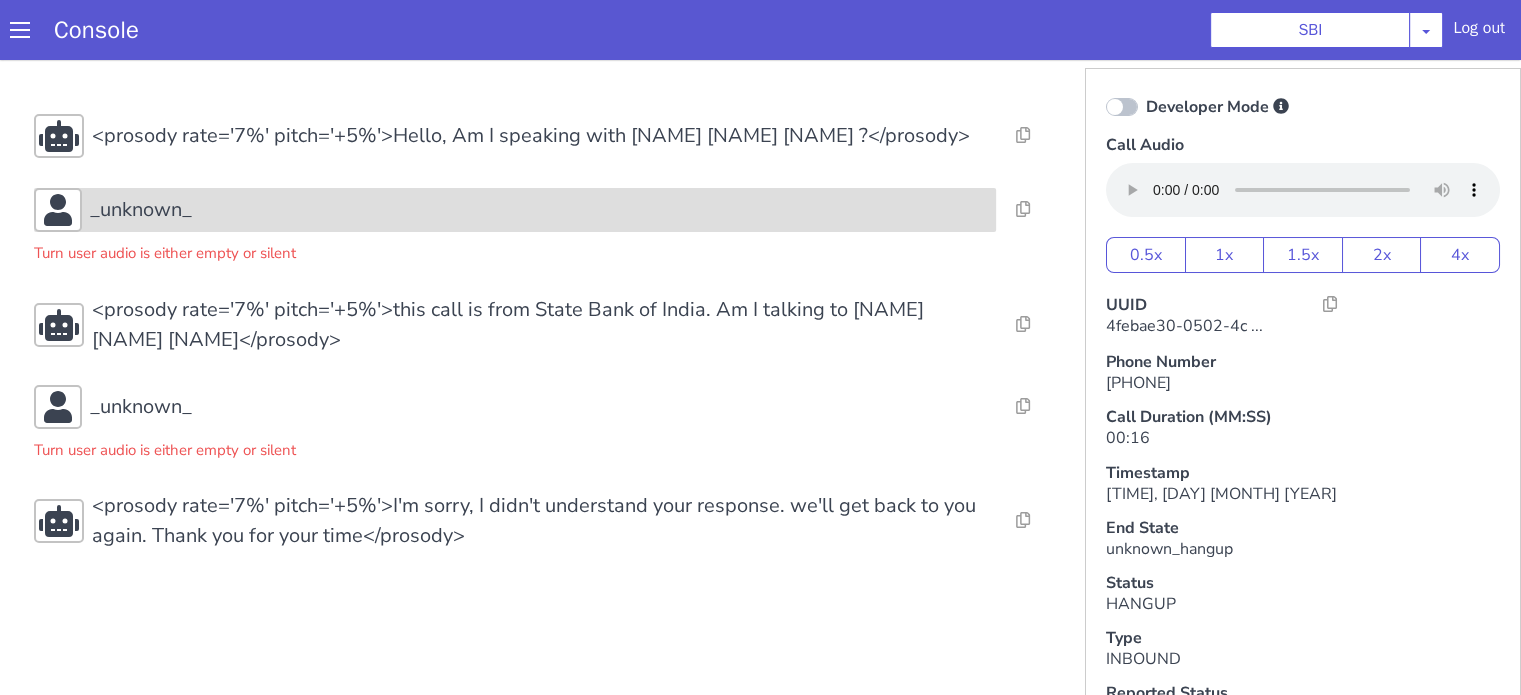 click on "_unknown_" at bounding box center [539, 210] 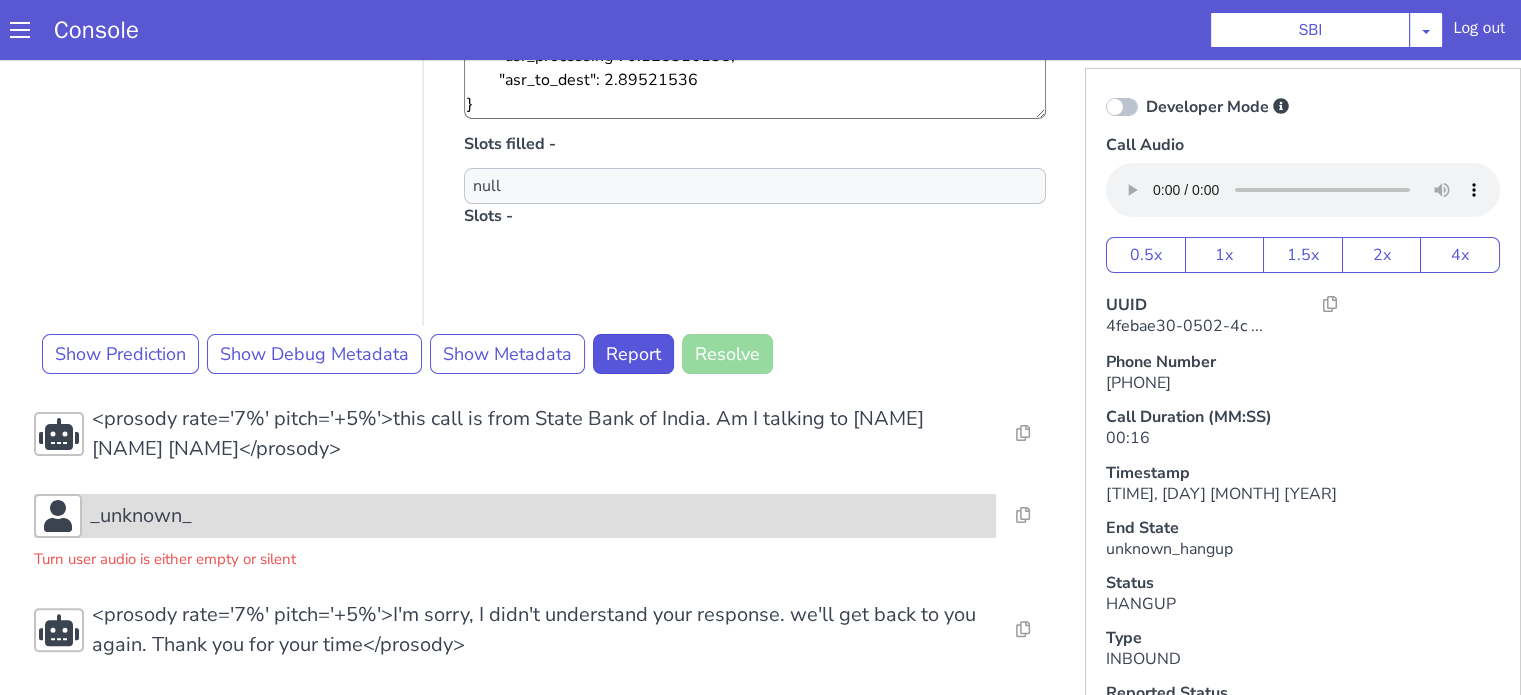 click on "_unknown_" at bounding box center (539, 516) 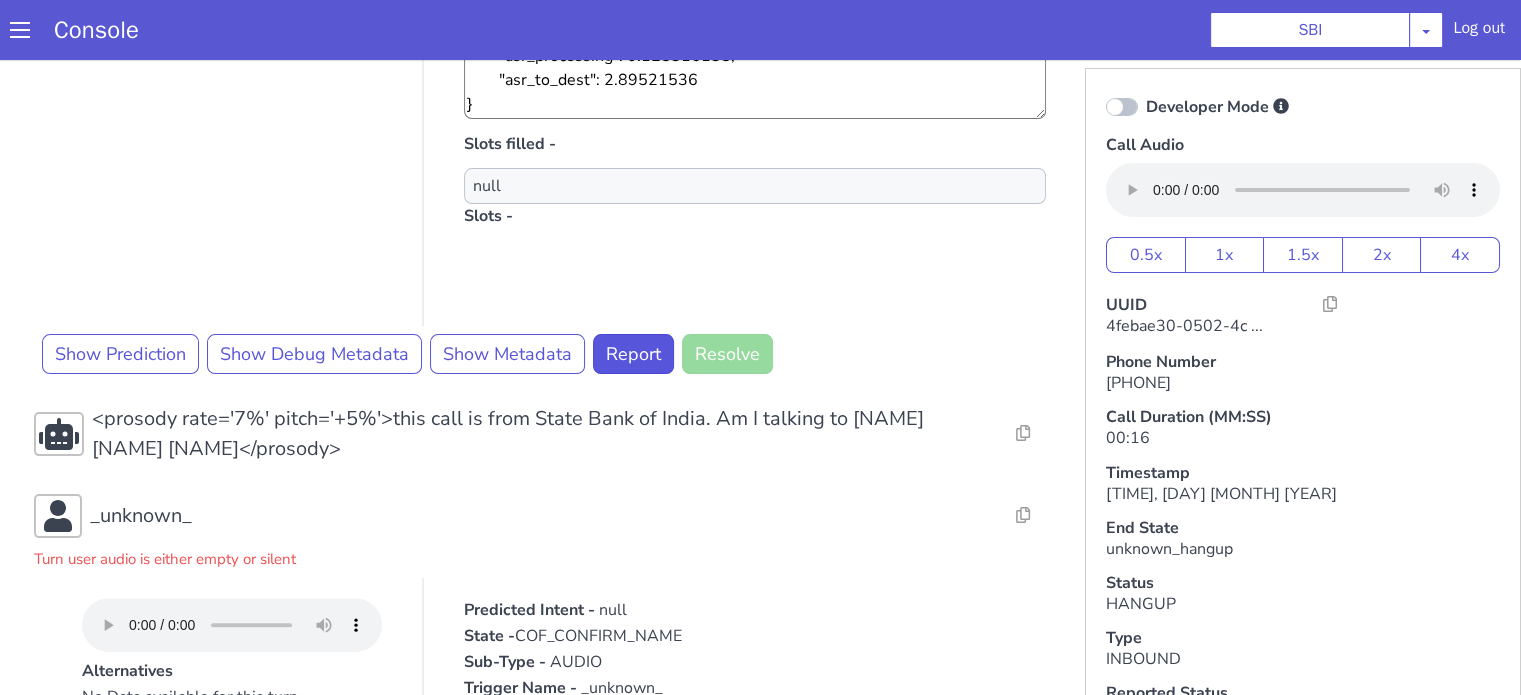 scroll, scrollTop: 754, scrollLeft: 0, axis: vertical 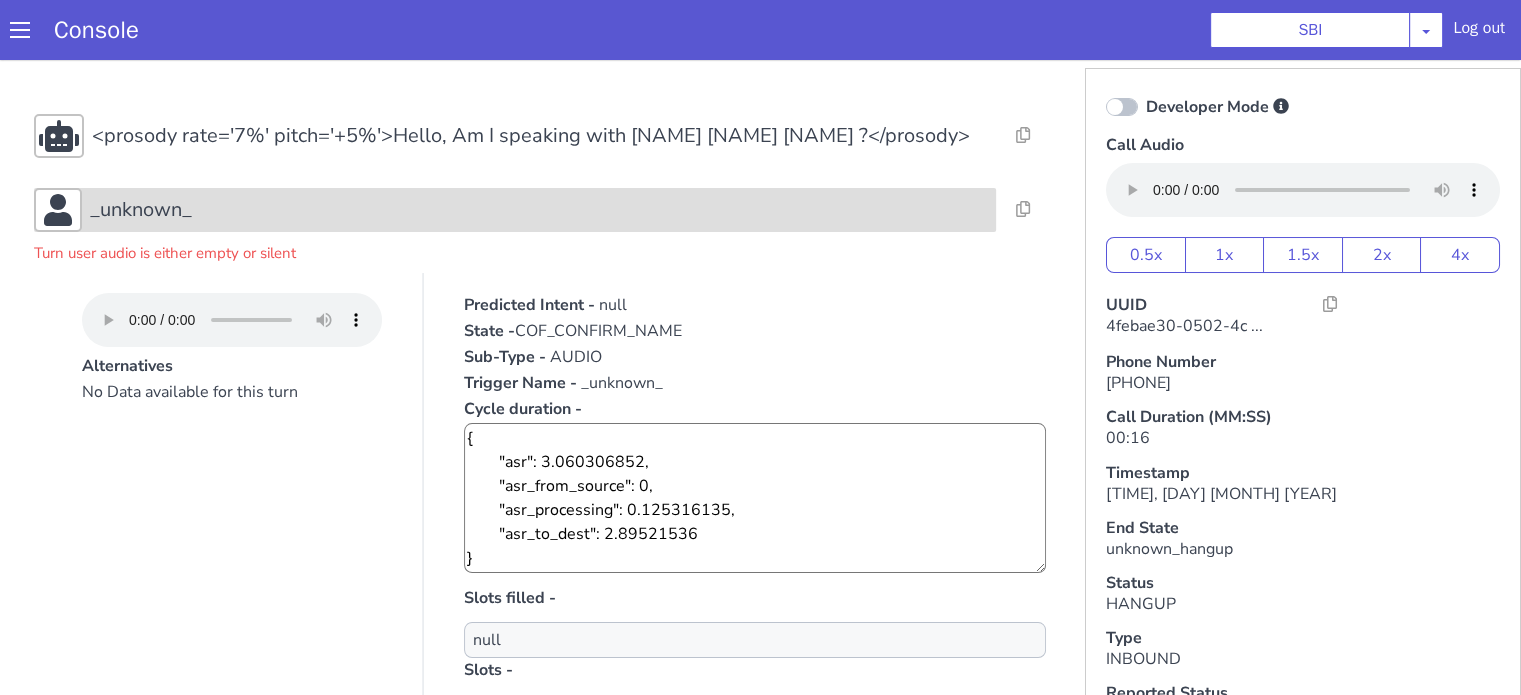 click on "_unknown_" at bounding box center (539, 210) 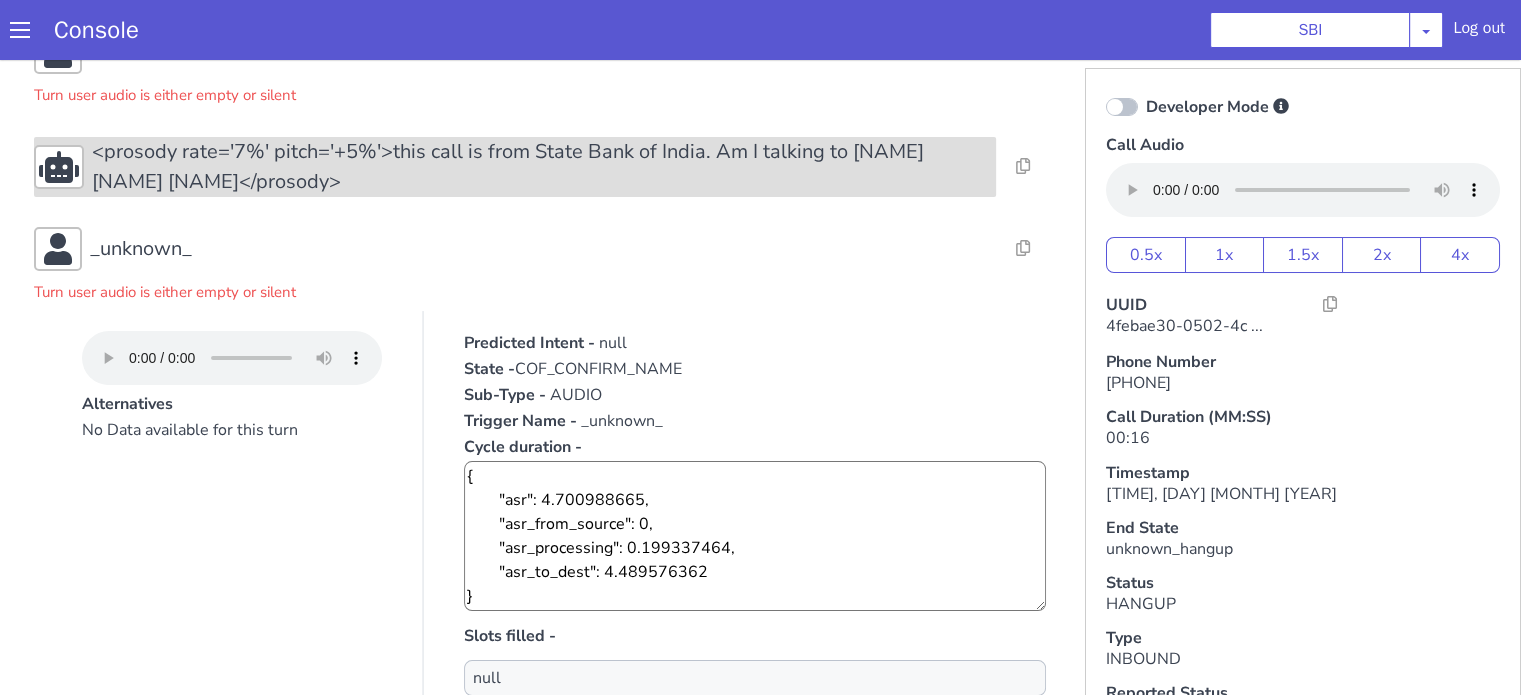 scroll, scrollTop: 200, scrollLeft: 0, axis: vertical 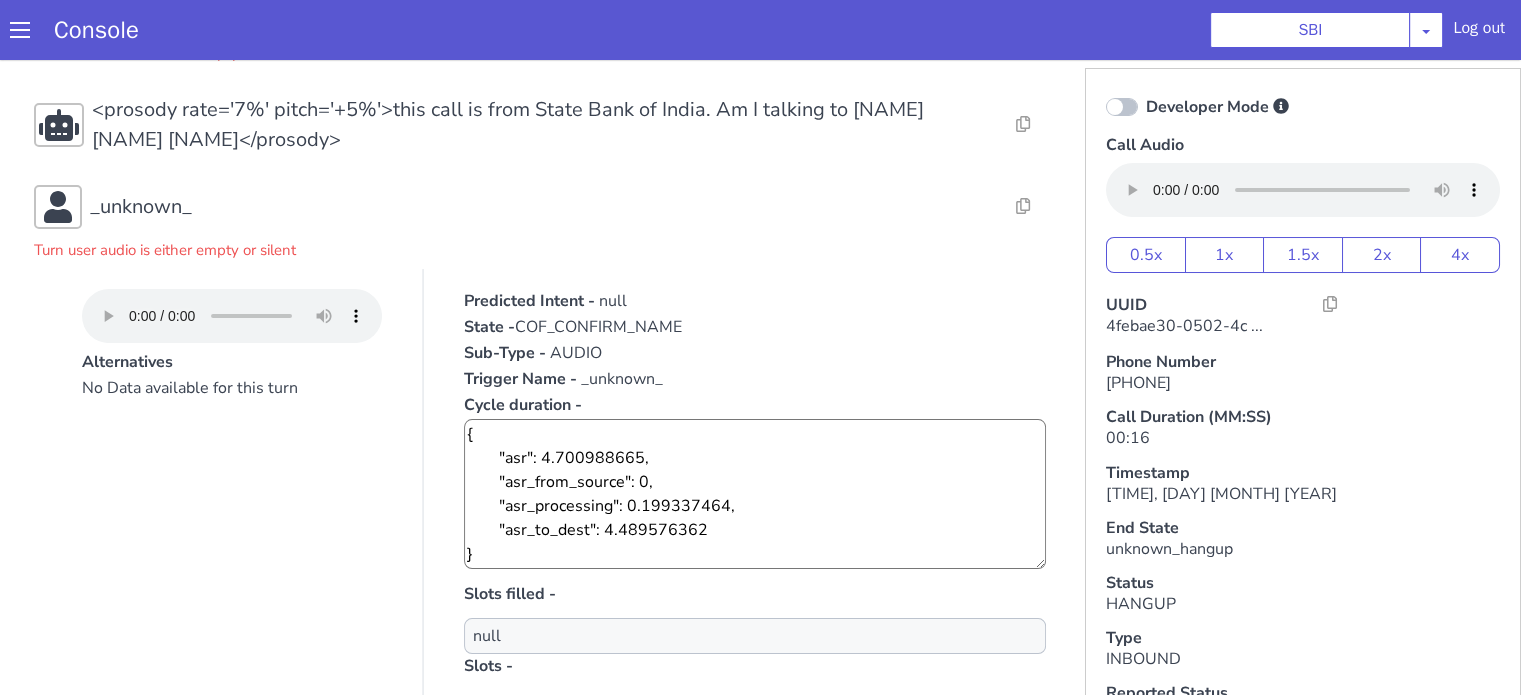 type 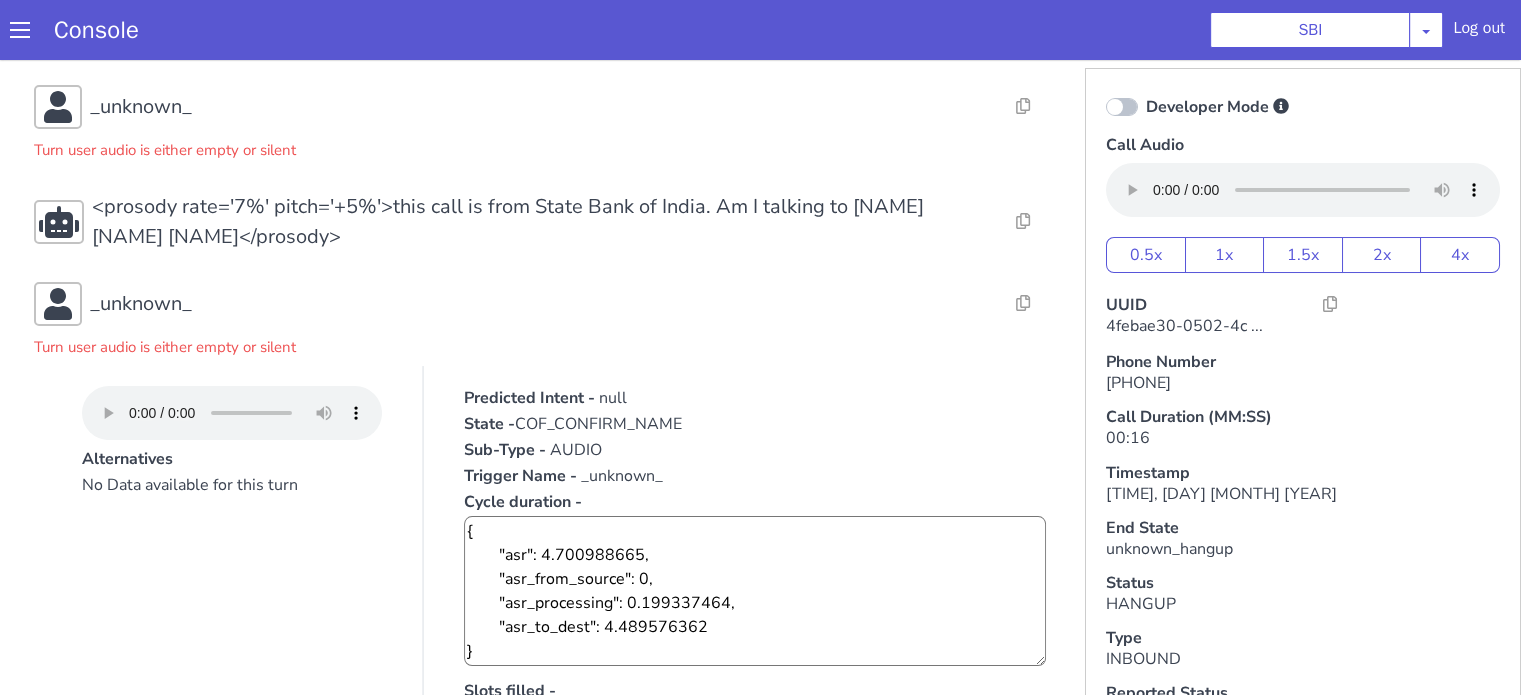 scroll, scrollTop: 0, scrollLeft: 0, axis: both 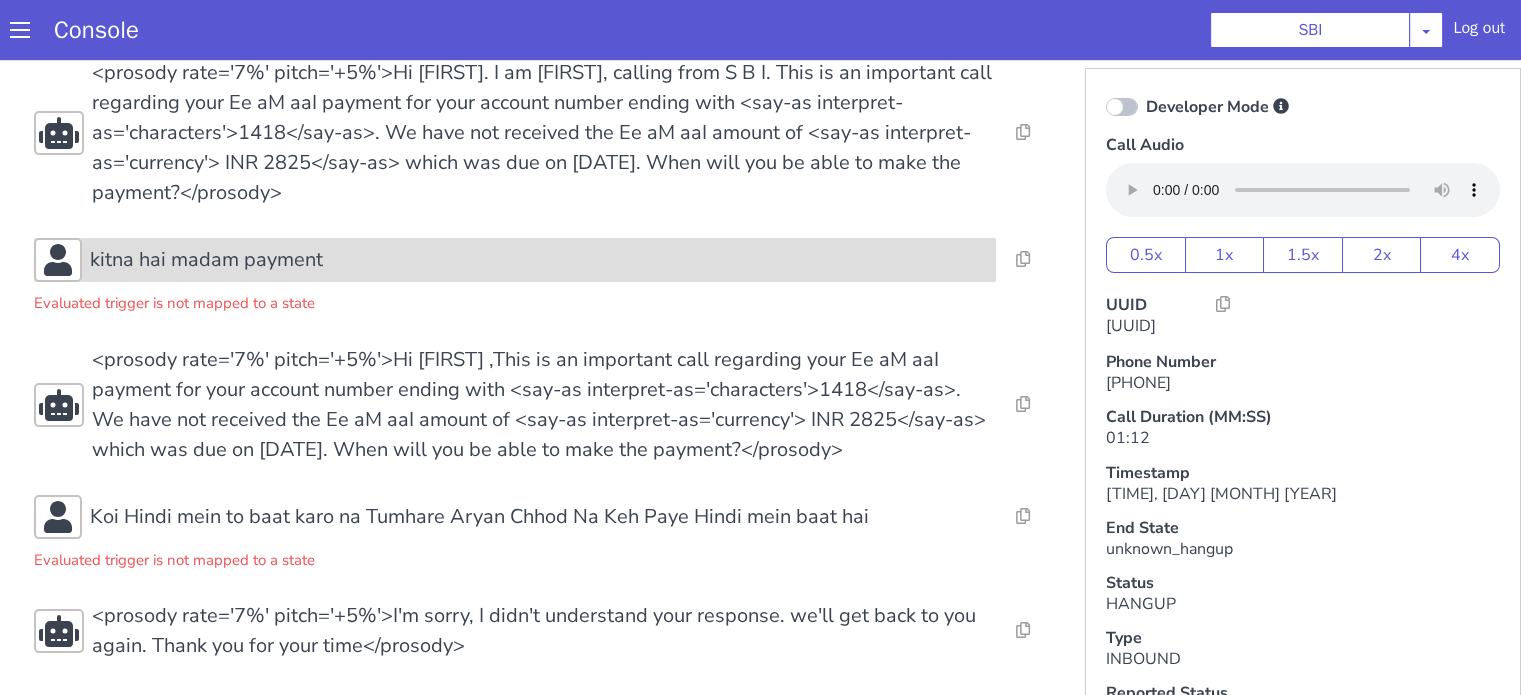 click on "kitna hai madam payment" at bounding box center [539, 260] 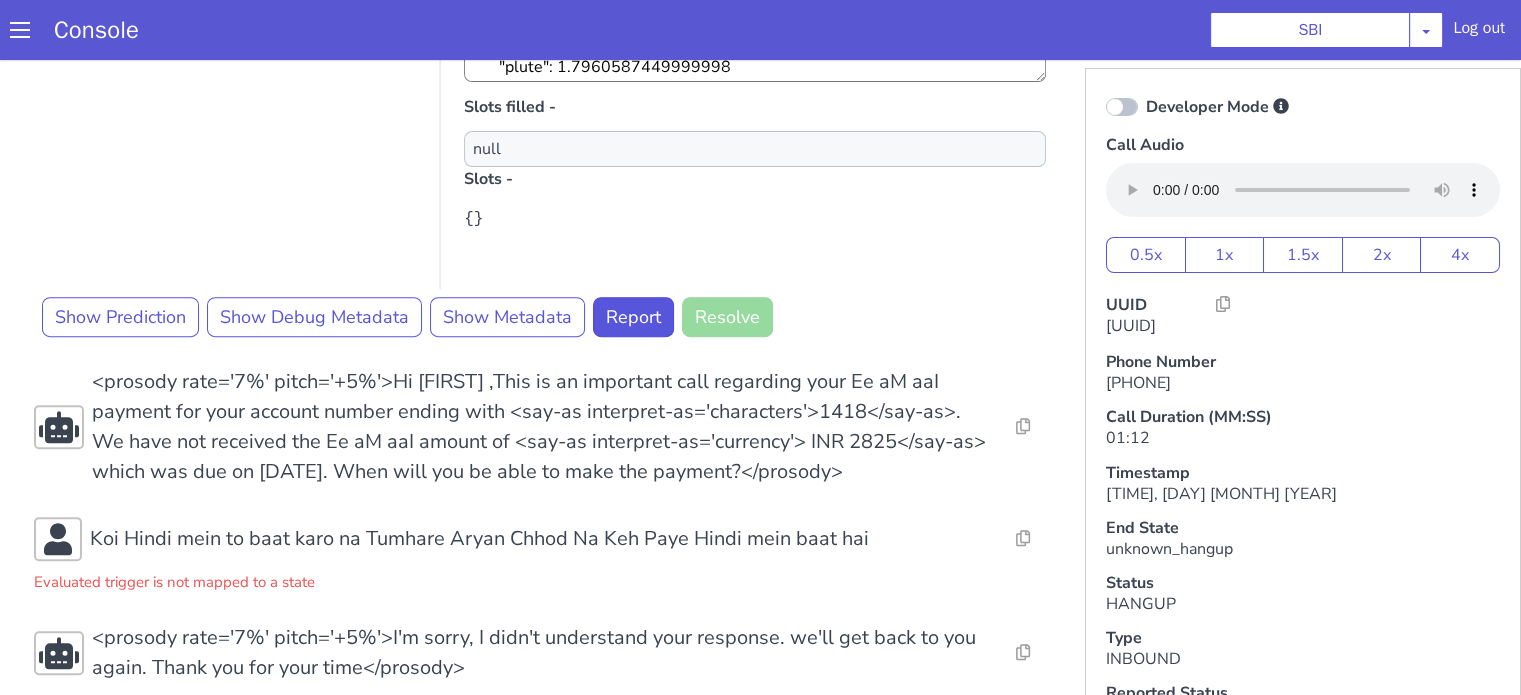 scroll, scrollTop: 768, scrollLeft: 0, axis: vertical 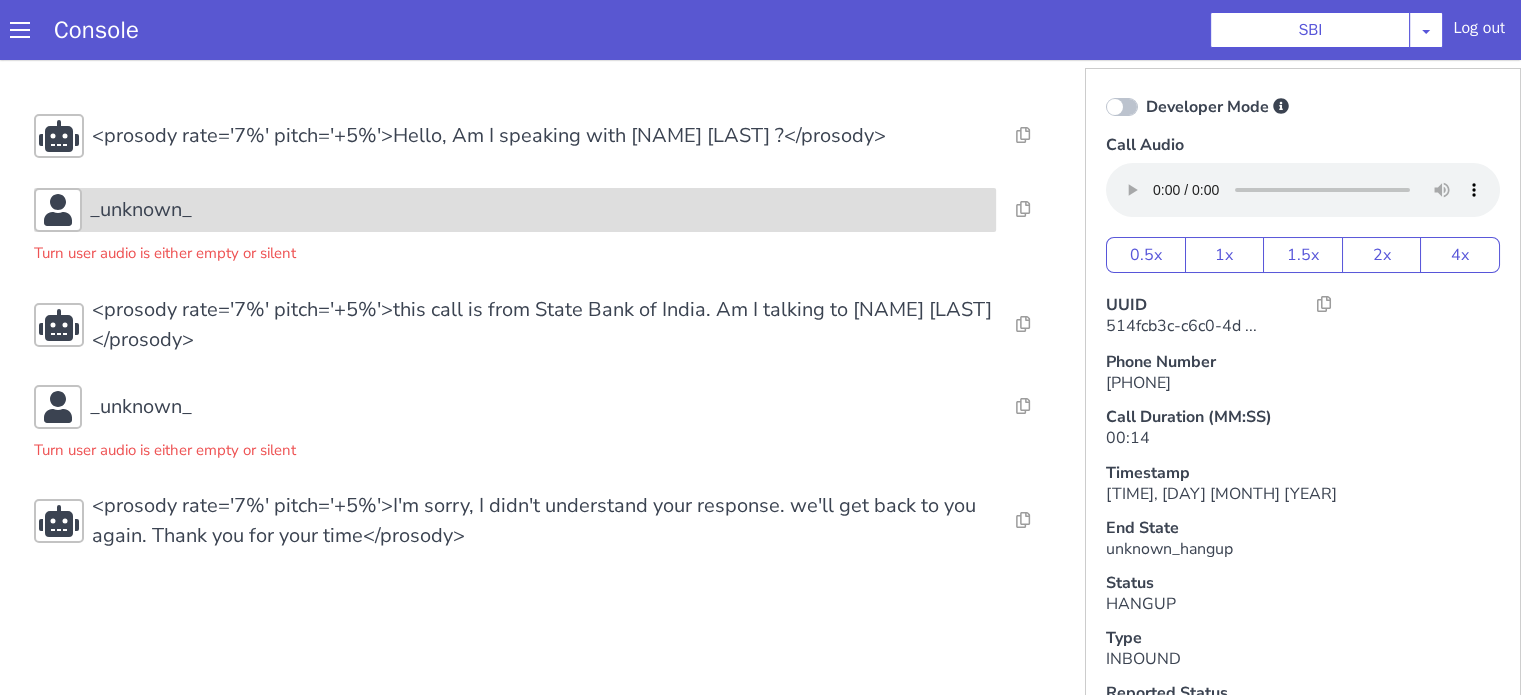 click on "_unknown_" at bounding box center (539, 210) 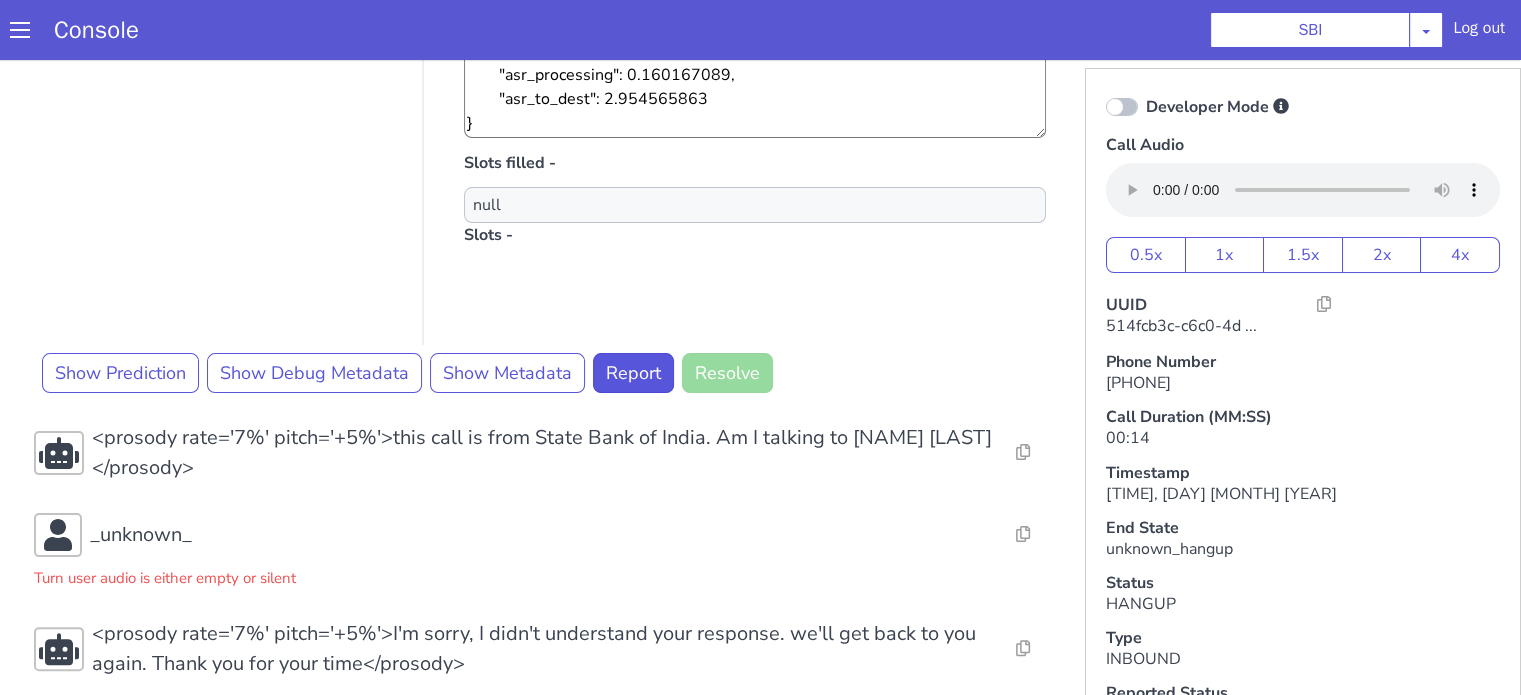 scroll, scrollTop: 454, scrollLeft: 0, axis: vertical 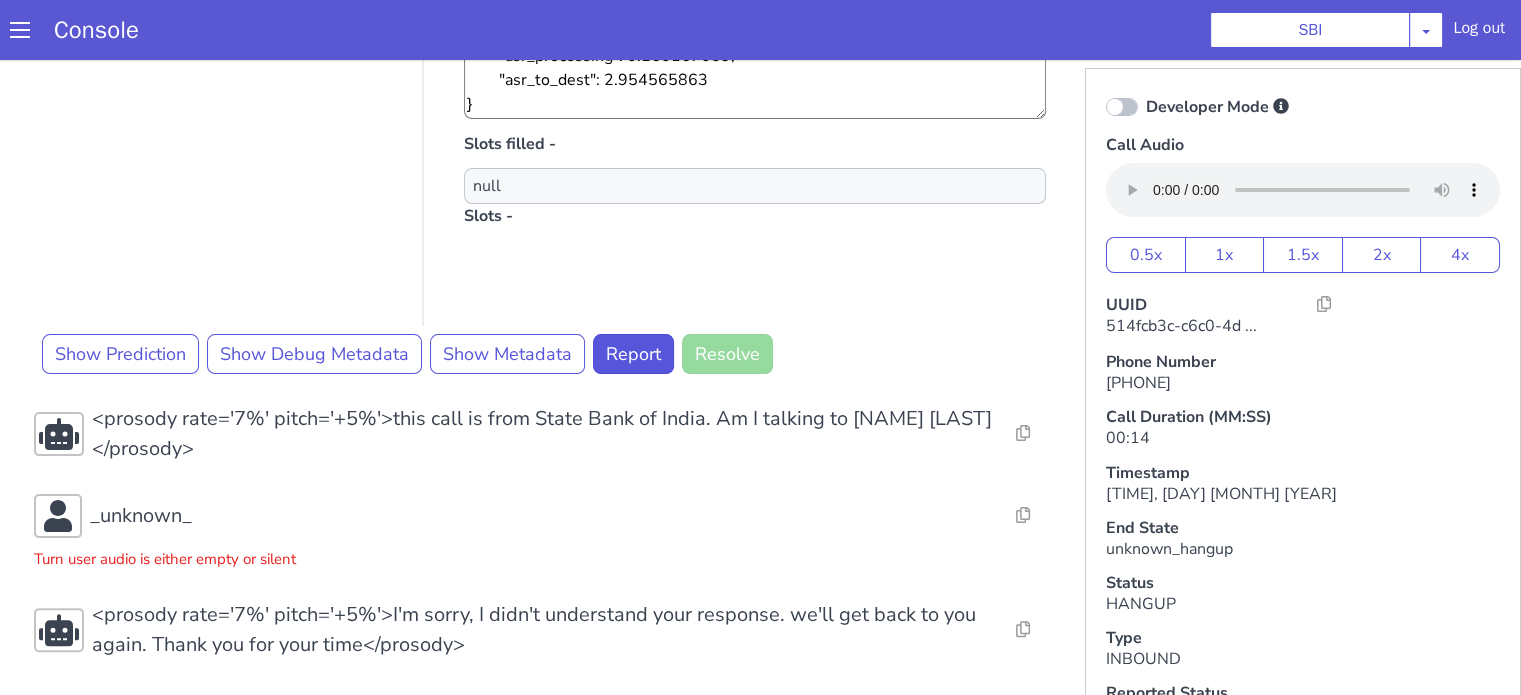 drag, startPoint x: 229, startPoint y: 507, endPoint x: 189, endPoint y: 534, distance: 48.259712 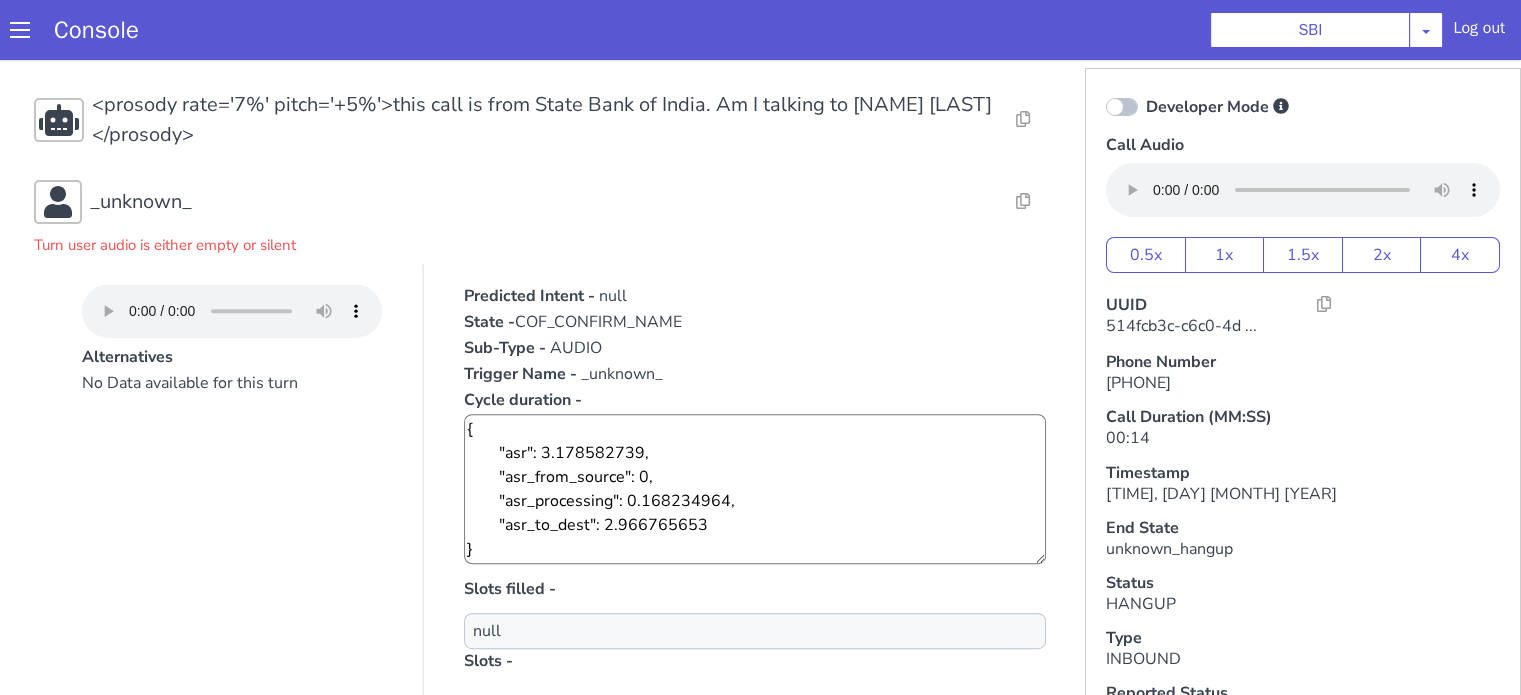 scroll, scrollTop: 854, scrollLeft: 0, axis: vertical 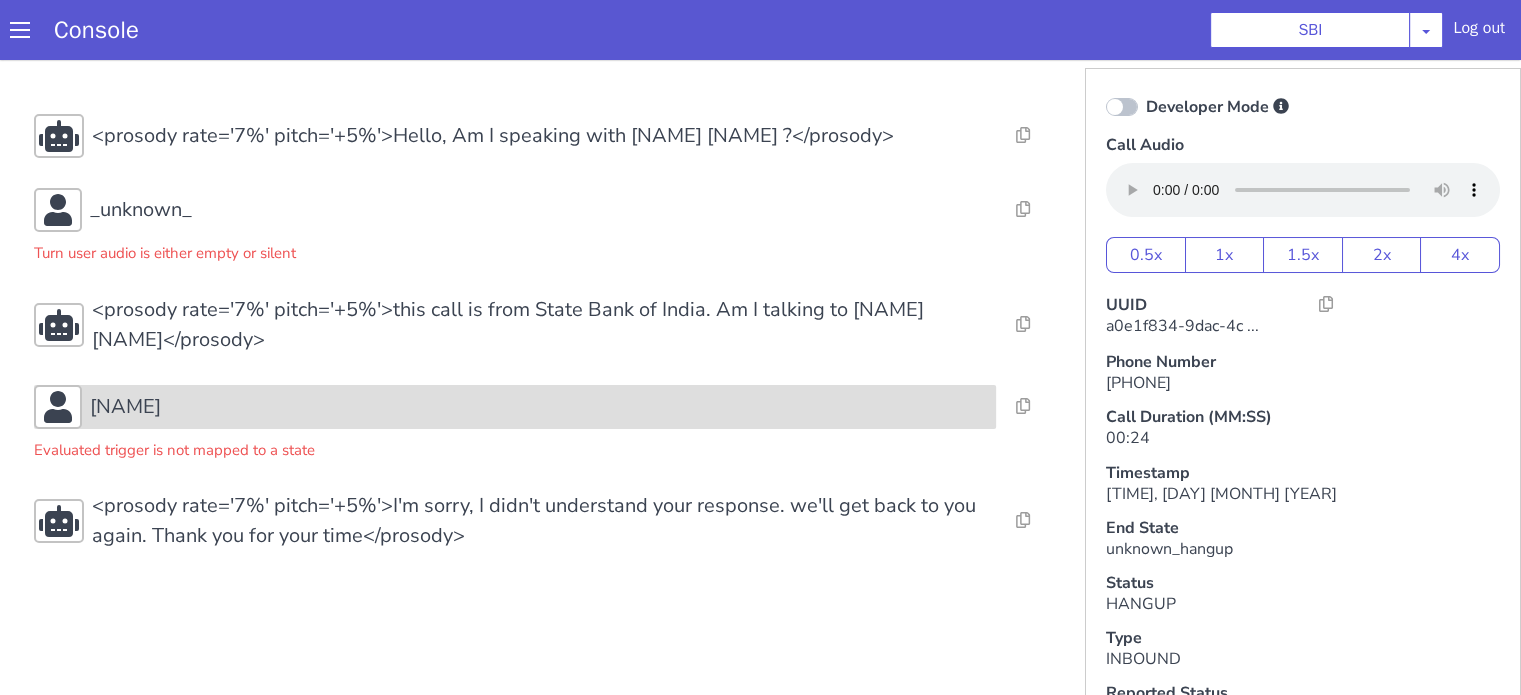 click on "Likhna" at bounding box center [539, 407] 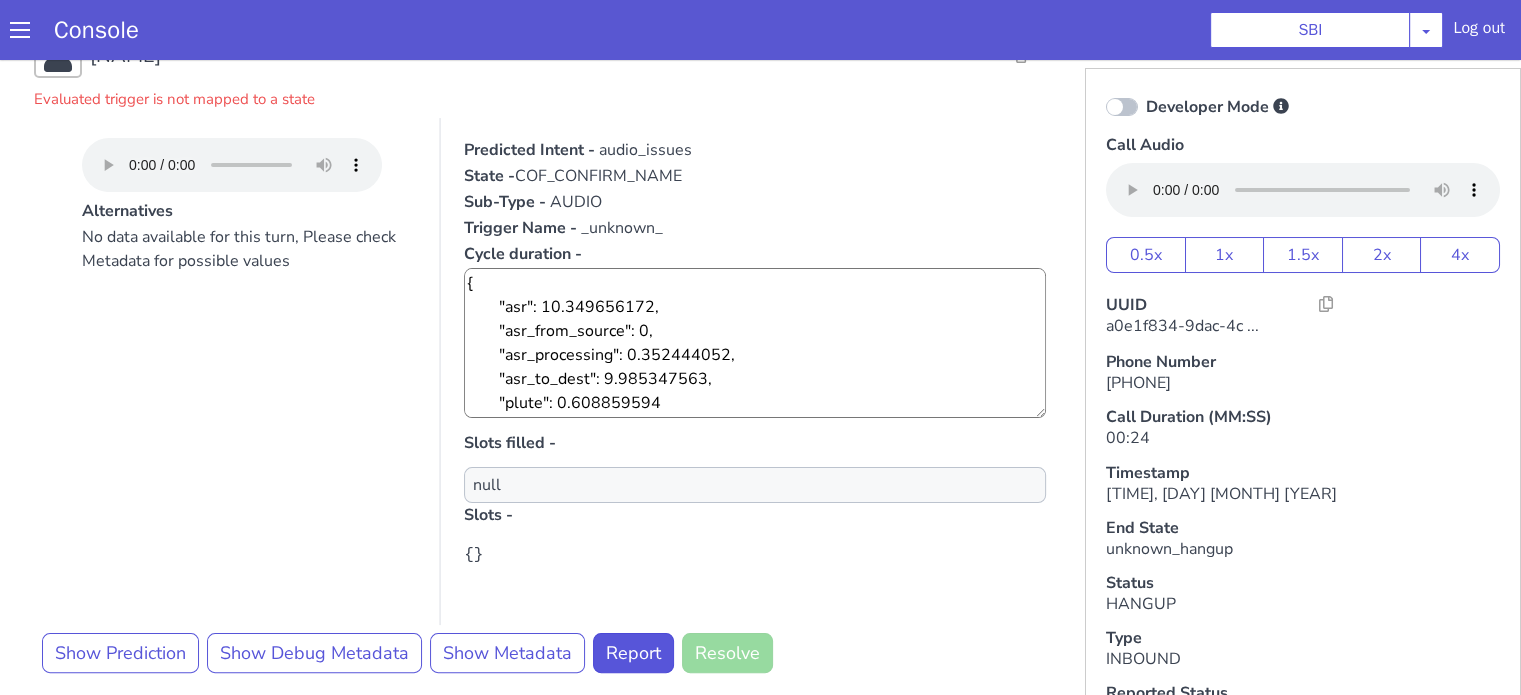 scroll, scrollTop: 400, scrollLeft: 0, axis: vertical 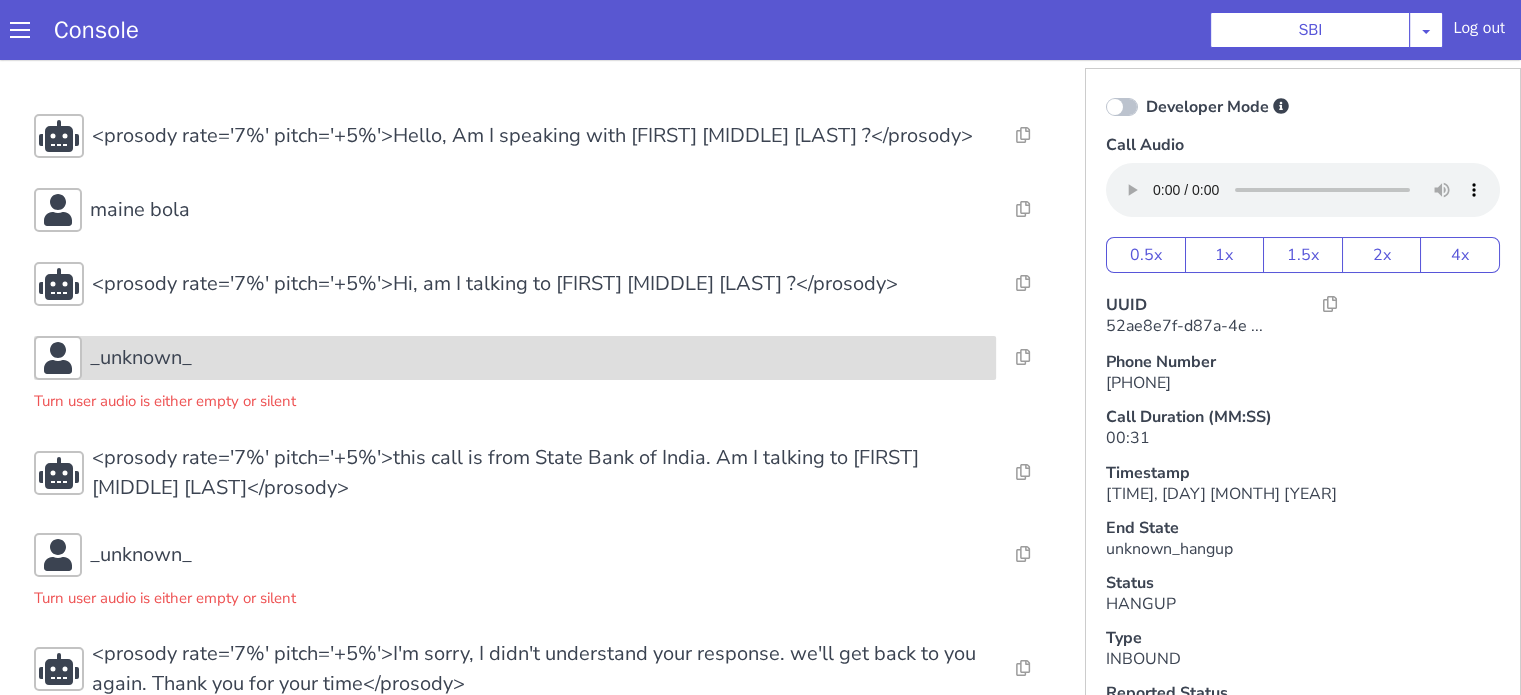 click on "_unknown_" at bounding box center (539, 358) 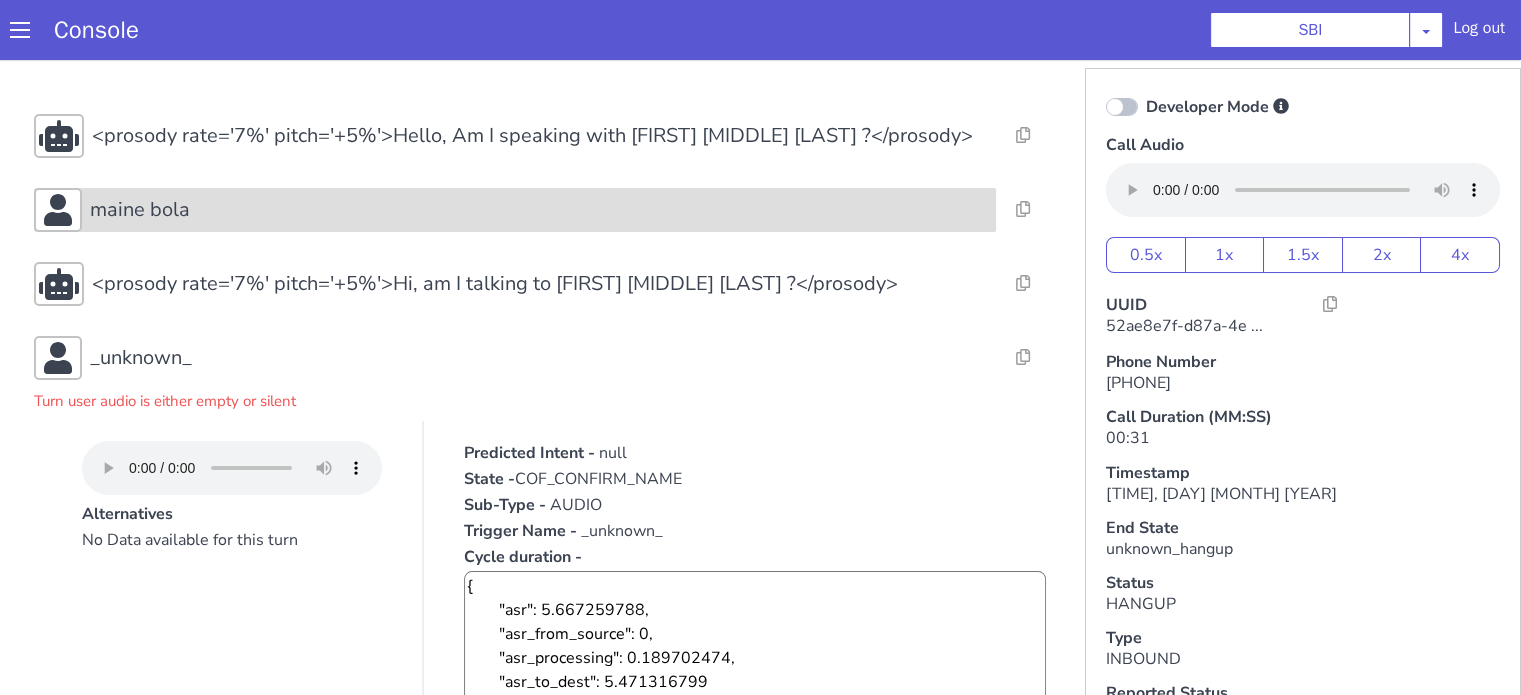 click on "maine bola" at bounding box center [539, 210] 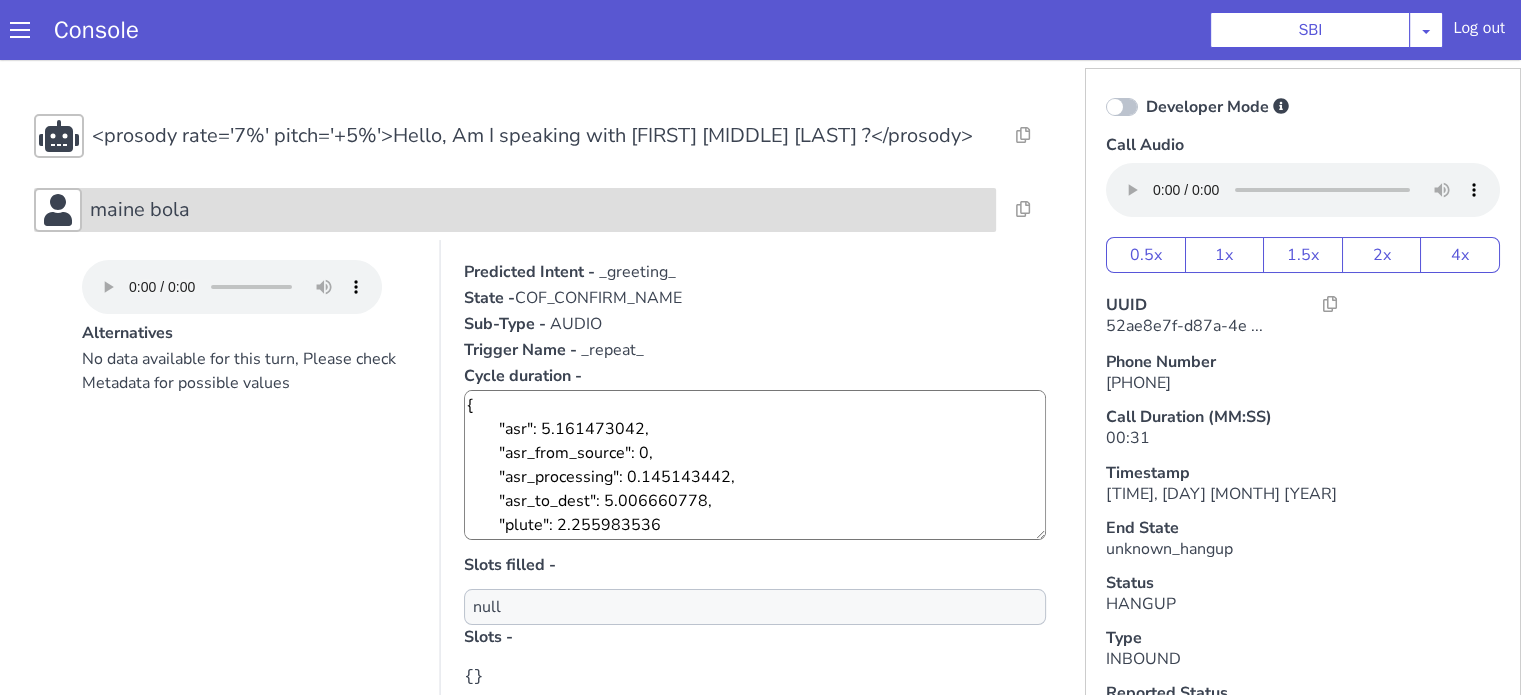 click on "maine bola" at bounding box center [539, 210] 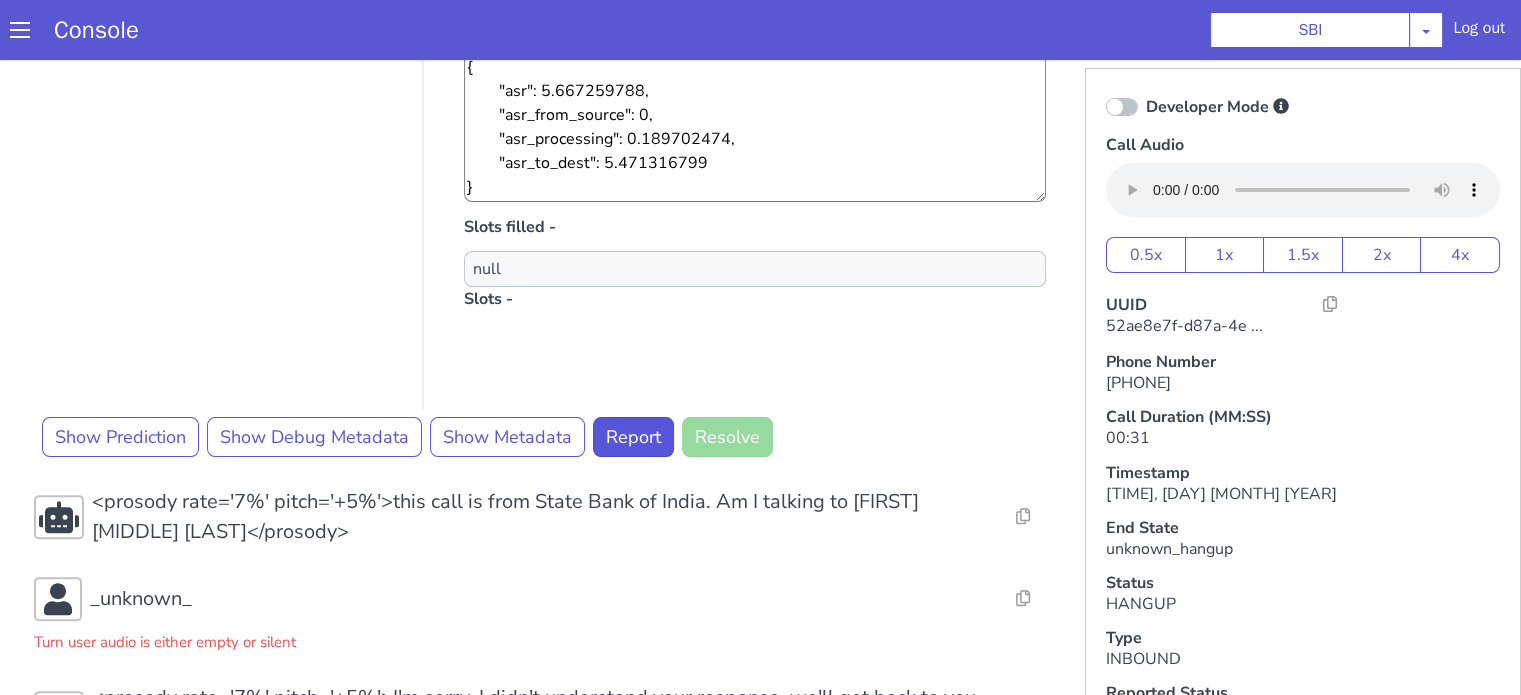 scroll, scrollTop: 600, scrollLeft: 0, axis: vertical 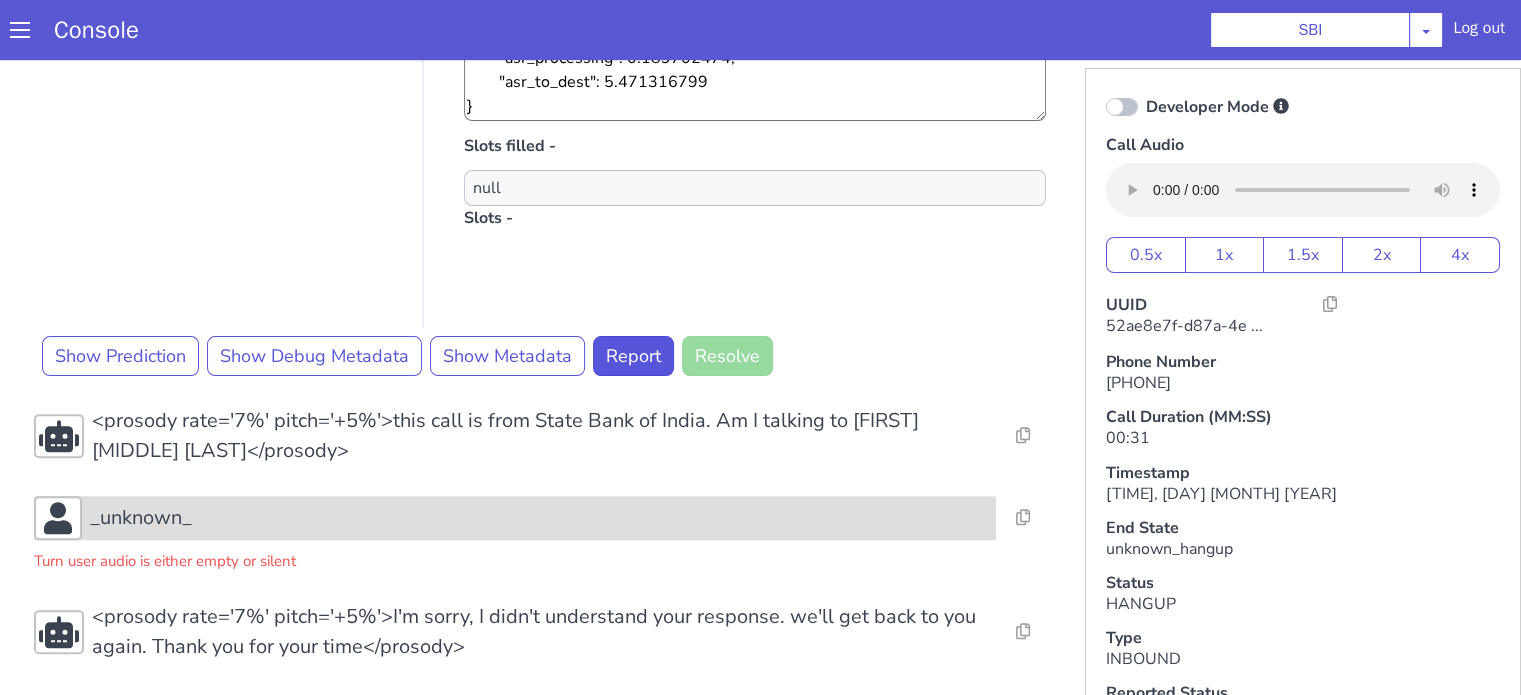click on "_unknown_" at bounding box center [539, 518] 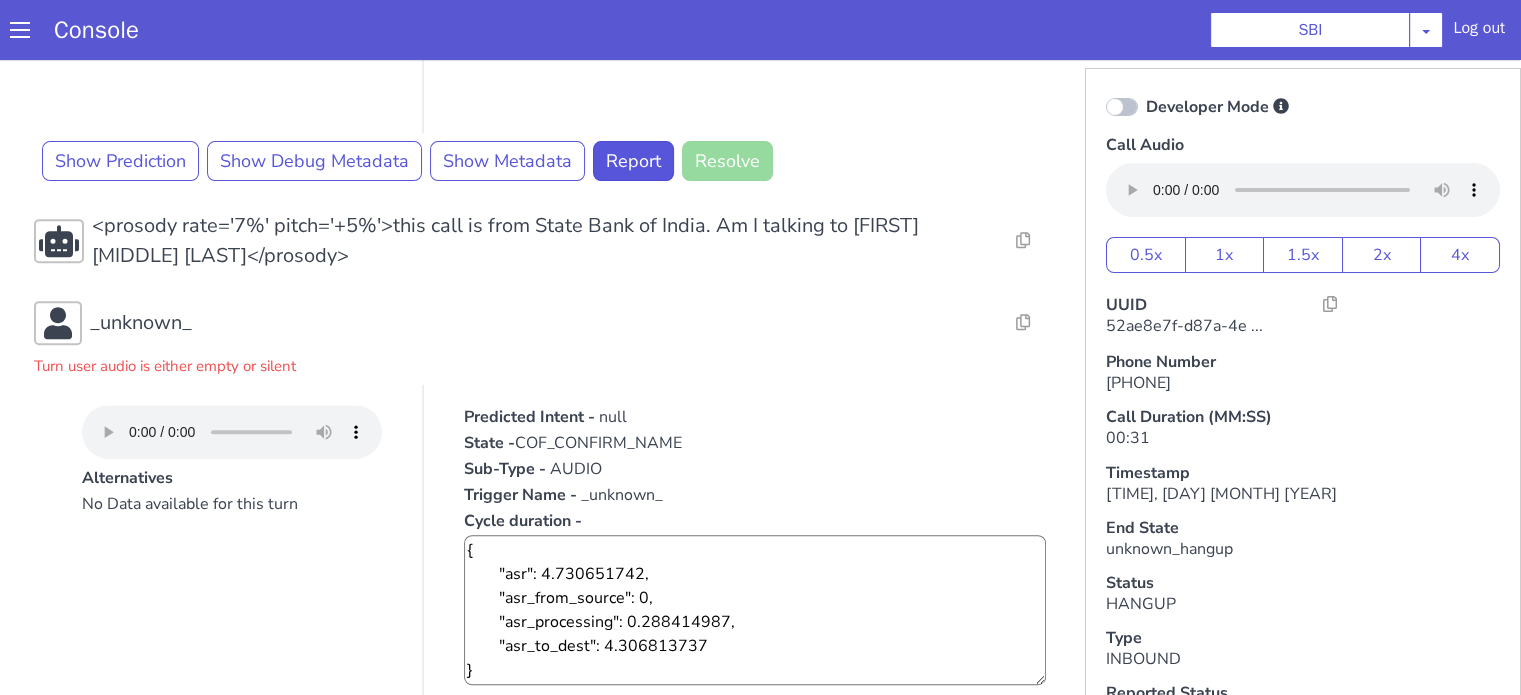 scroll, scrollTop: 900, scrollLeft: 0, axis: vertical 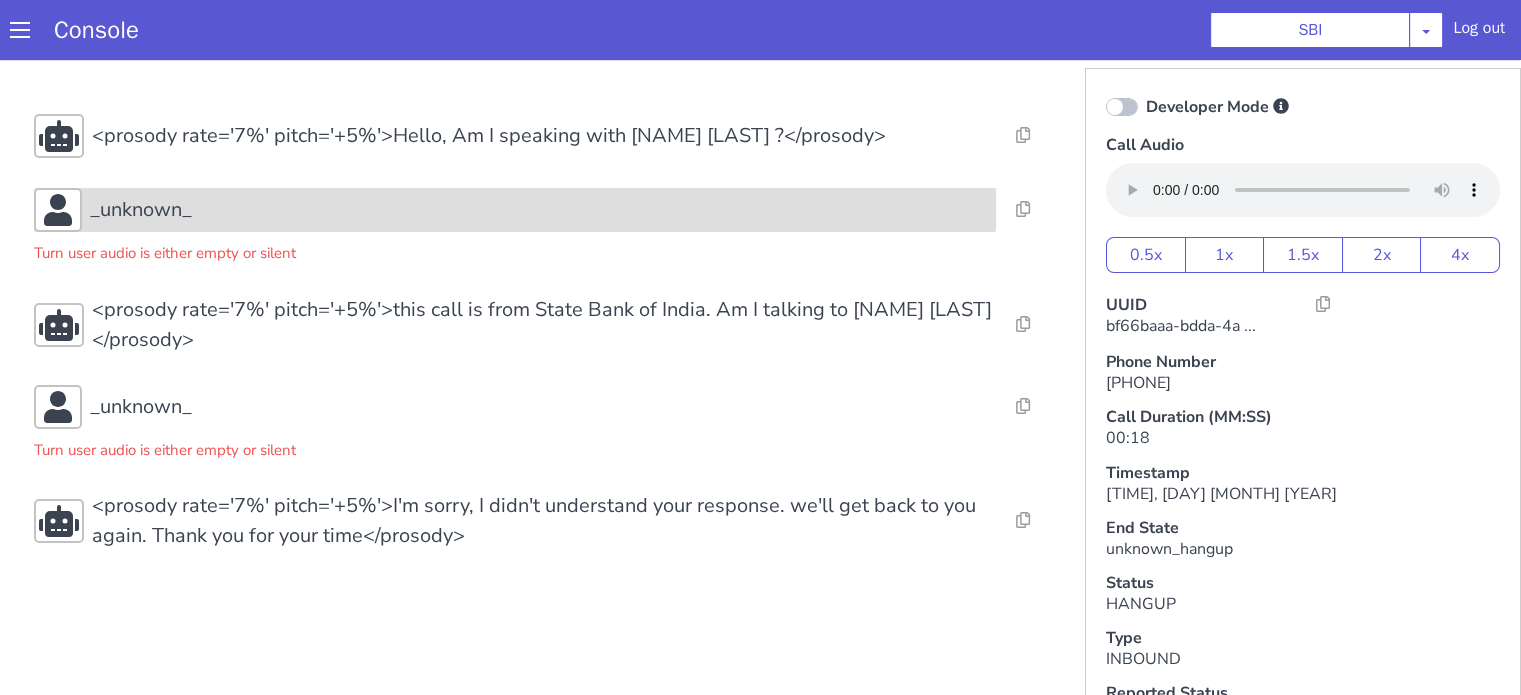 click on "_unknown_" at bounding box center [539, 210] 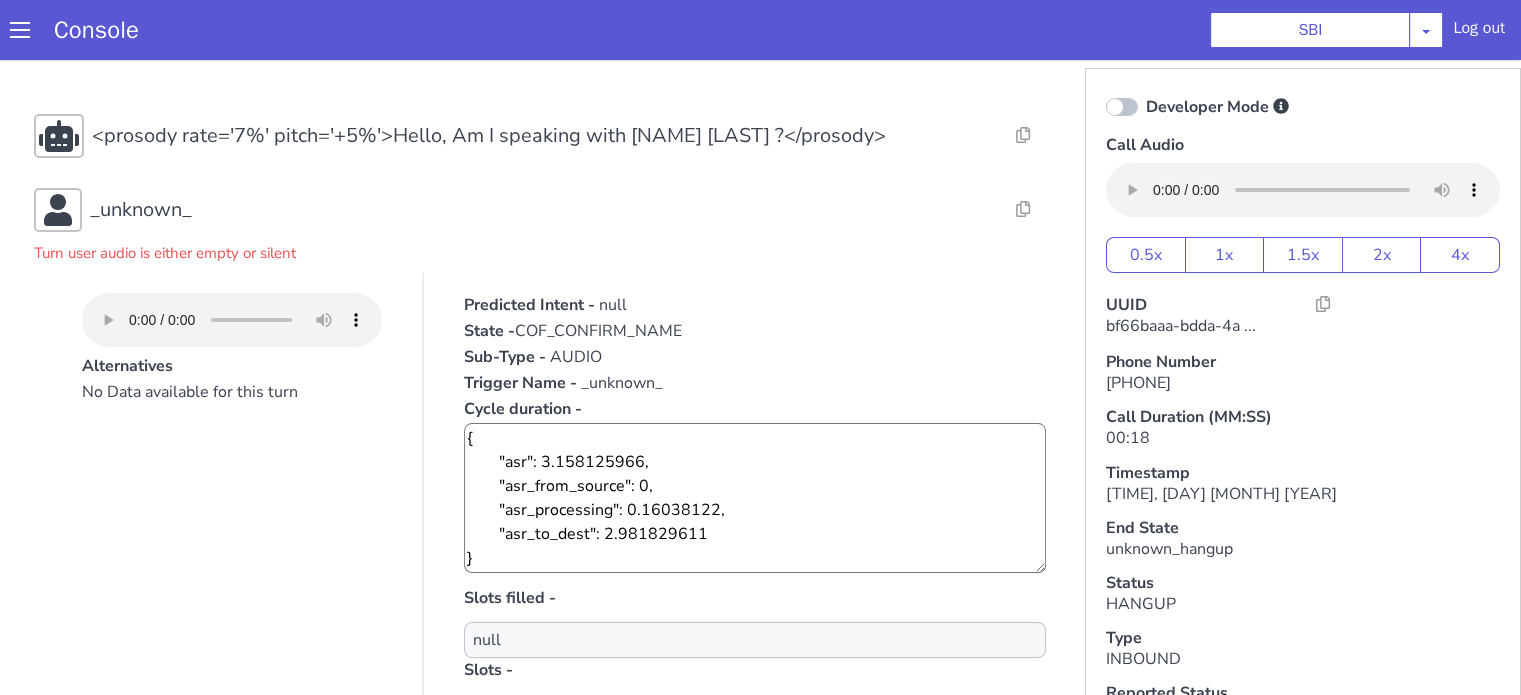 scroll, scrollTop: 454, scrollLeft: 0, axis: vertical 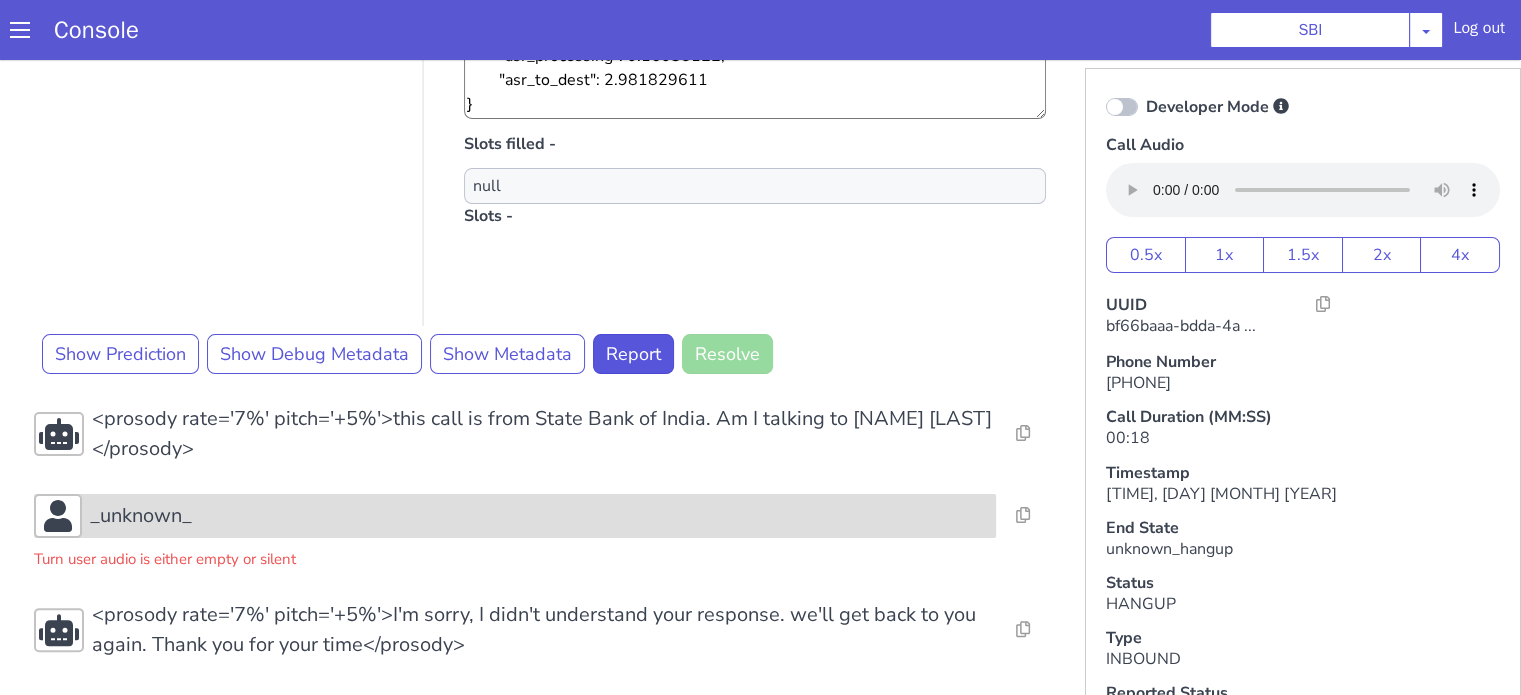 click on "_unknown_" at bounding box center (539, 516) 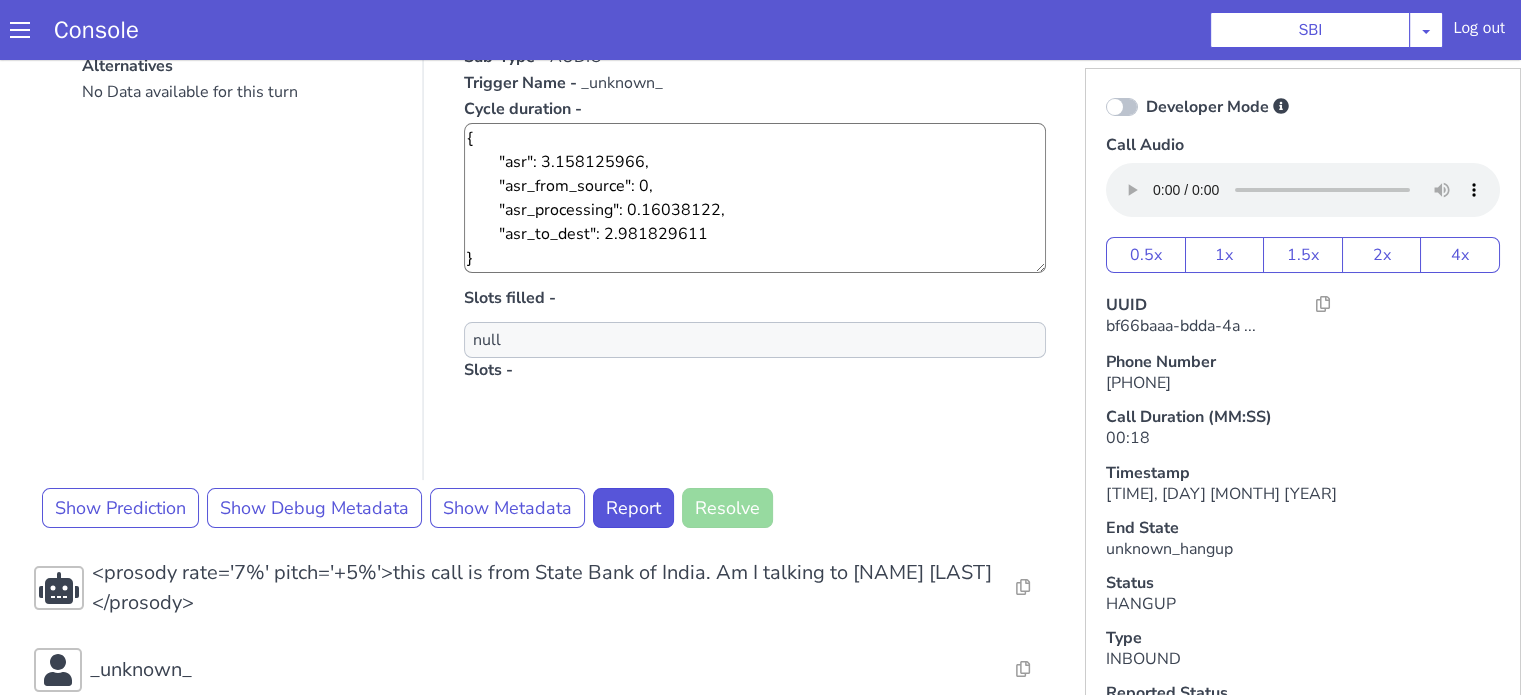 scroll, scrollTop: 0, scrollLeft: 0, axis: both 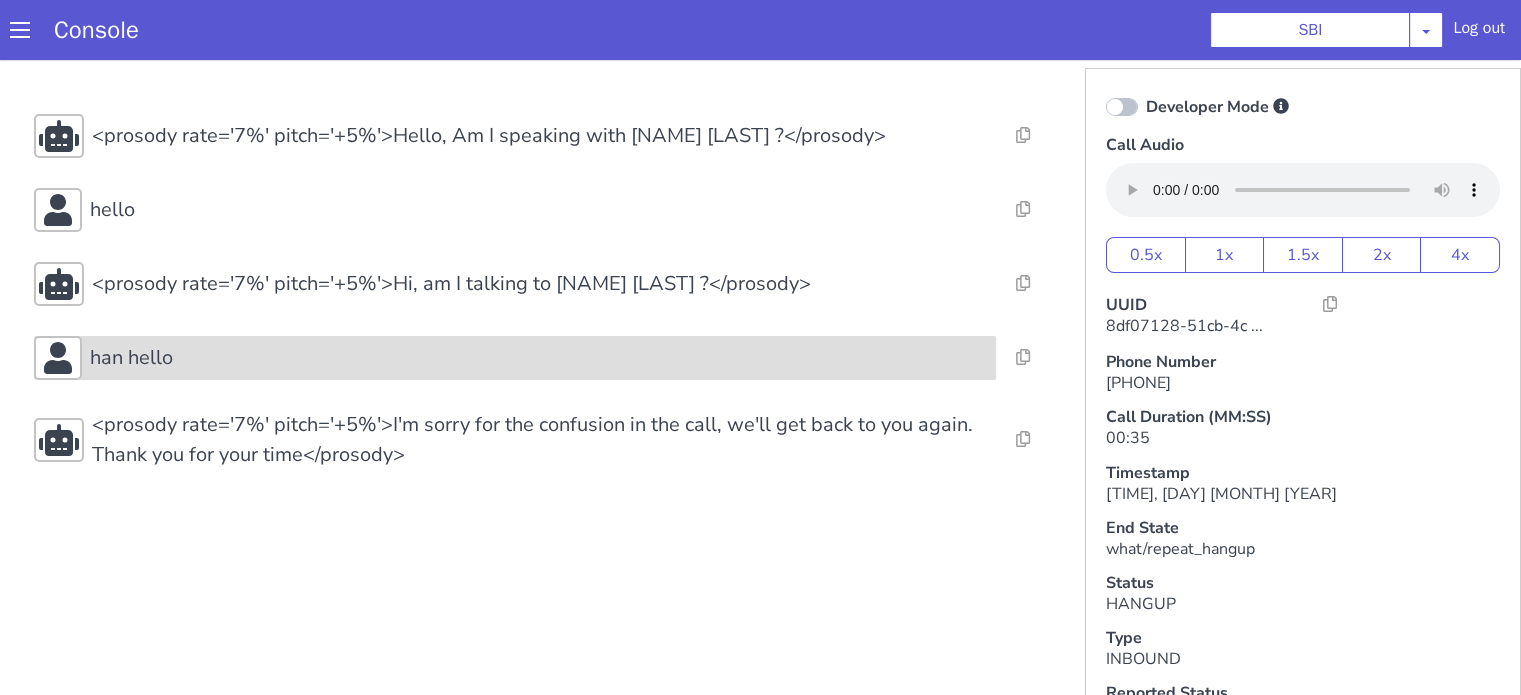 click on "han hello" at bounding box center (515, 358) 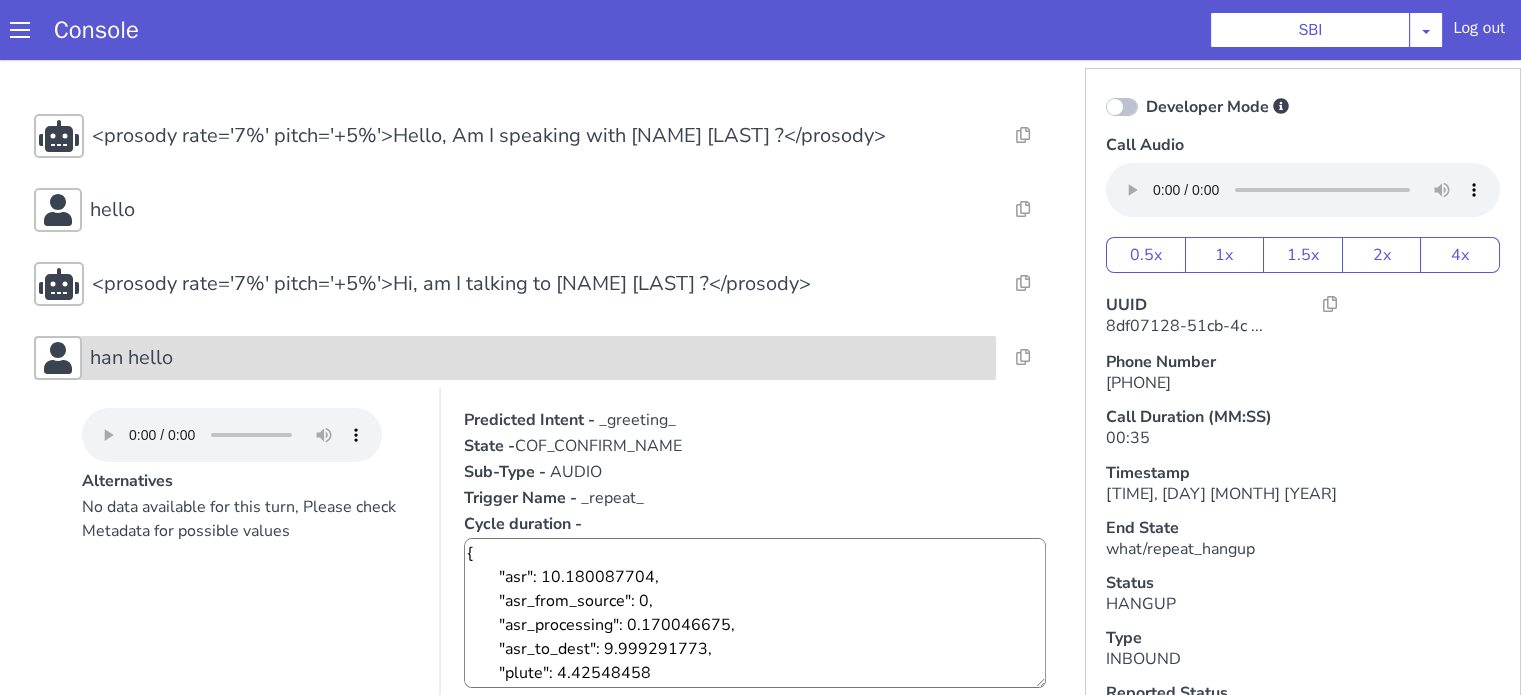 click on "han hello" at bounding box center [515, 358] 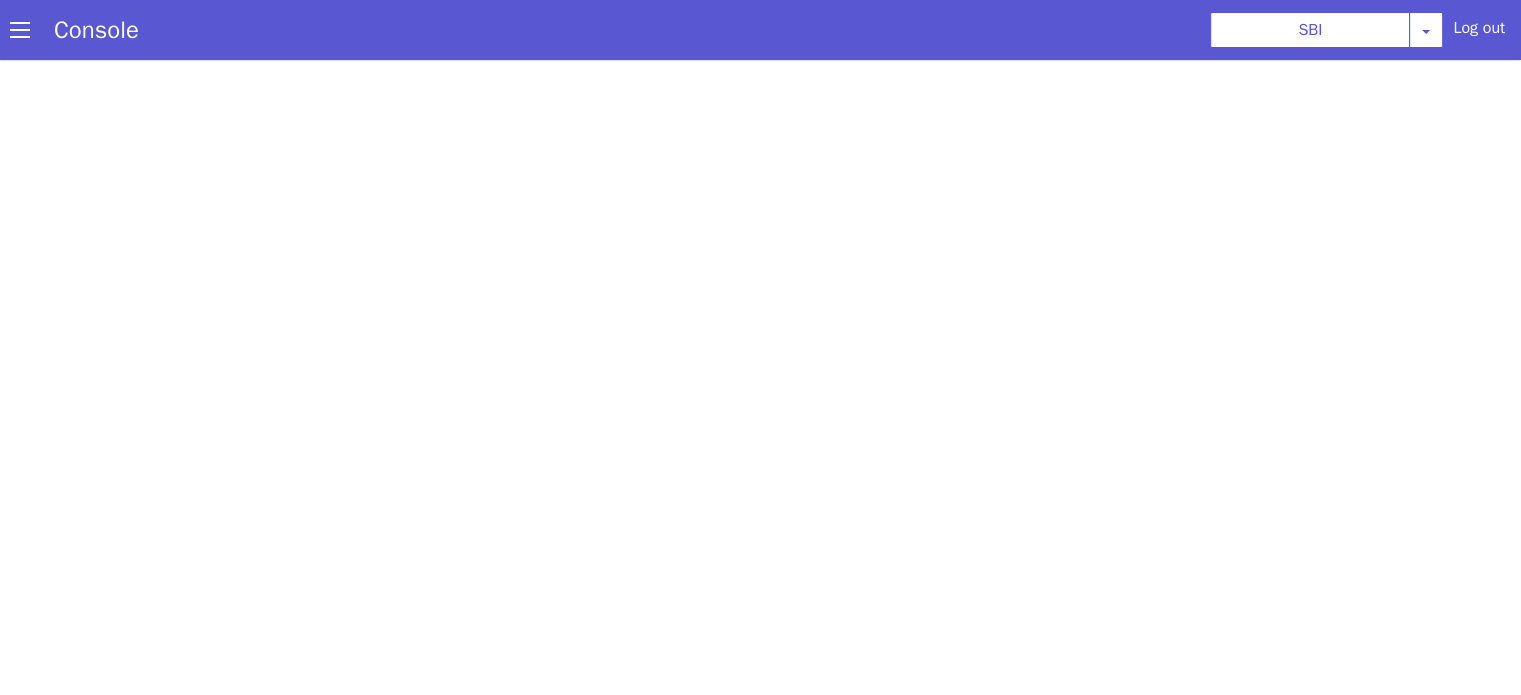 scroll, scrollTop: 0, scrollLeft: 0, axis: both 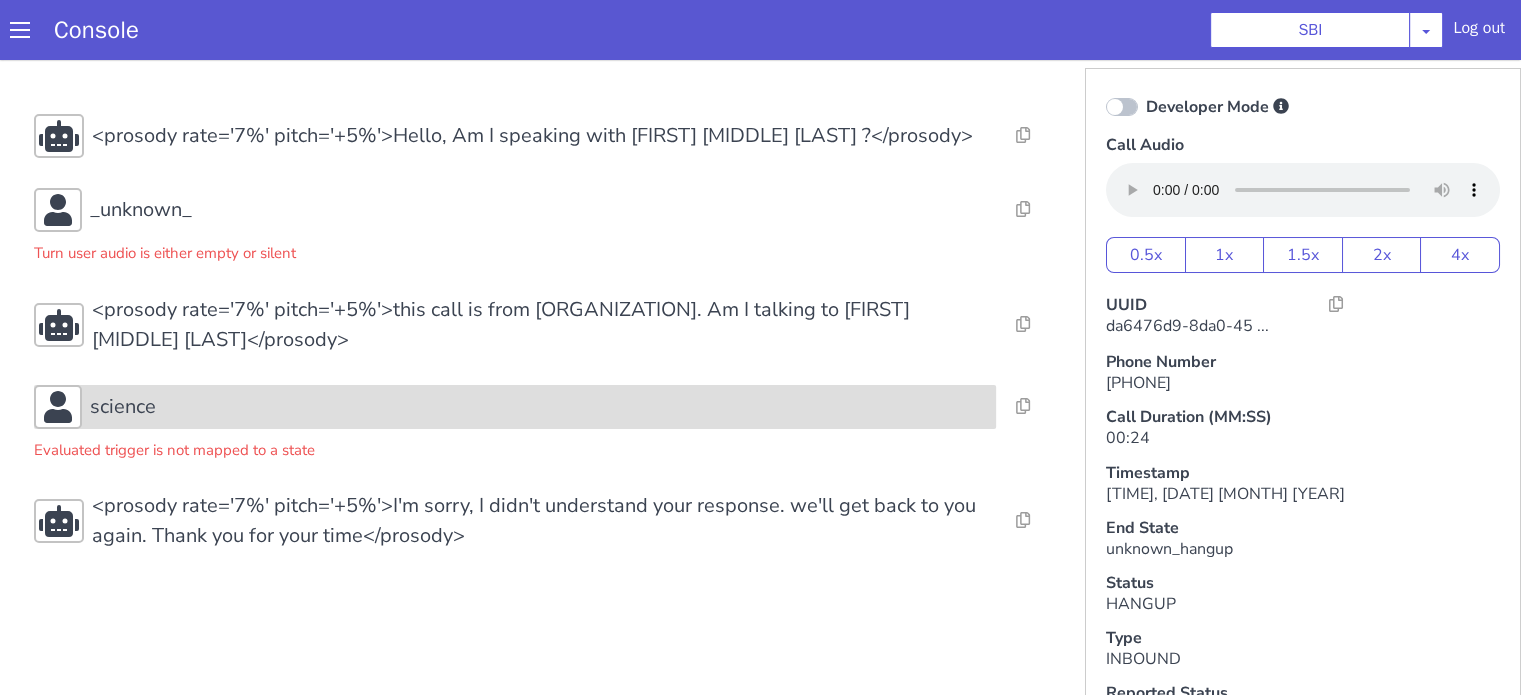 click on "science" at bounding box center [515, 407] 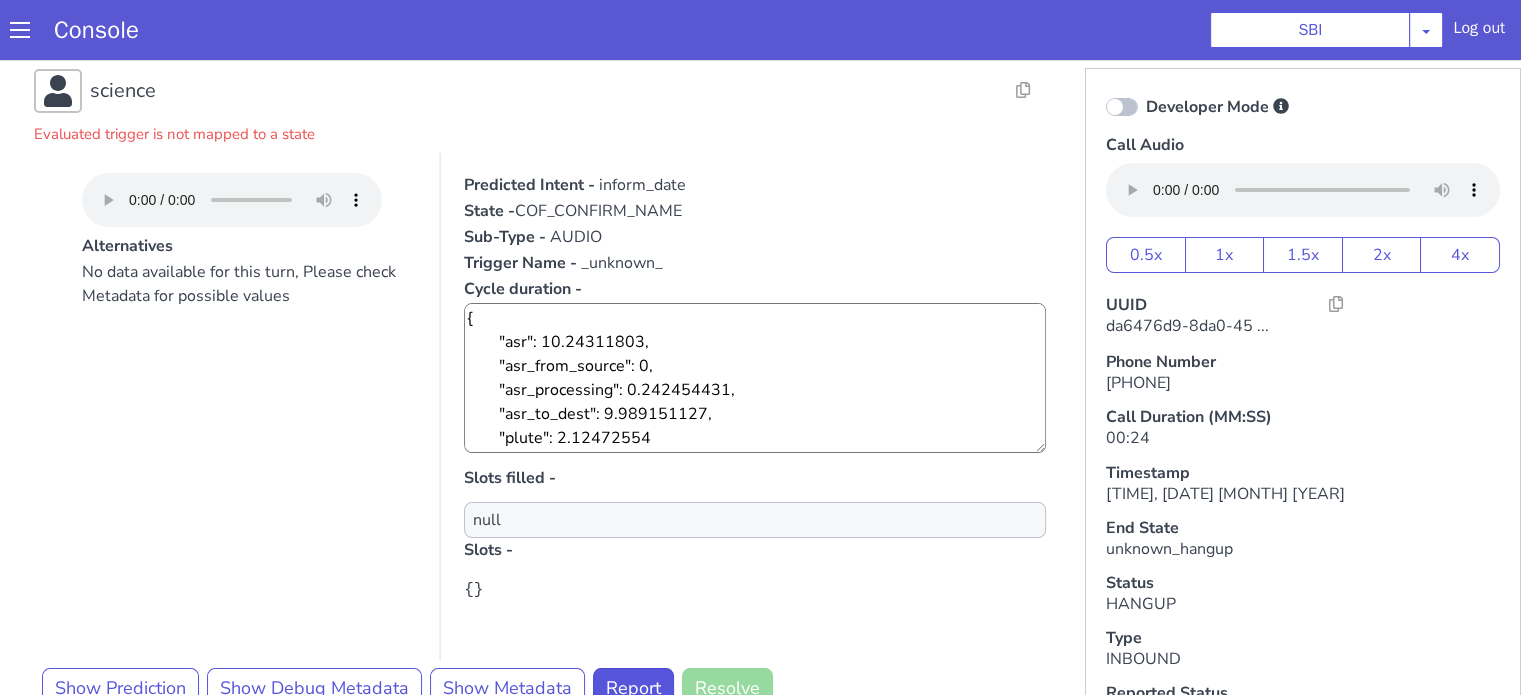 scroll, scrollTop: 400, scrollLeft: 0, axis: vertical 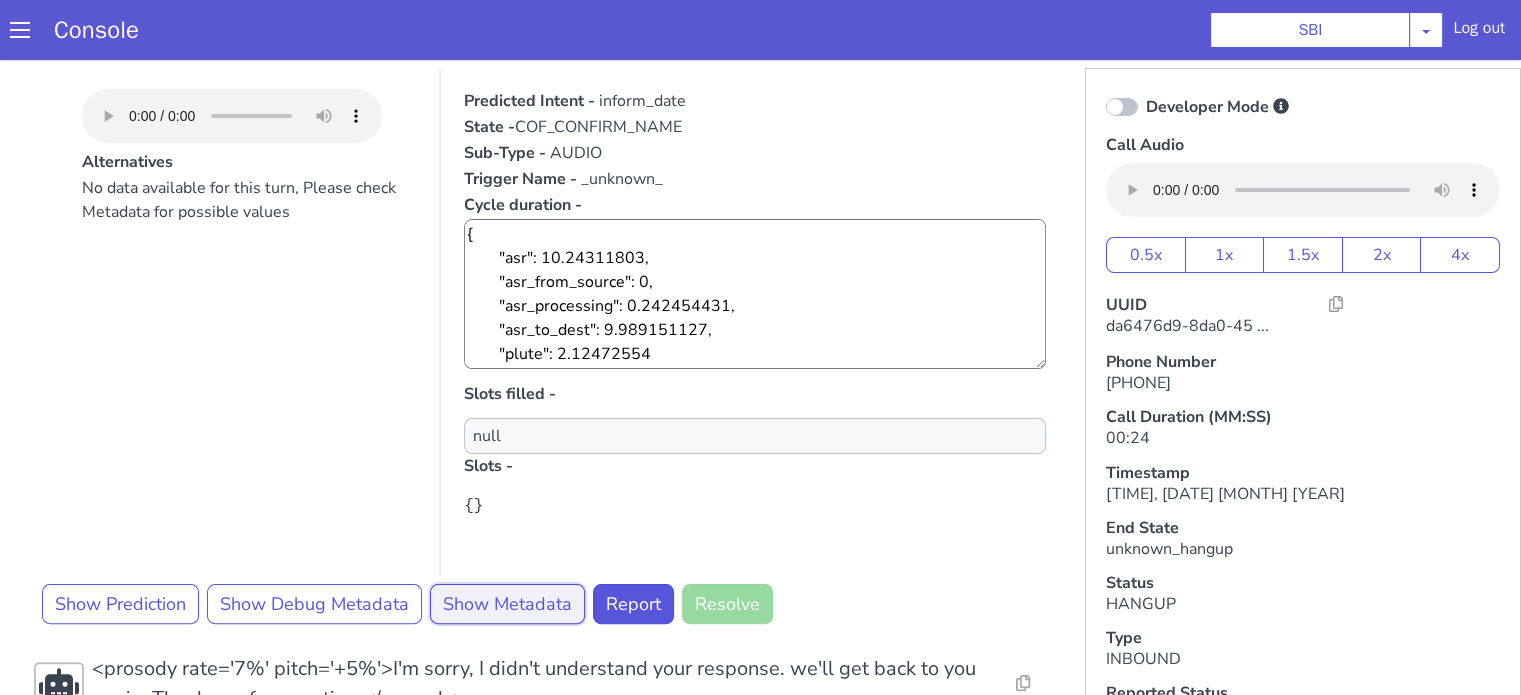 click on "Show Metadata" at bounding box center [507, 604] 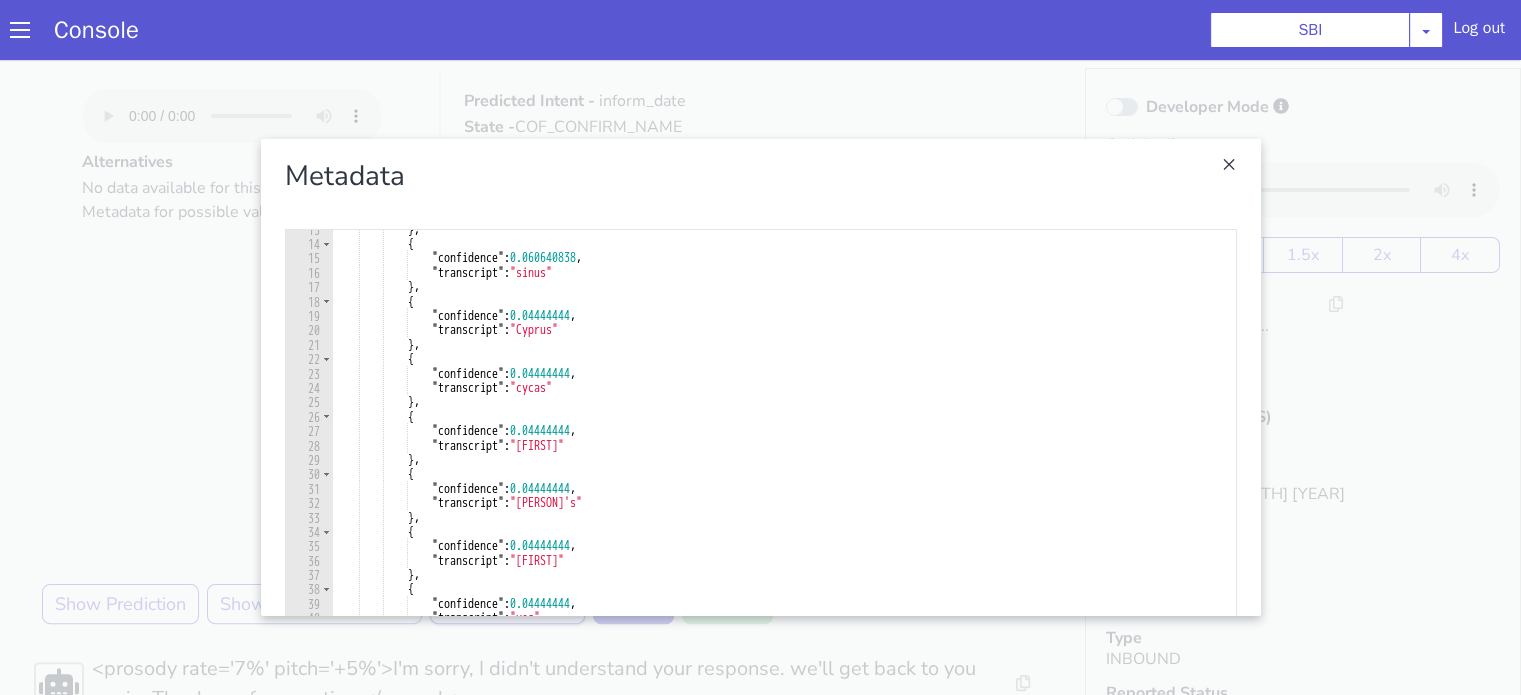 scroll, scrollTop: 300, scrollLeft: 0, axis: vertical 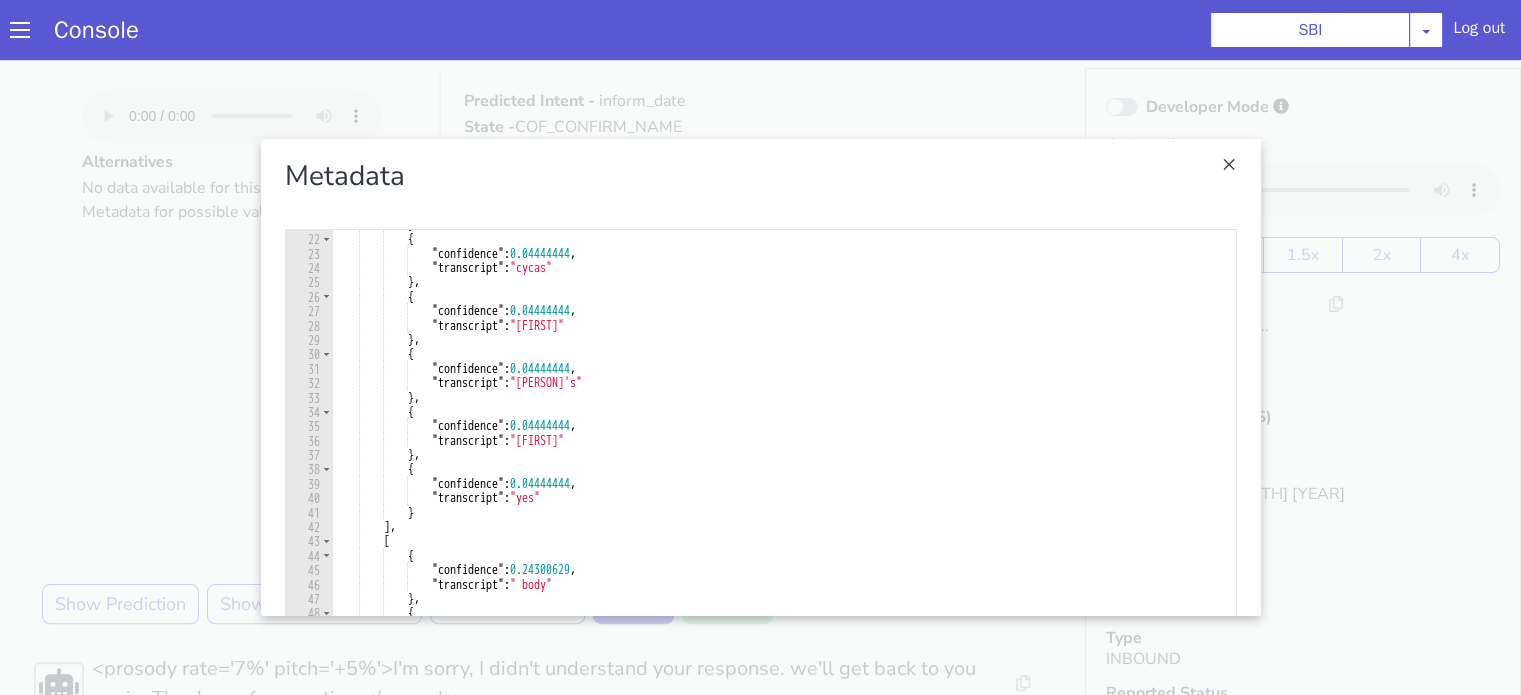click on "21 22 23 24 25 26 27 28 29 30 31 32 33 34 35 36 37 38 39 40 41 42 43 44 45 46 47 48 49 50 51 52 53 54 55 56 57                } ,                {                     "confidence" :  0.04444444 ,                     "transcript" :  "cycas"                } ,                {                     "confidence" :  0.04444444 ,                     "transcript" :  "saiesh"                } ,                {                     "confidence" :  0.04444444 ,                     "transcript" :  "sai's"                } ,                {                     "confidence" :  0.04444444 ,                     "transcript" :  "Yash"                } ,                {                     "confidence" :  0.04444444 ,                     "transcript" :  "yes"                }           ] ,           [                {                     "confidence" :  0.24300629 ,                     "transcript" :  " body"                } ,                {                     "confidence" :  0.07947878 ,                     "transcript"" at bounding box center (761, 414) 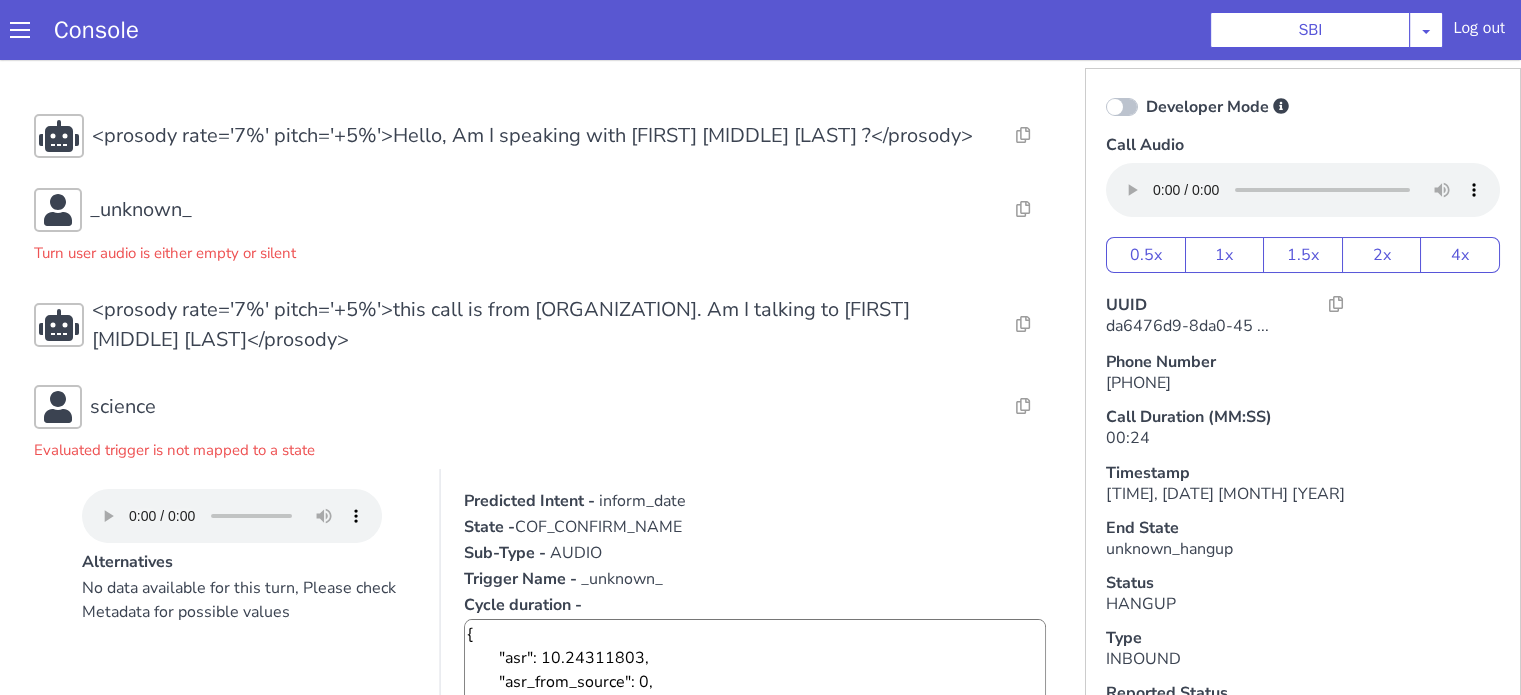 scroll, scrollTop: 300, scrollLeft: 0, axis: vertical 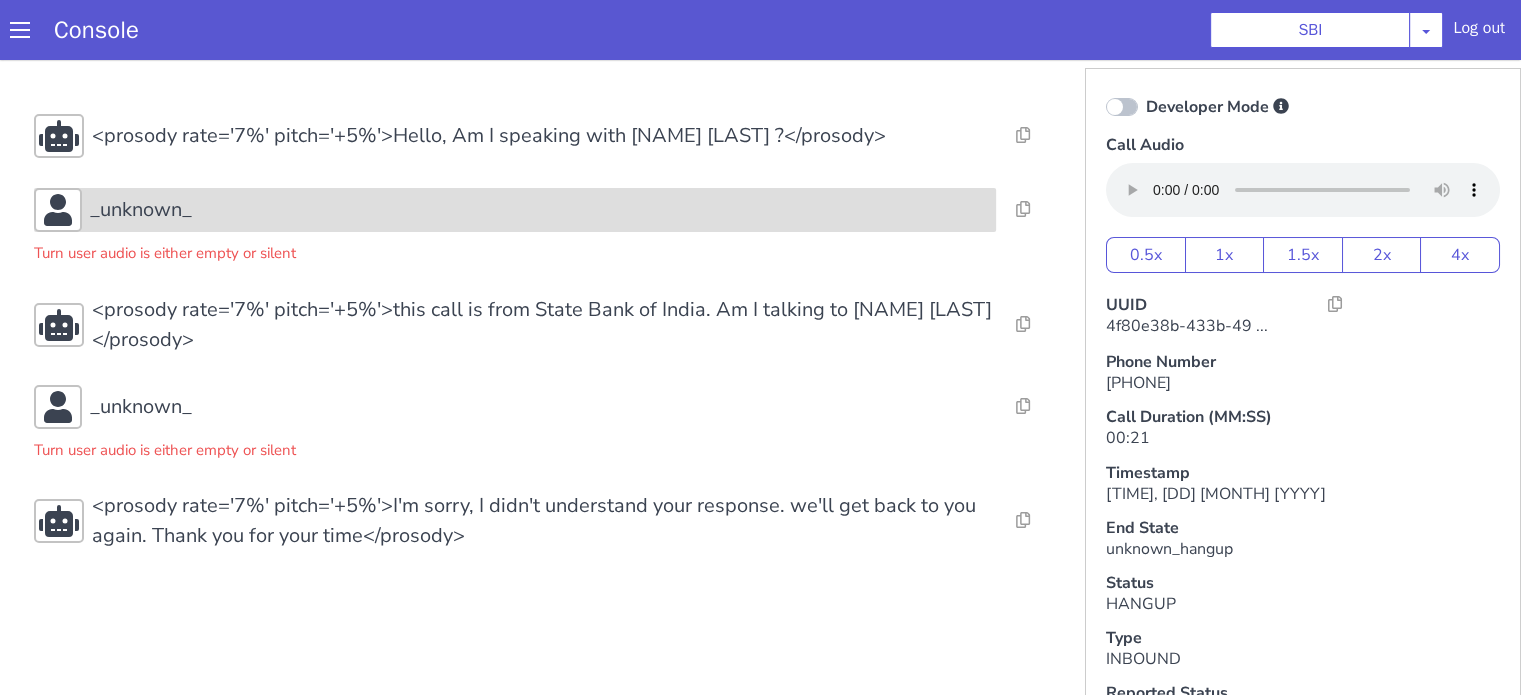 click on "_unknown_" at bounding box center (515, 210) 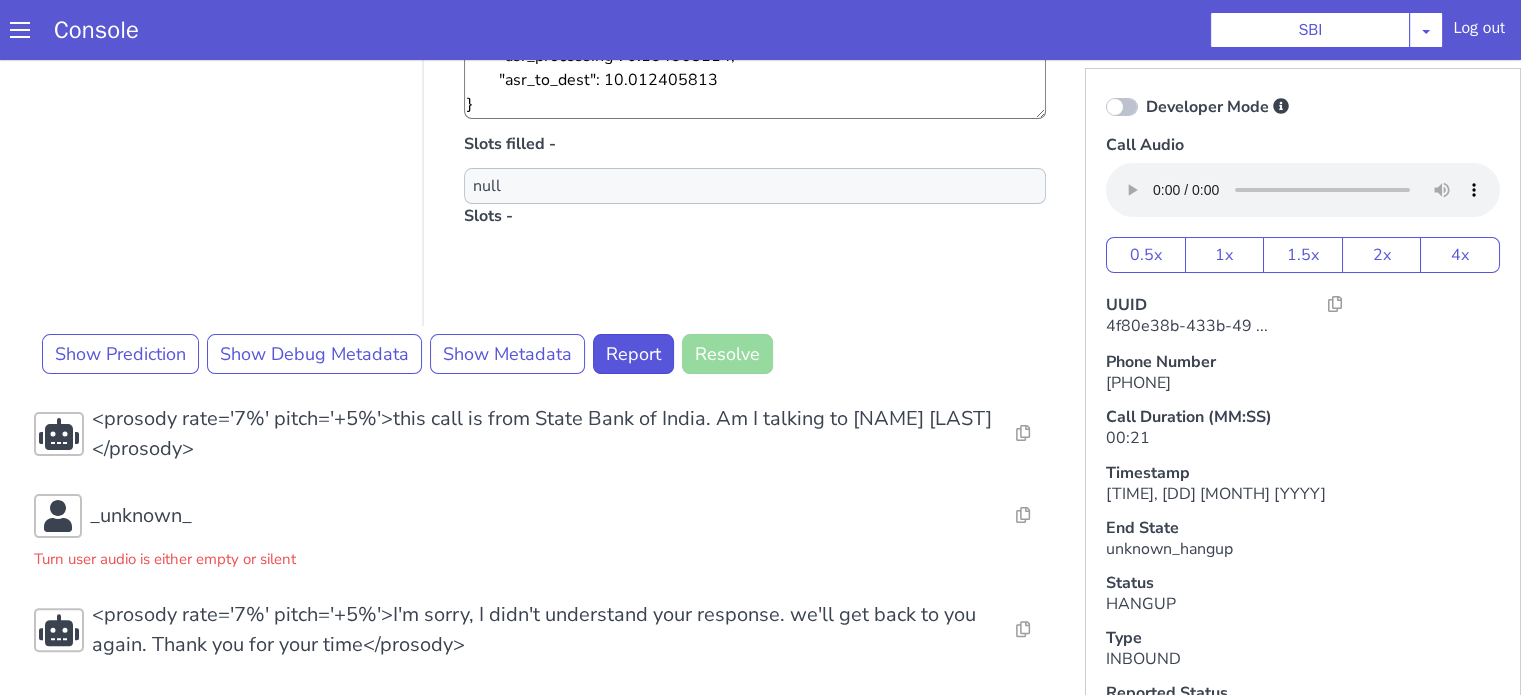scroll, scrollTop: 5, scrollLeft: 0, axis: vertical 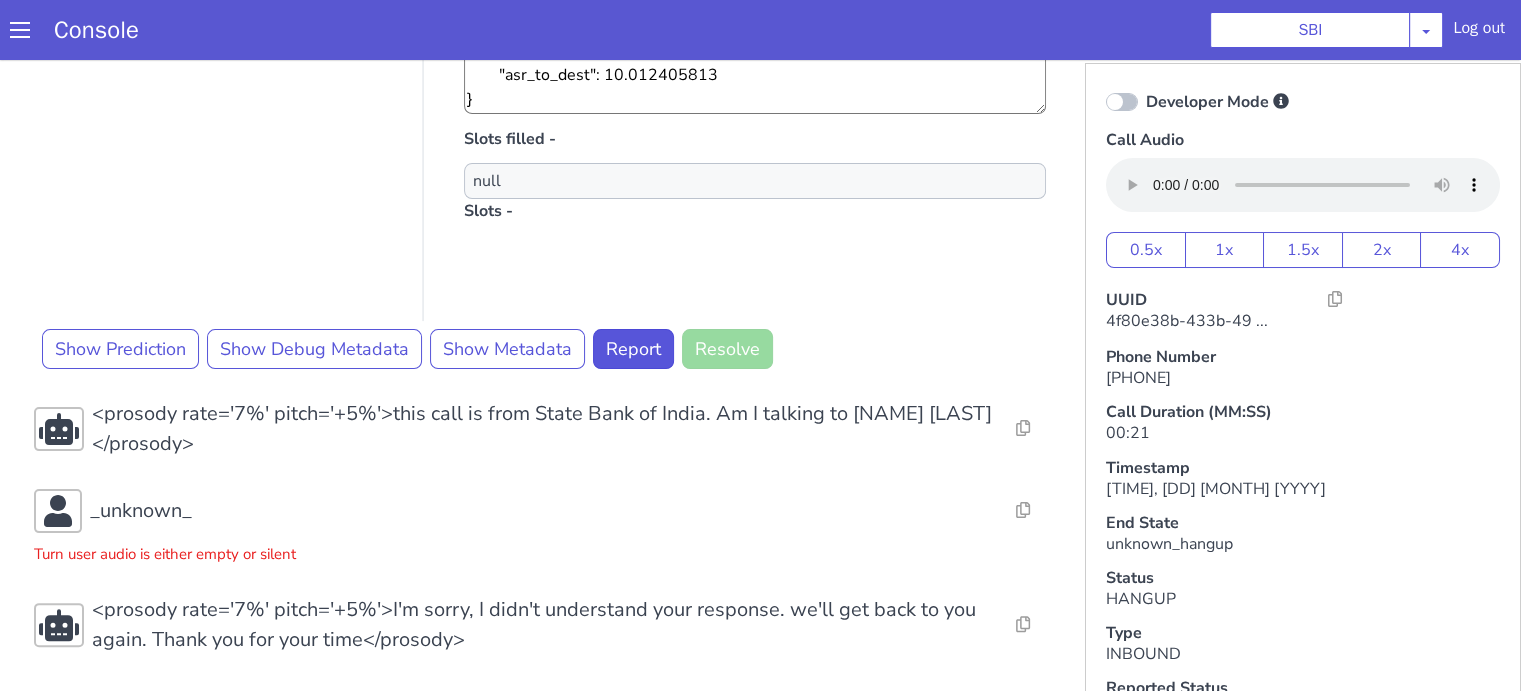 click on "Turn user audio is either empty or silent" at bounding box center [165, 549] 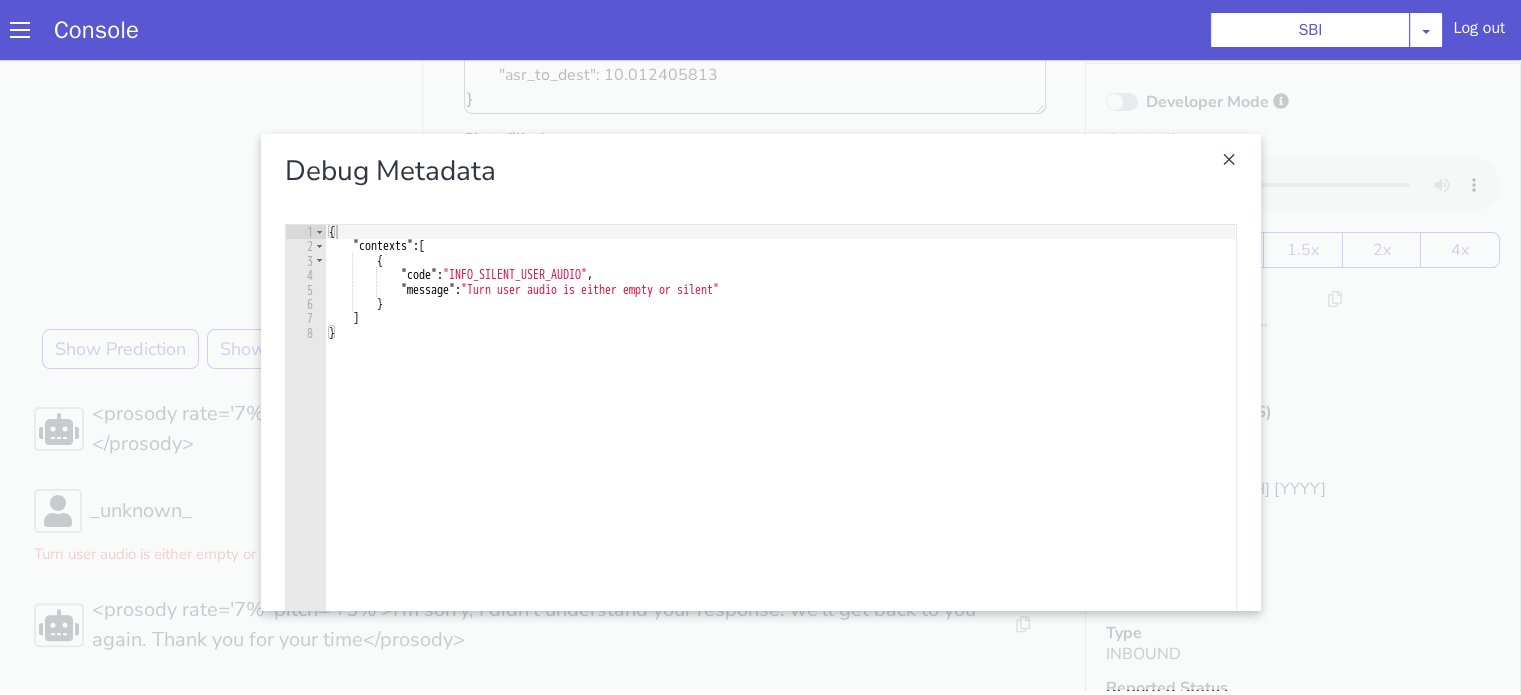 click at bounding box center (760, 372) 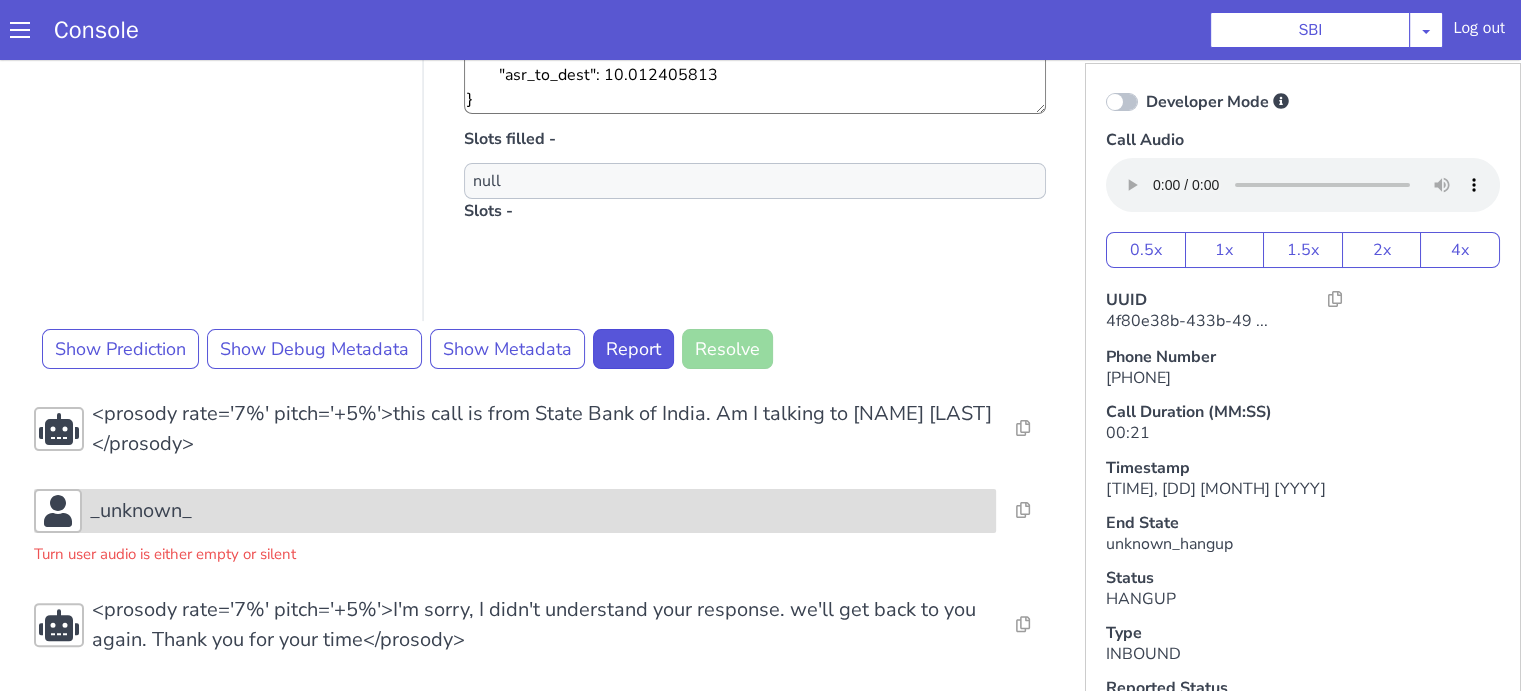 click on "_unknown_" at bounding box center [141, 511] 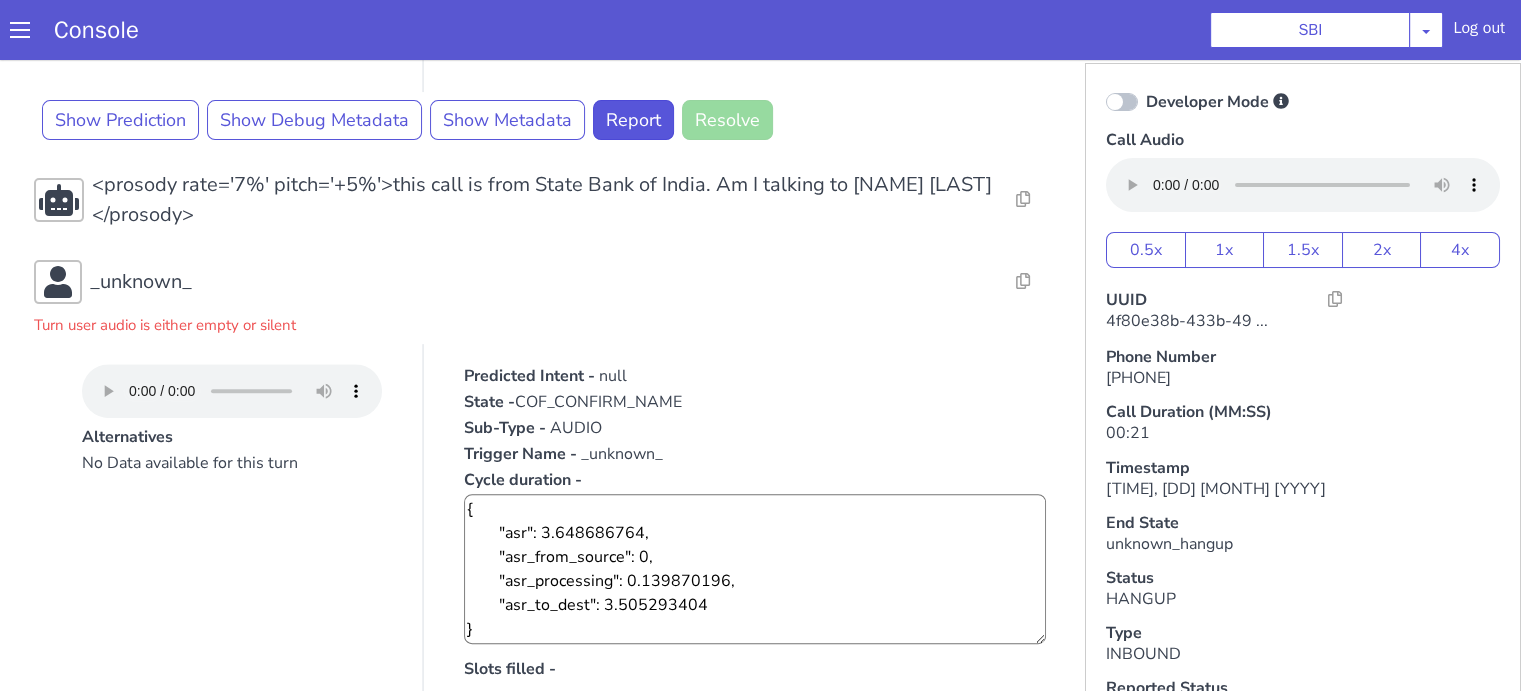 scroll, scrollTop: 754, scrollLeft: 0, axis: vertical 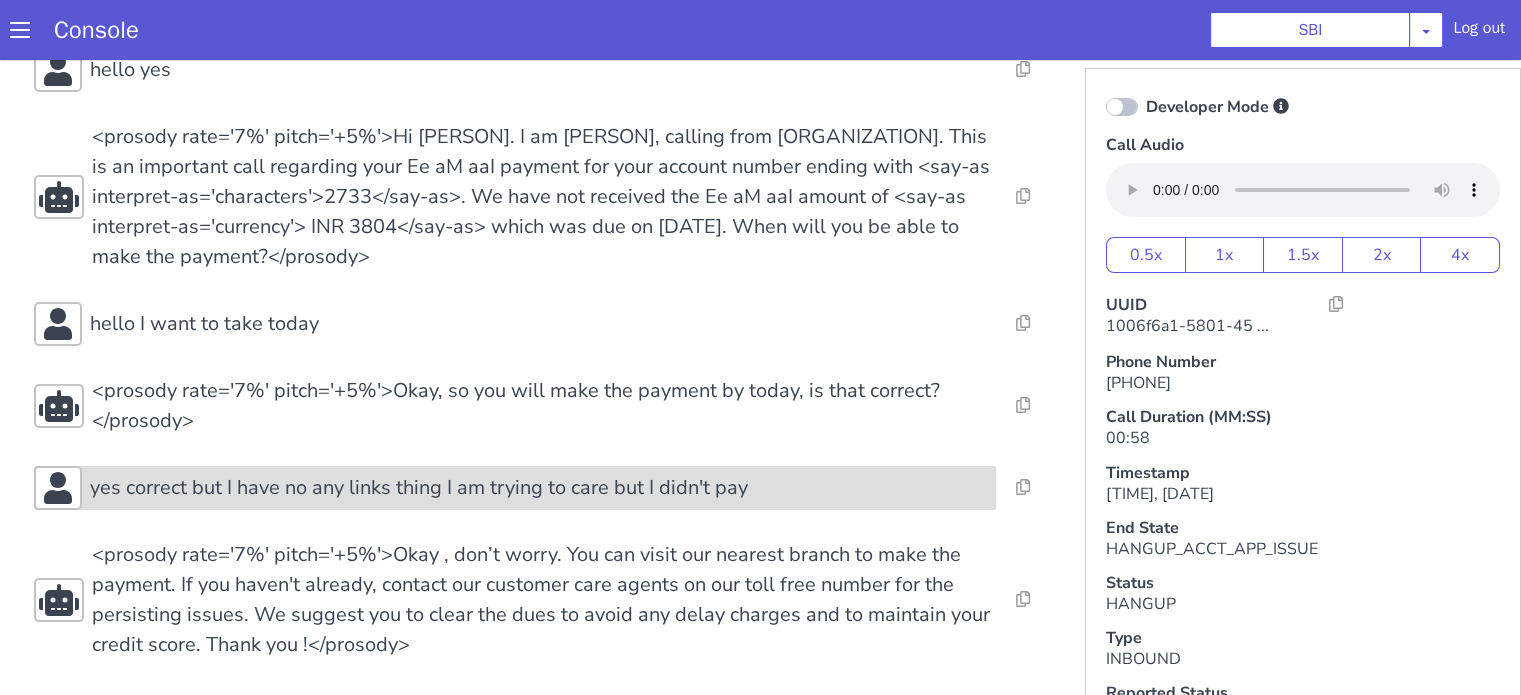 click on "yes correct but I have no any links thing I am trying to care but I didn't pay" at bounding box center (419, 488) 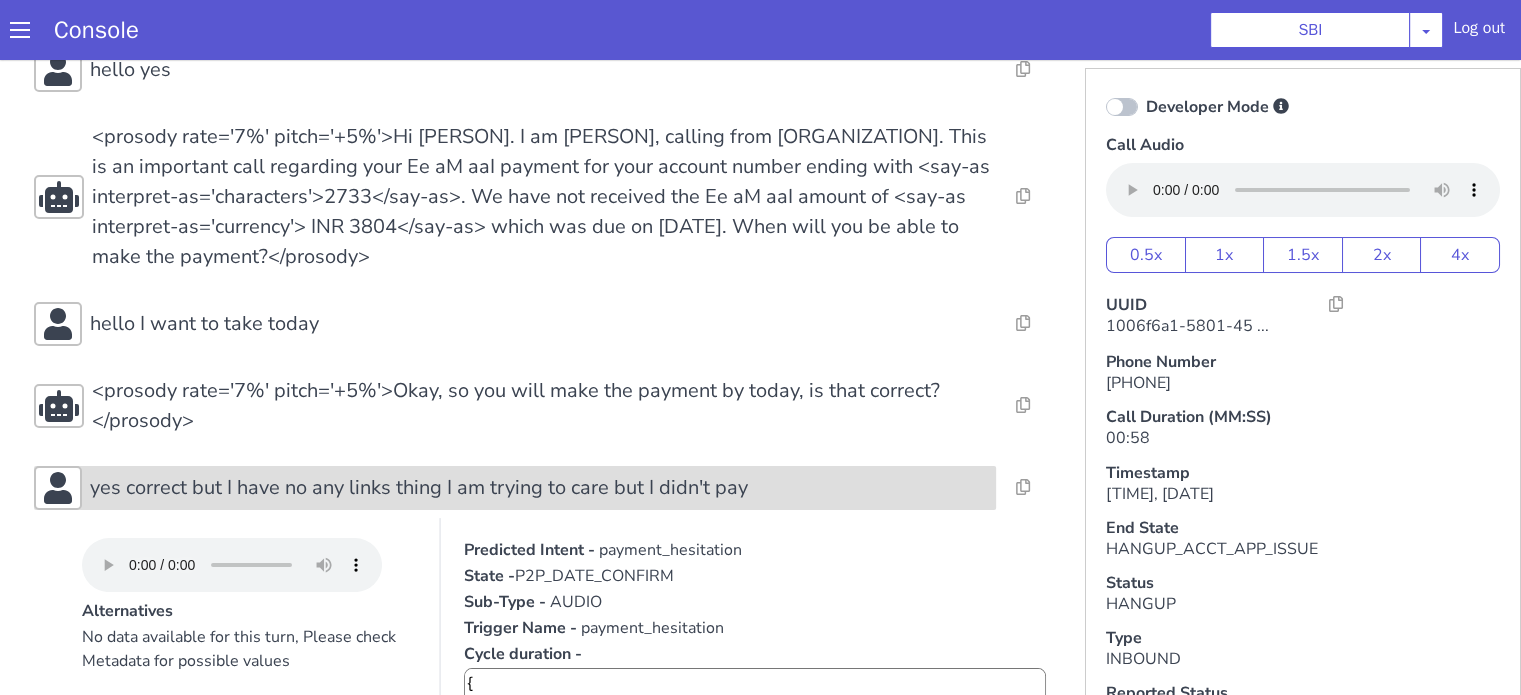click on "yes correct but I have no any links thing I am trying to care but I didn't pay" at bounding box center [419, 488] 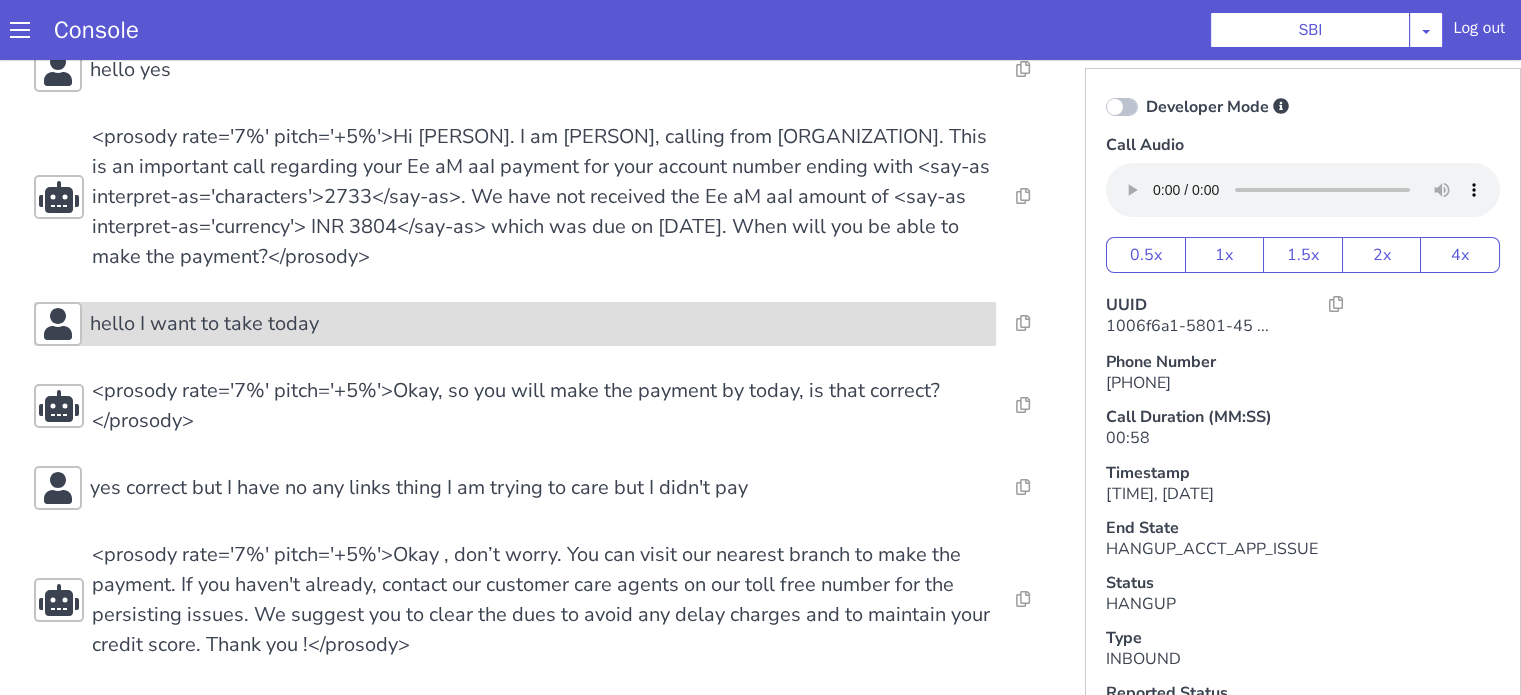 click on "hello I want to take today" at bounding box center (539, 324) 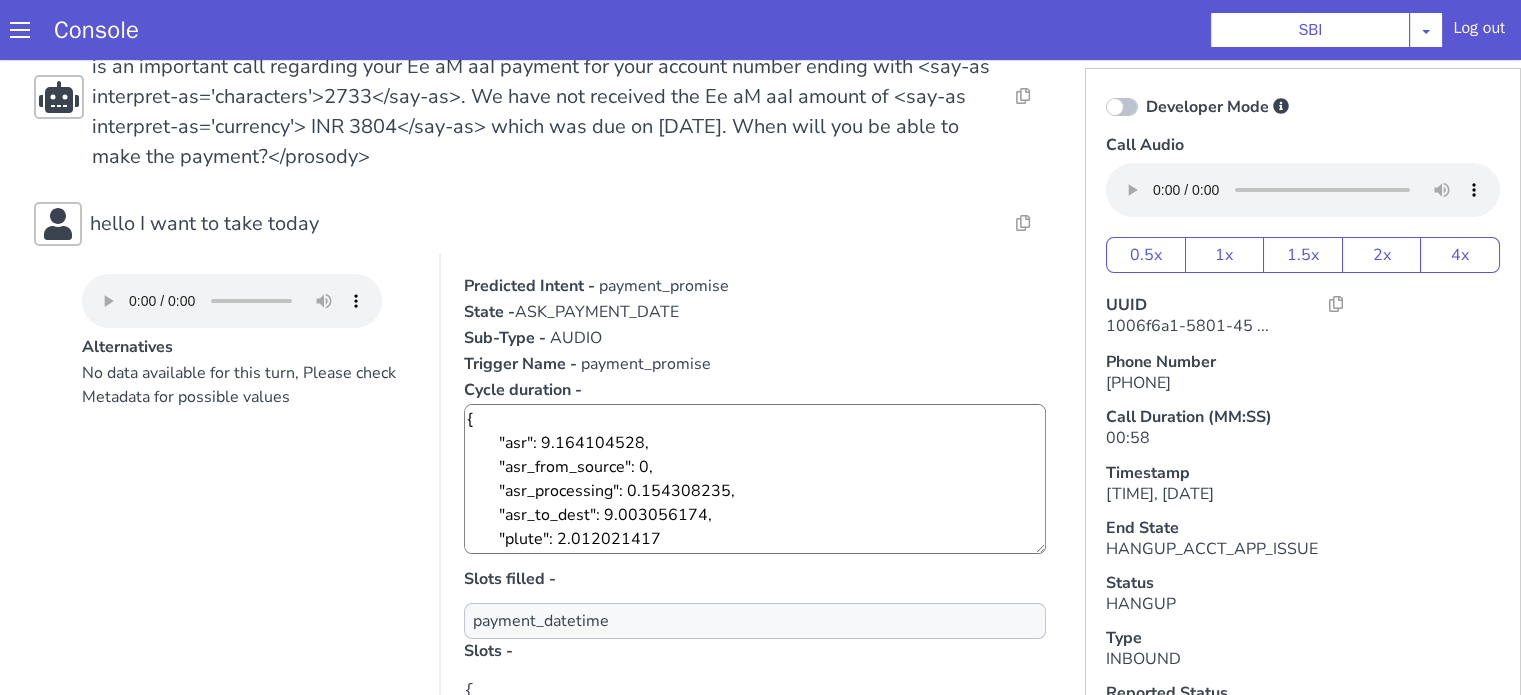 scroll, scrollTop: 440, scrollLeft: 0, axis: vertical 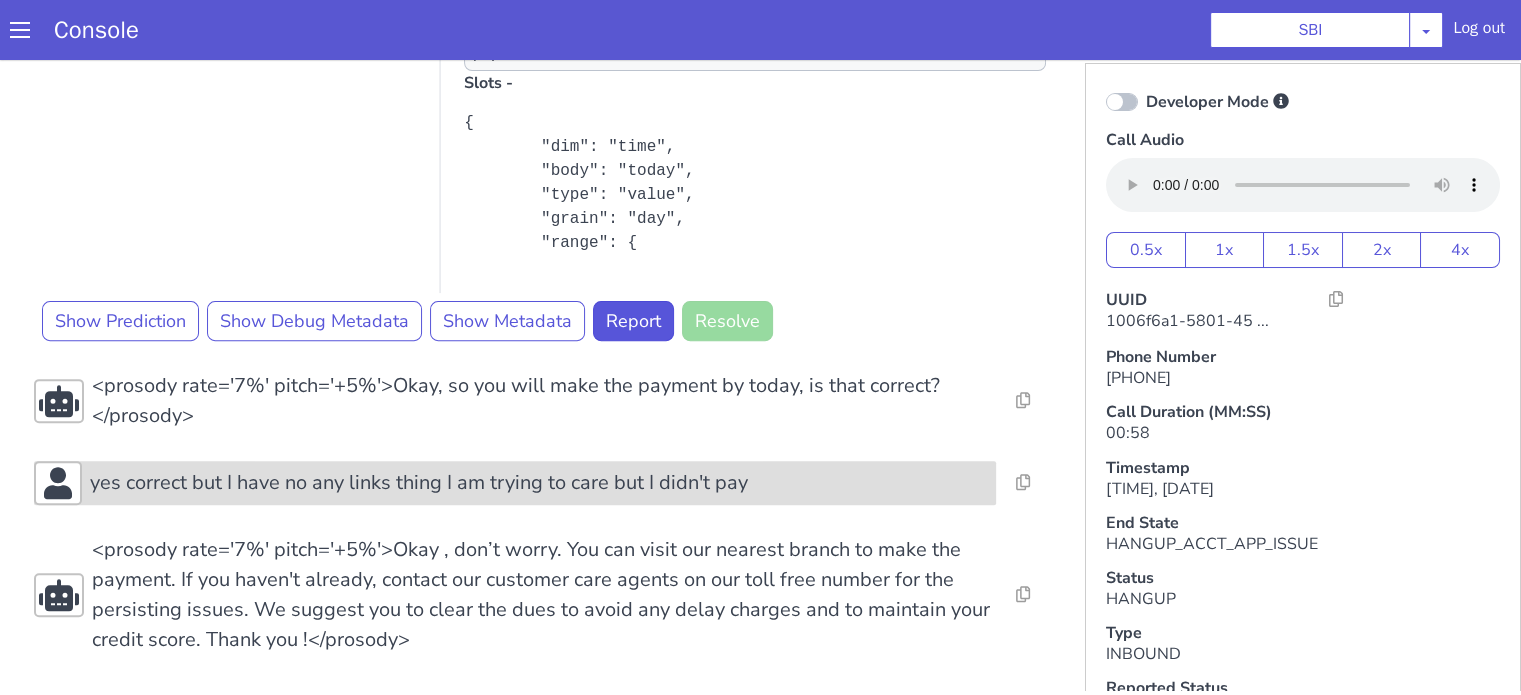 click on "yes correct but I have no any links thing I am trying to care but I didn't pay" at bounding box center (419, 483) 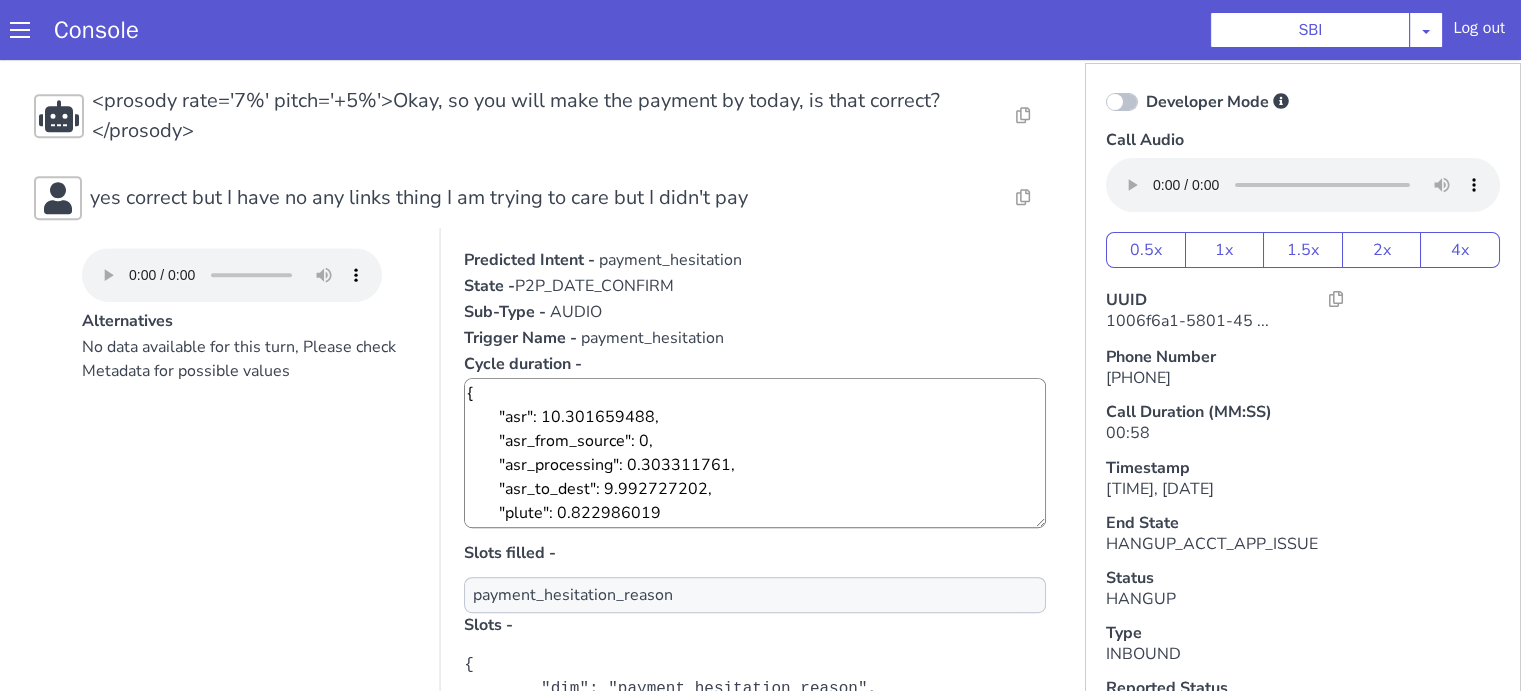 scroll, scrollTop: 1103, scrollLeft: 0, axis: vertical 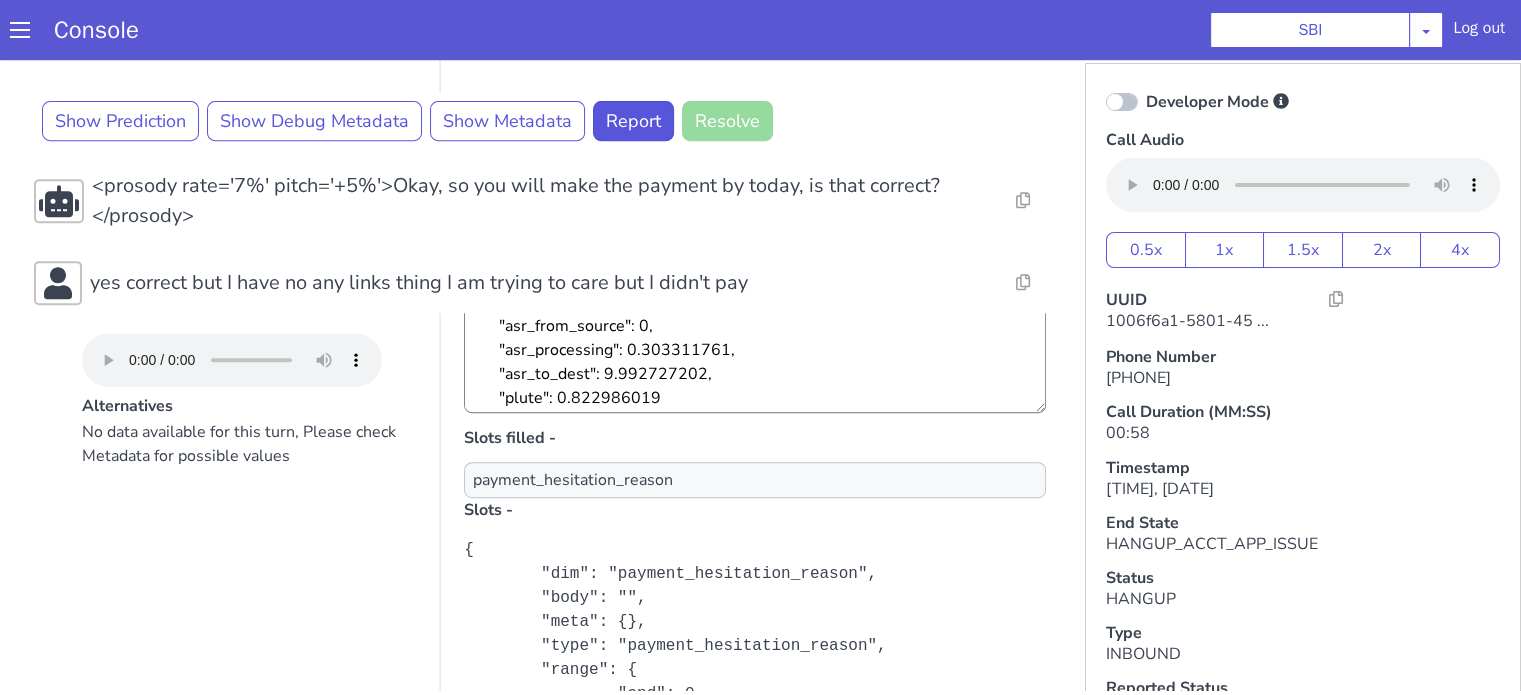 drag, startPoint x: 181, startPoint y: 427, endPoint x: 90, endPoint y: 385, distance: 100.22475 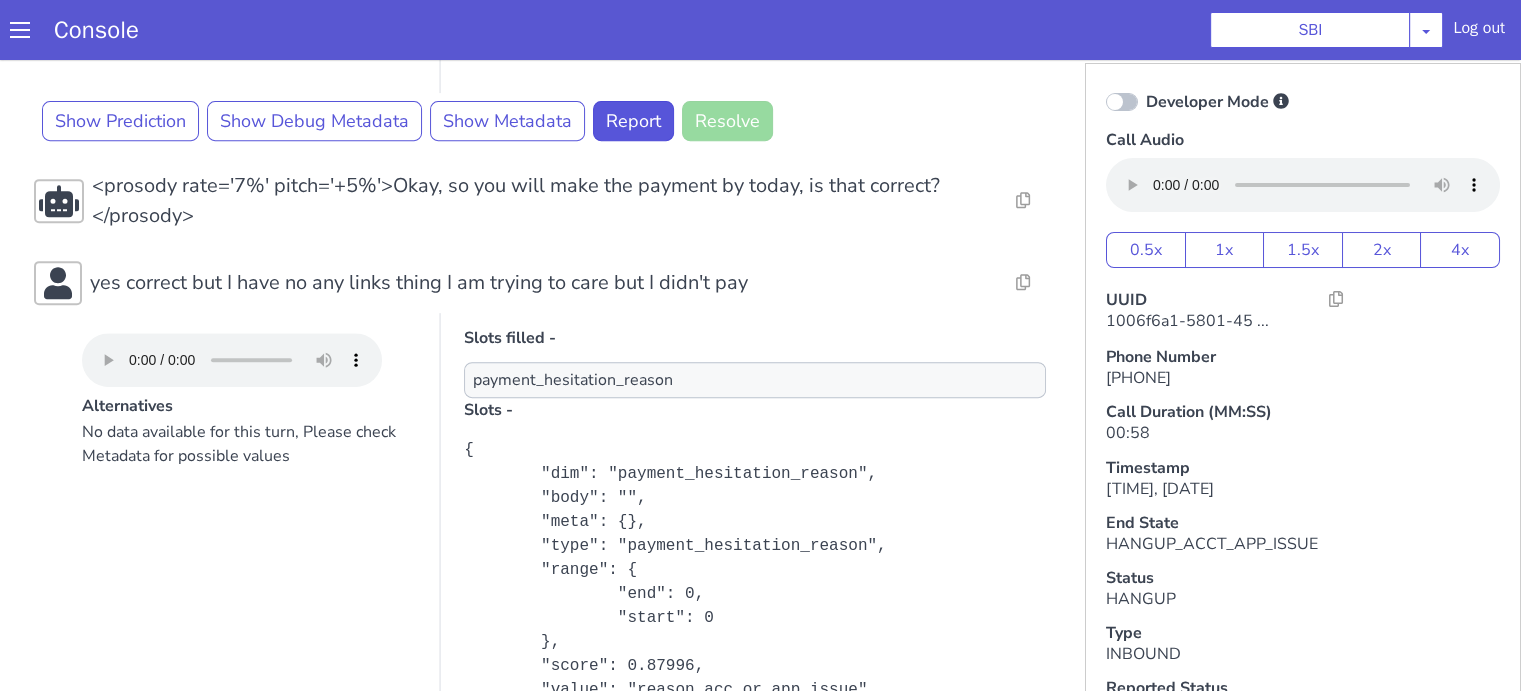scroll, scrollTop: 0, scrollLeft: 0, axis: both 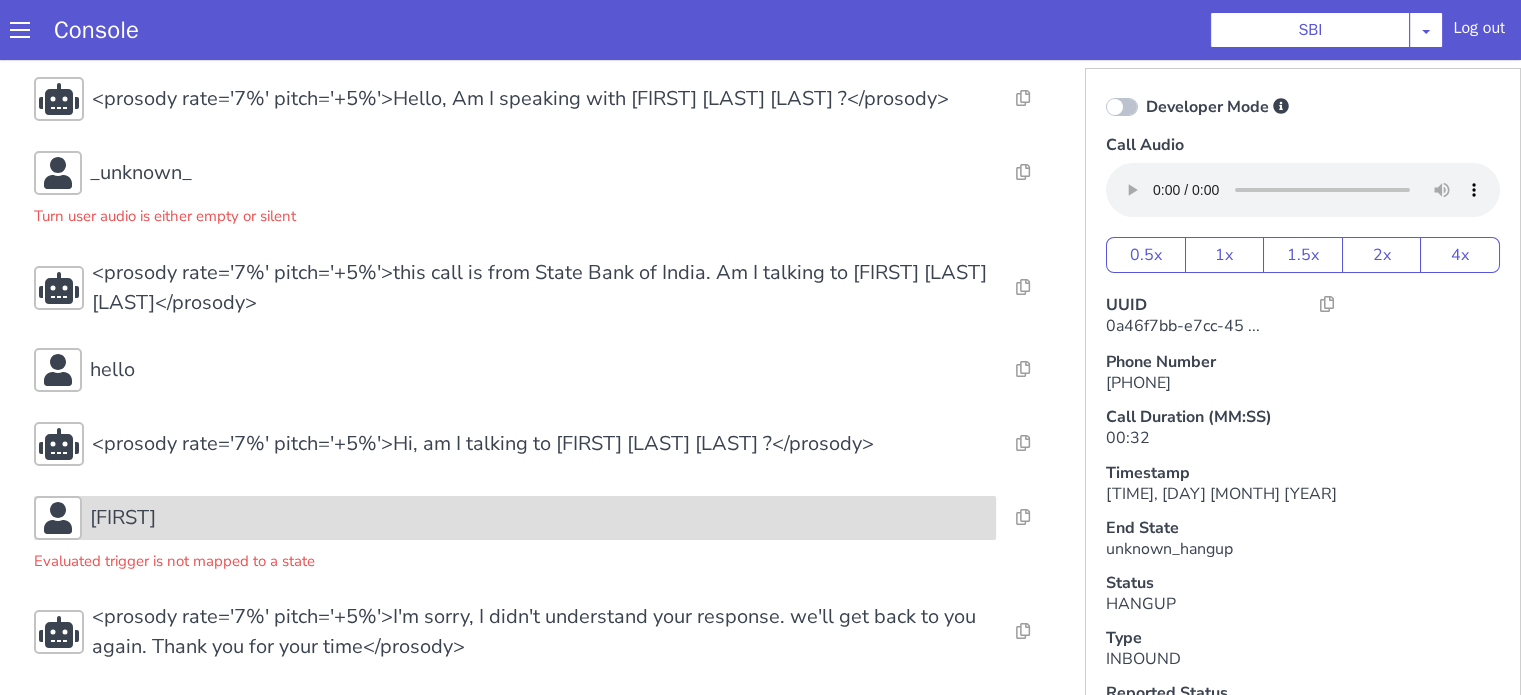 click on "[FIRST]" at bounding box center [539, 518] 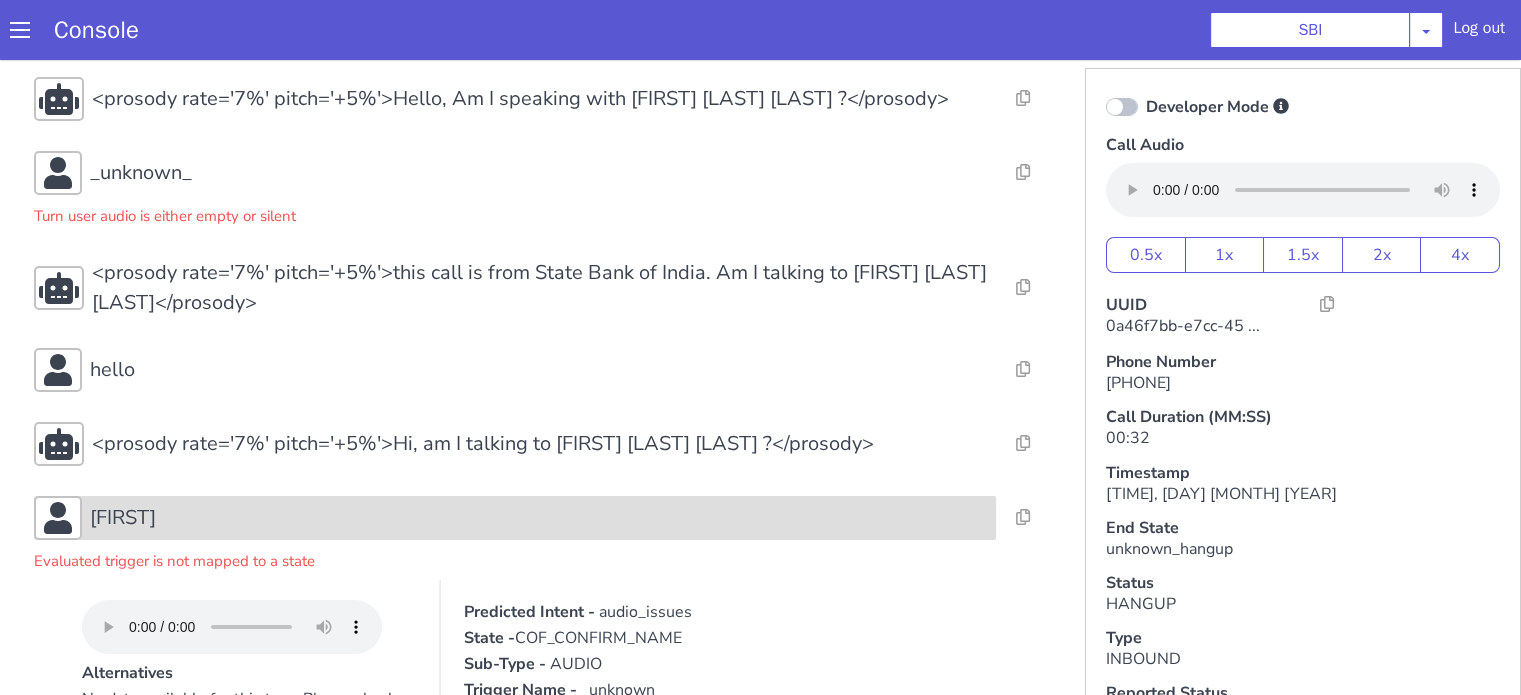 click on "[FIRST]" at bounding box center [539, 518] 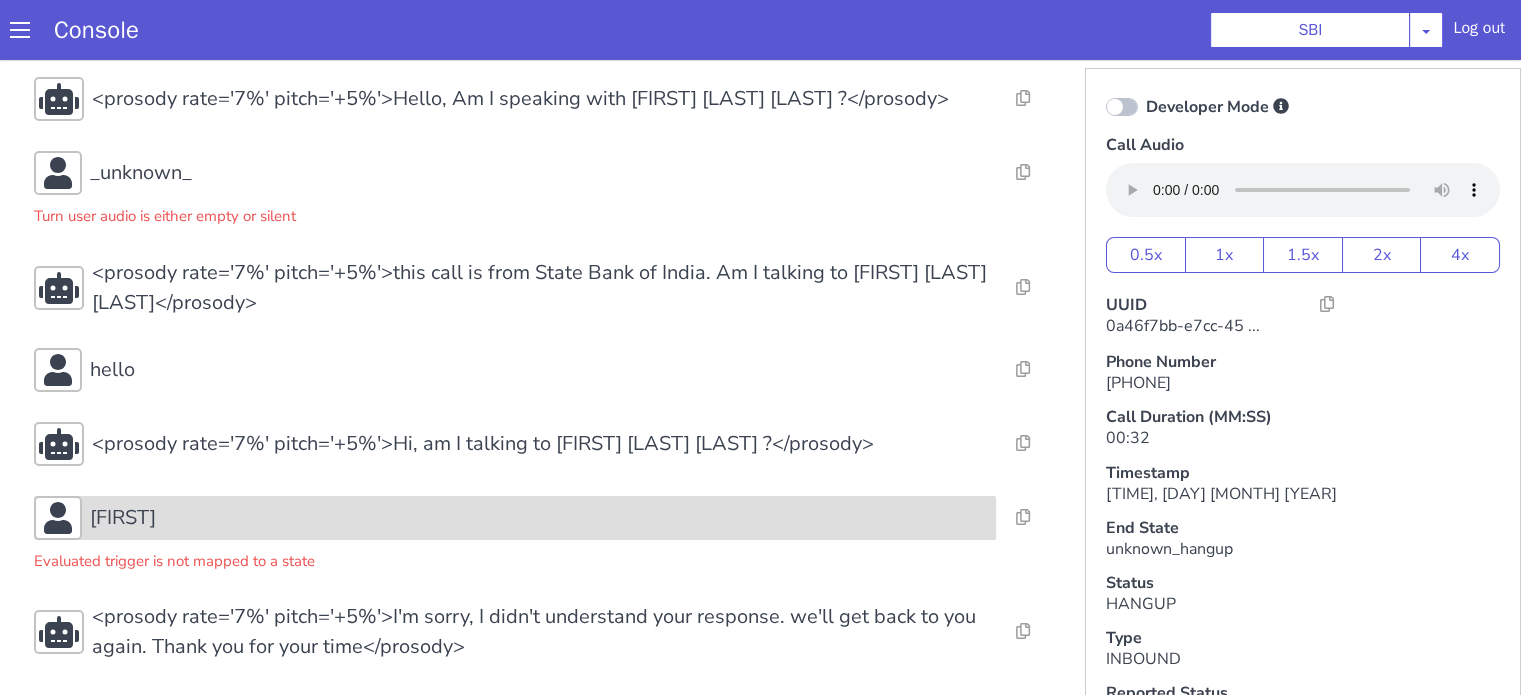 click on "[FIRST]" at bounding box center (539, 518) 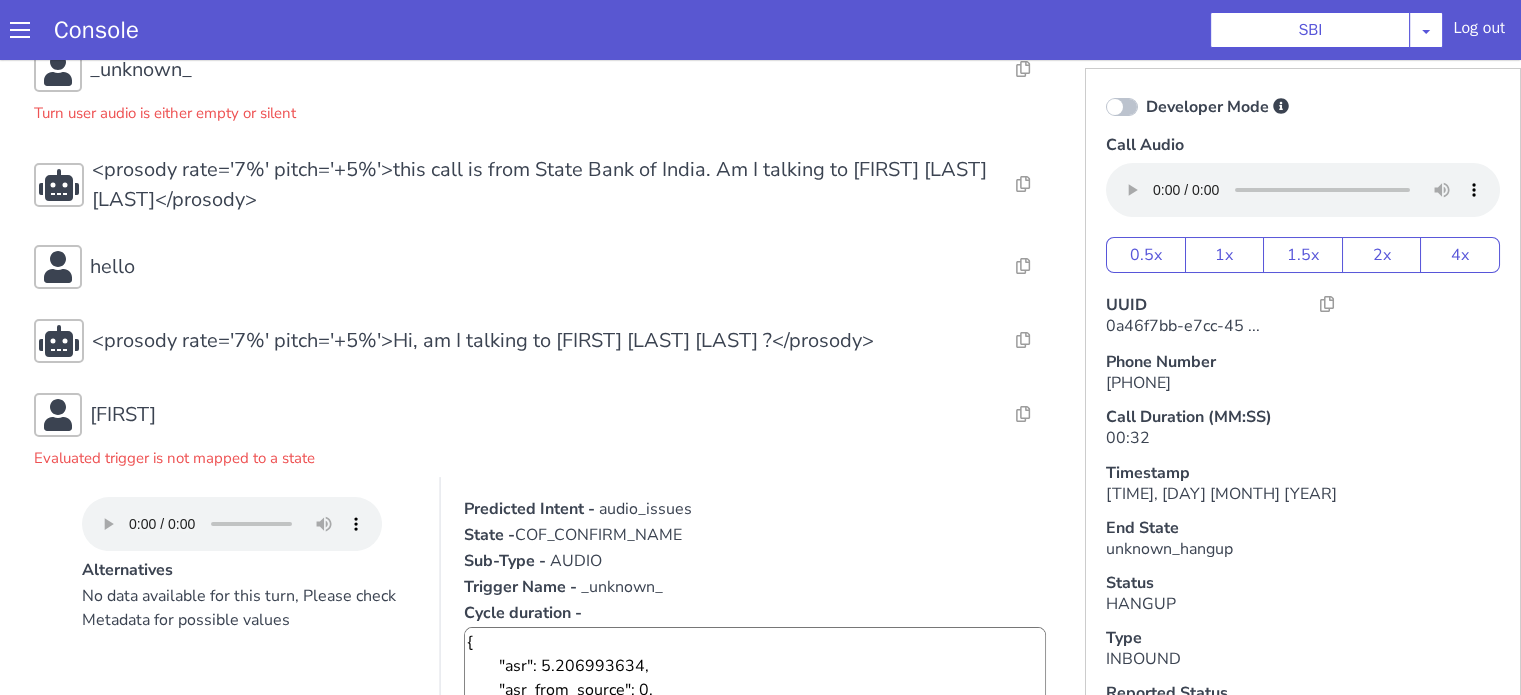 scroll, scrollTop: 37, scrollLeft: 0, axis: vertical 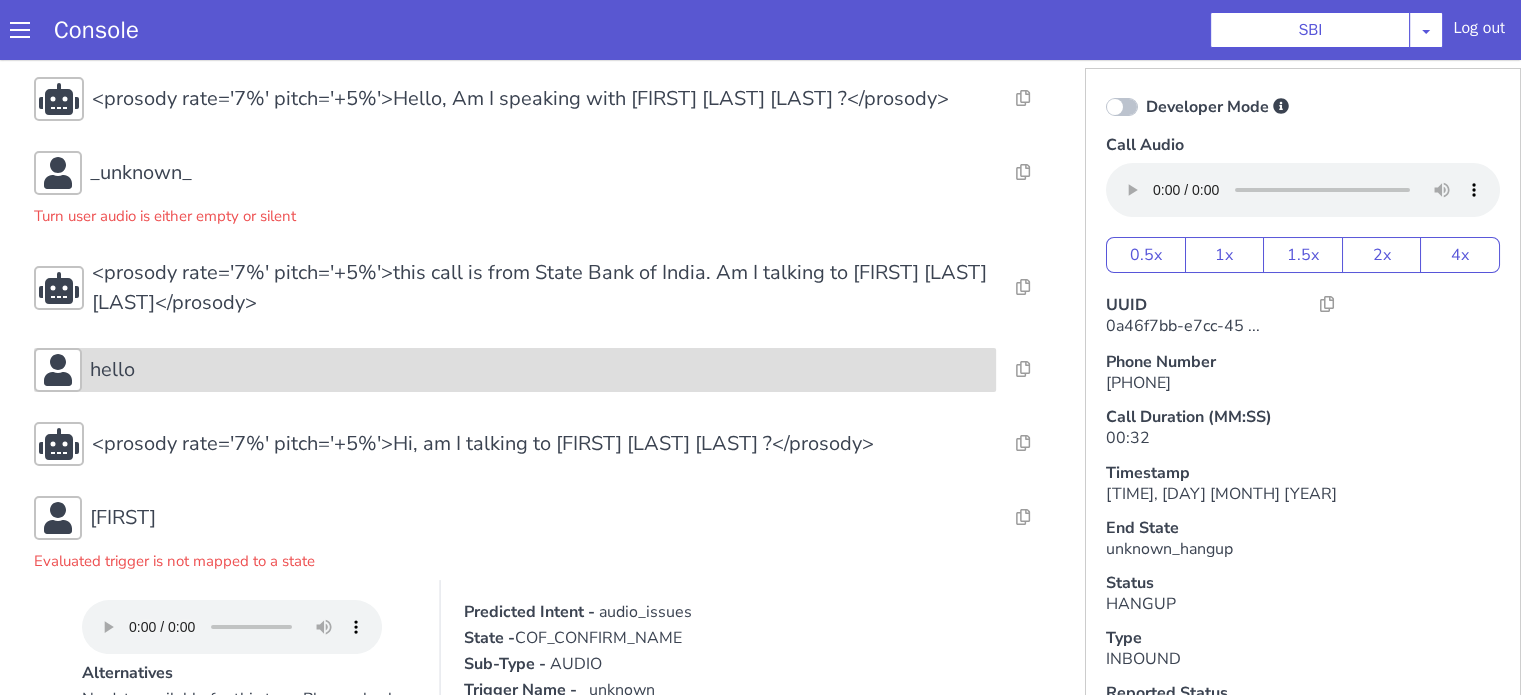click on "hello" at bounding box center [539, 370] 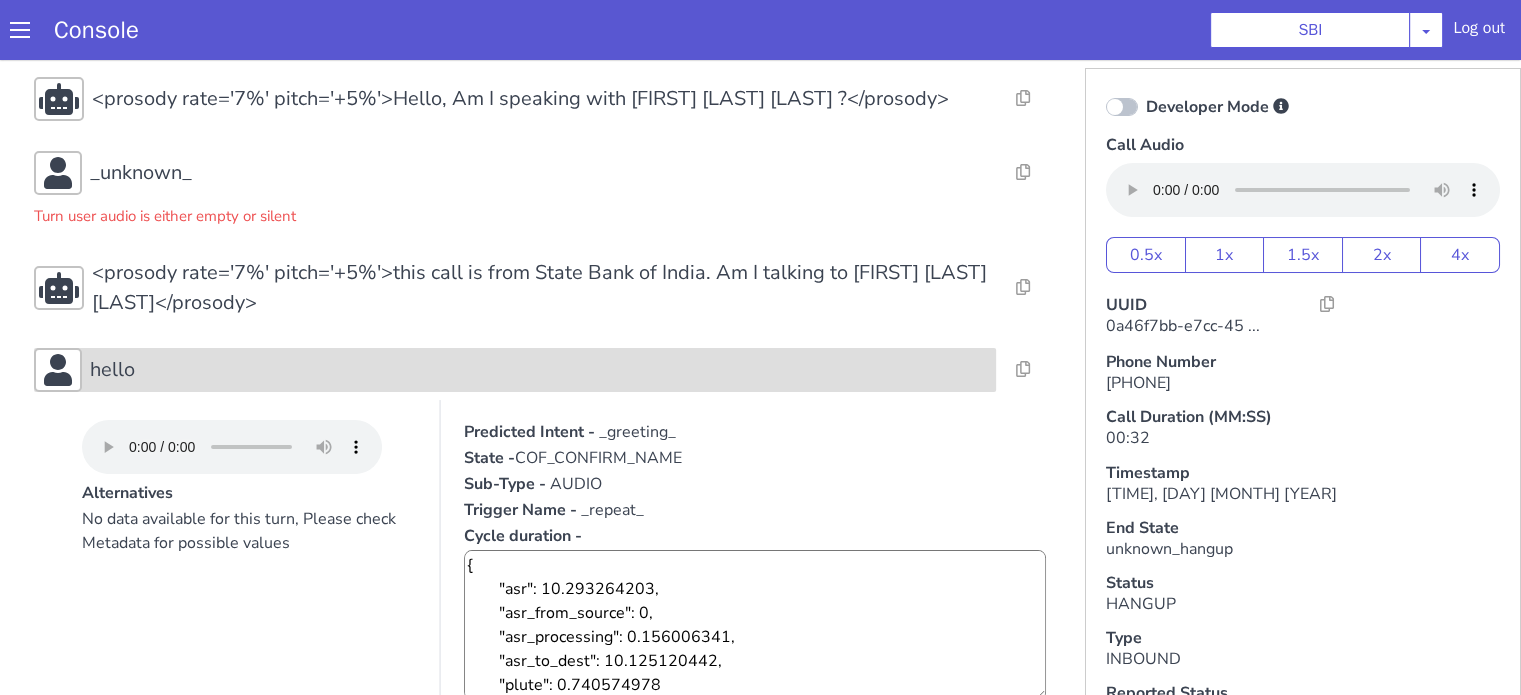 click on "hello" at bounding box center [539, 370] 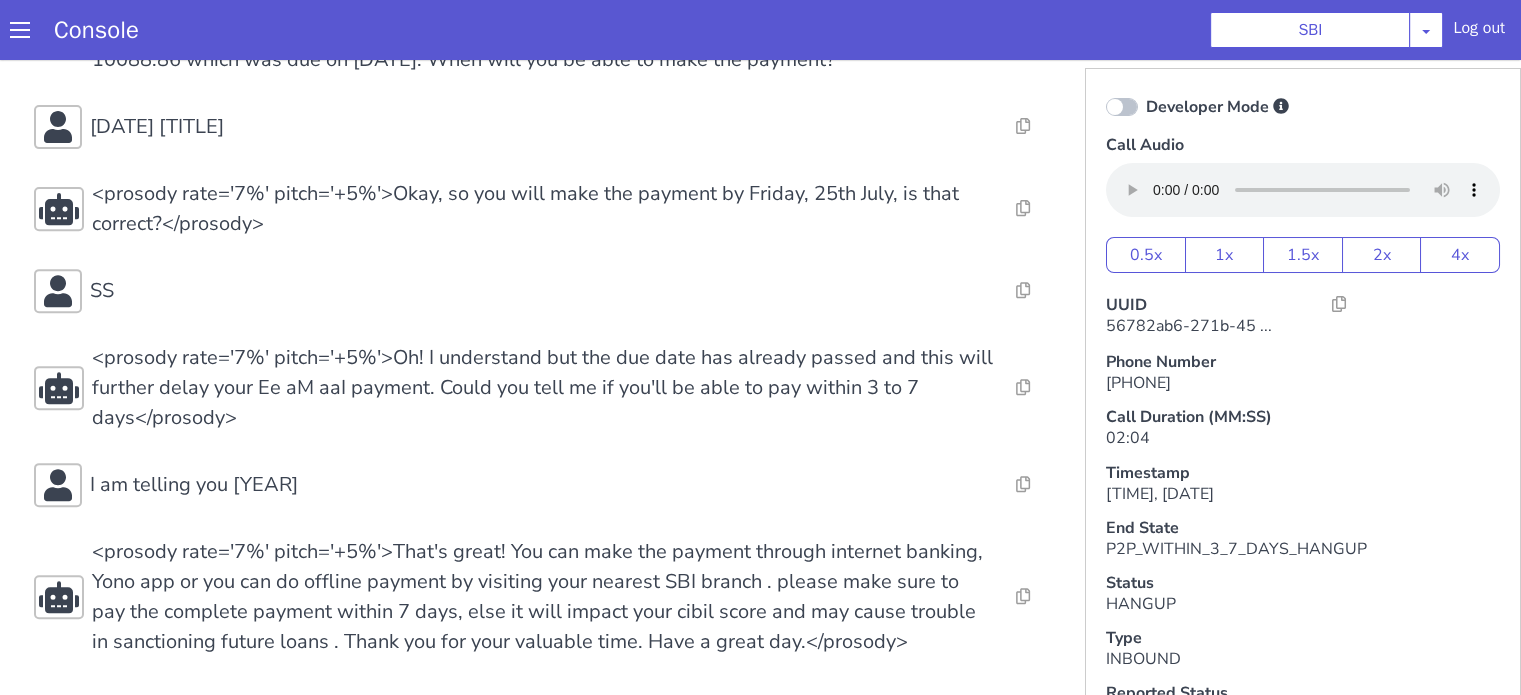 scroll, scrollTop: 944, scrollLeft: 0, axis: vertical 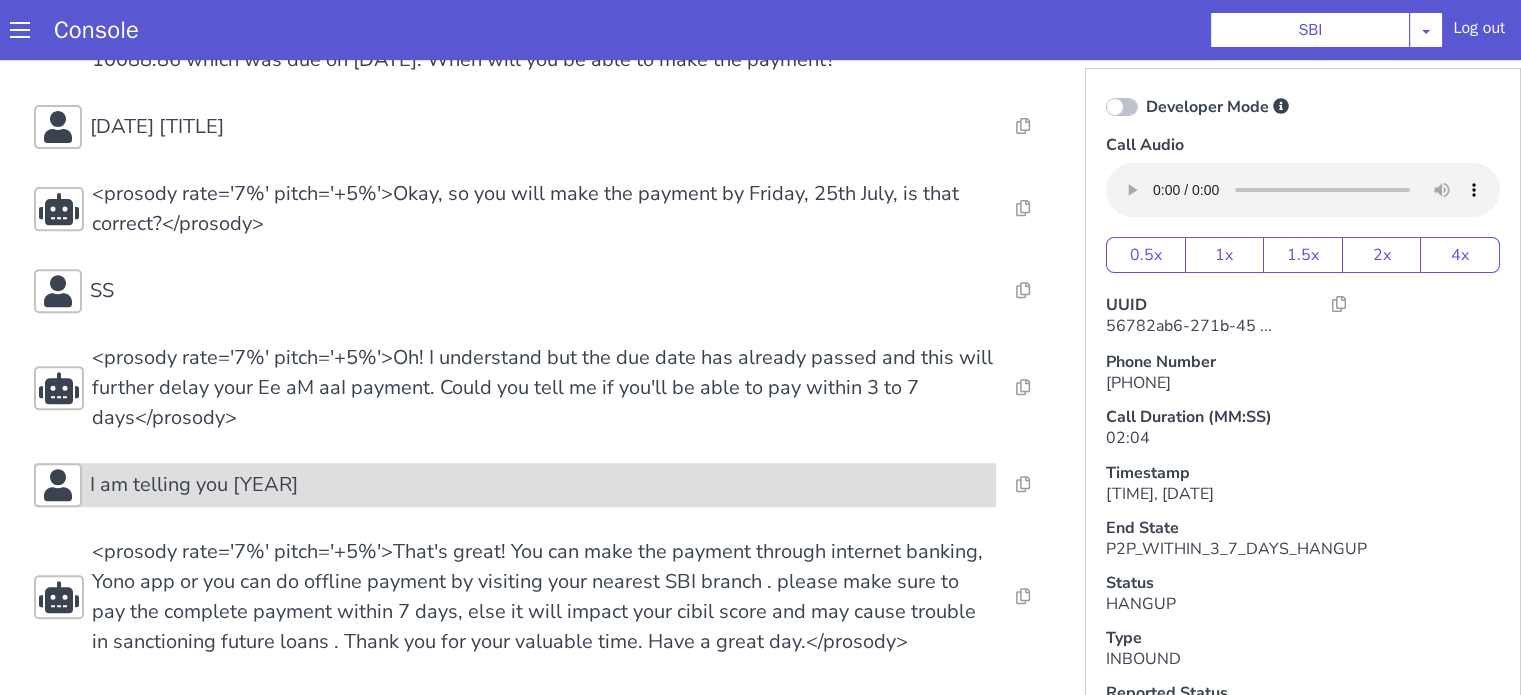 click on "I am telling you [YEAR]" at bounding box center [194, 485] 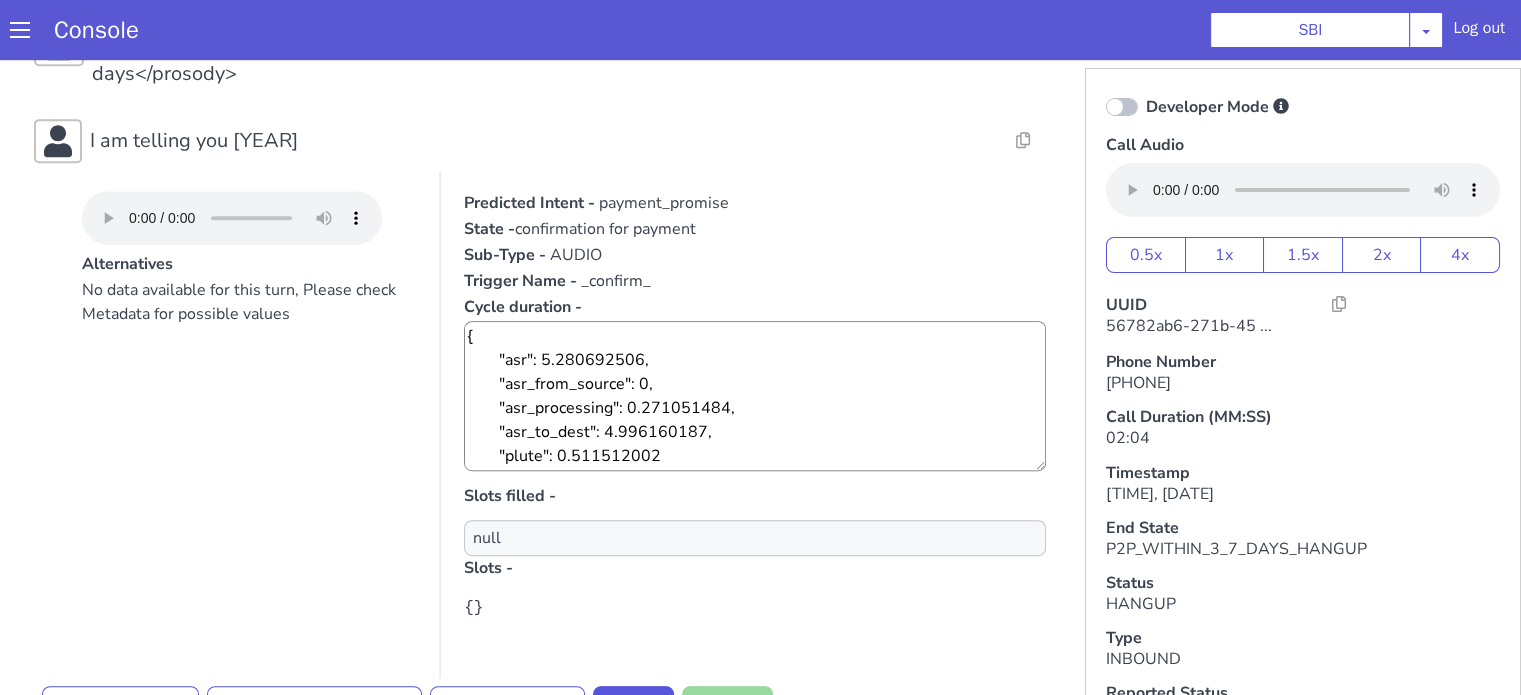scroll, scrollTop: 1444, scrollLeft: 0, axis: vertical 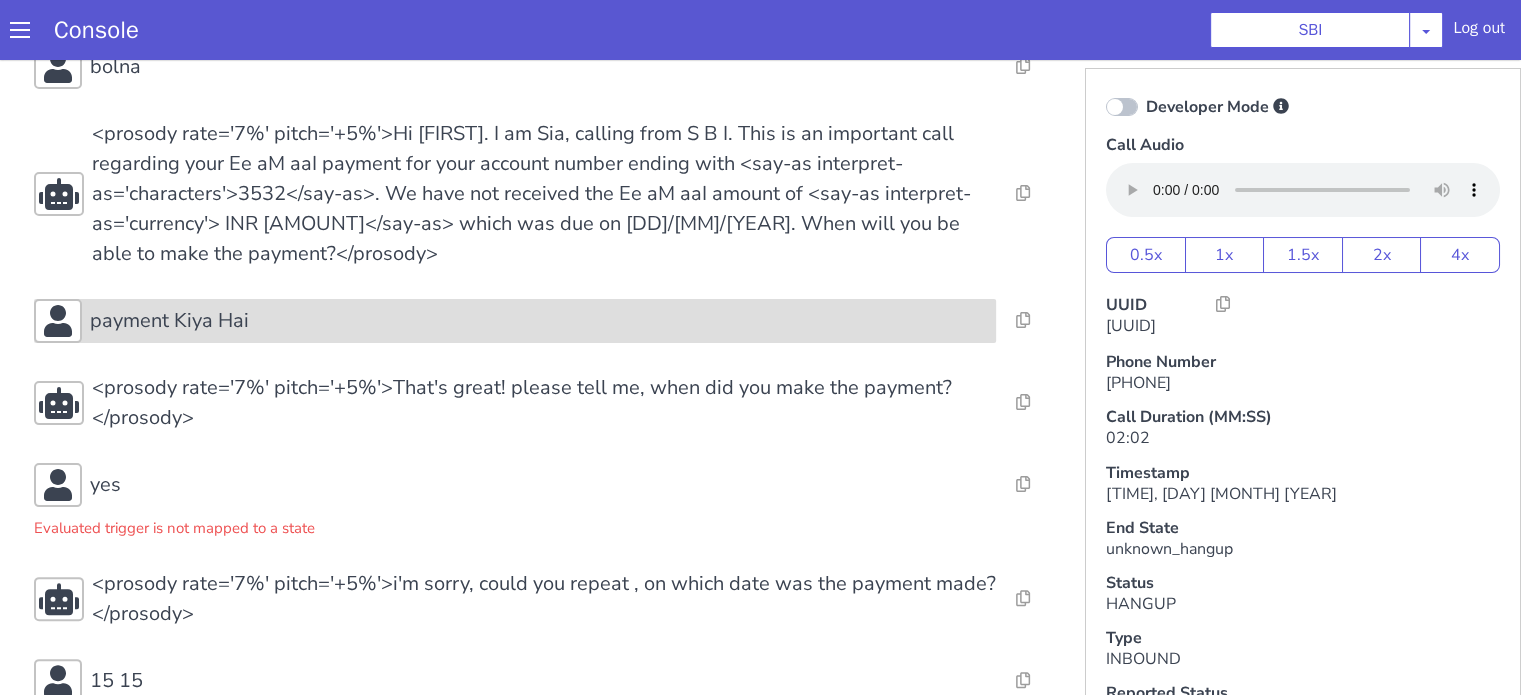 click on "payment Kiya Hai" at bounding box center [539, 321] 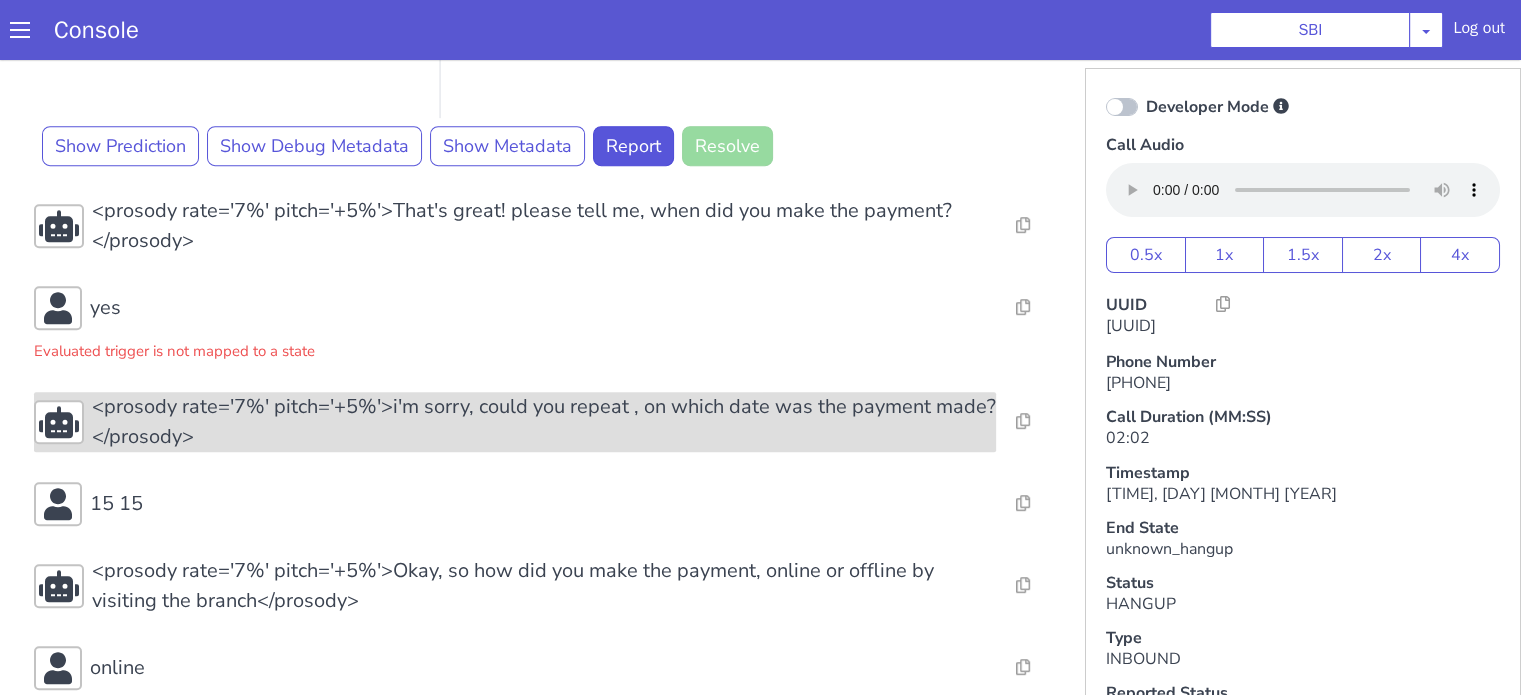scroll, scrollTop: 1288, scrollLeft: 0, axis: vertical 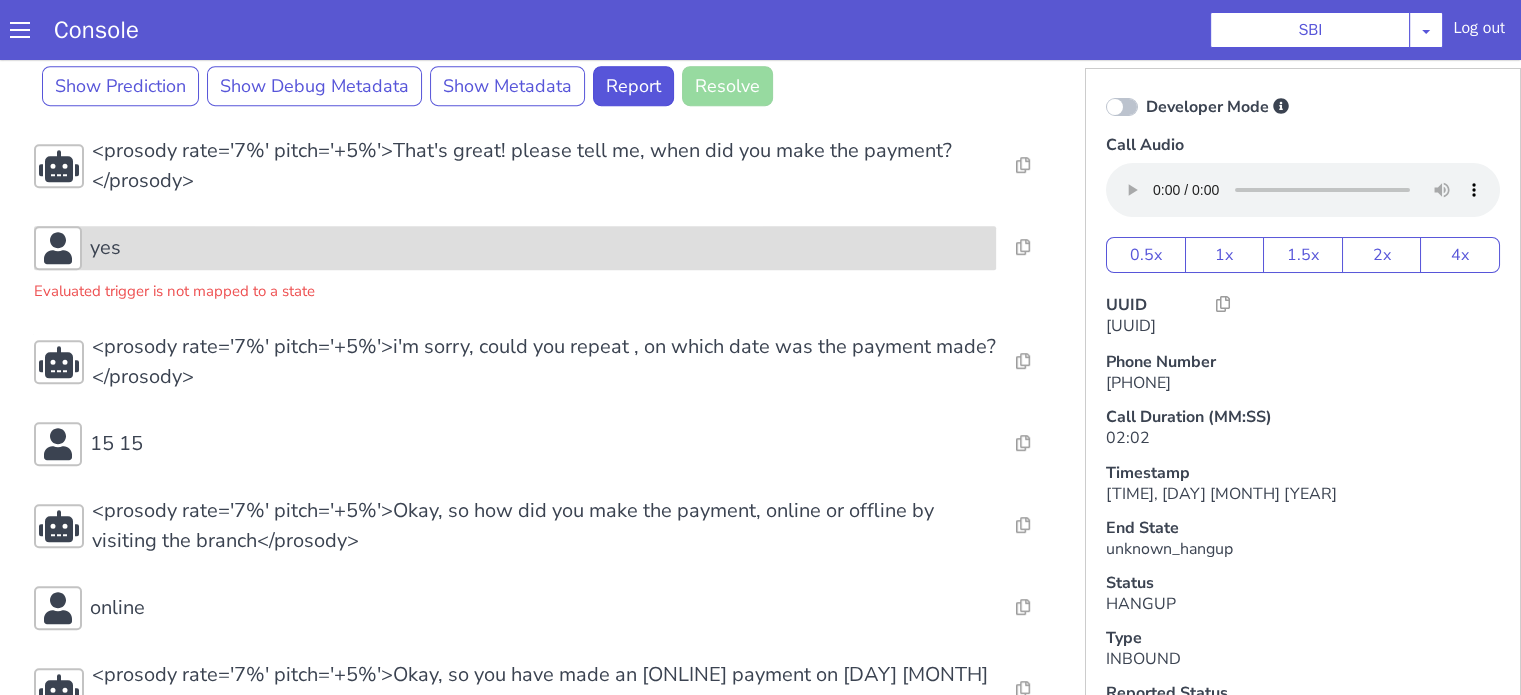 click on "yes" at bounding box center (539, 248) 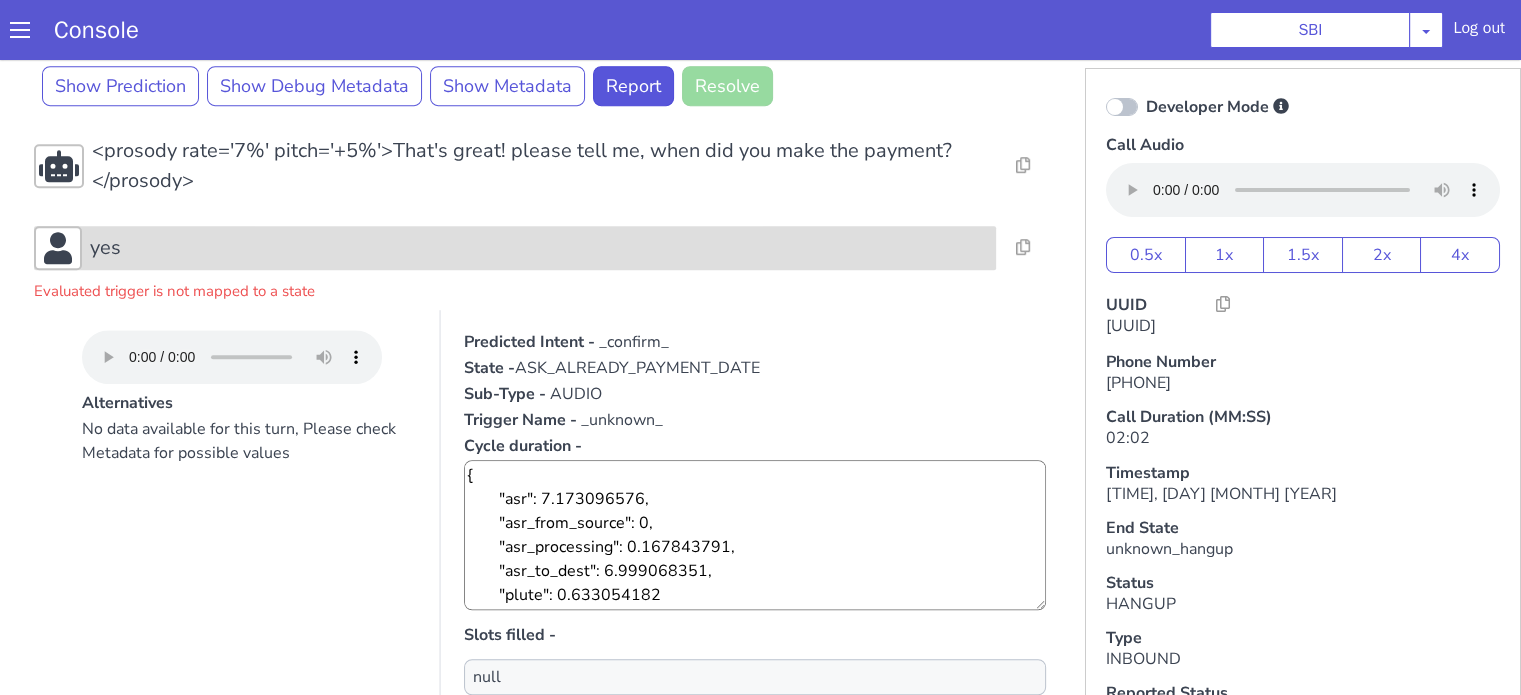 click on "yes" at bounding box center (539, 248) 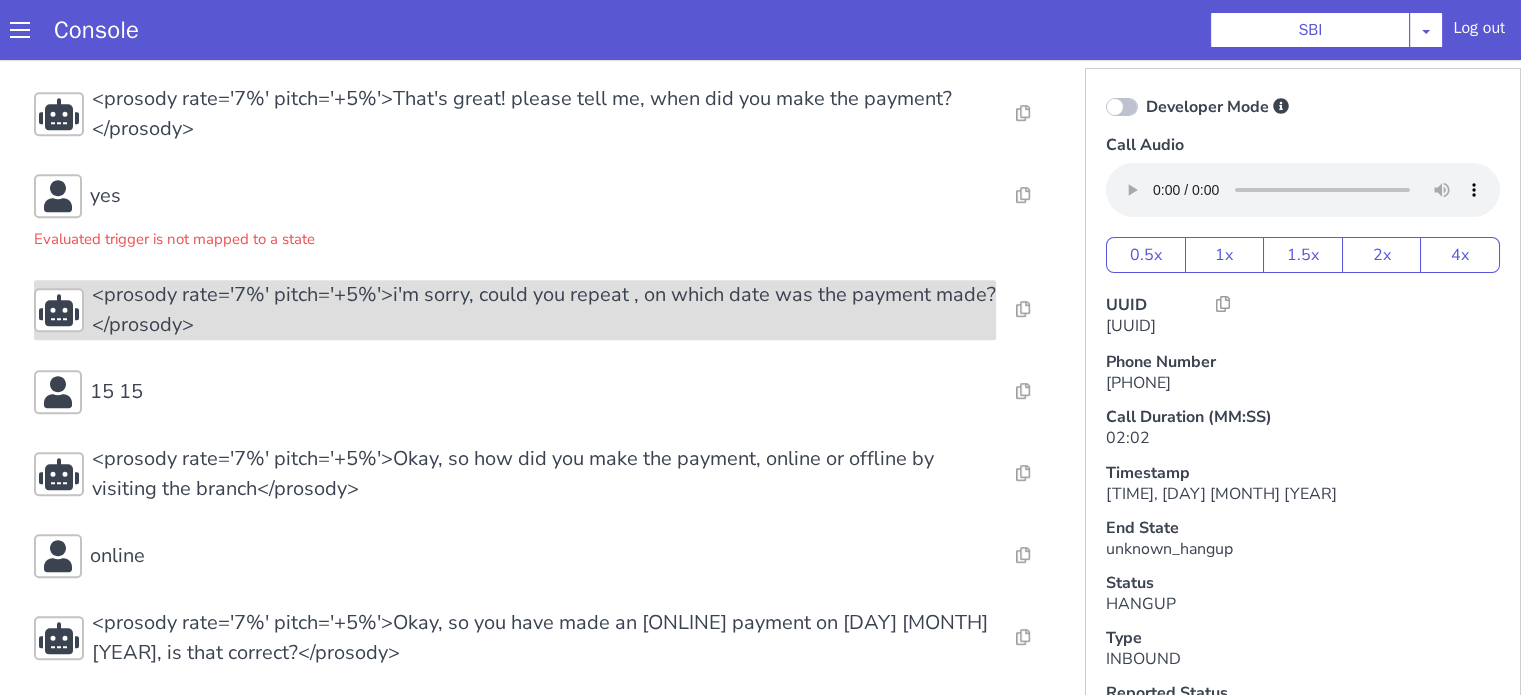 scroll, scrollTop: 1388, scrollLeft: 0, axis: vertical 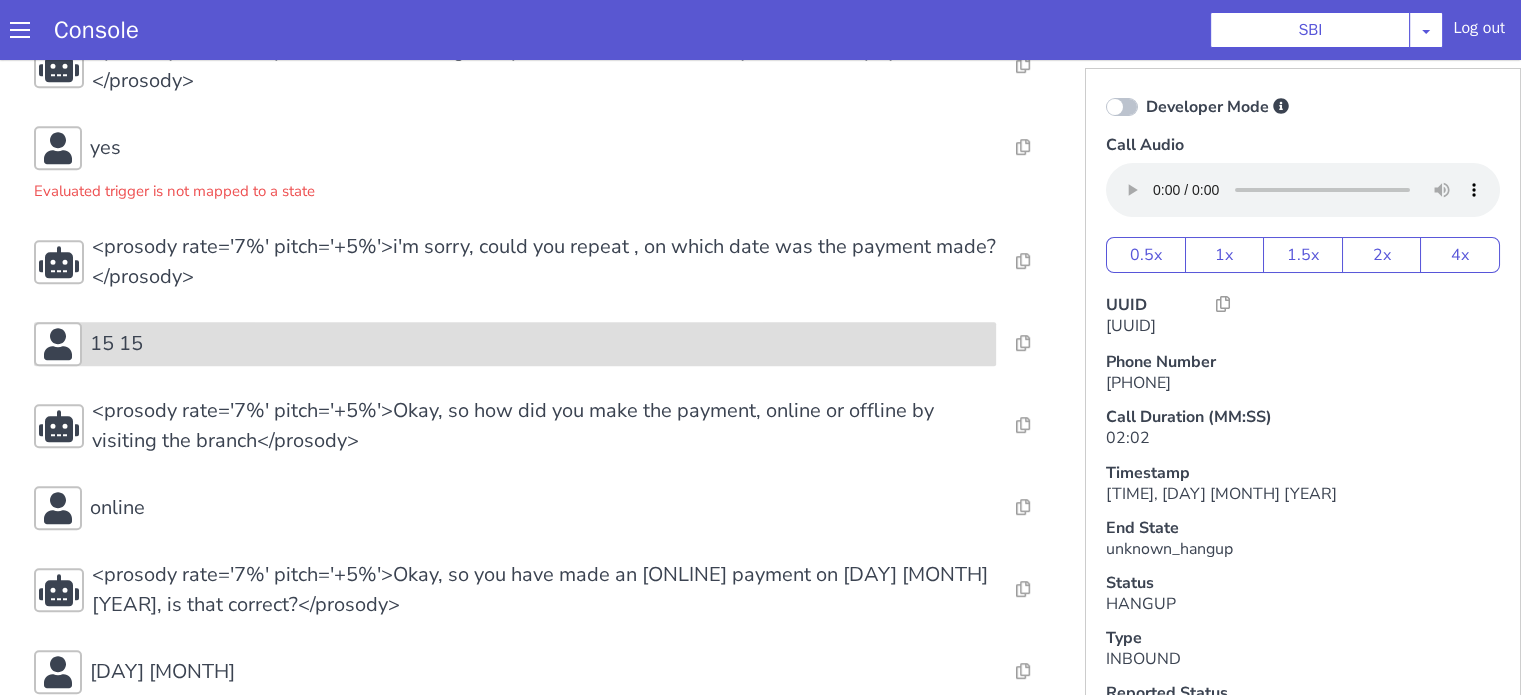 click on "15 15" at bounding box center [539, 344] 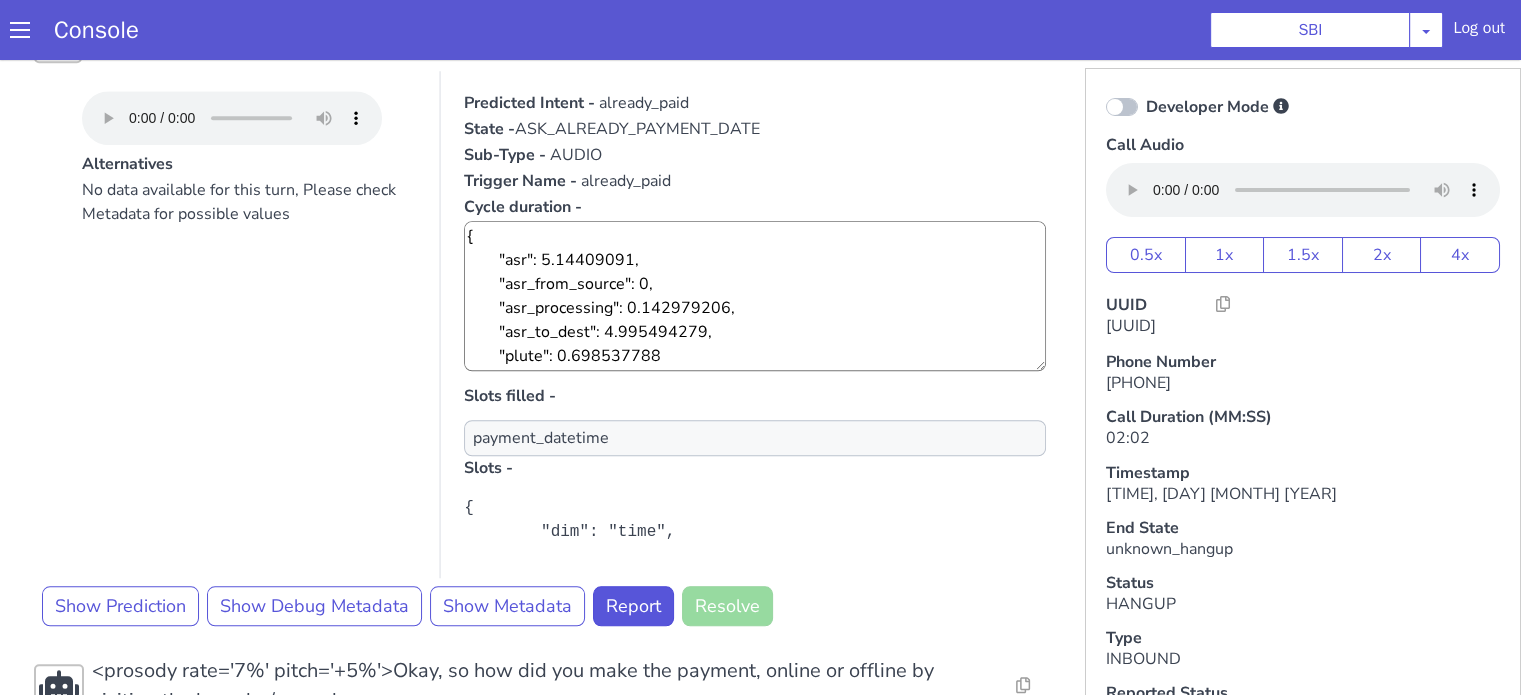 scroll, scrollTop: 1788, scrollLeft: 0, axis: vertical 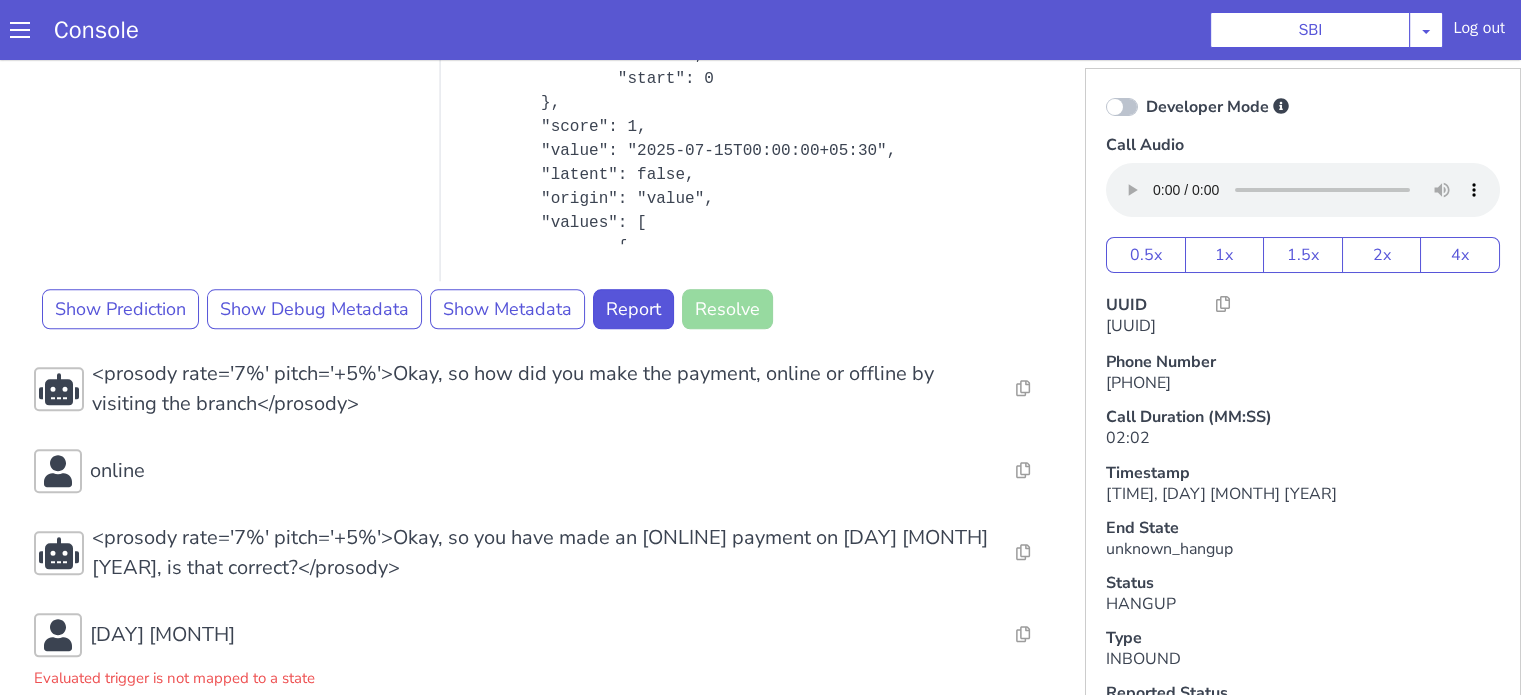 click on "Resolve  Intent Error  Entity Error  Transcription Error  Miscellaneous Submit <prosody rate='7%' pitch='+5%'>Hello, Am I speaking with Sadashiv Bhaurao Gaikwad ?</prosody> Resolve  Intent Error  Entity Error  Transcription Error  Miscellaneous Submit _unknown_ Turn user audio is either empty or silent Resolve  Intent Error  Entity Error  Transcription Error  Miscellaneous Submit <prosody rate='7%' pitch='+5%'>this call is from State Bank of India. Am I talking to Sadashiv Bhaurao Gaikwad</prosody> Resolve  Intent Error  Entity Error  Transcription Error  Miscellaneous Submit hello Resolve  Intent Error  Entity Error  Transcription Error  Miscellaneous Submit <prosody rate='7%' pitch='+5%'>Hi, am I talking to Sadashiv Bhaurao Gaikwad  ?</prosody> Resolve  Intent Error  Entity Error  Transcription Error  Miscellaneous Submit bolna Resolve  Intent Error  Entity Error  Transcription Error  Miscellaneous Submit Resolve  Intent Error  Entity Error  Transcription Error  Miscellaneous Submit payment Kiya Hai" at bounding box center [544, -449] 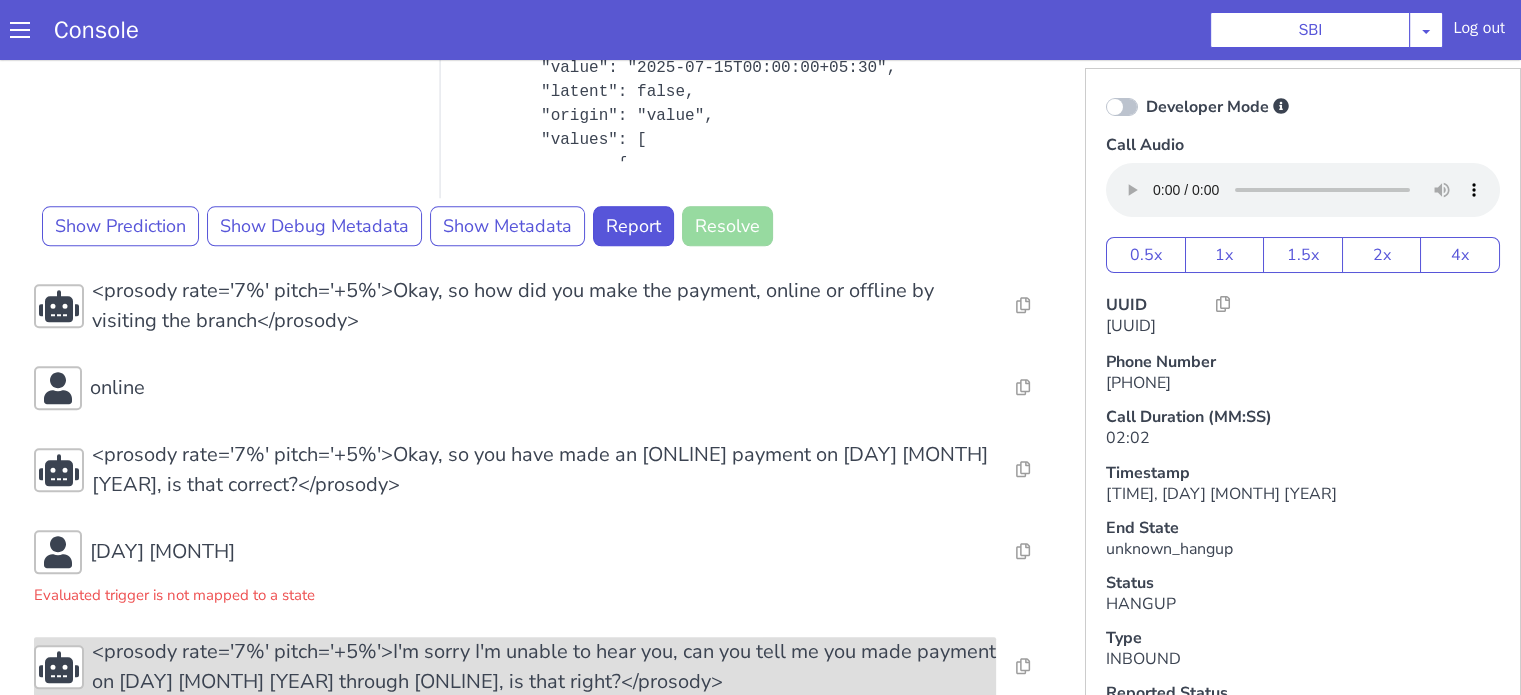scroll, scrollTop: 2315, scrollLeft: 0, axis: vertical 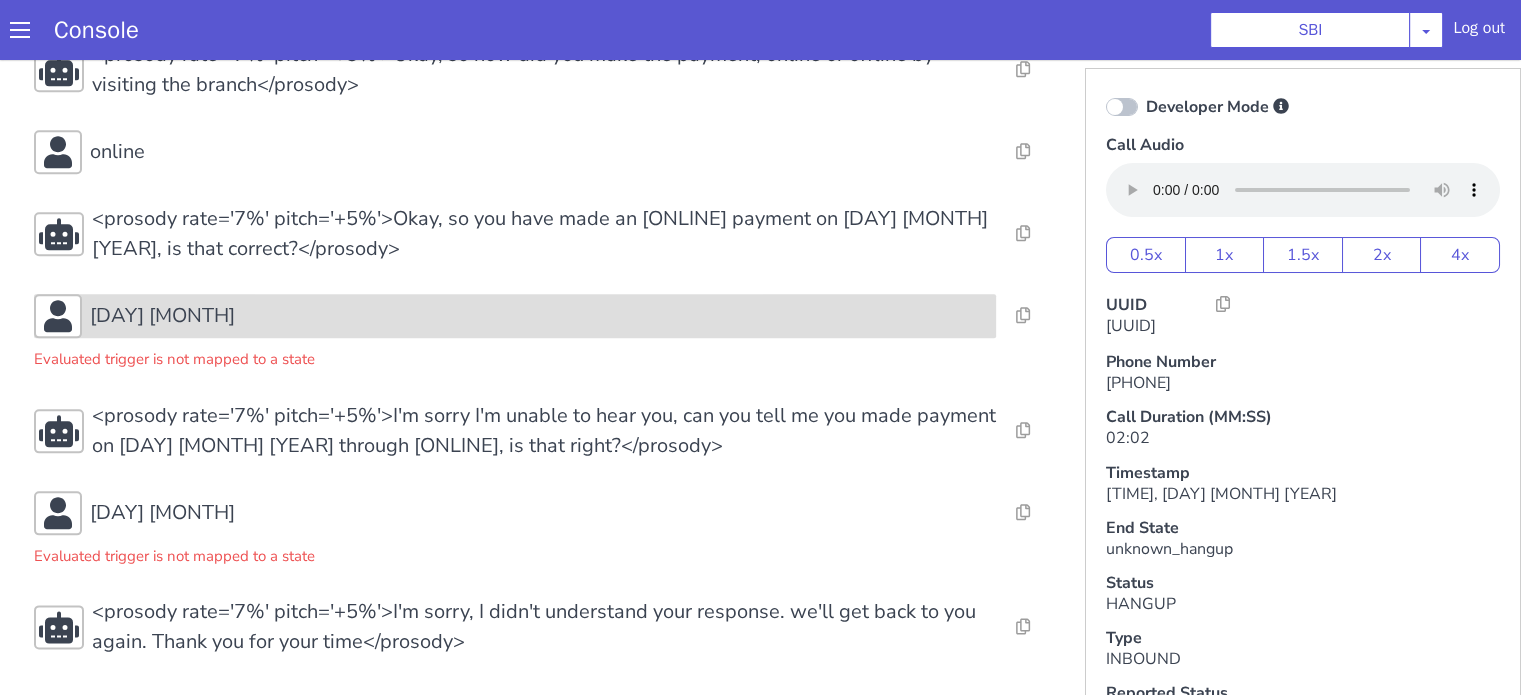 click on "18 July" at bounding box center [162, 316] 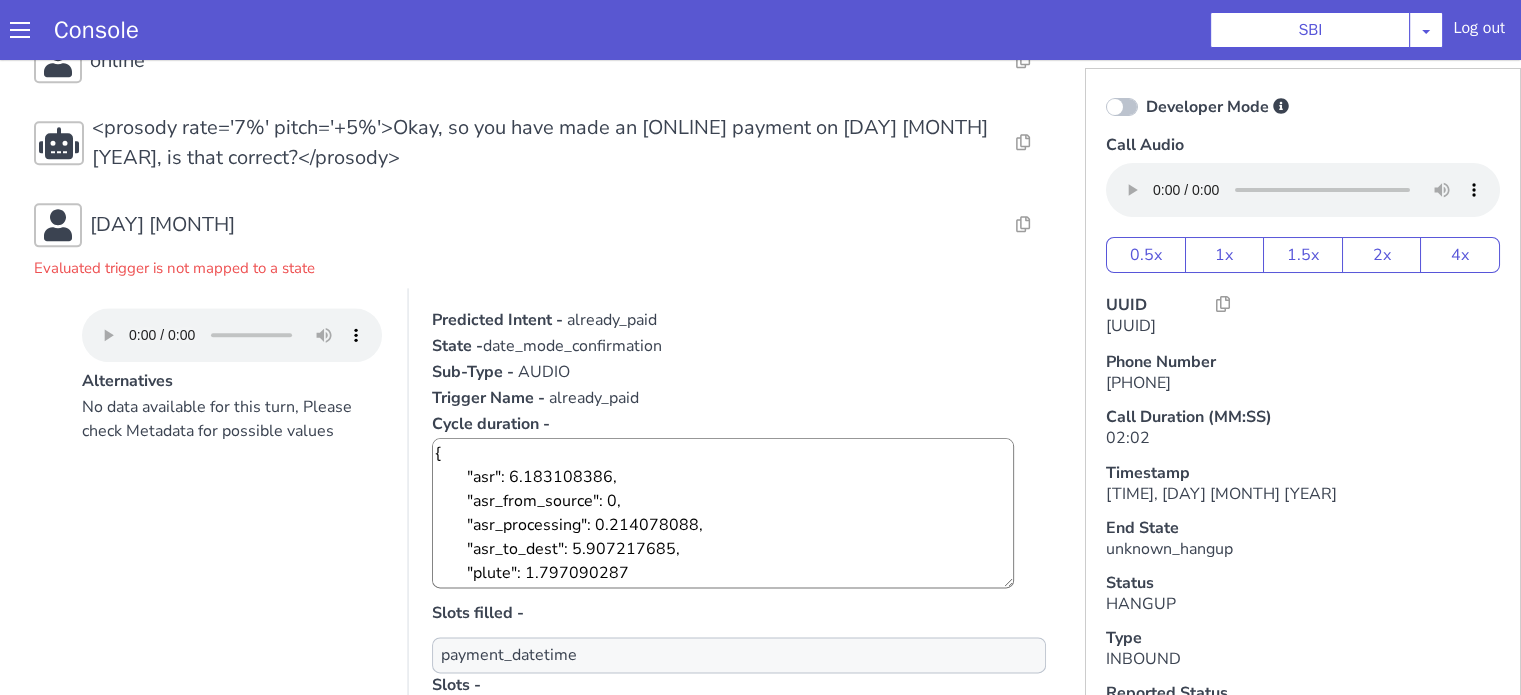 scroll, scrollTop: 2515, scrollLeft: 0, axis: vertical 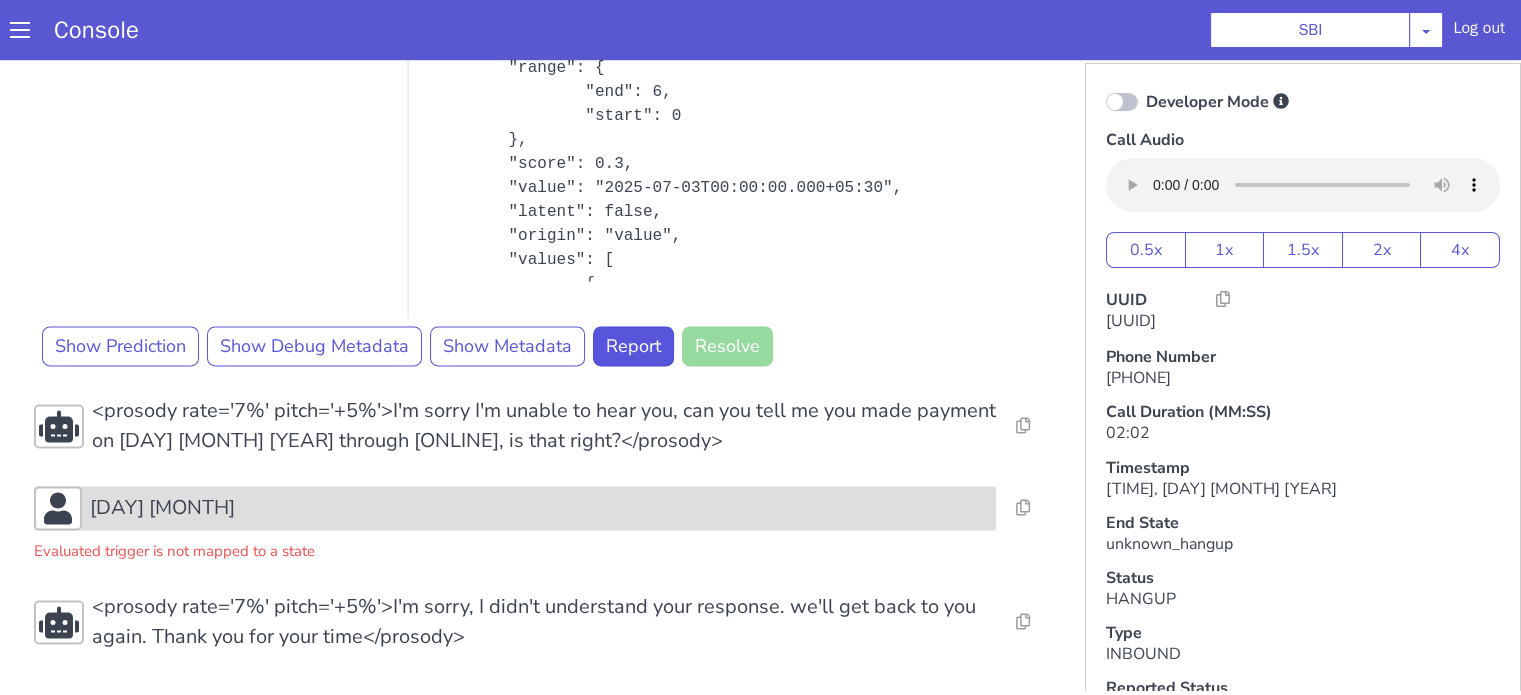 click on "18 July" at bounding box center [515, 508] 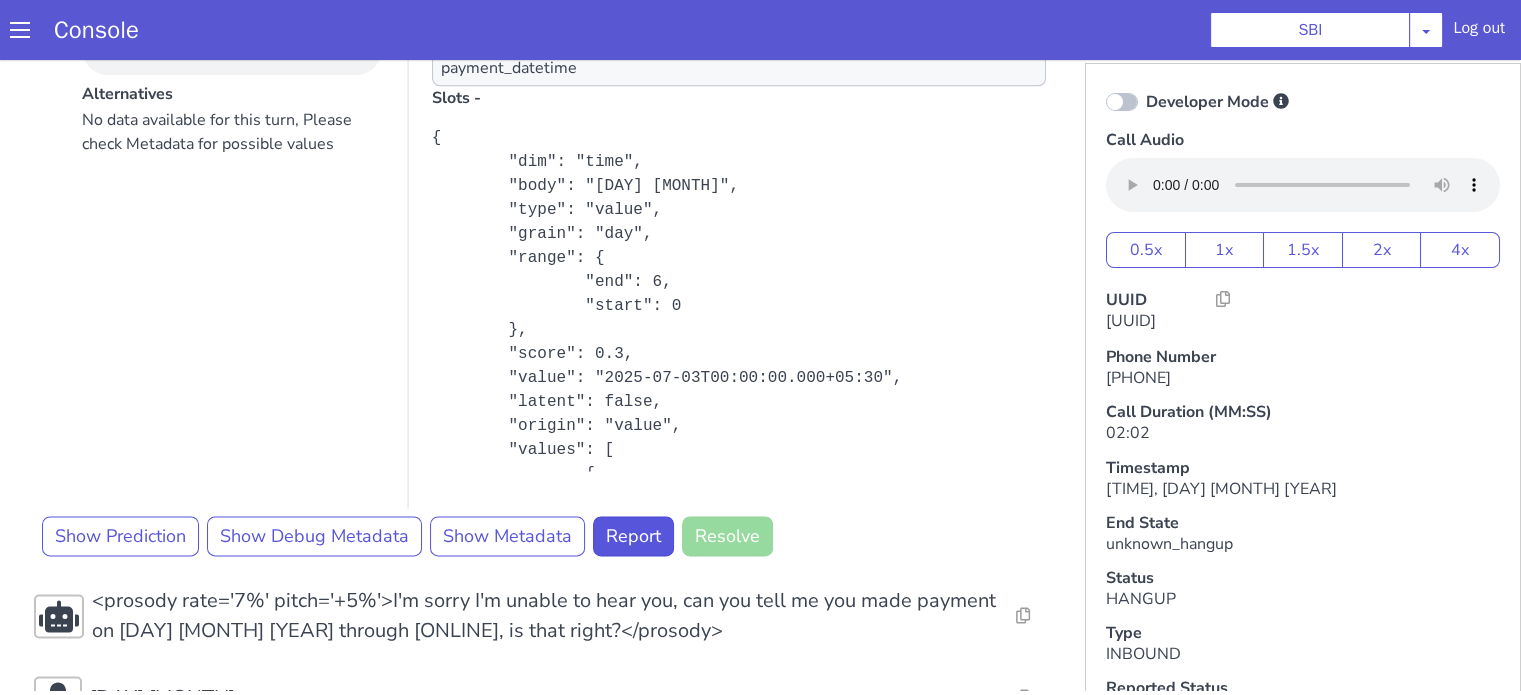 scroll, scrollTop: 2678, scrollLeft: 0, axis: vertical 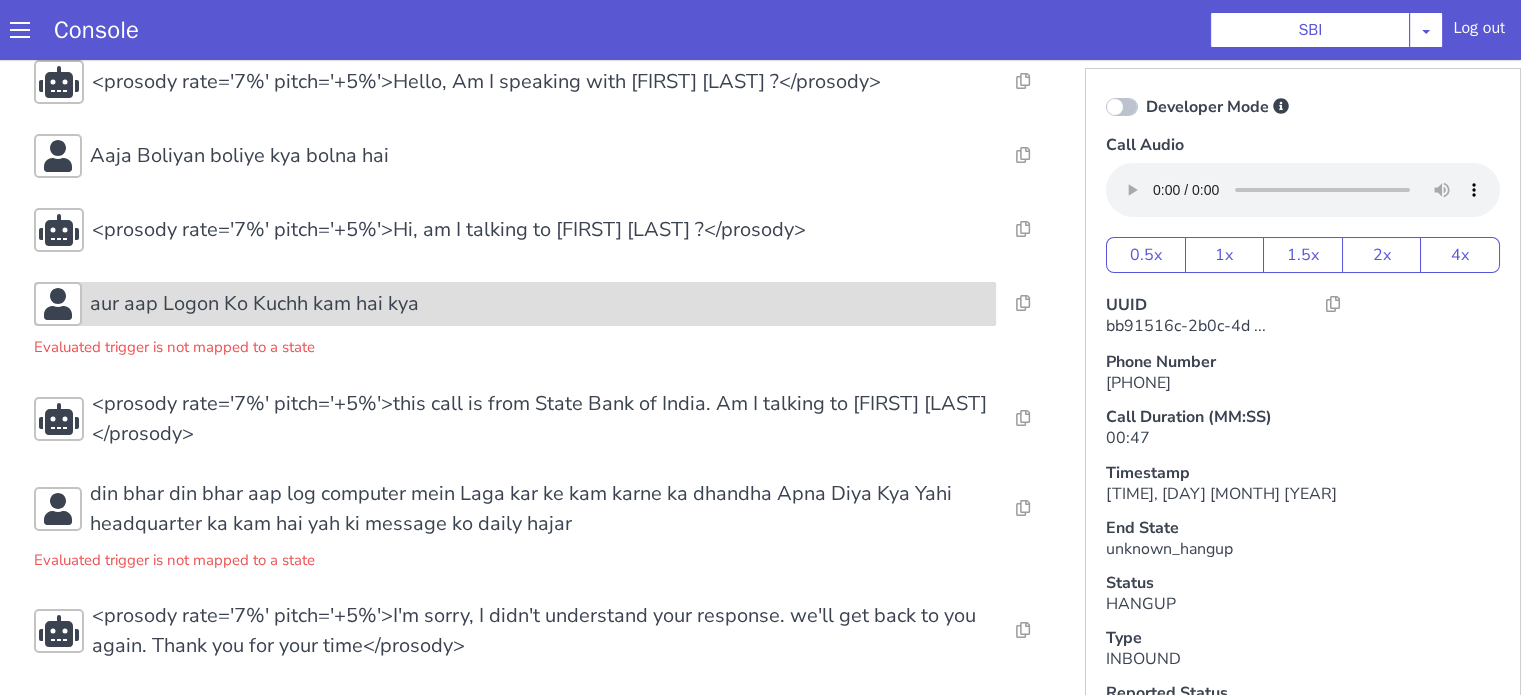 click on "aur aap Logon Ko Kuchh kam hai kya" at bounding box center (254, 304) 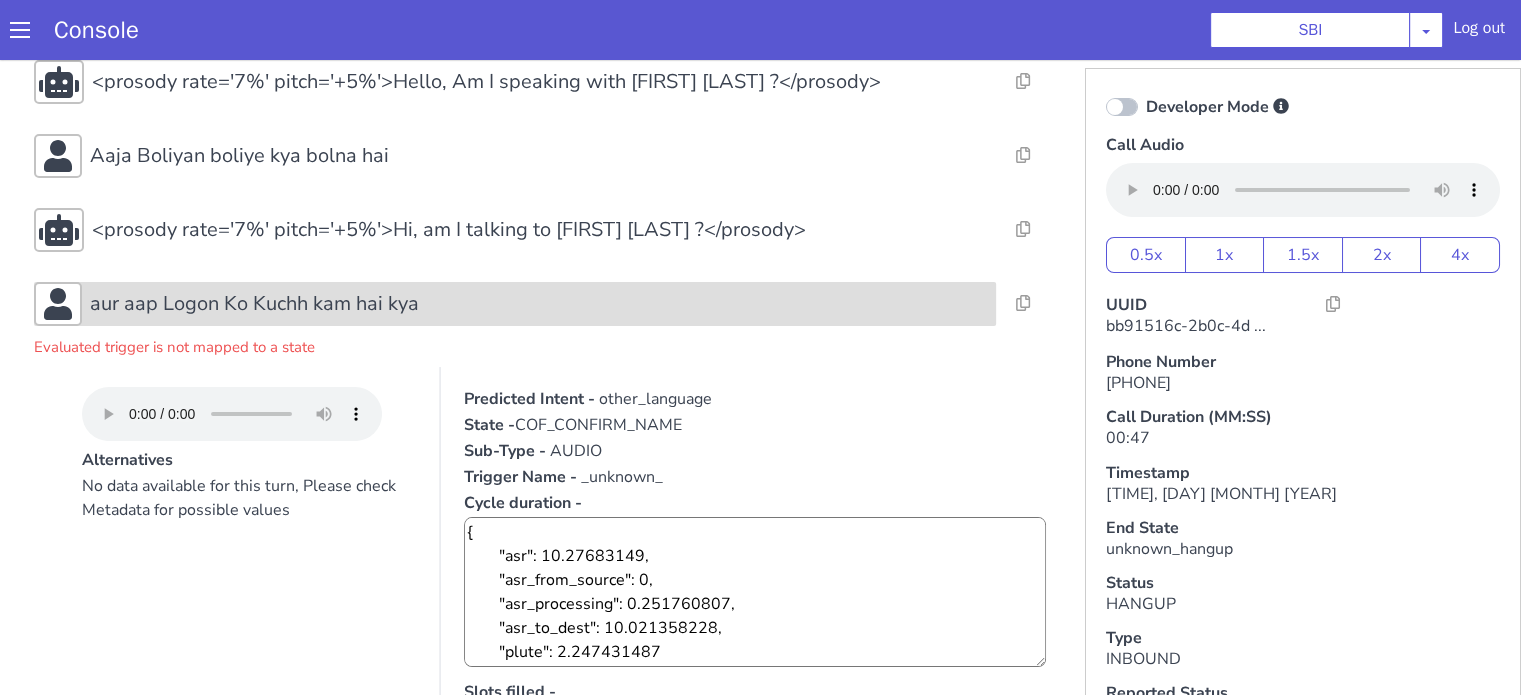 click on "aur aap Logon Ko Kuchh kam hai kya" at bounding box center (539, 304) 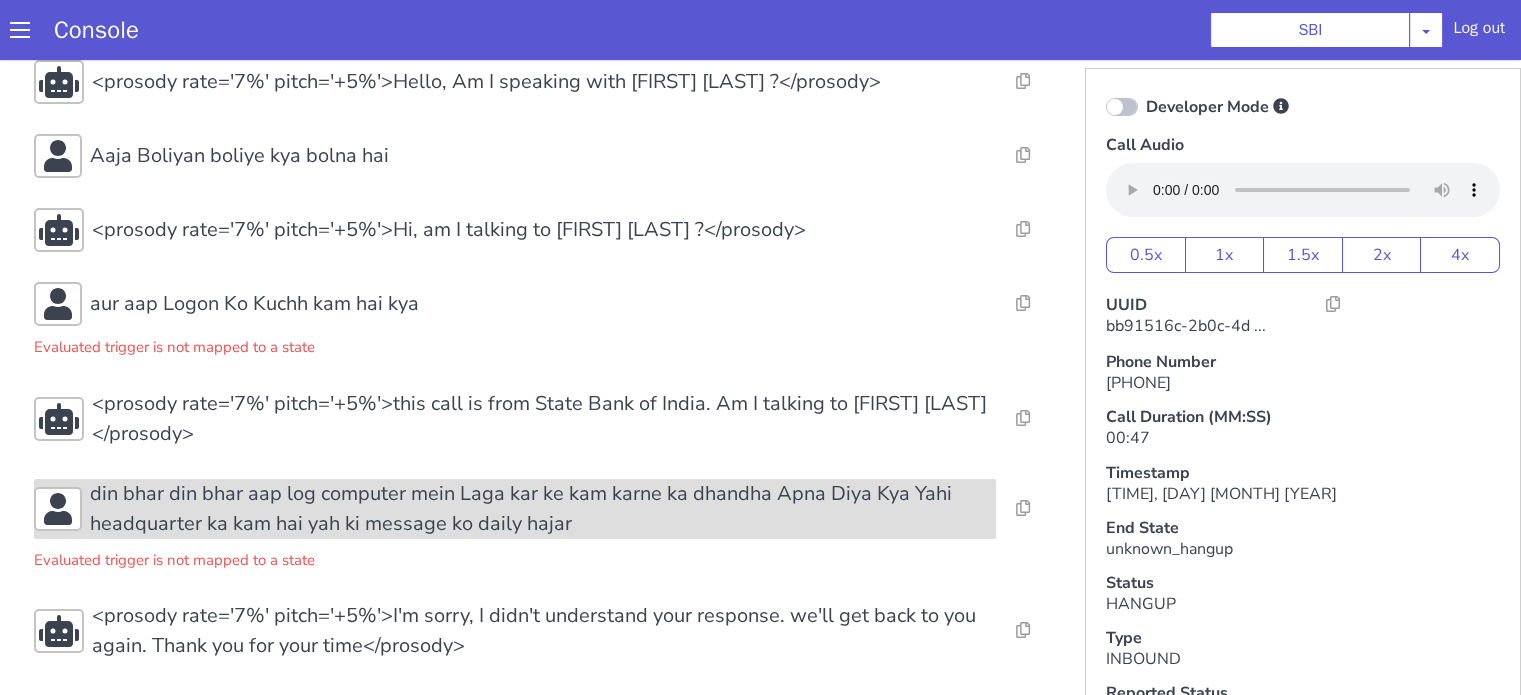 click on "din bhar din bhar aap log computer mein Laga kar ke kam karne ka dhandha Apna Diya Kya Yahi headquarter ka kam hai yah ki message ko daily hajar" at bounding box center (543, 509) 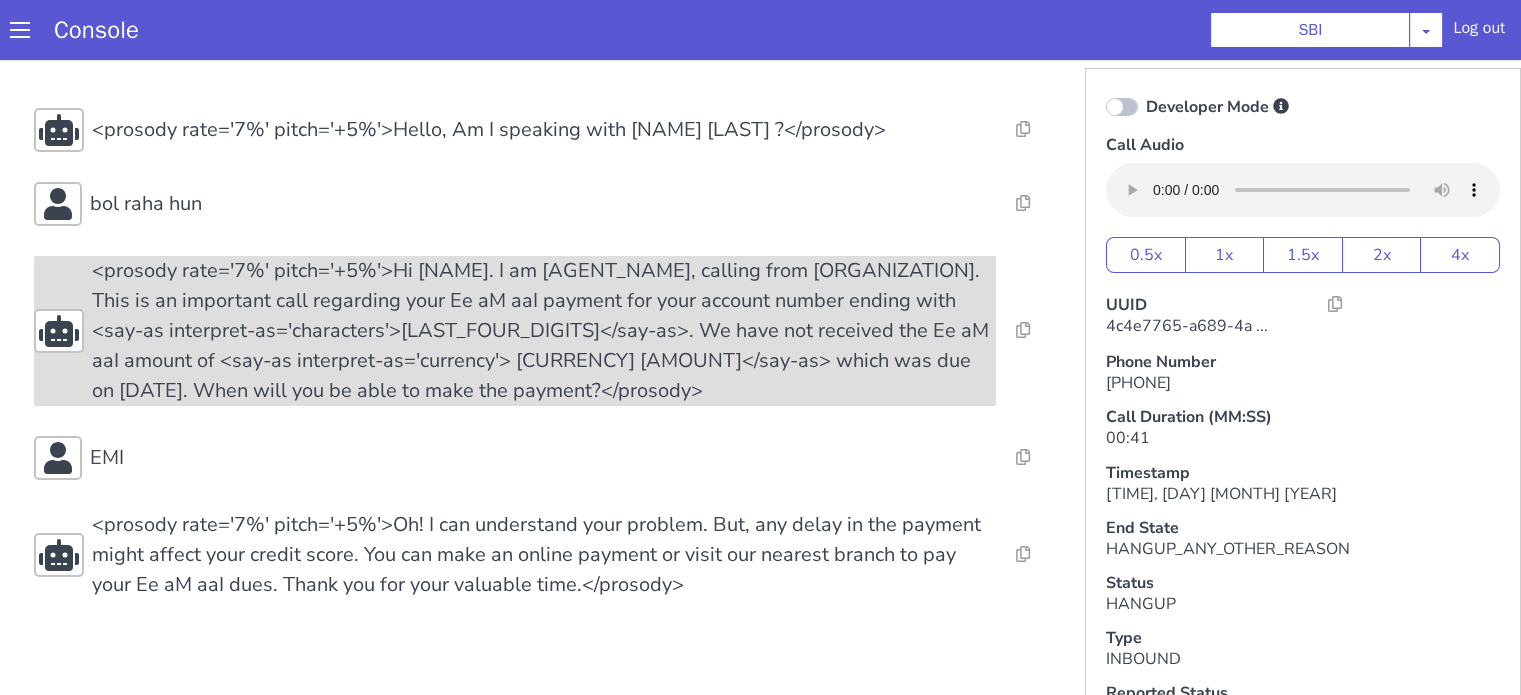 scroll, scrollTop: 8, scrollLeft: 0, axis: vertical 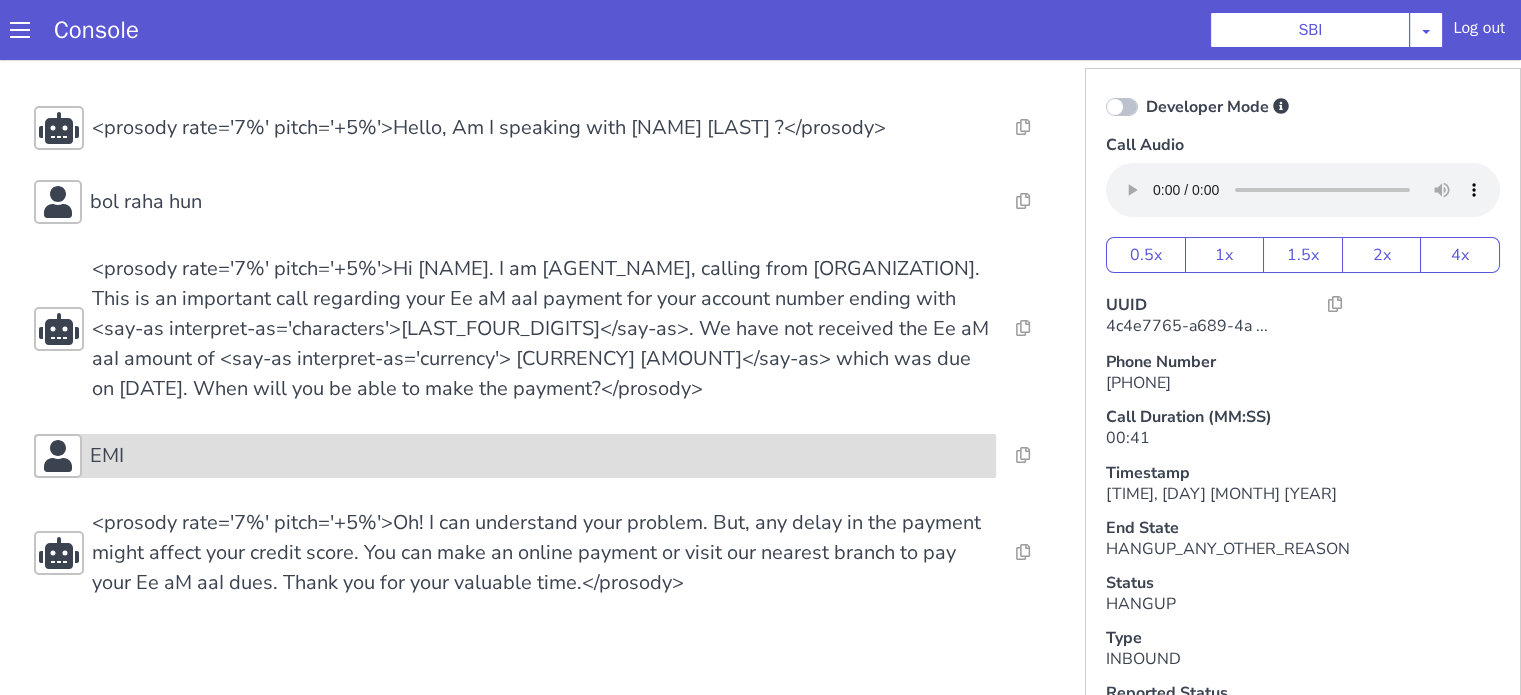 click on "EMI" at bounding box center (539, 456) 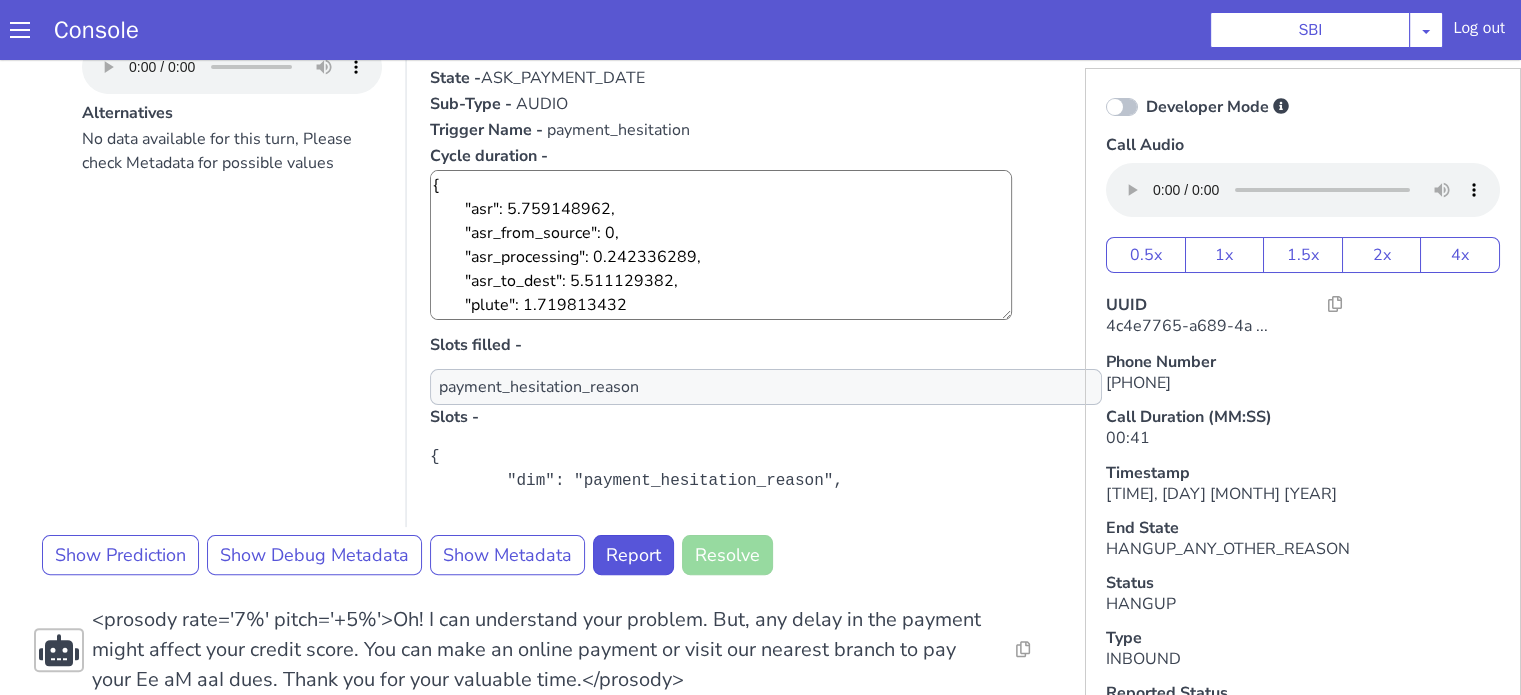 scroll, scrollTop: 508, scrollLeft: 0, axis: vertical 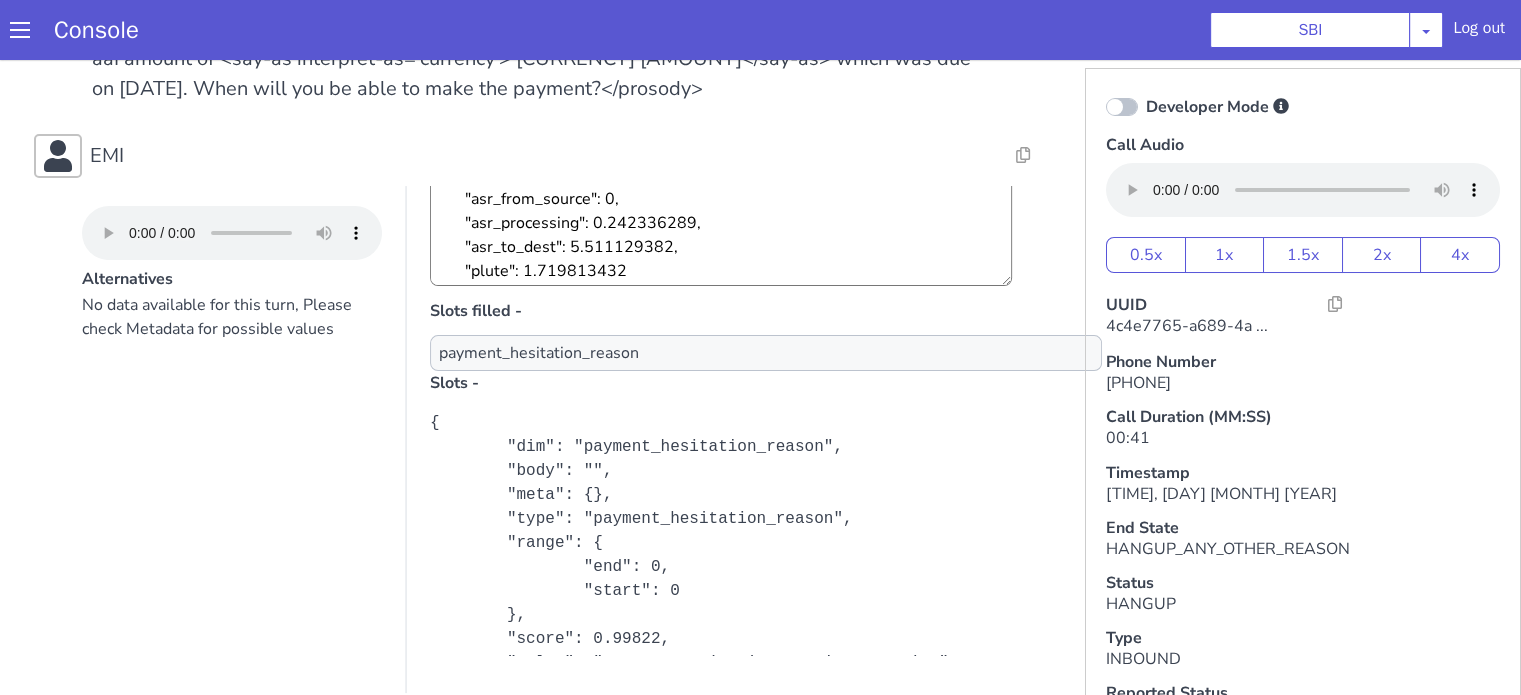 type 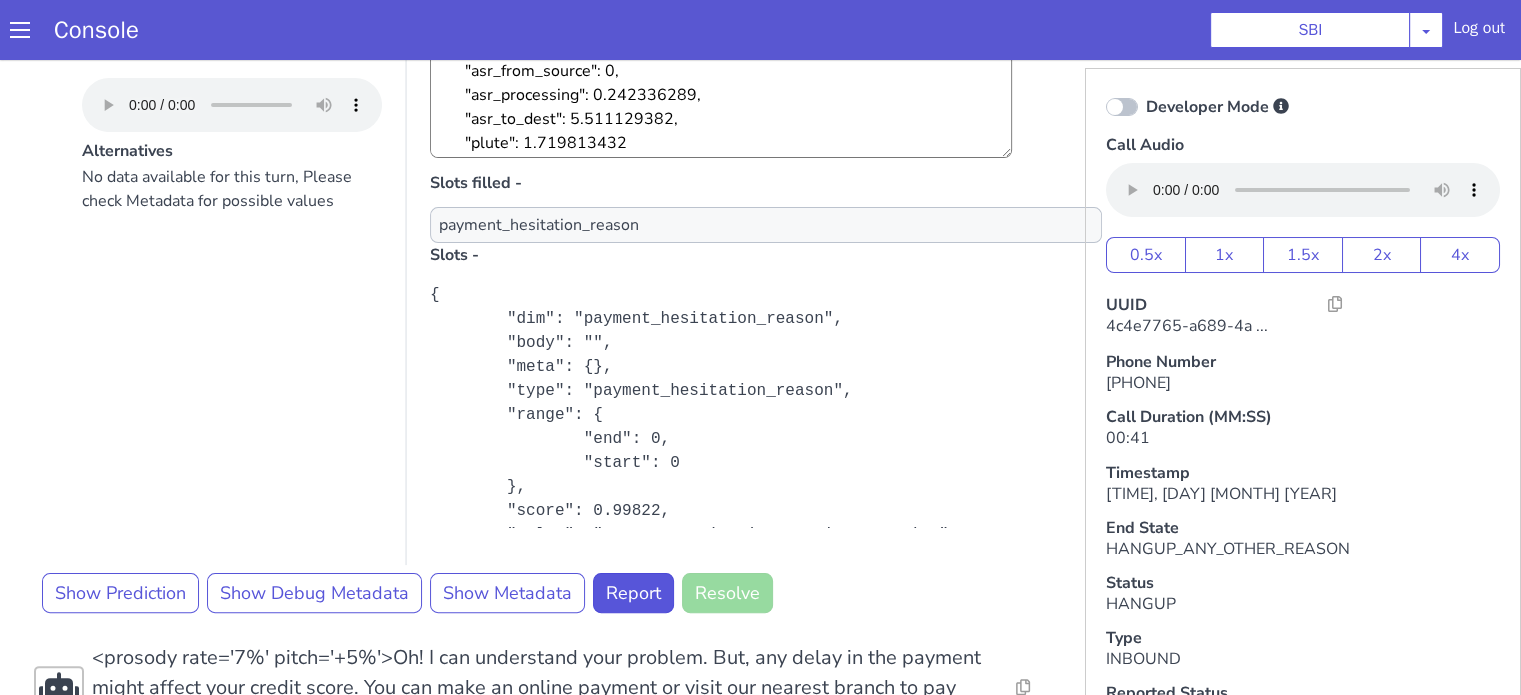 scroll, scrollTop: 526, scrollLeft: 0, axis: vertical 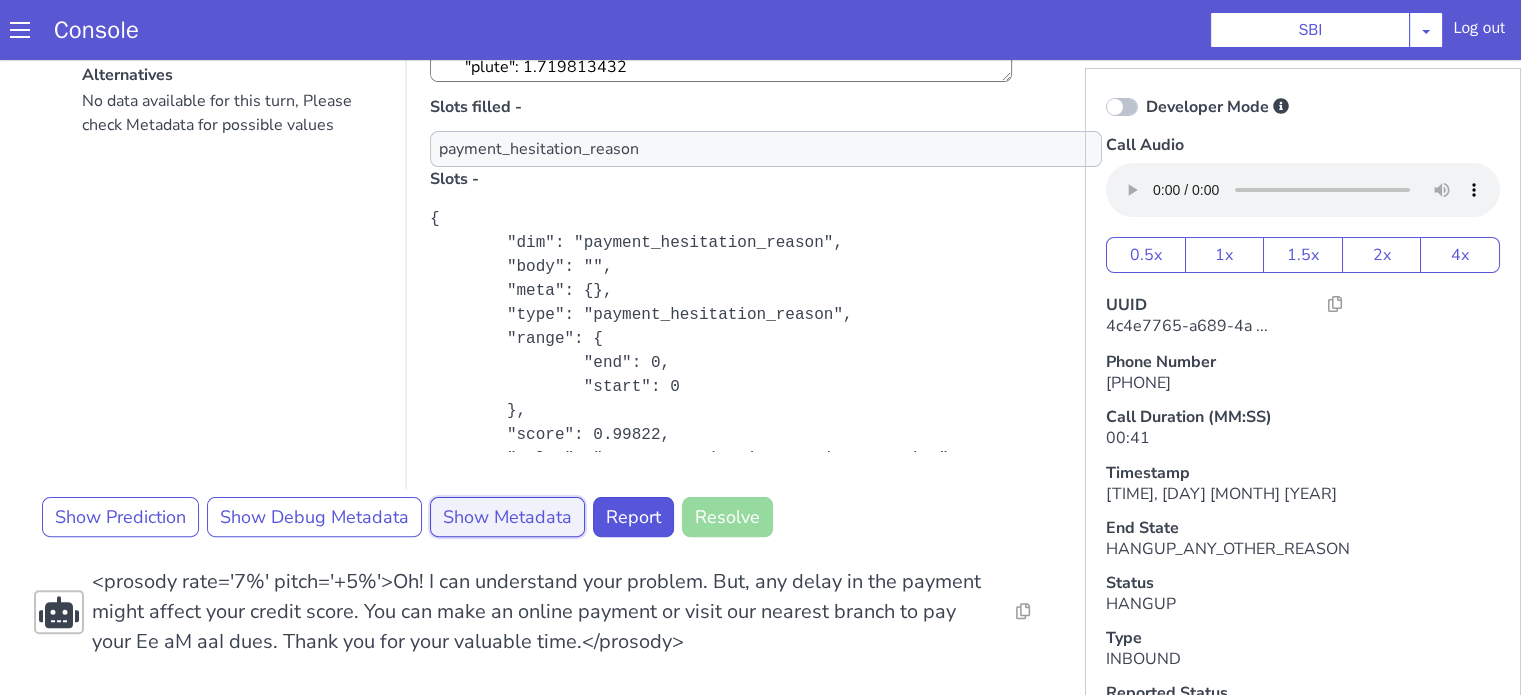 click on "Show Metadata" at bounding box center [507, 517] 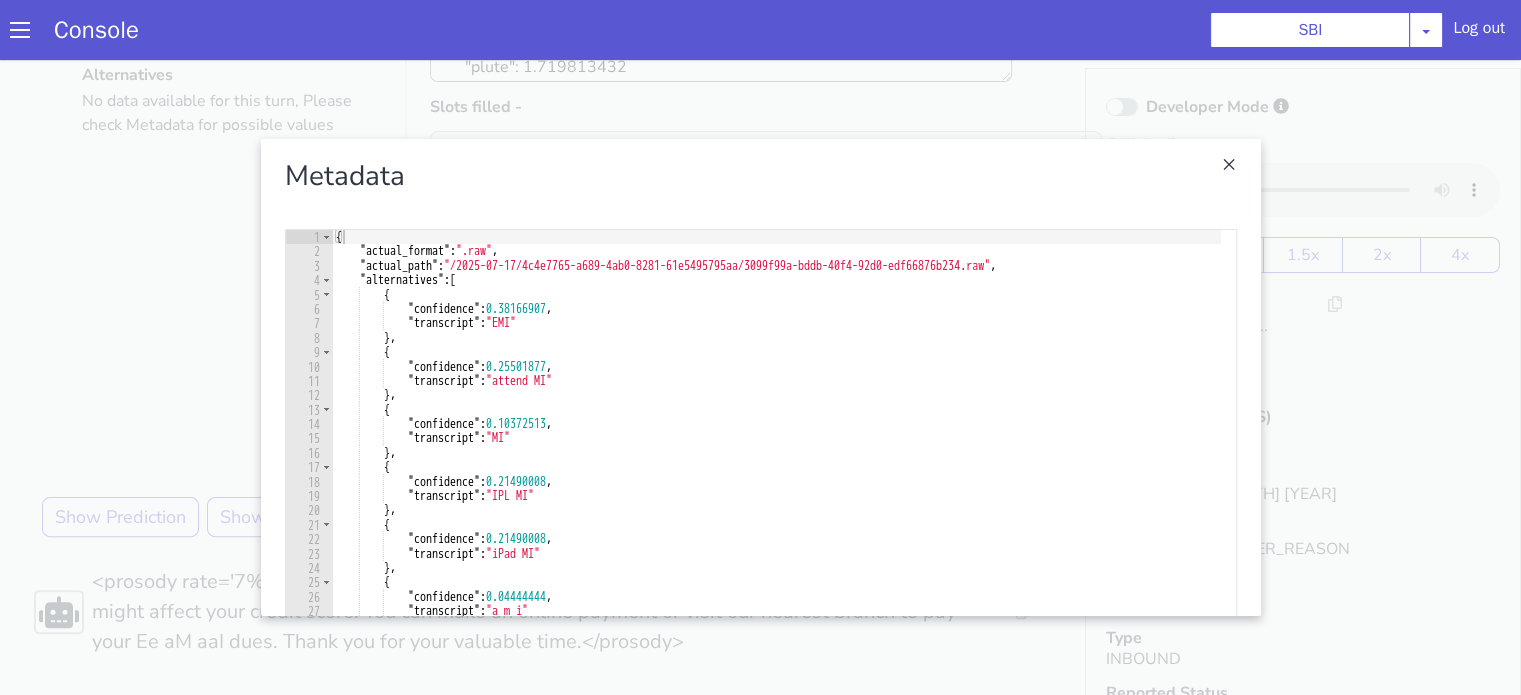 scroll, scrollTop: 0, scrollLeft: 0, axis: both 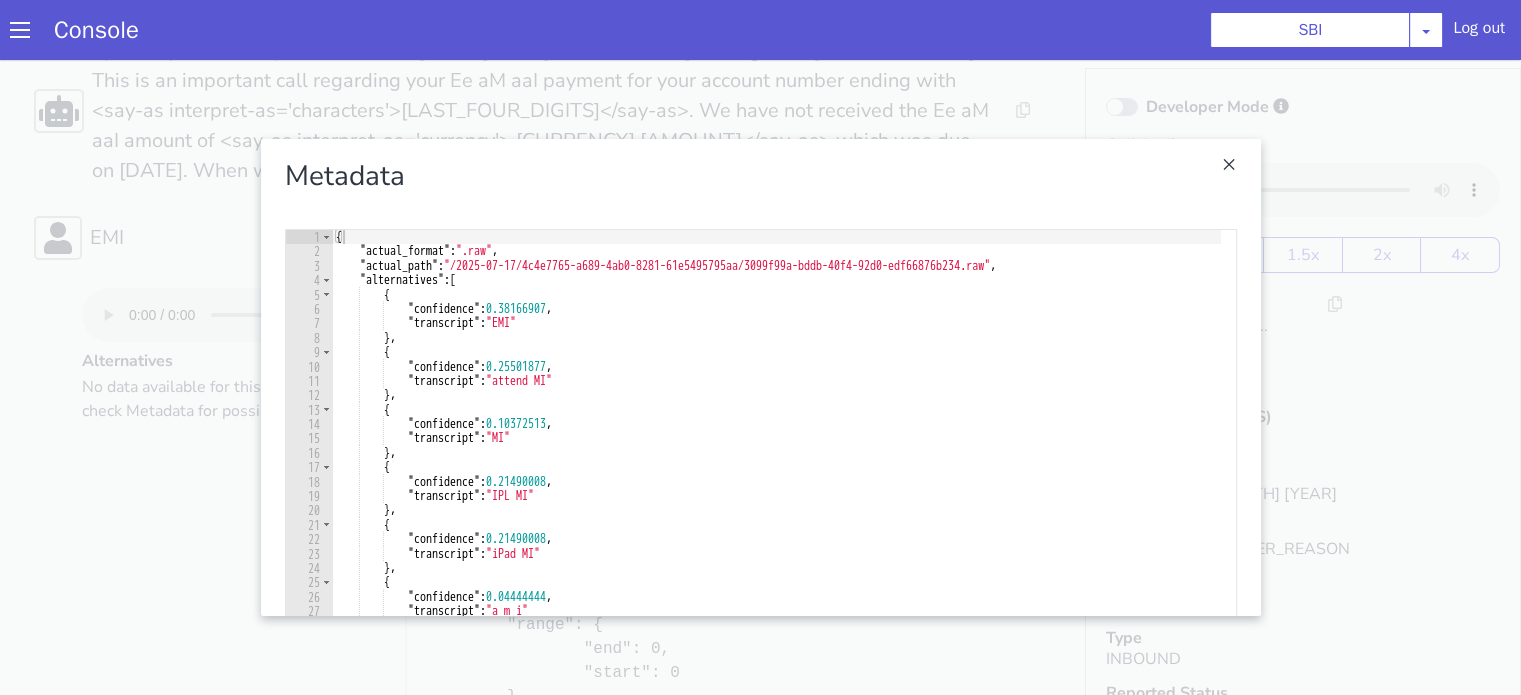 click at bounding box center (760, 377) 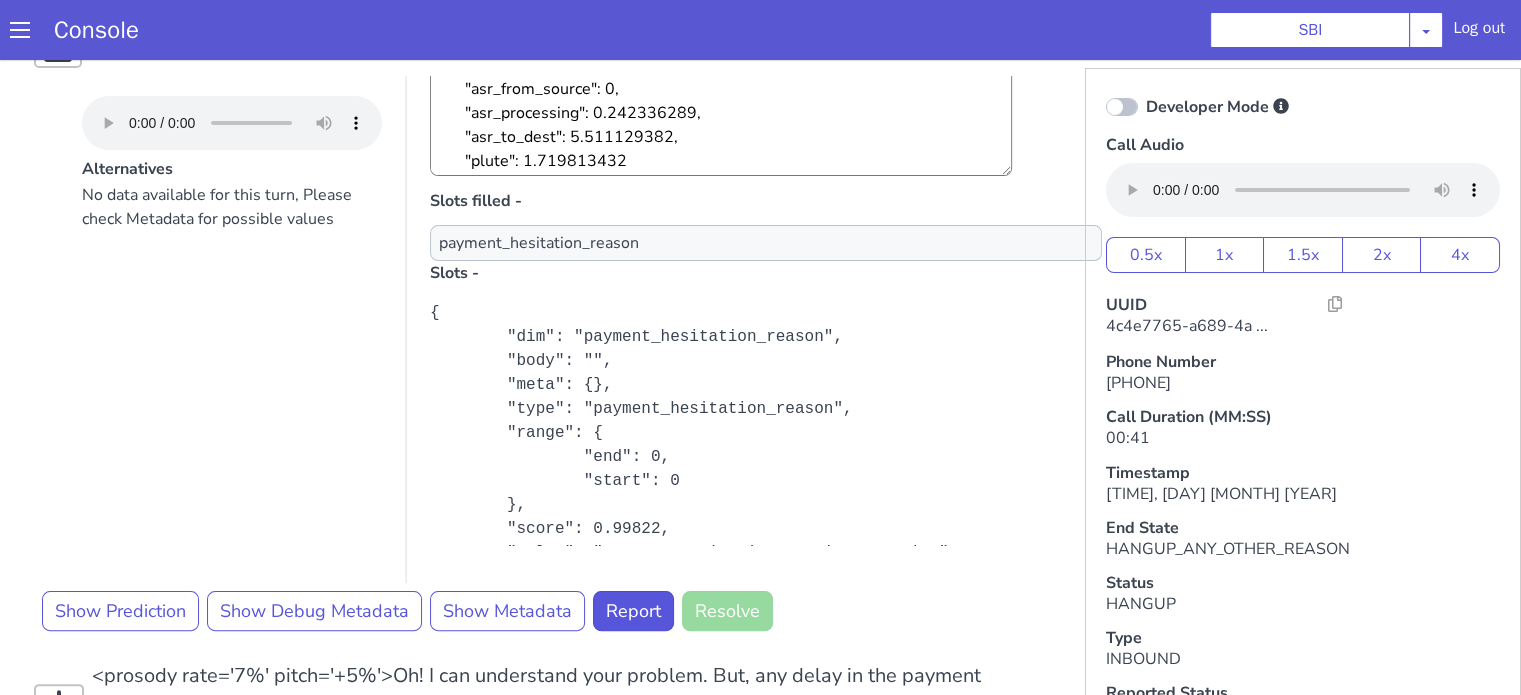 scroll, scrollTop: 526, scrollLeft: 0, axis: vertical 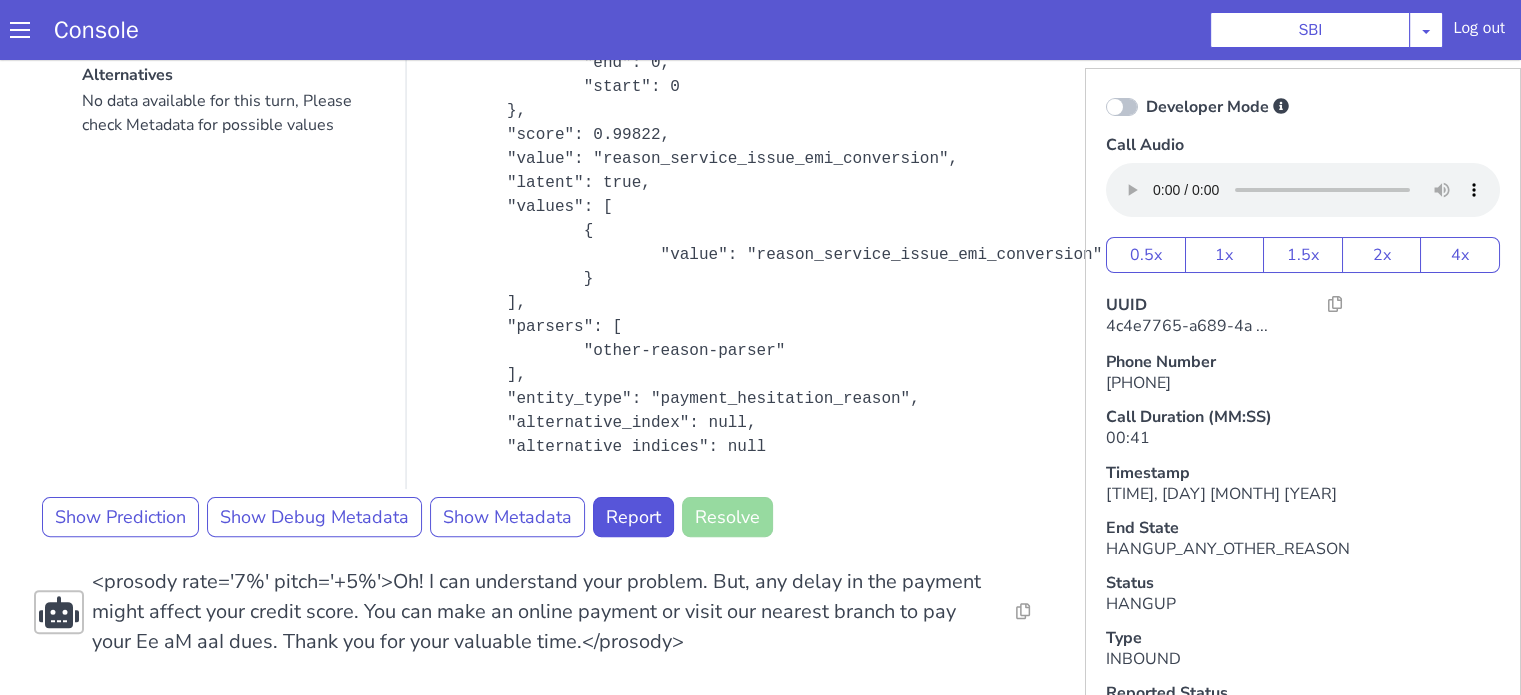click on "{
"dim": "payment_hesitation_reason",
"body": "",
"meta": {},
"type": "payment_hesitation_reason",
"range": {
"end": 0,
"start": 0
},
"score": 0.99822,
"value": "reason_service_issue_emi_conversion",
"latent": true,
"values": [
{
"value": "reason_service_issue_emi_conversion"
}
],
"parsers": [
"other-reason-parser"
],
"entity_type": "payment_hesitation_reason",
"alternative_index": null,
"alternative_indices": null
}" at bounding box center [766, 195] 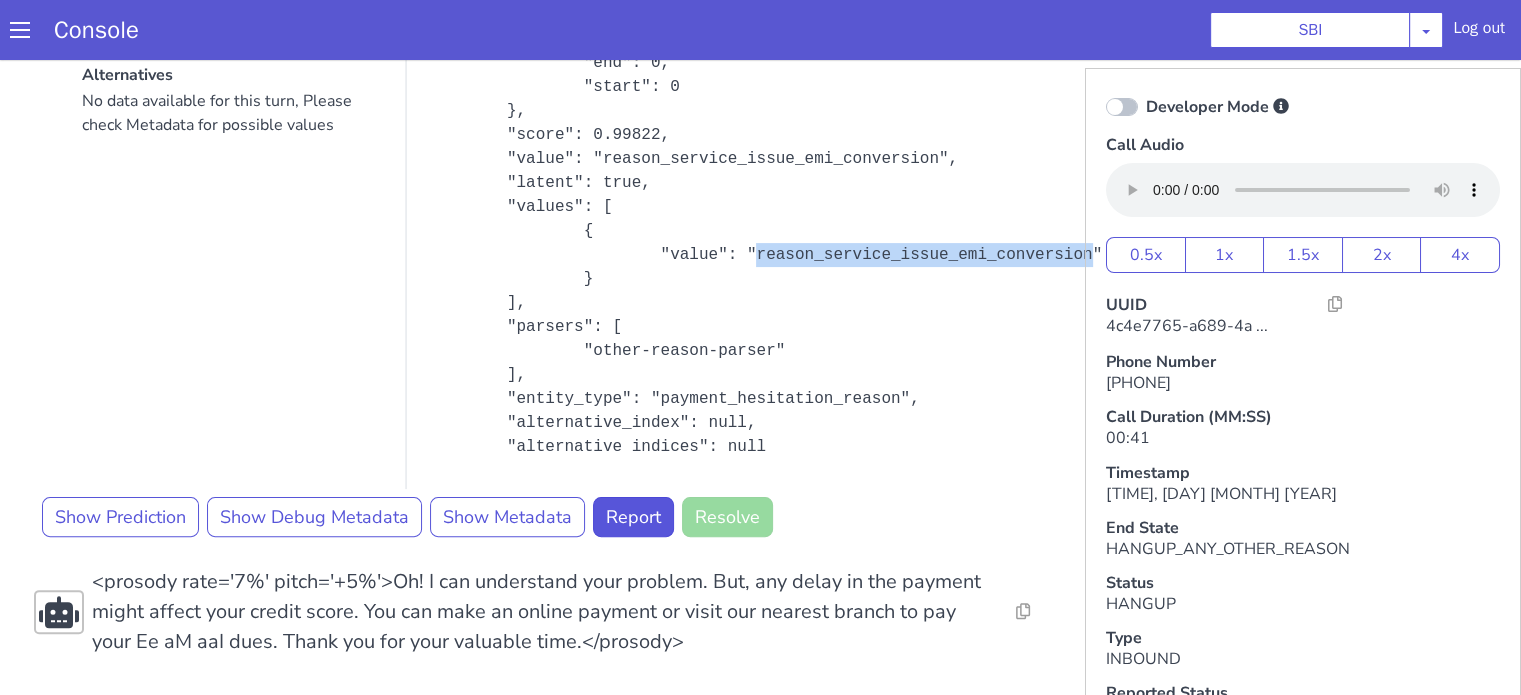 click on "{
"dim": "payment_hesitation_reason",
"body": "",
"meta": {},
"type": "payment_hesitation_reason",
"range": {
"end": 0,
"start": 0
},
"score": 0.99822,
"value": "reason_service_issue_emi_conversion",
"latent": true,
"values": [
{
"value": "reason_service_issue_emi_conversion"
}
],
"parsers": [
"other-reason-parser"
],
"entity_type": "payment_hesitation_reason",
"alternative_index": null,
"alternative_indices": null
}" at bounding box center (766, 195) 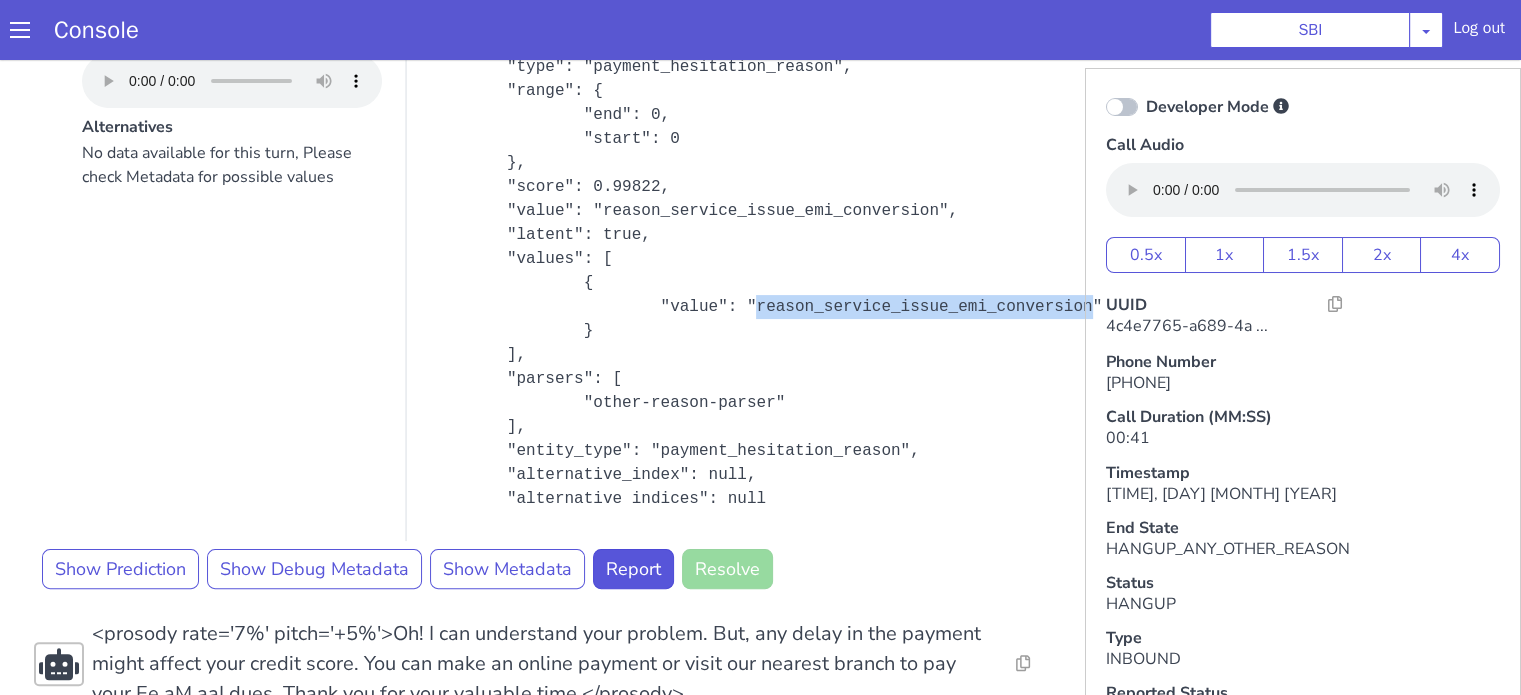 scroll, scrollTop: 426, scrollLeft: 0, axis: vertical 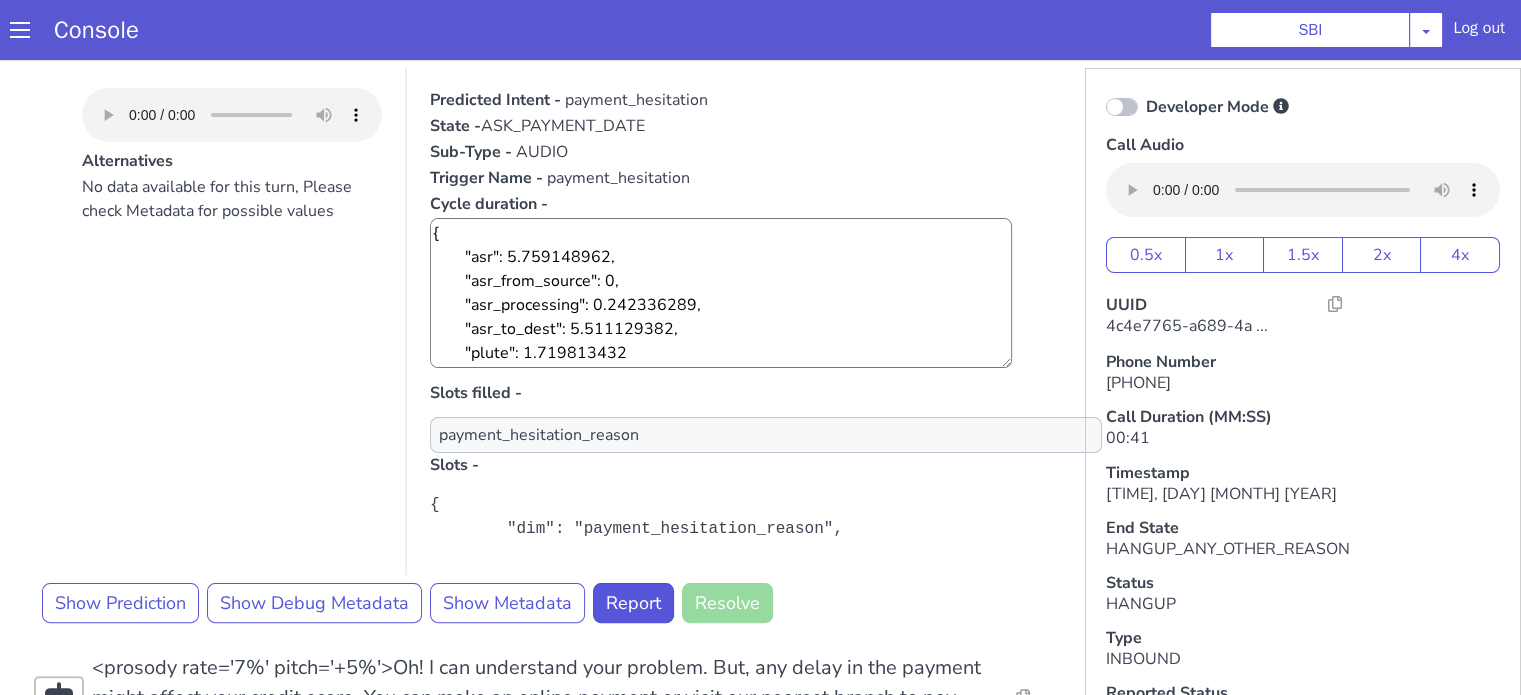 click on "payment_hesitation" at bounding box center (636, 100) 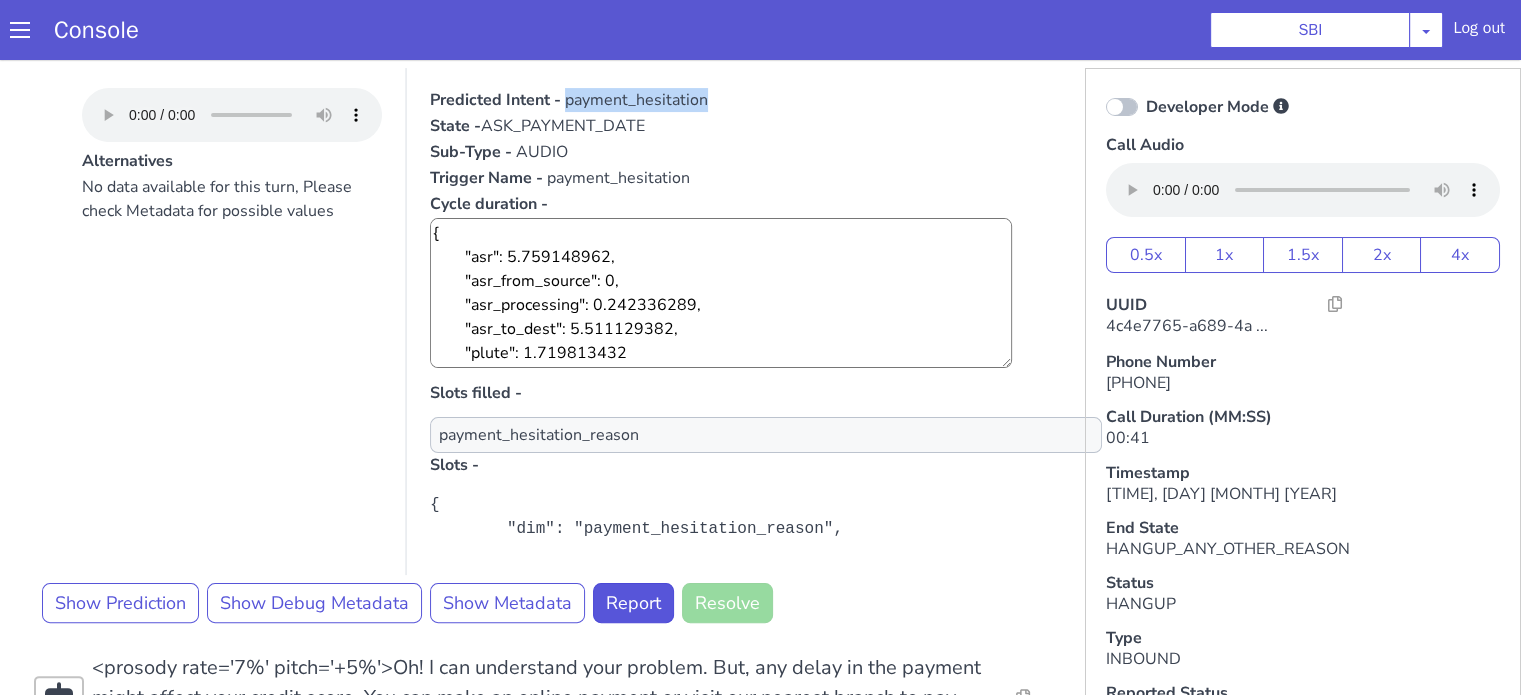 click on "payment_hesitation" at bounding box center (636, 100) 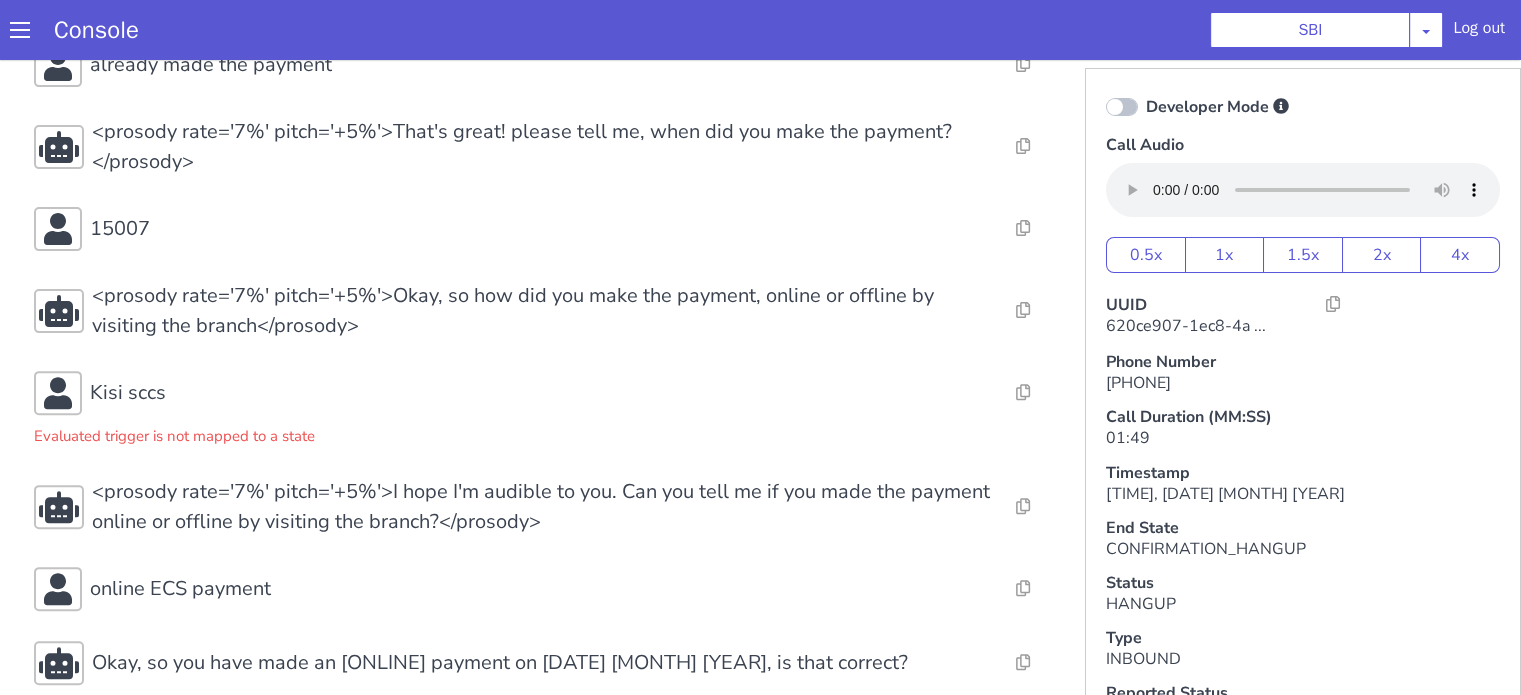 scroll, scrollTop: 660, scrollLeft: 0, axis: vertical 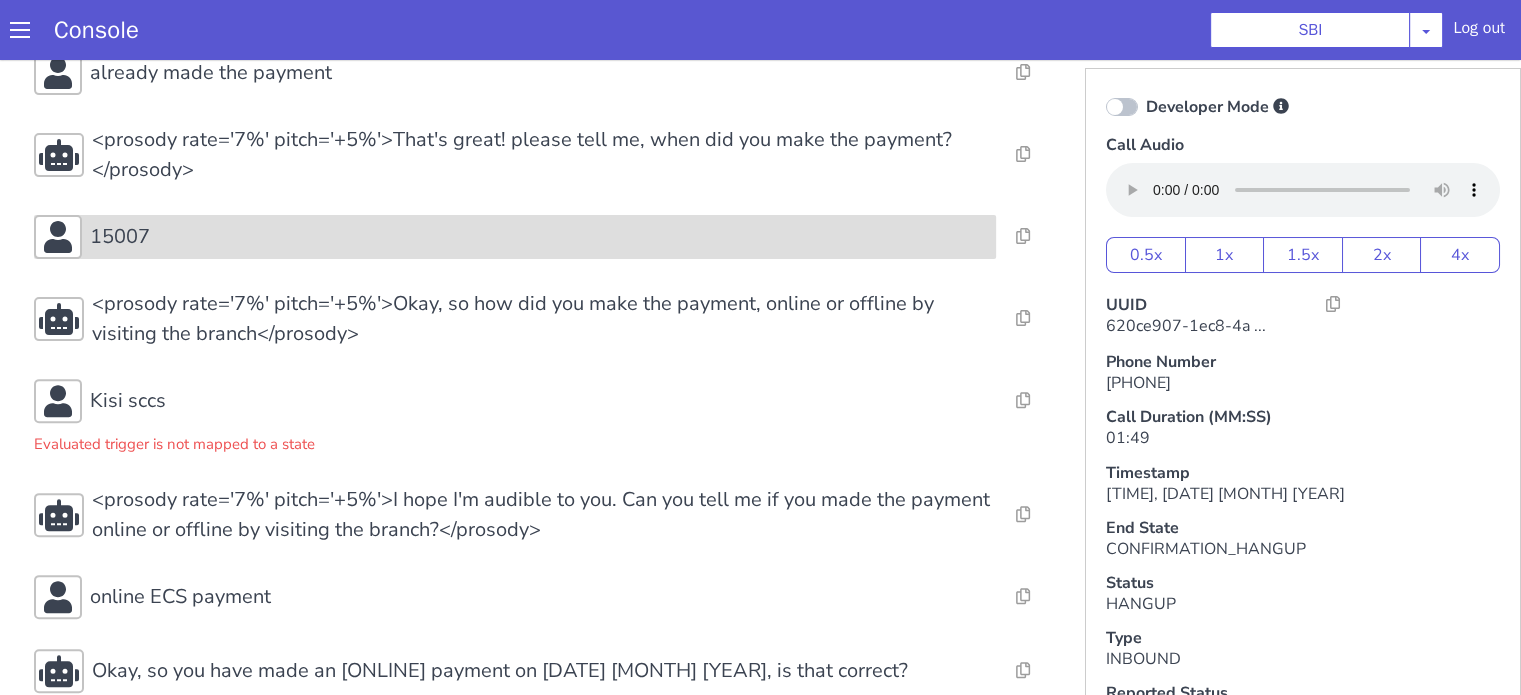 drag, startPoint x: 187, startPoint y: 323, endPoint x: 168, endPoint y: 341, distance: 26.172504 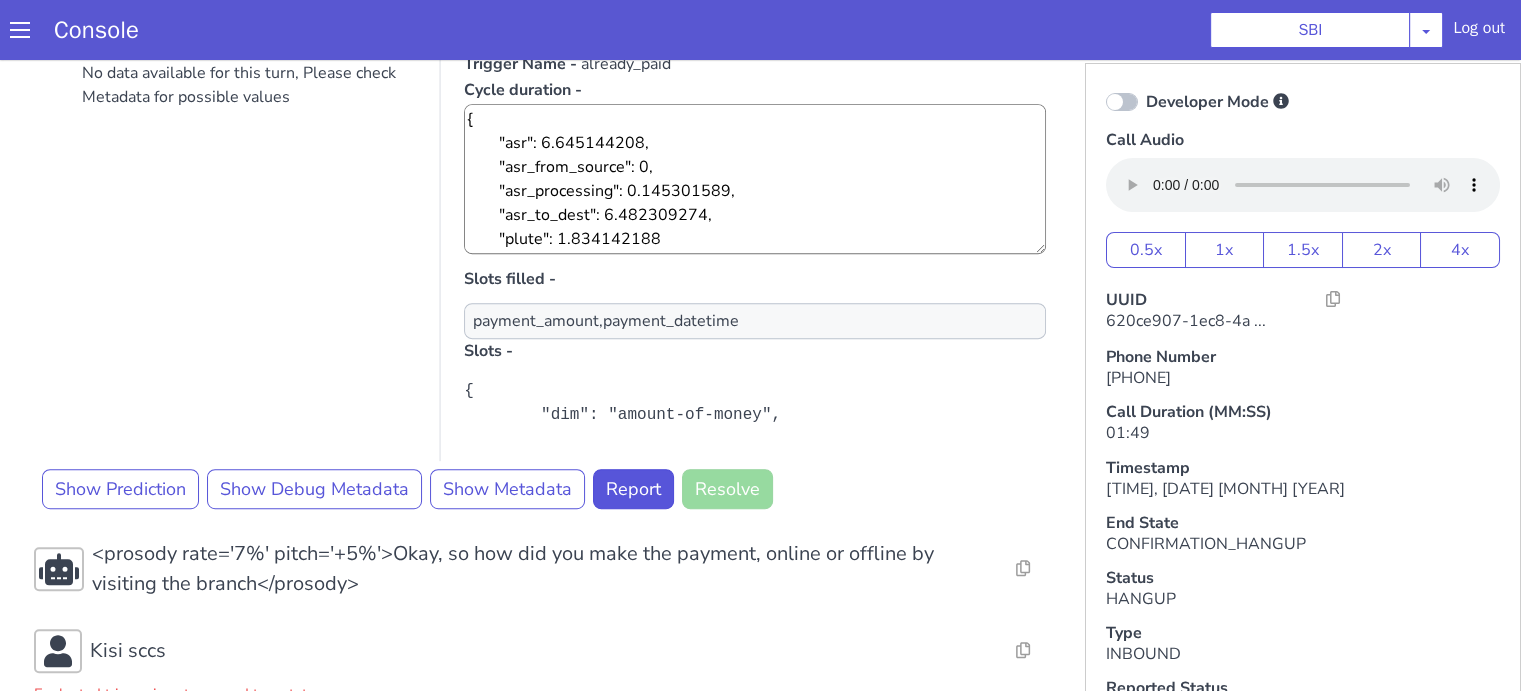 scroll, scrollTop: 1024, scrollLeft: 0, axis: vertical 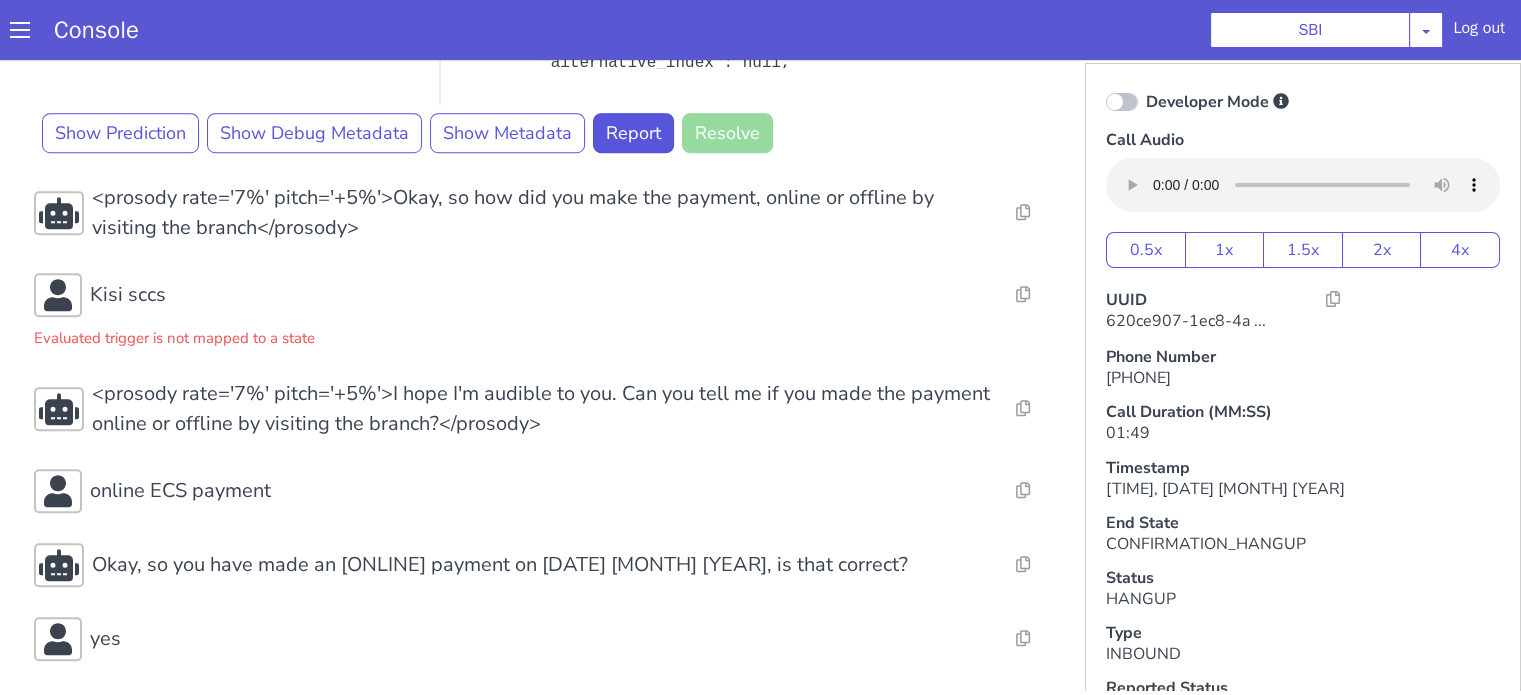 click at bounding box center (1122, 102) 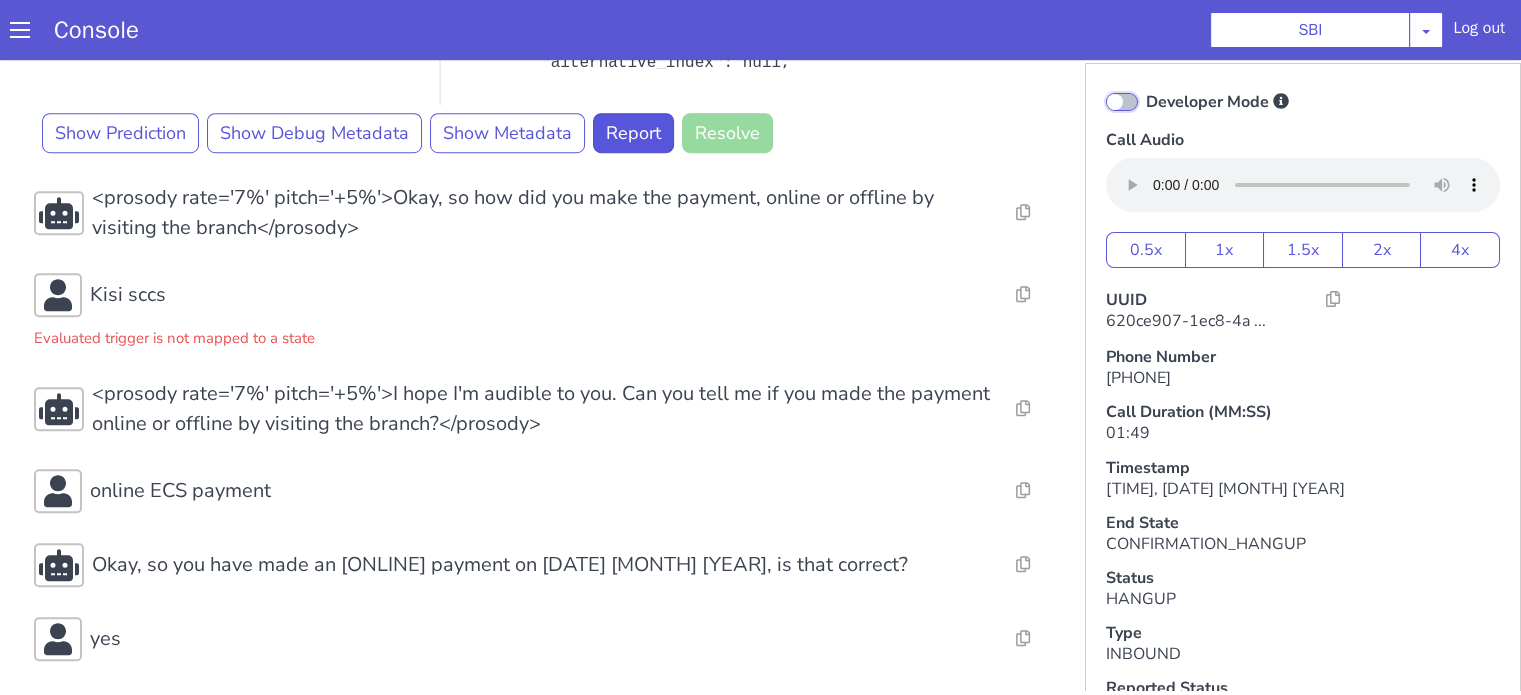 click on "Developer Mode" at bounding box center [1145, 89] 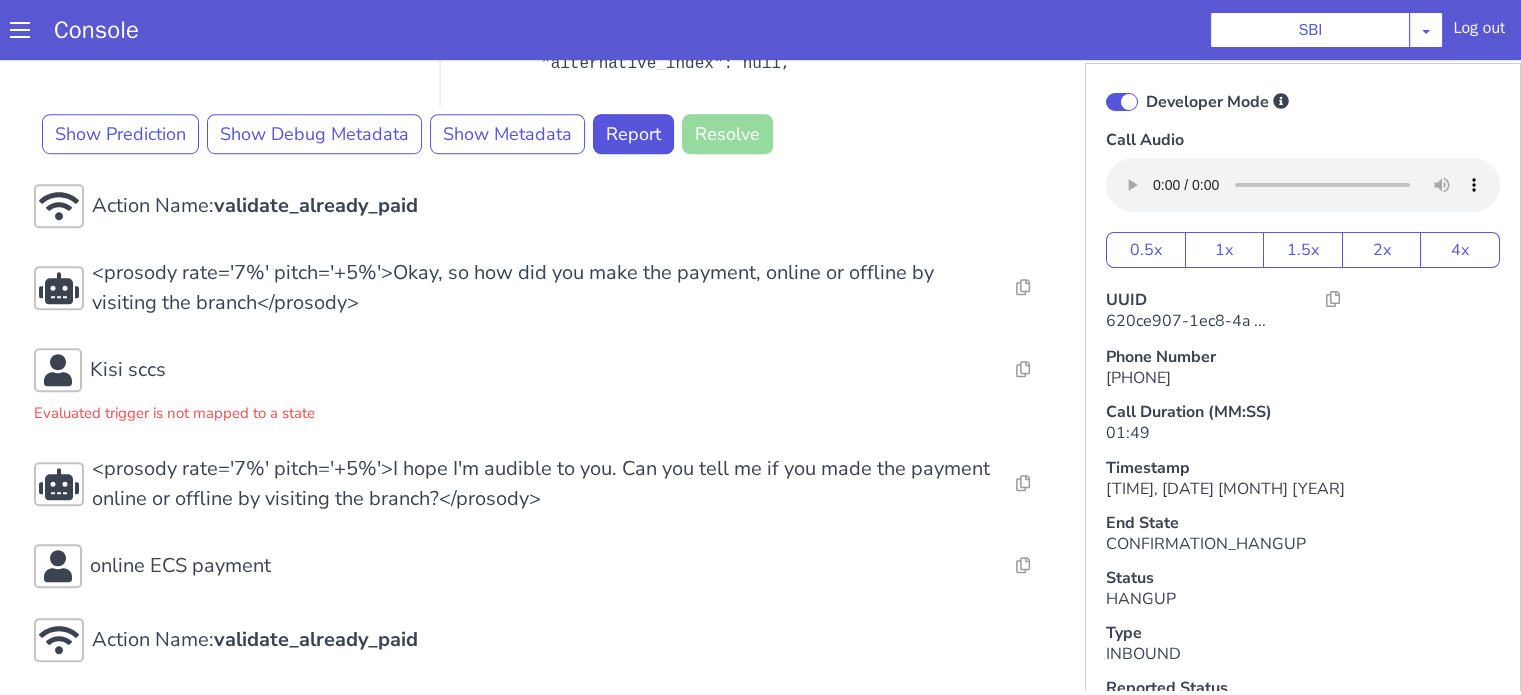 click at bounding box center (1122, 102) 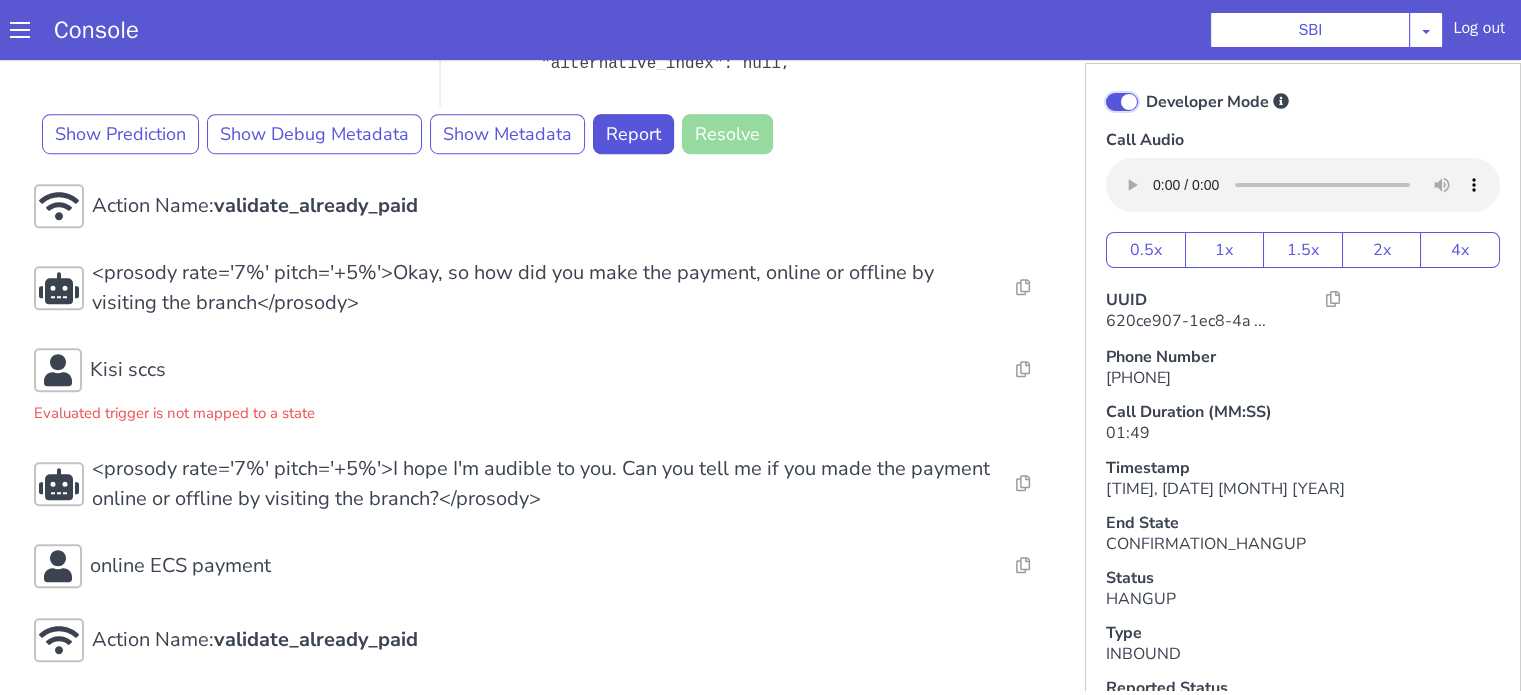 click on "Developer Mode" at bounding box center (1145, 89) 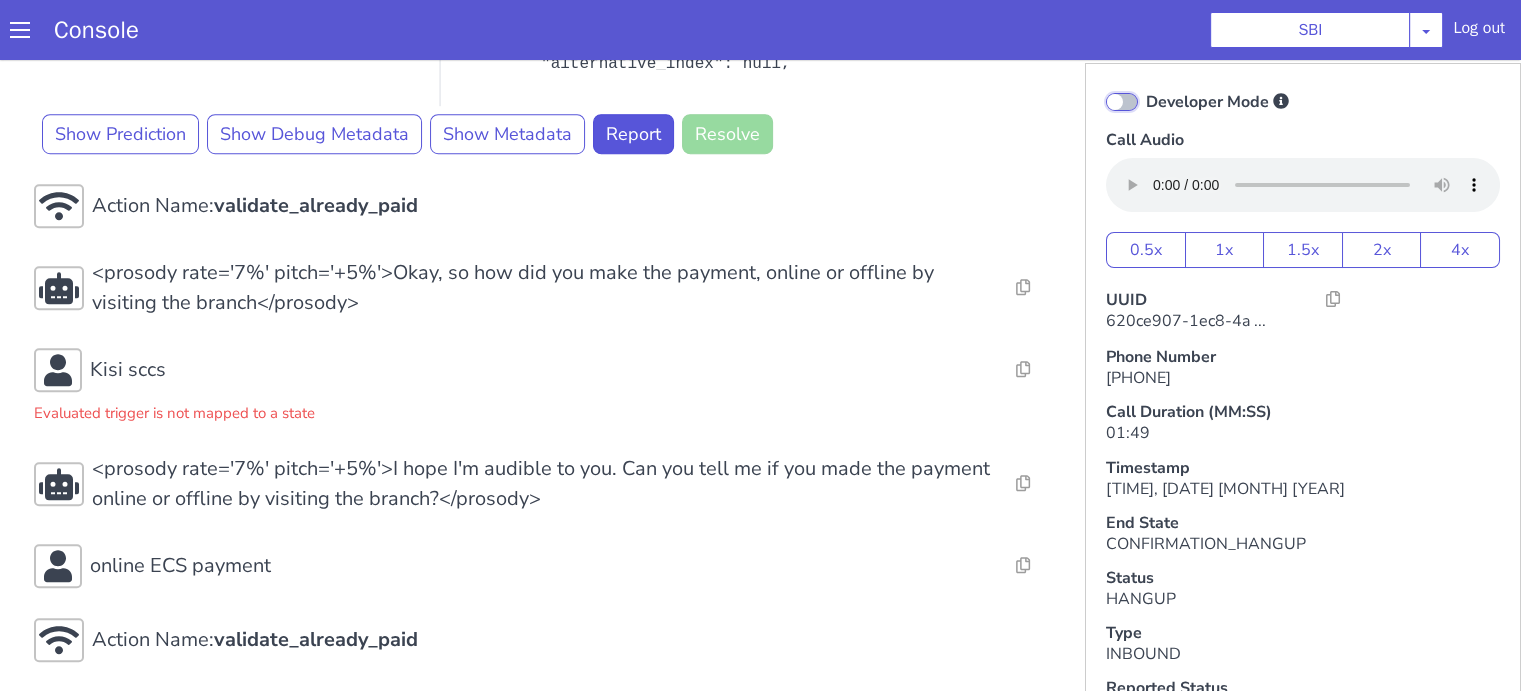 scroll, scrollTop: 1324, scrollLeft: 0, axis: vertical 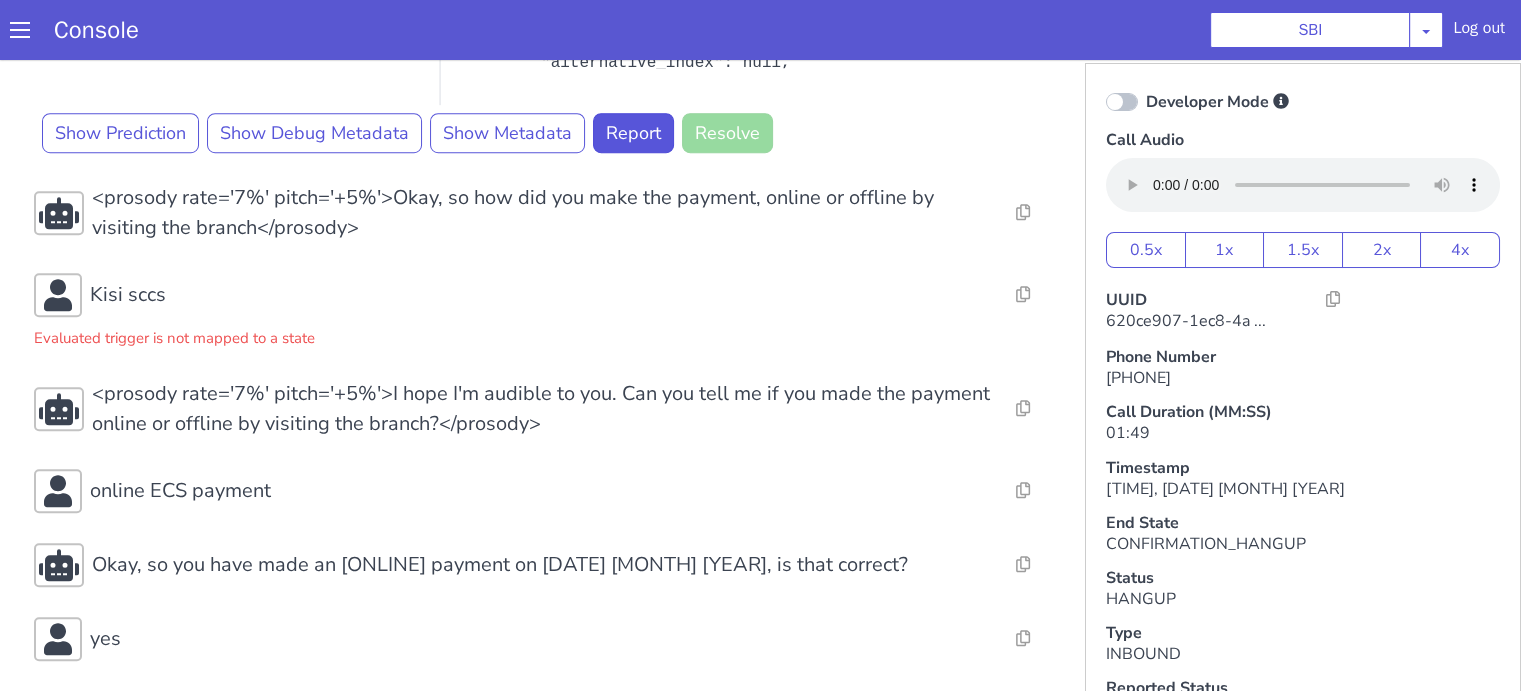 click at bounding box center (1122, 102) 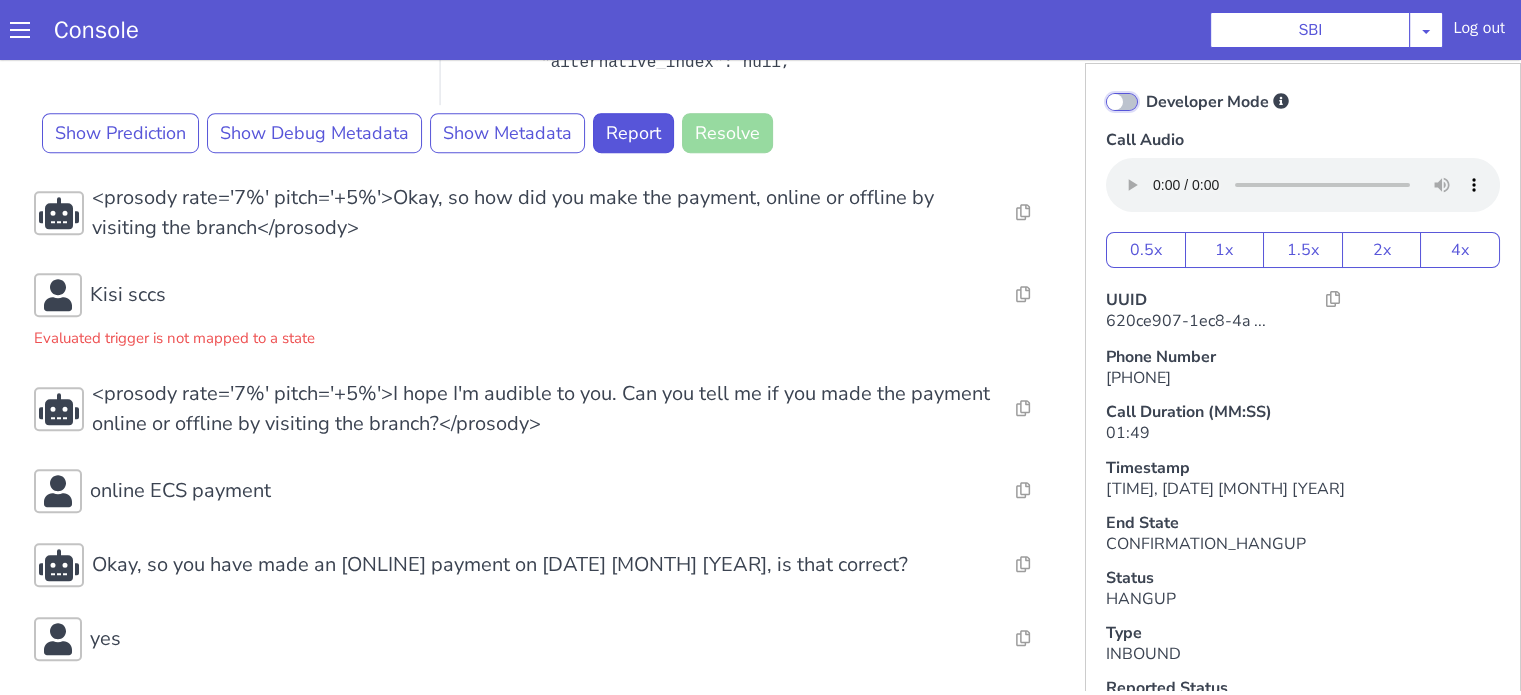 click on "Developer Mode" at bounding box center [1145, 89] 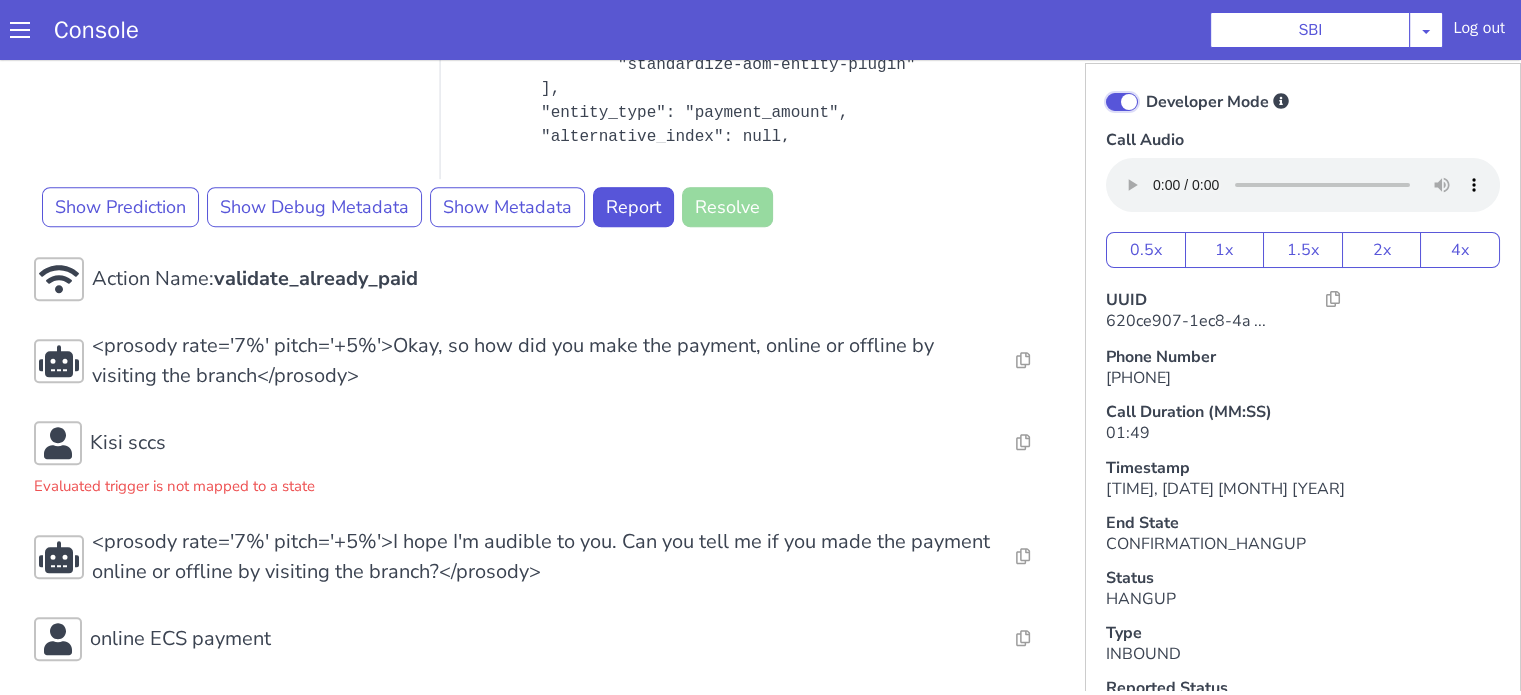 scroll, scrollTop: 1397, scrollLeft: 0, axis: vertical 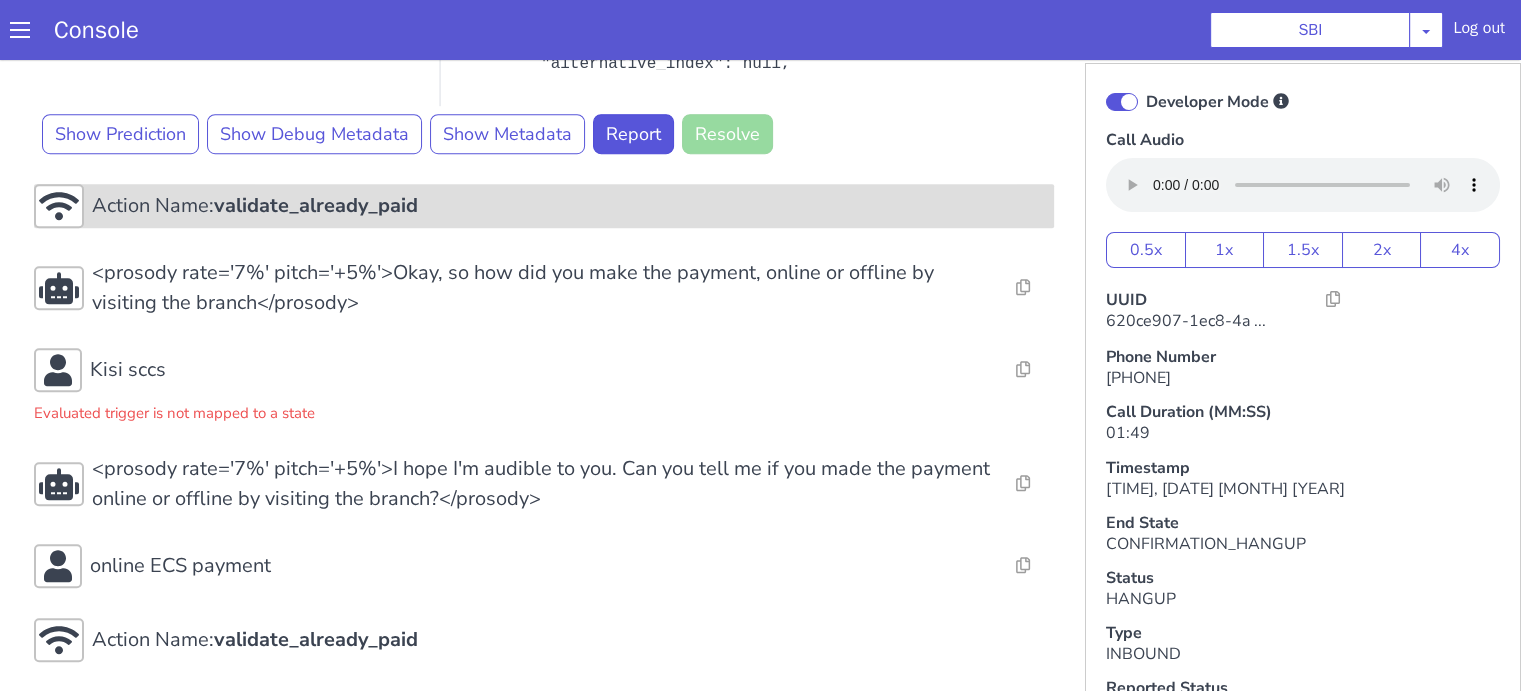 click on "Action Name:  validate_already_paid" at bounding box center (569, 206) 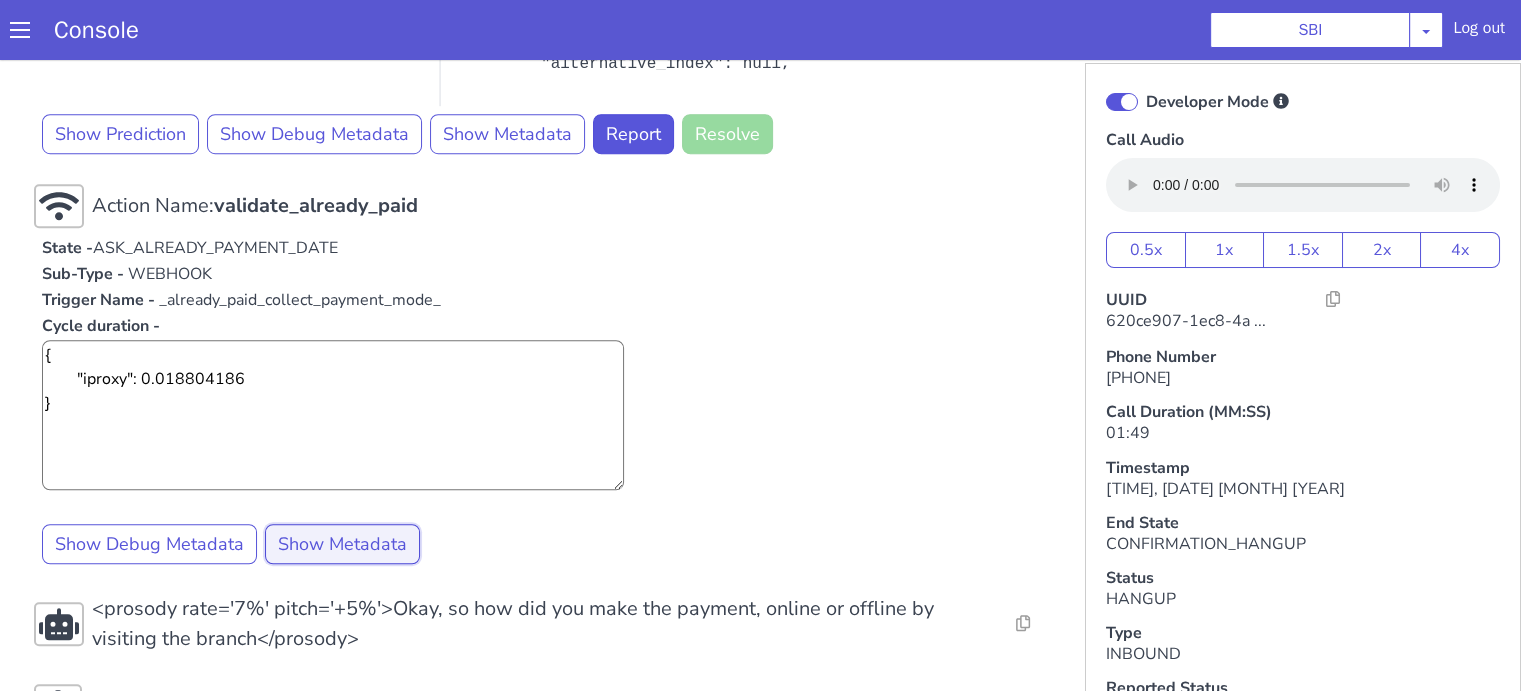click on "Show Metadata" at bounding box center (342, 544) 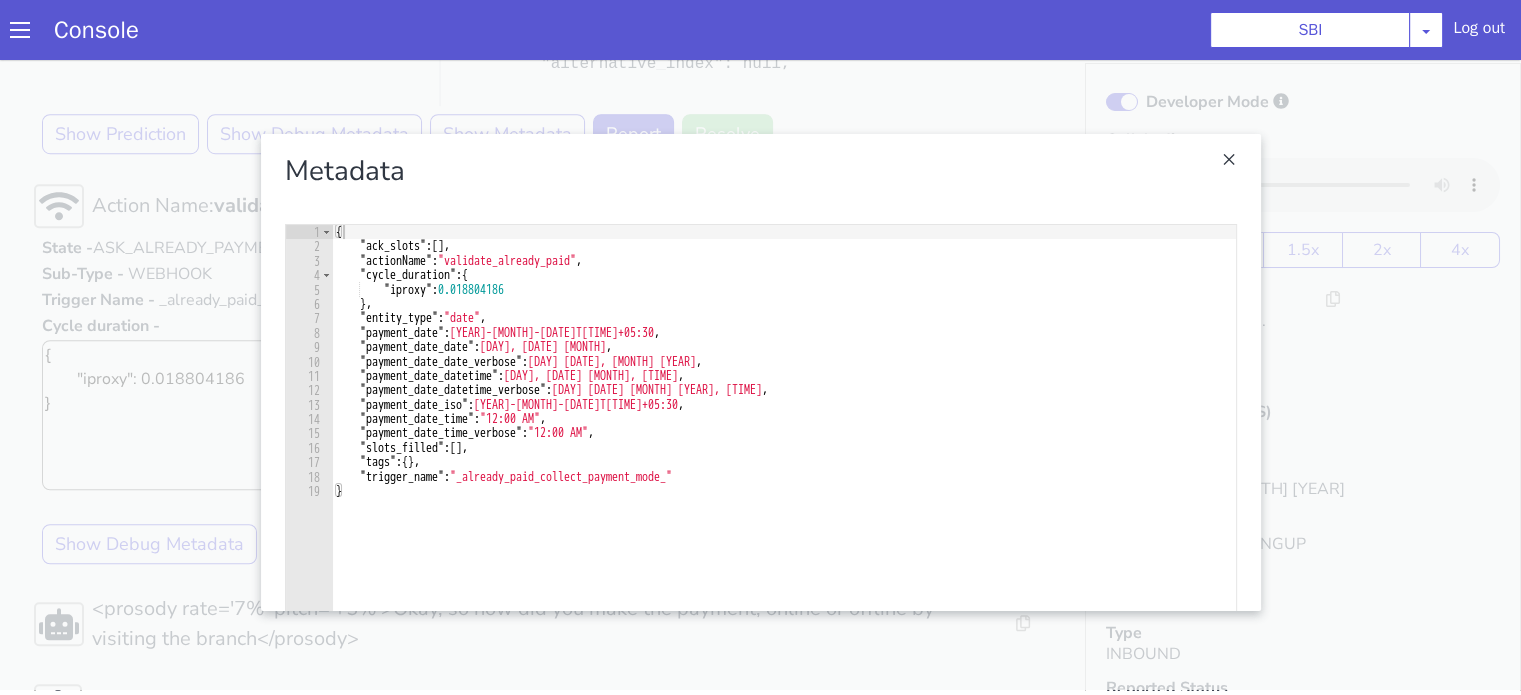 click at bounding box center (760, 372) 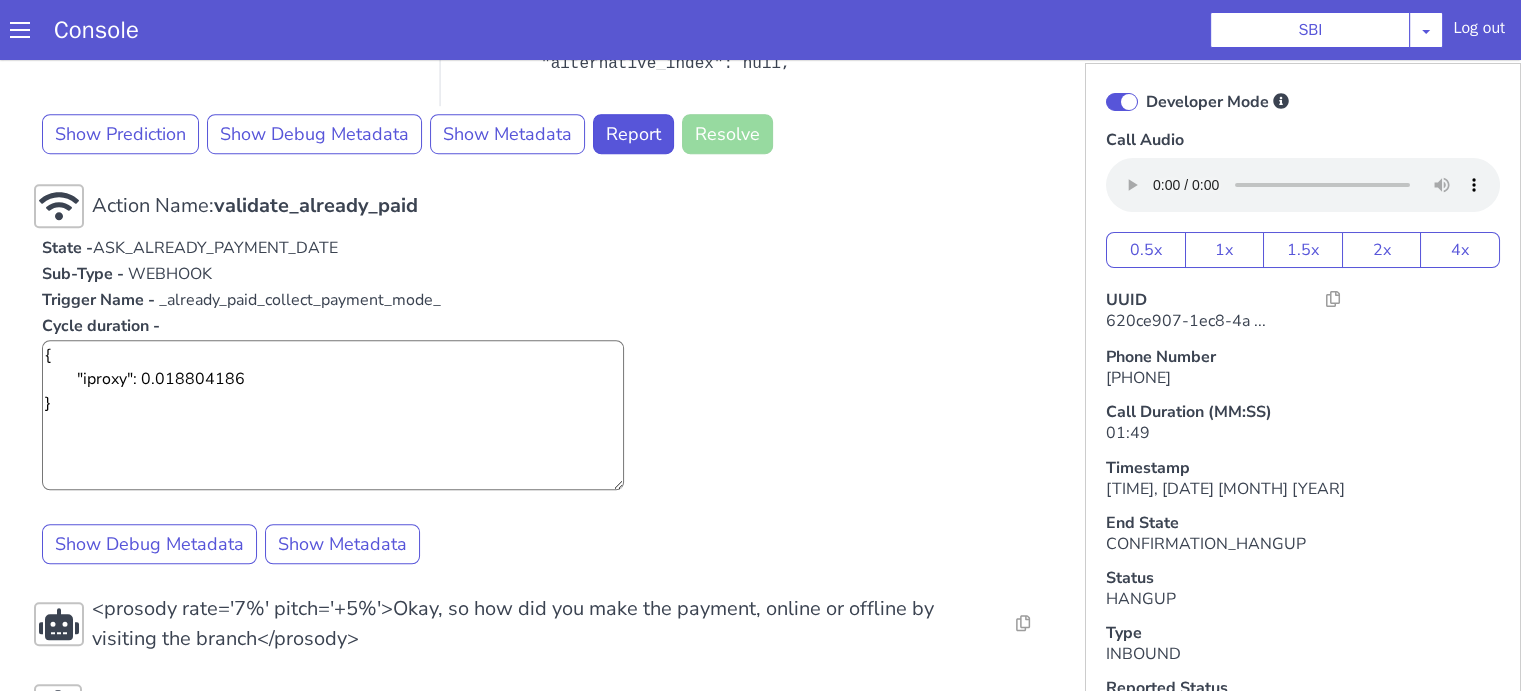 click at bounding box center [1122, 102] 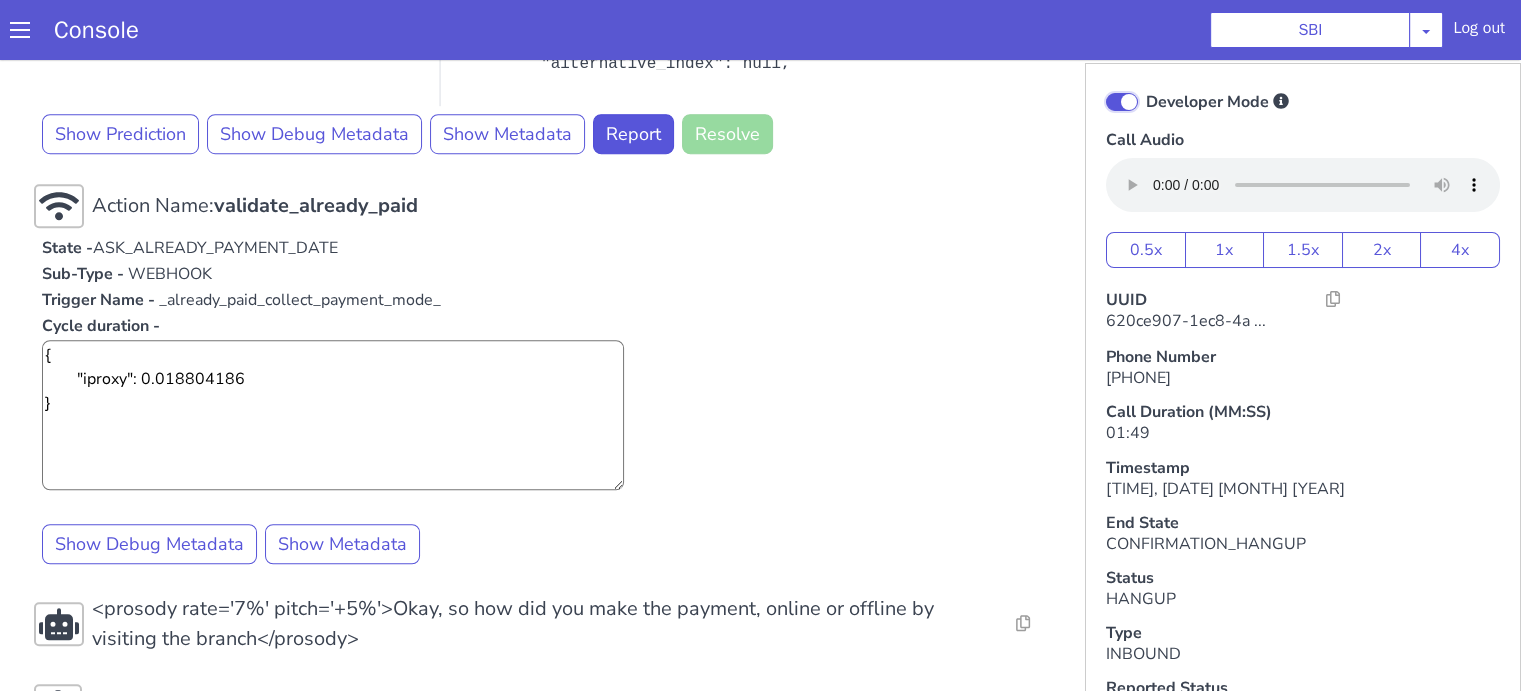 click on "Developer Mode" at bounding box center [1145, 89] 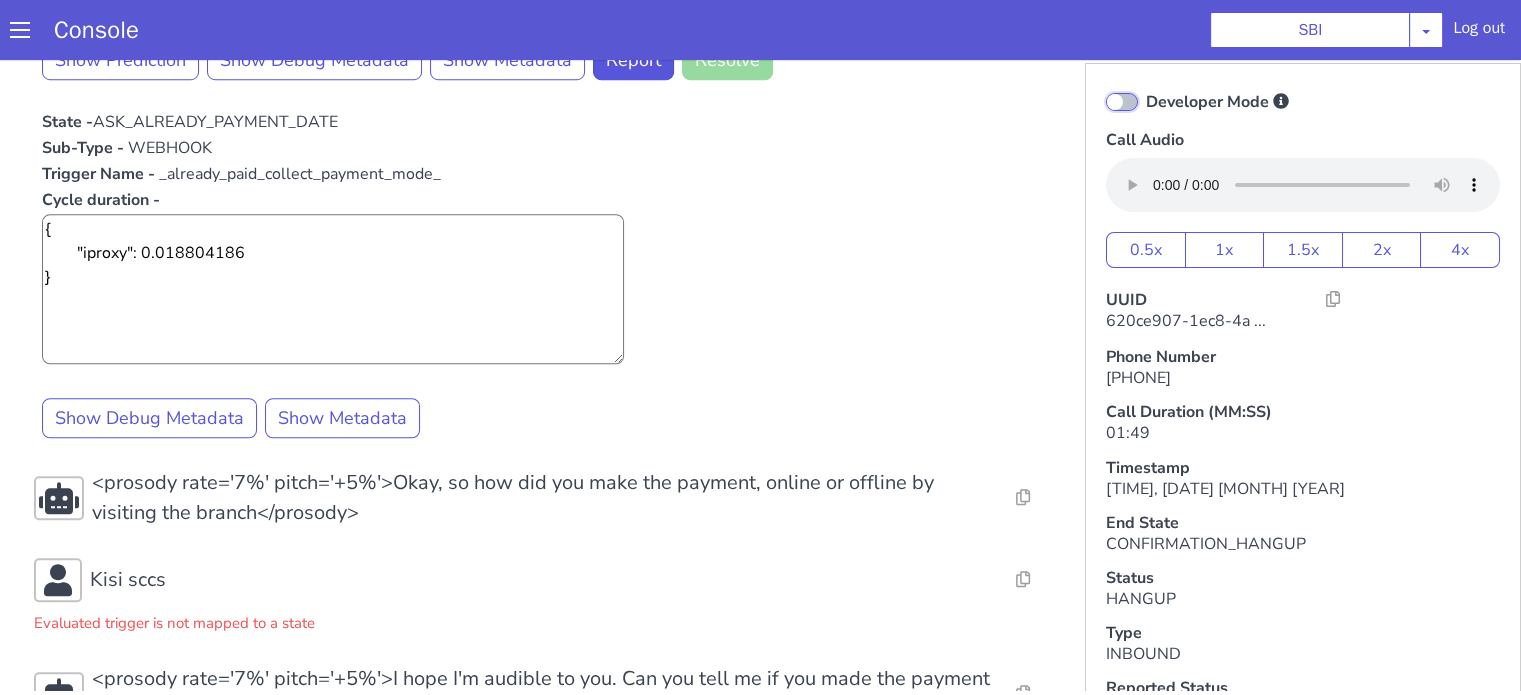 scroll, scrollTop: 1324, scrollLeft: 0, axis: vertical 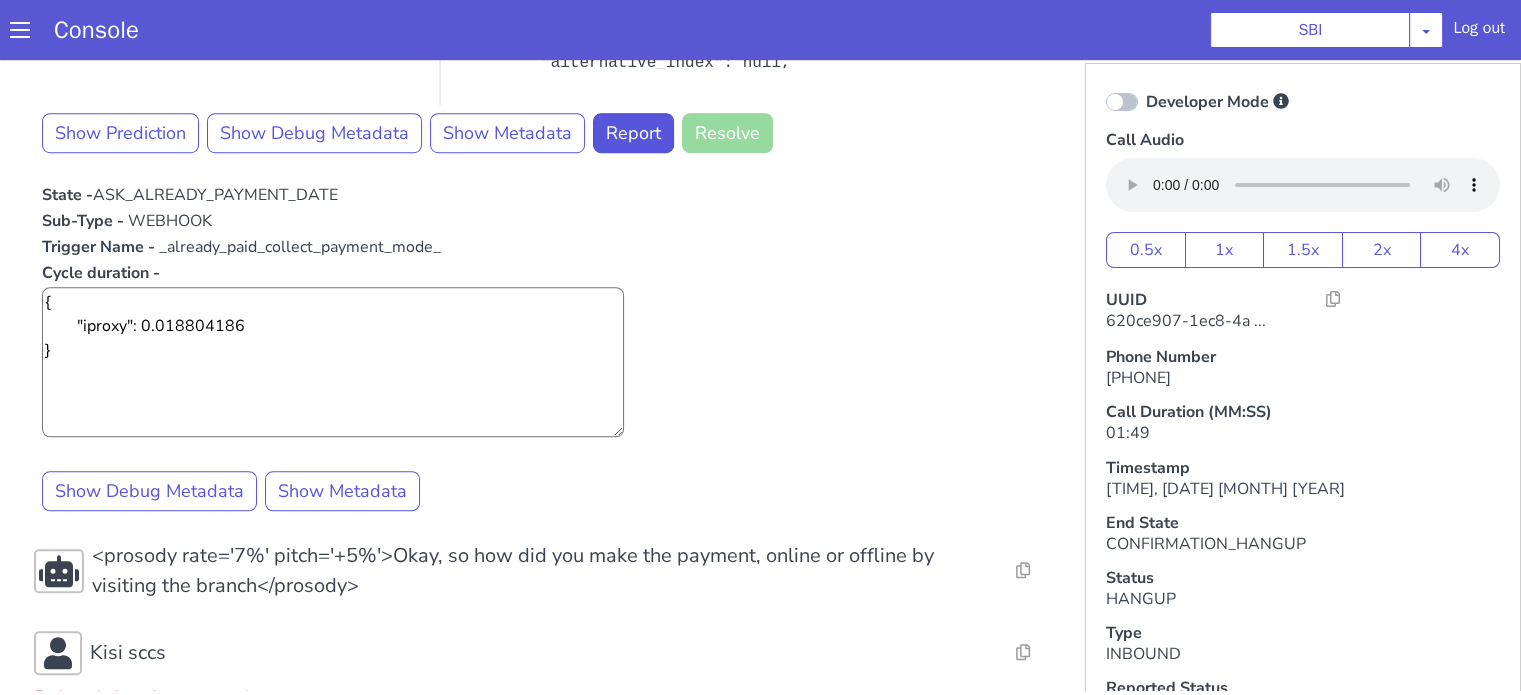 click on "Developer Mode" at bounding box center (1303, 102) 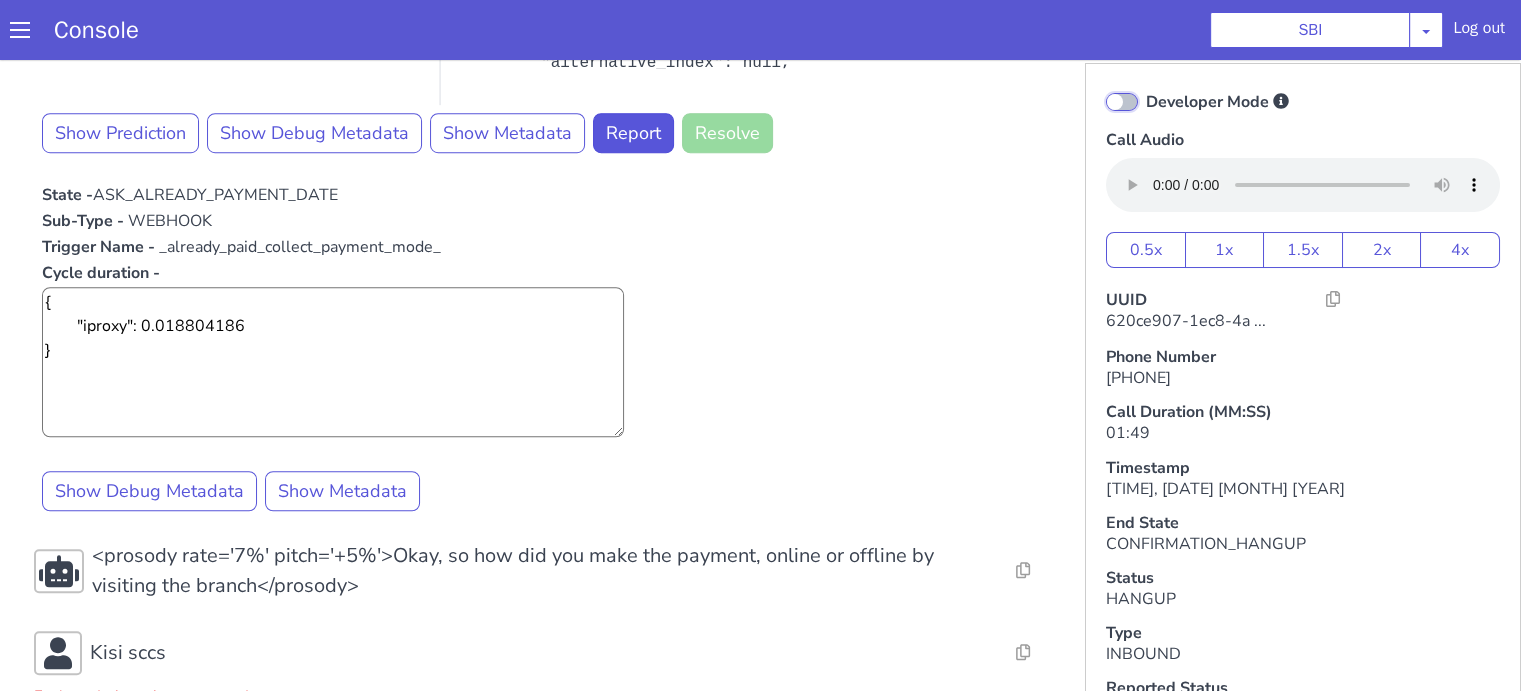 click on "Developer Mode" at bounding box center (1145, 89) 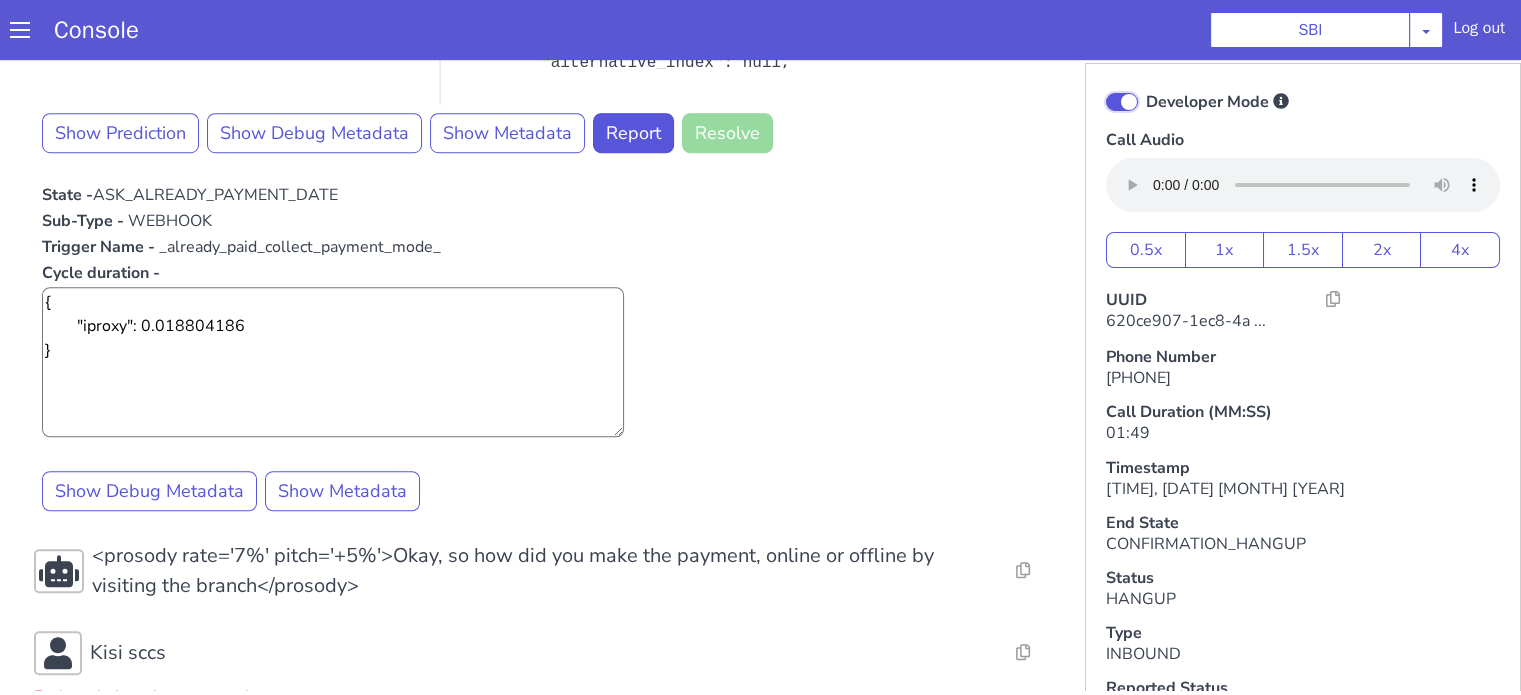 scroll, scrollTop: 1397, scrollLeft: 0, axis: vertical 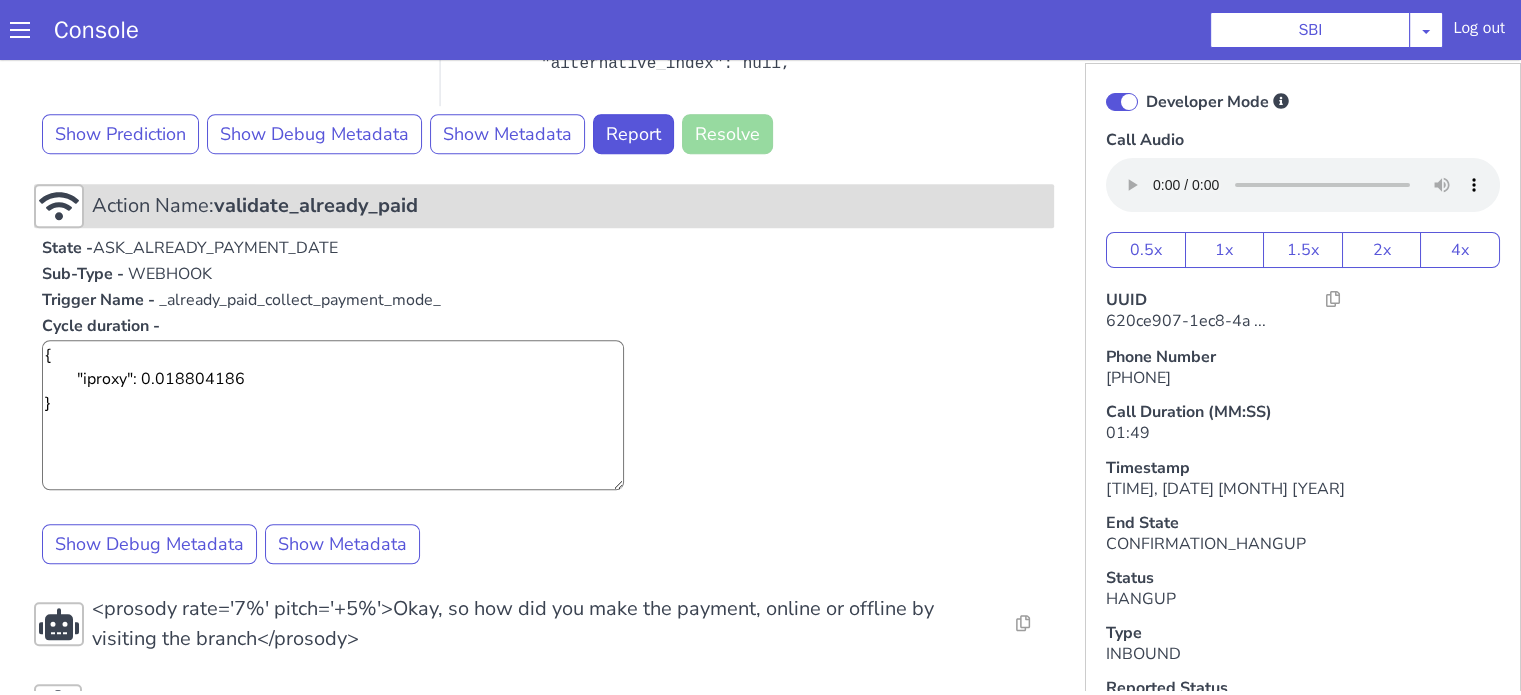 click on "Action Name:  validate_already_paid" at bounding box center (569, 206) 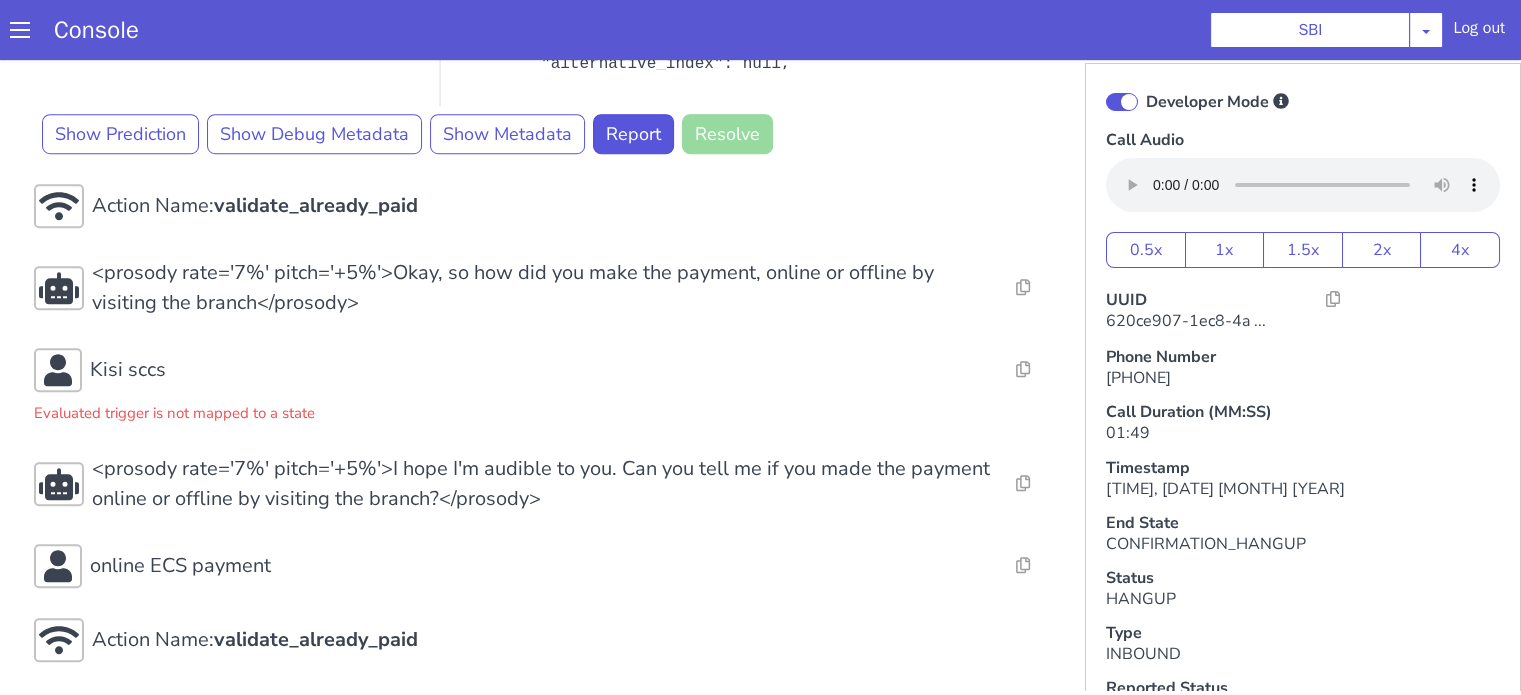 click at bounding box center [1122, 102] 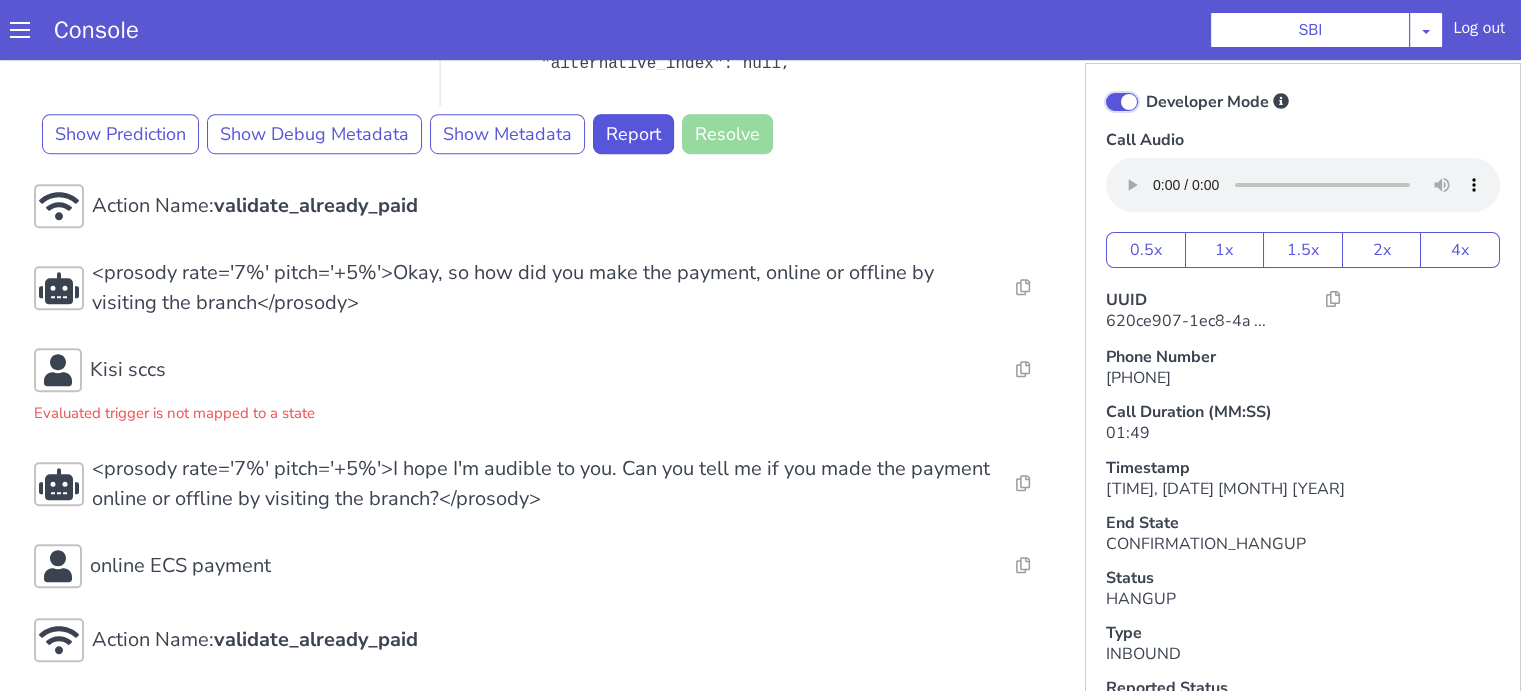 click on "Developer Mode" at bounding box center (1145, 89) 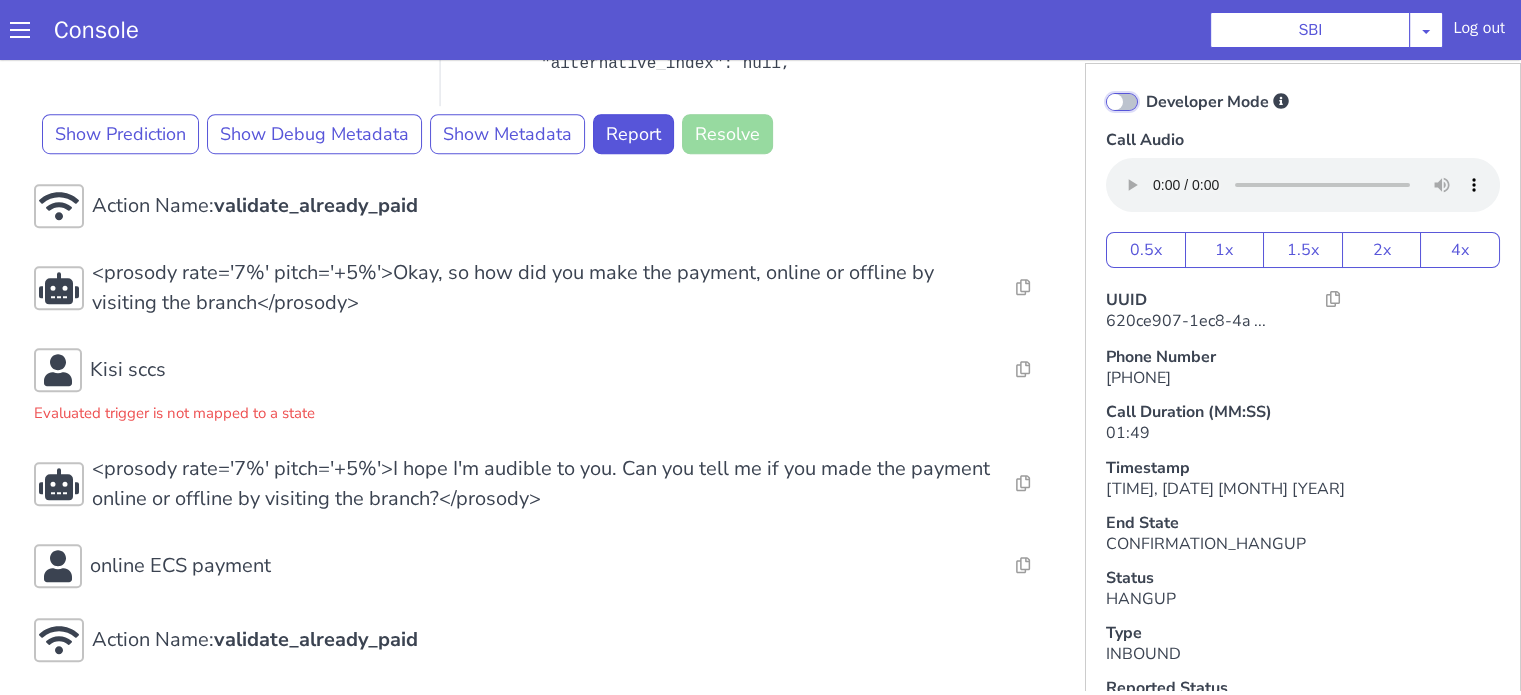 checkbox on "false" 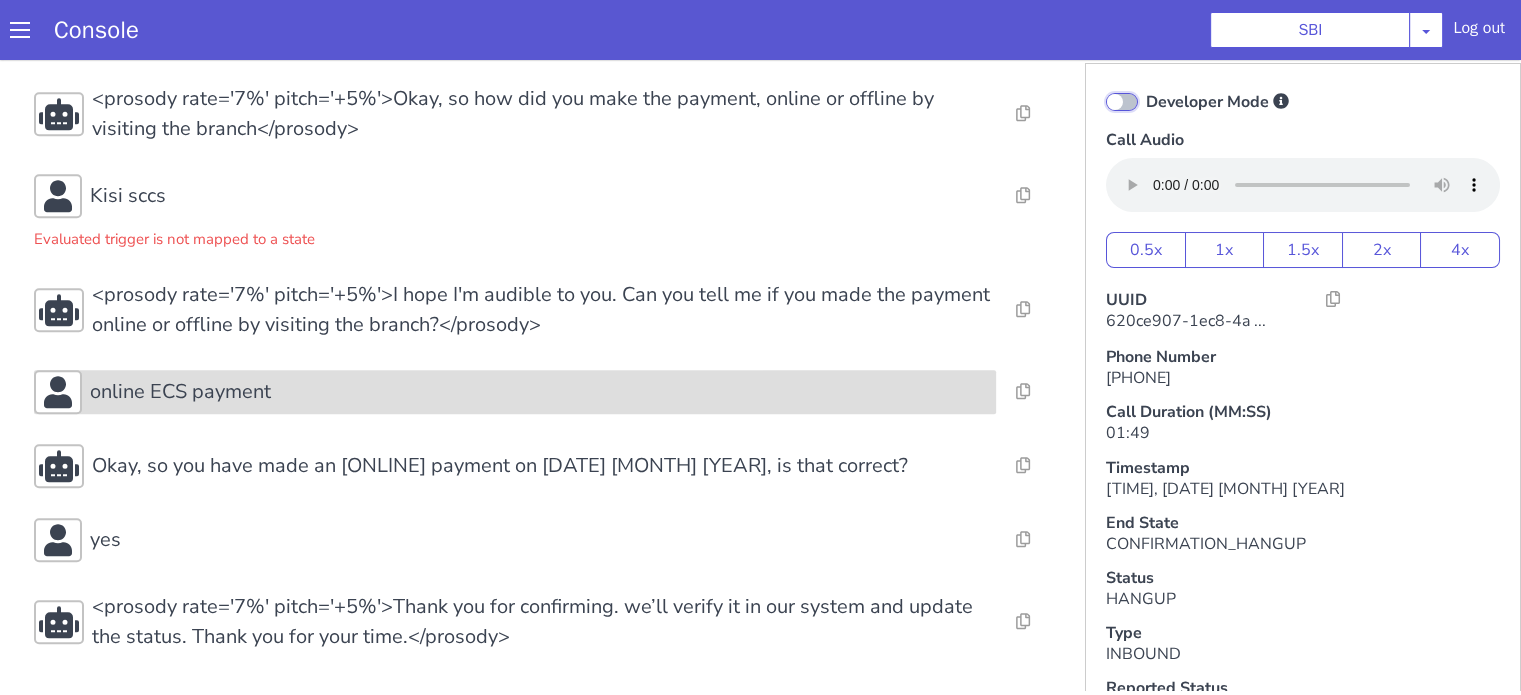 scroll, scrollTop: 1524, scrollLeft: 0, axis: vertical 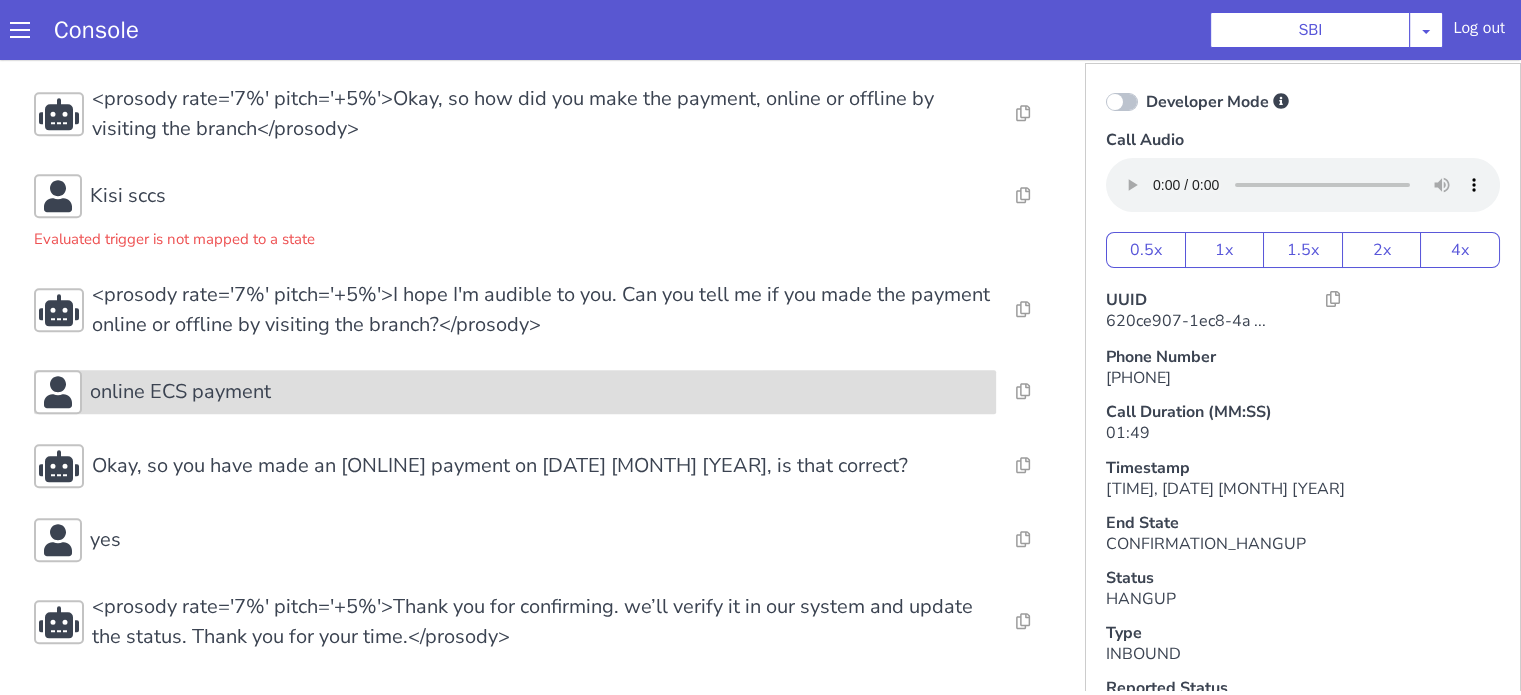 click on "online ECS payment" at bounding box center (539, 392) 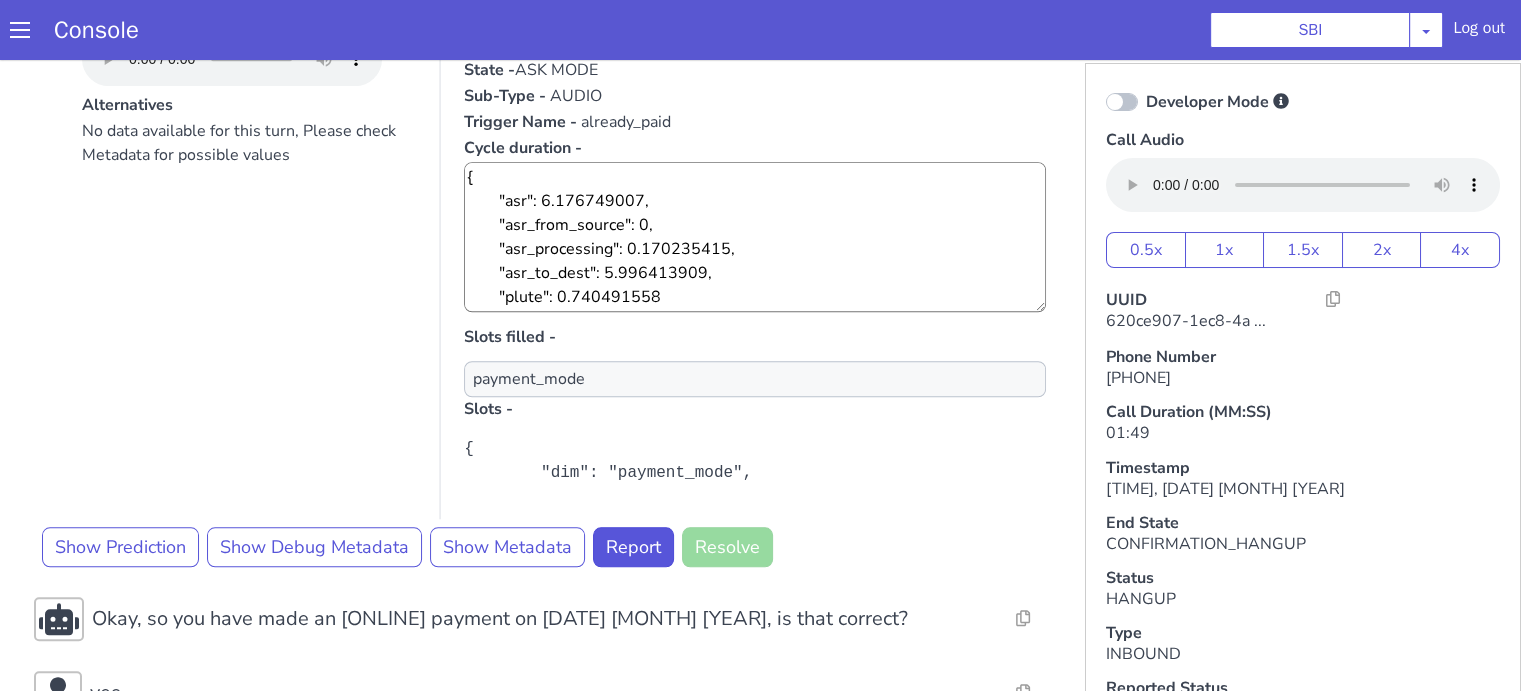 scroll, scrollTop: 1924, scrollLeft: 0, axis: vertical 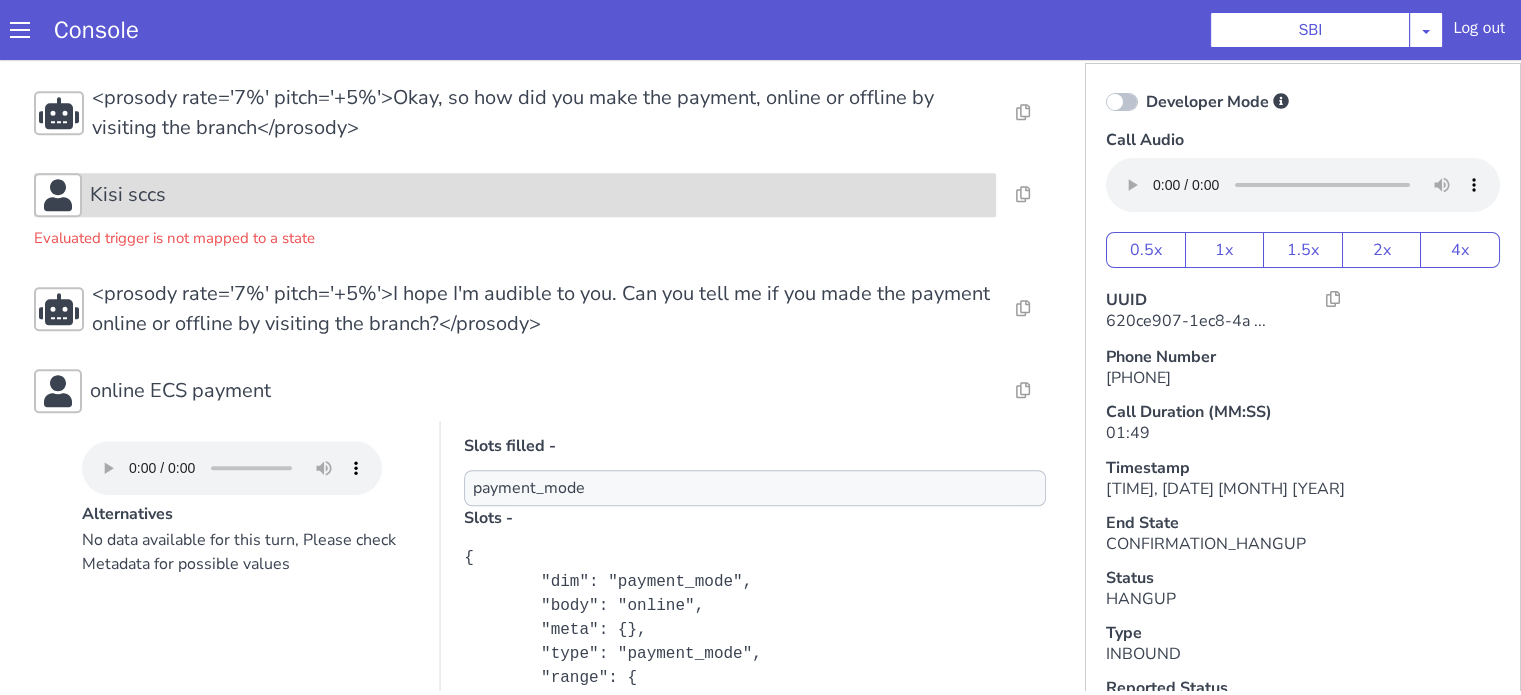 click on "Kisi sccs" at bounding box center [539, 195] 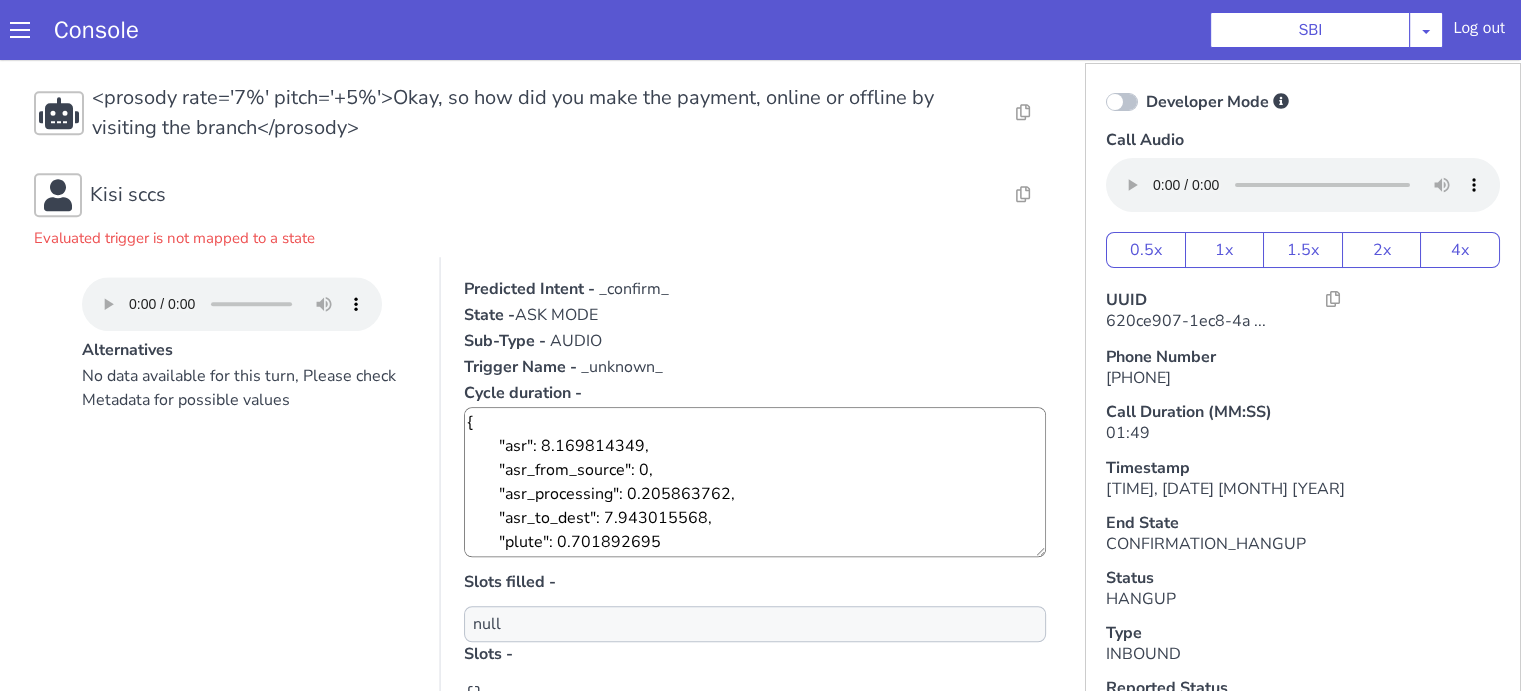 scroll, scrollTop: 1624, scrollLeft: 0, axis: vertical 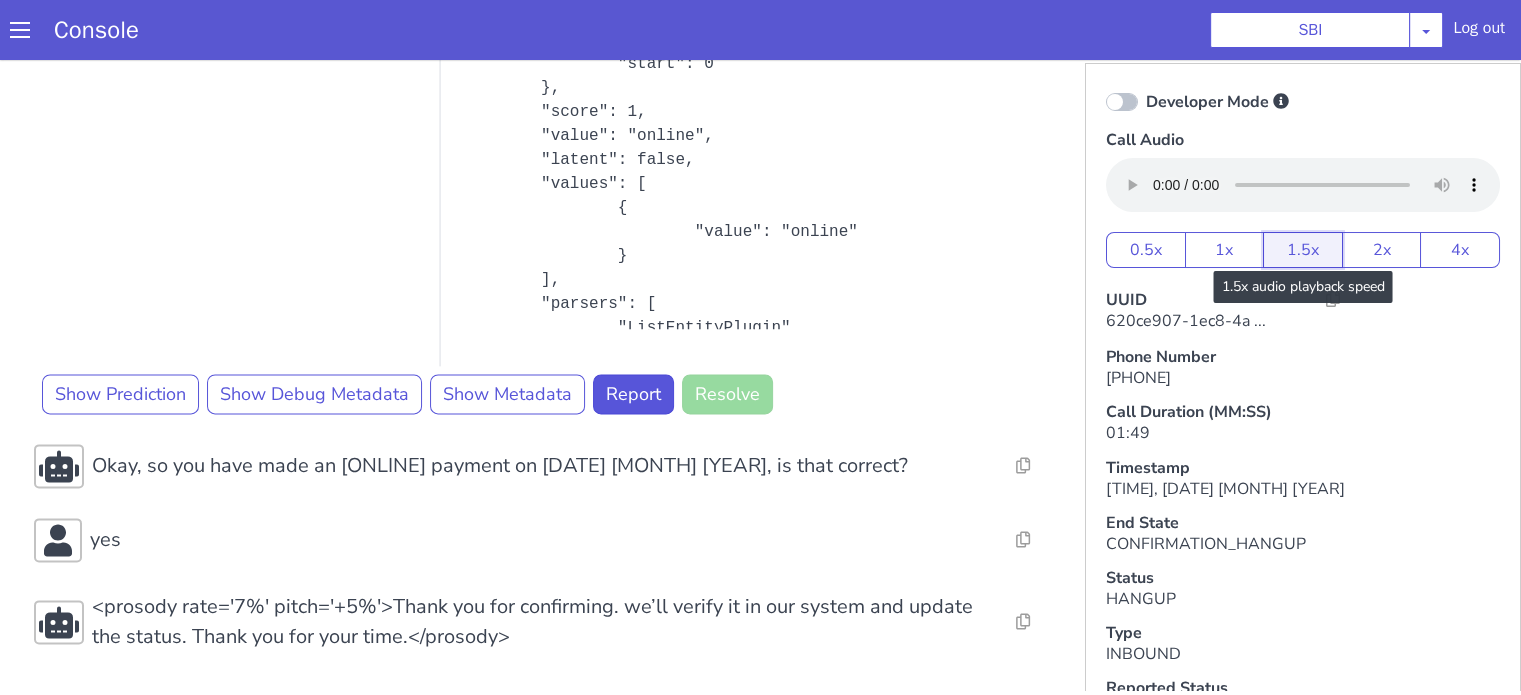click on "1.5x" at bounding box center [1303, 250] 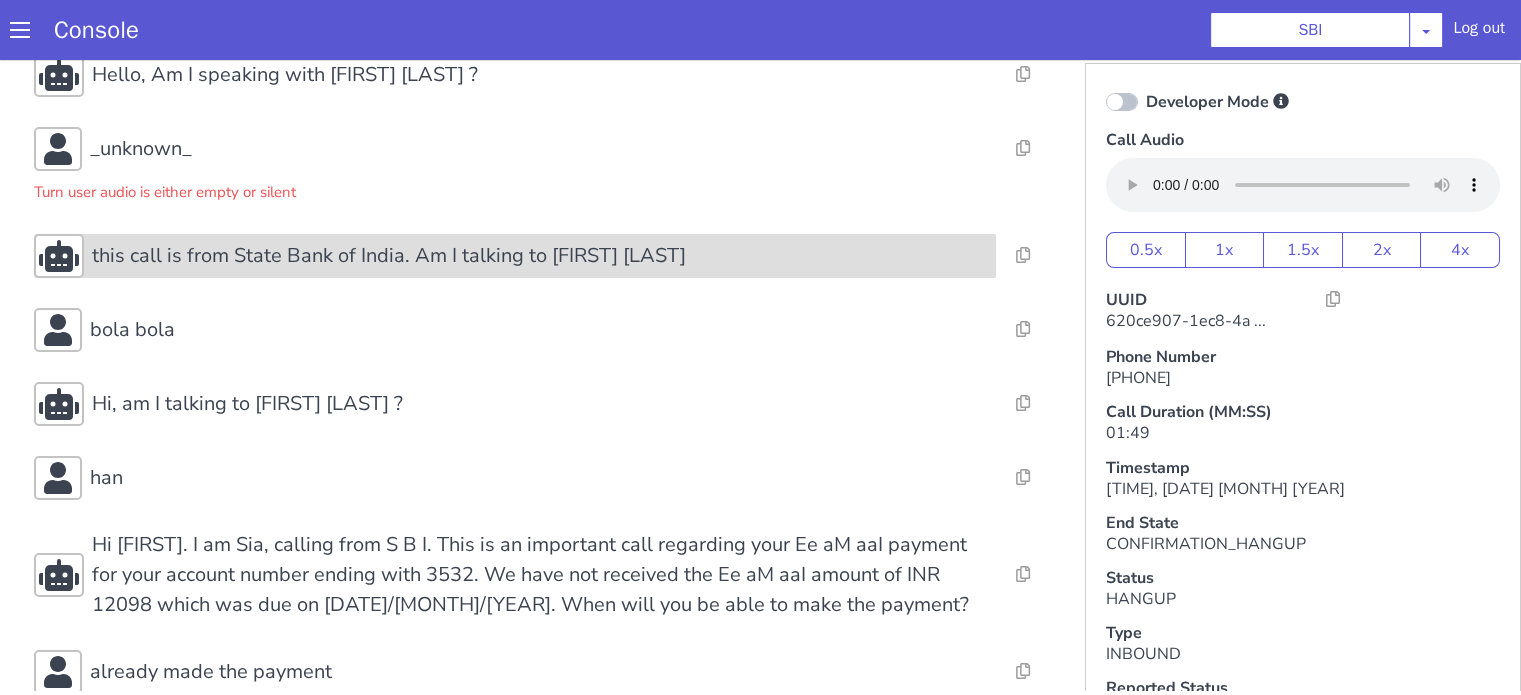 scroll, scrollTop: 0, scrollLeft: 0, axis: both 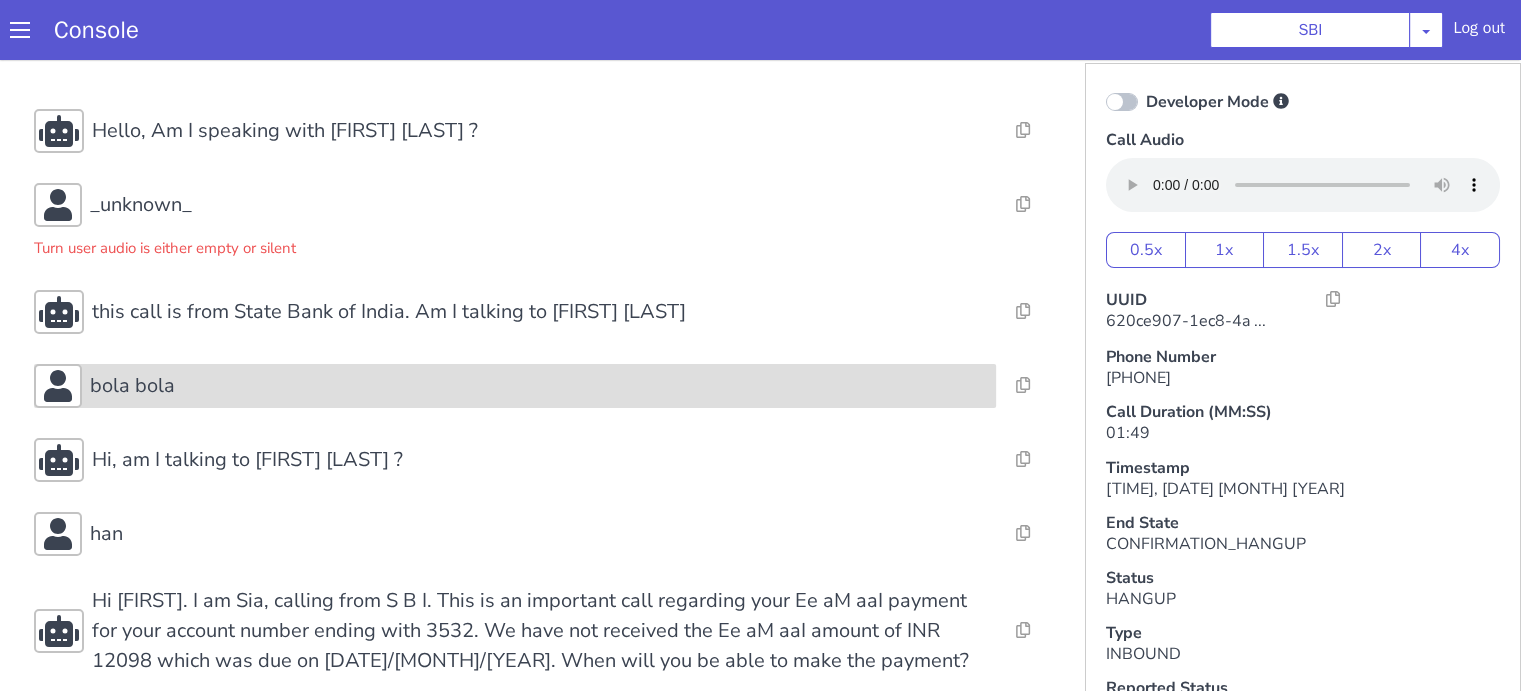 click on "bola bola" at bounding box center [539, 386] 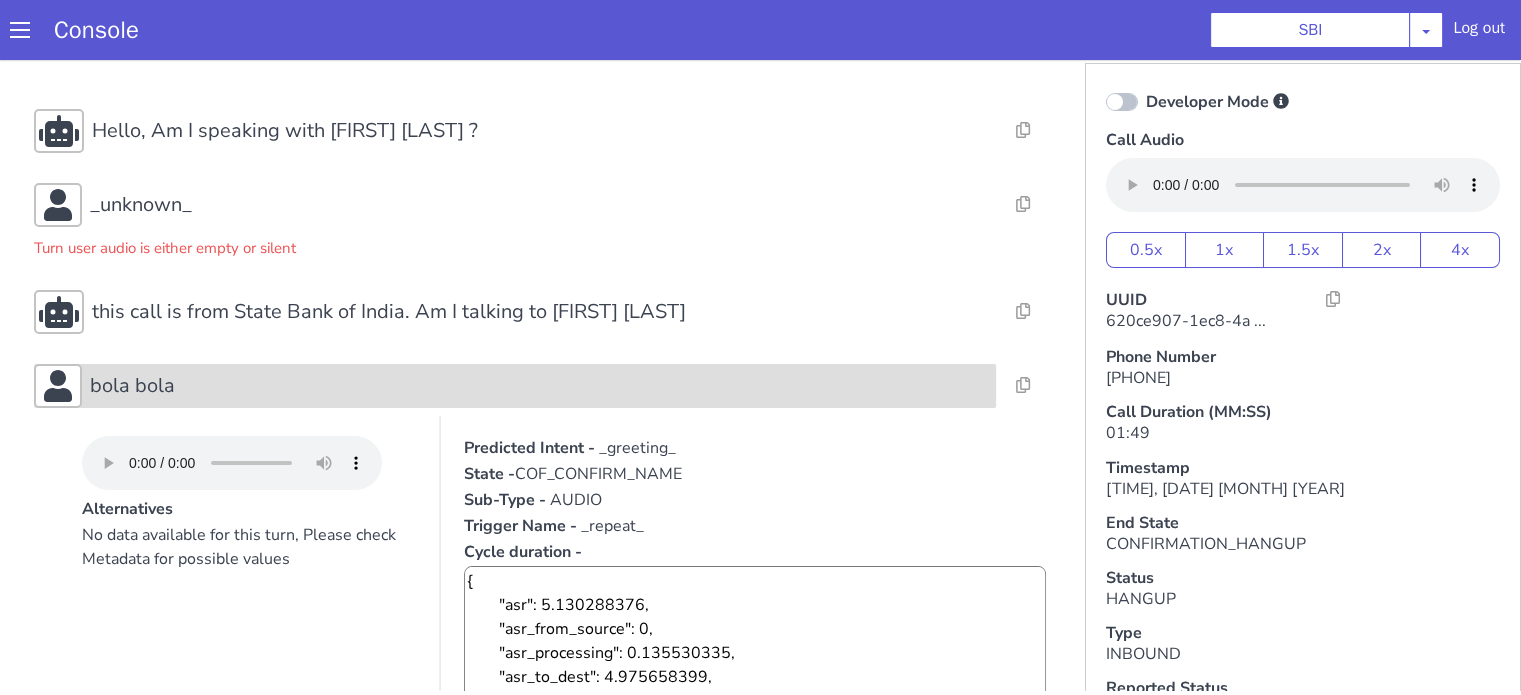 click on "bola bola" at bounding box center [539, 386] 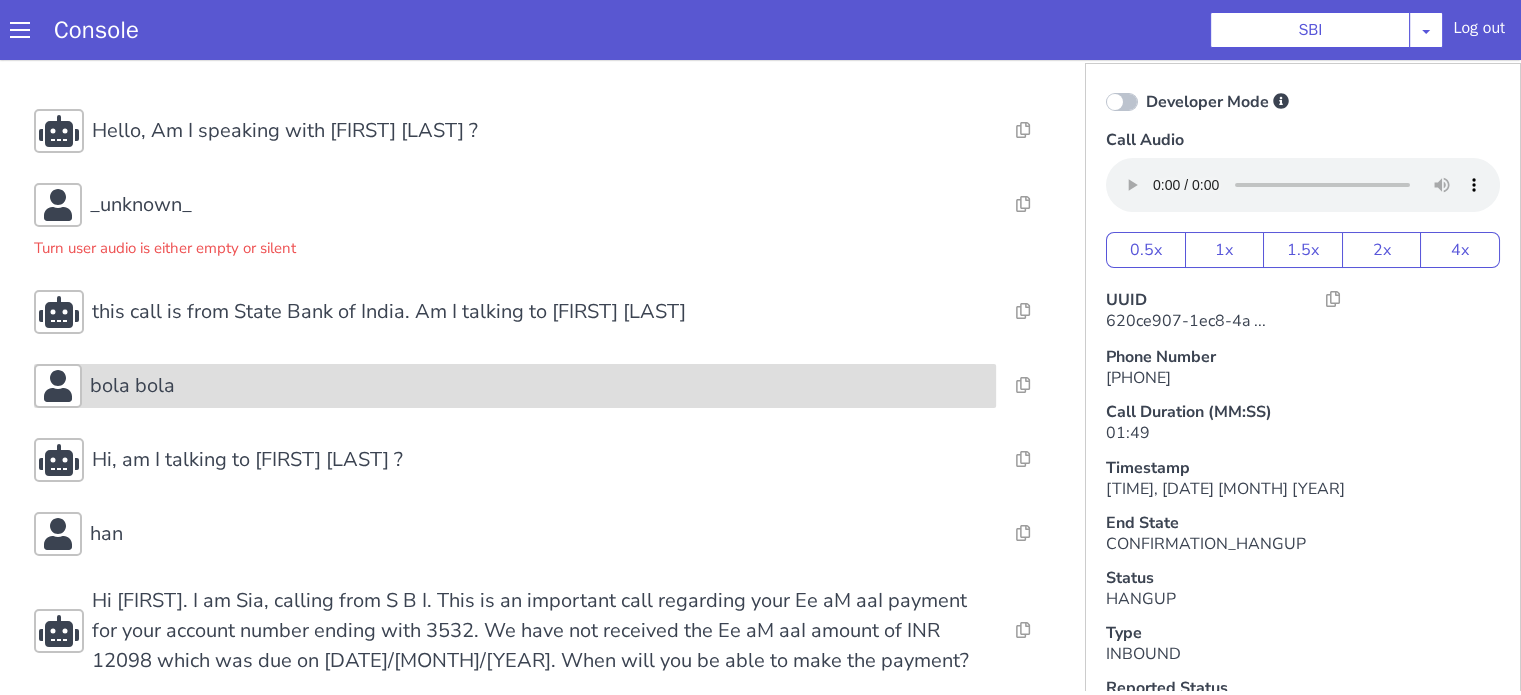 scroll, scrollTop: 300, scrollLeft: 0, axis: vertical 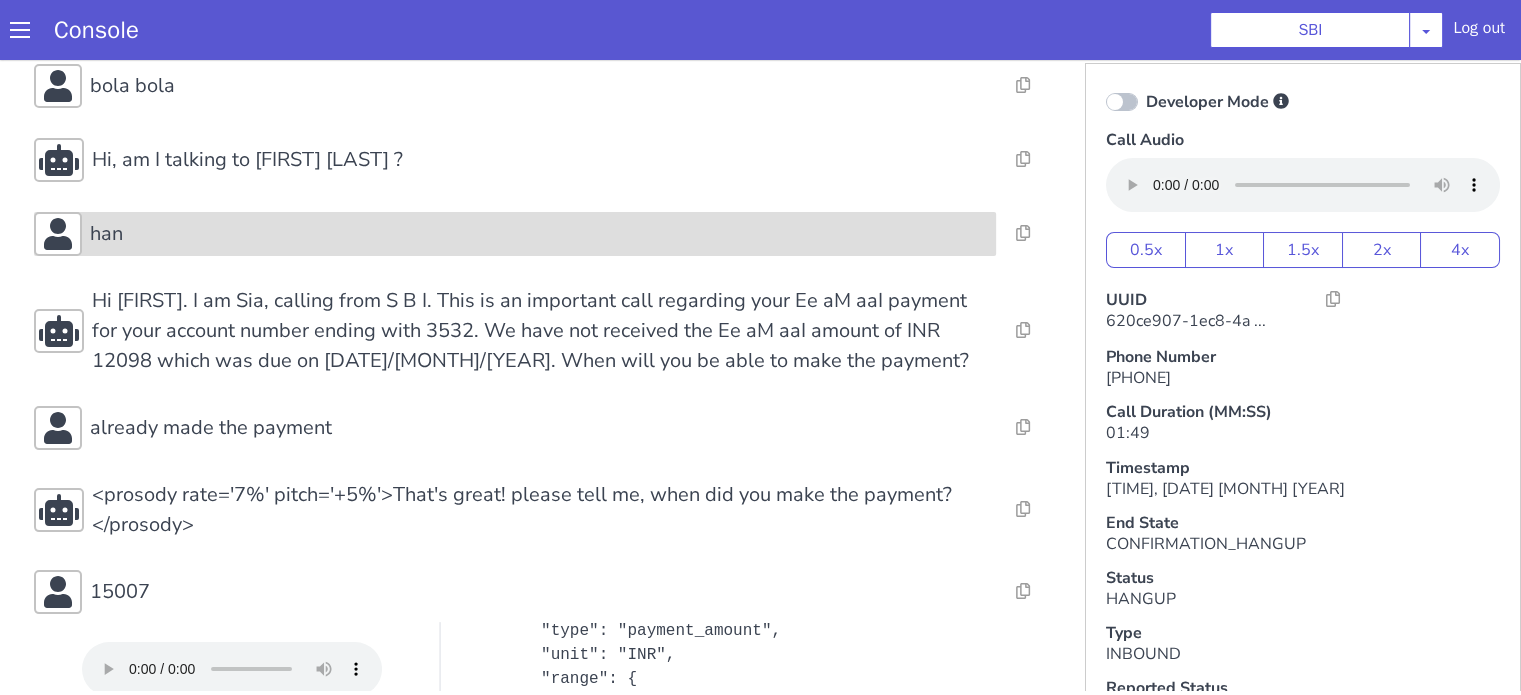 click on "han" at bounding box center (539, 234) 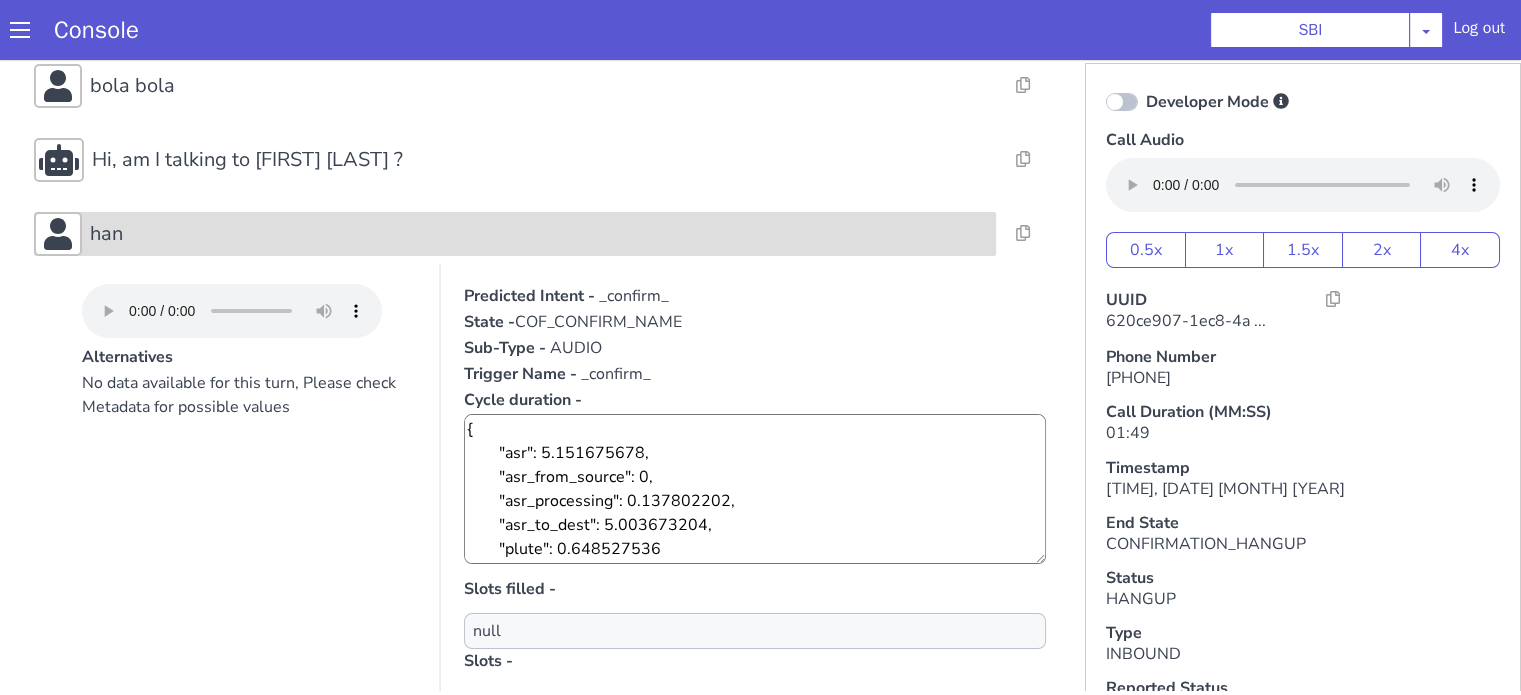click on "han" at bounding box center [539, 234] 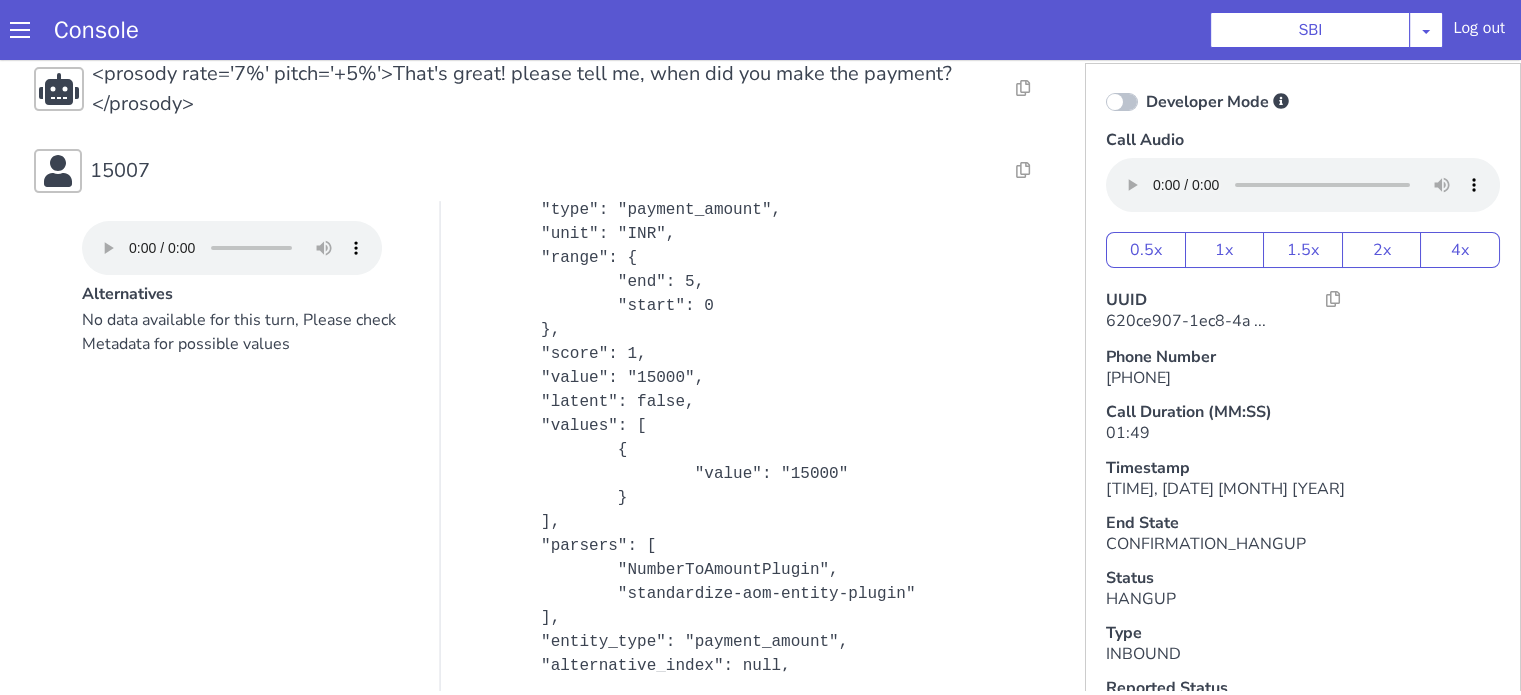 scroll, scrollTop: 800, scrollLeft: 0, axis: vertical 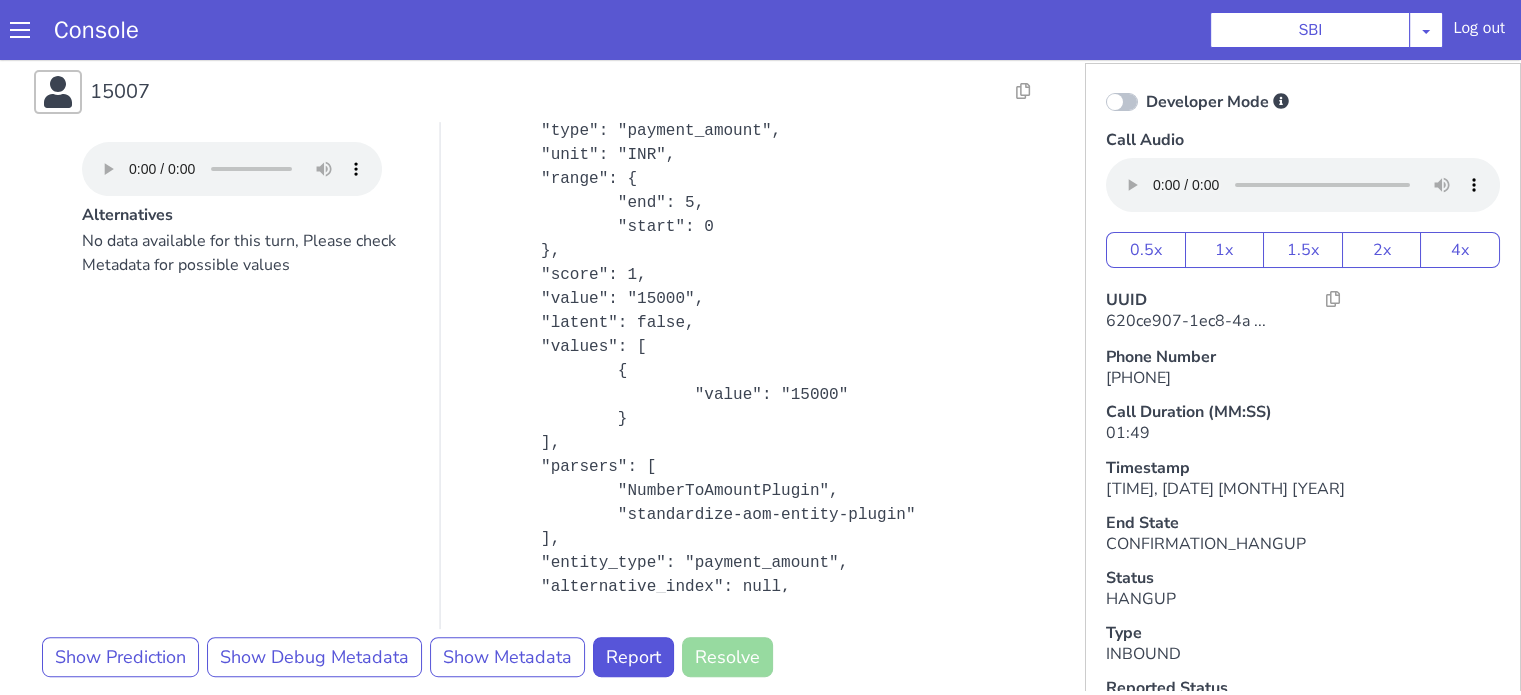 click on "Resolve  Intent Error  Entity Error  Transcription Error  Miscellaneous Submit <prosody rate='7%' pitch='+5%'>Hello, Am I speaking with Sadashiv Bhaurao Gaikwad ?</prosody> Resolve  Intent Error  Entity Error  Transcription Error  Miscellaneous Submit _unknown_ Turn user audio is either empty or silent Resolve  Intent Error  Entity Error  Transcription Error  Miscellaneous Submit <prosody rate='7%' pitch='+5%'>this call is from State Bank of India. Am I talking to Sadashiv Bhaurao Gaikwad</prosody> Resolve  Intent Error  Entity Error  Transcription Error  Miscellaneous Submit bola bola Resolve  Intent Error  Entity Error  Transcription Error  Miscellaneous Submit <prosody rate='7%' pitch='+5%'>Hi, am I talking to Sadashiv Bhaurao Gaikwad  ?</prosody> Resolve  Intent Error  Entity Error  Transcription Error  Miscellaneous Submit han Resolve  Intent Error  Entity Error  Transcription Error  Miscellaneous Submit Resolve  Intent Error  Entity Error  Transcription Error  Miscellaneous Submit Resolve  Intent Error" at bounding box center [544, 855] 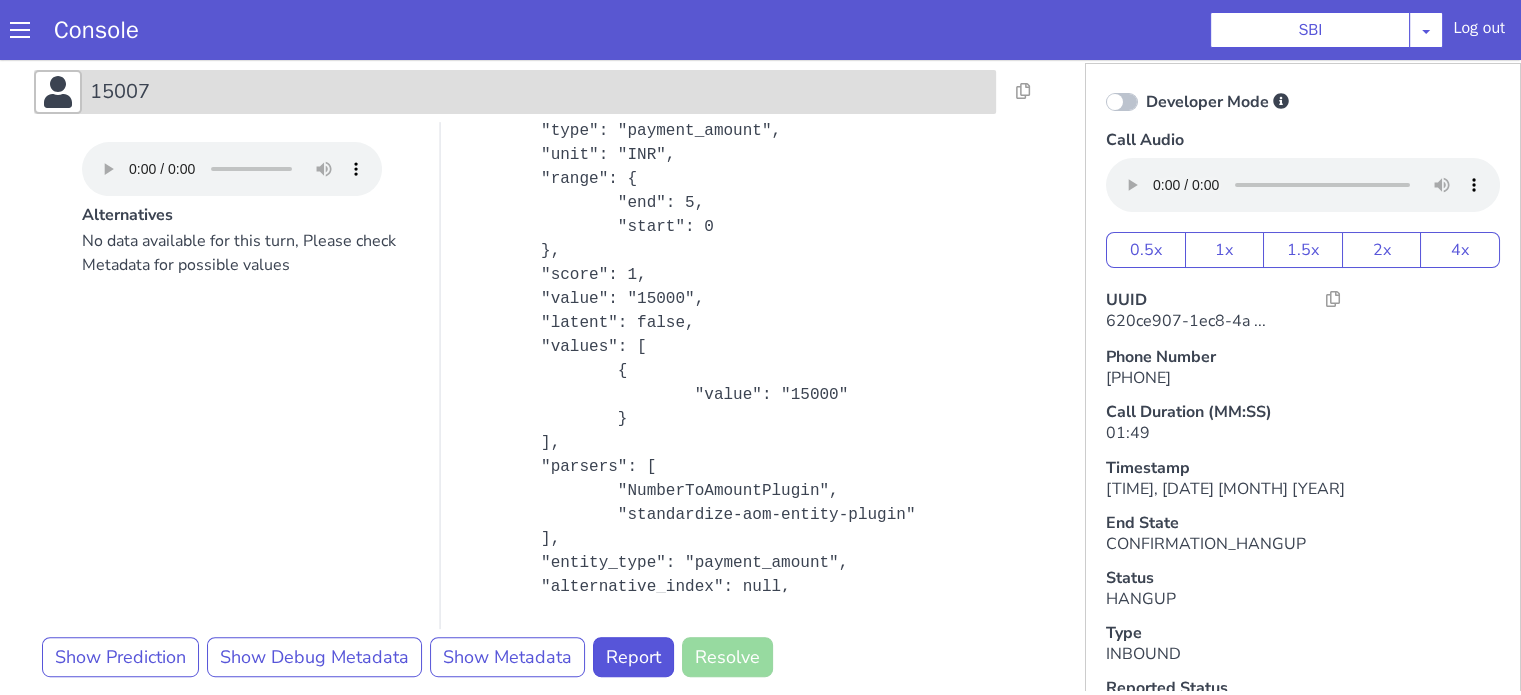 click on "15007" at bounding box center (539, 92) 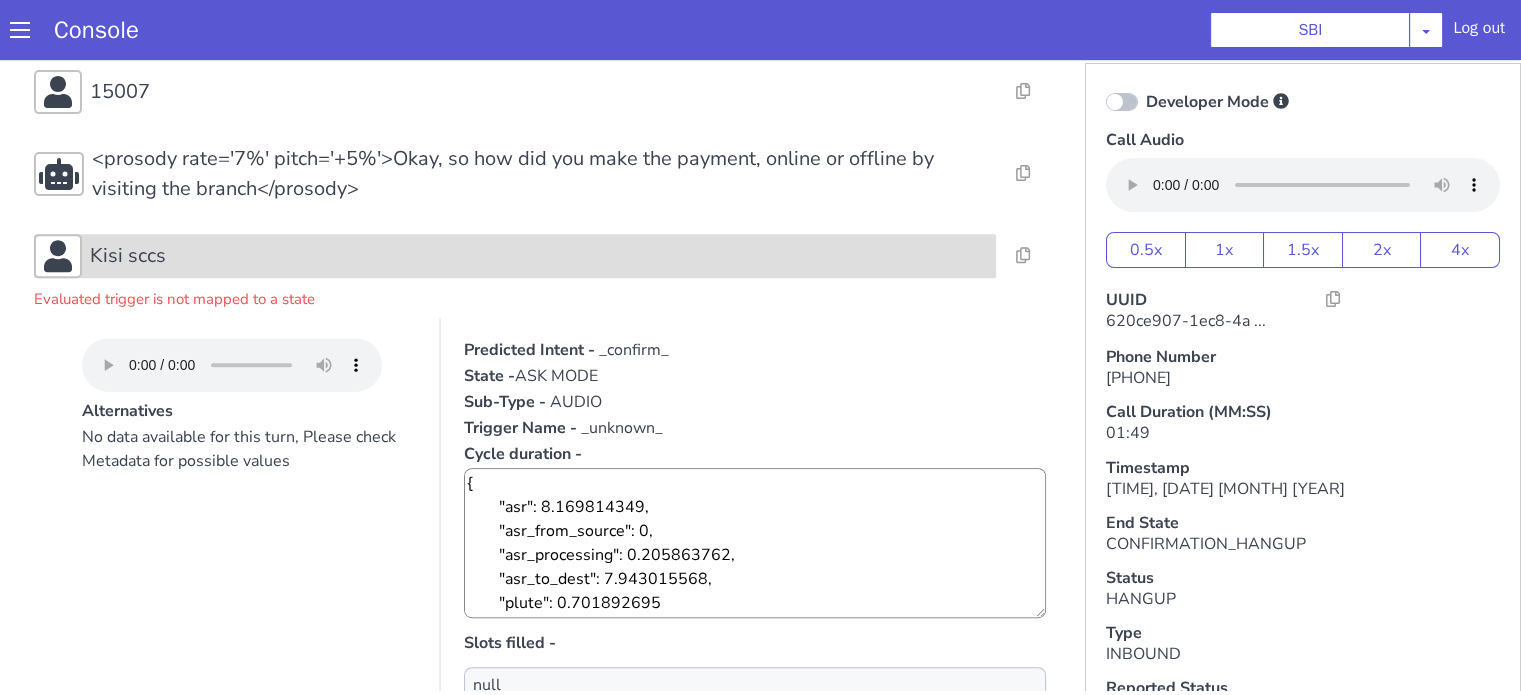 click on "Kisi sccs" at bounding box center (539, 256) 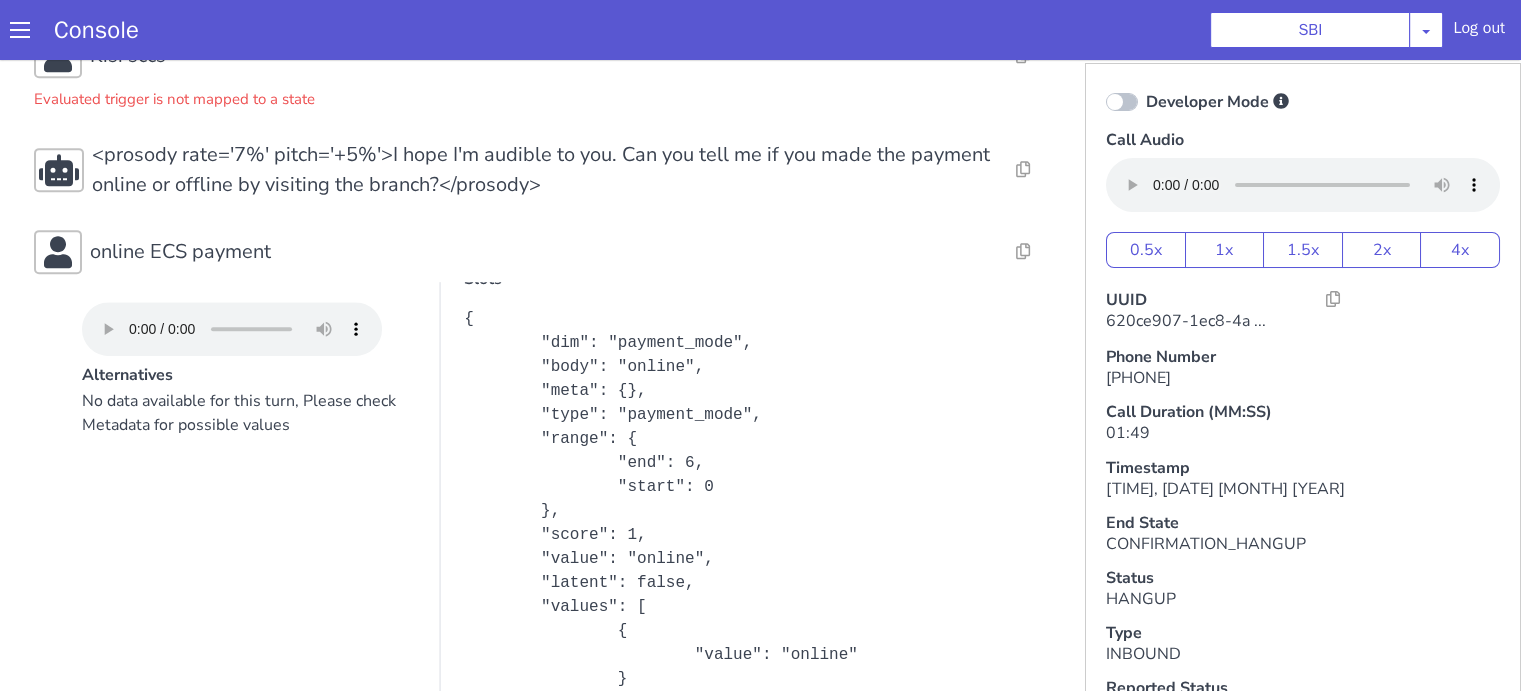 scroll, scrollTop: 1200, scrollLeft: 0, axis: vertical 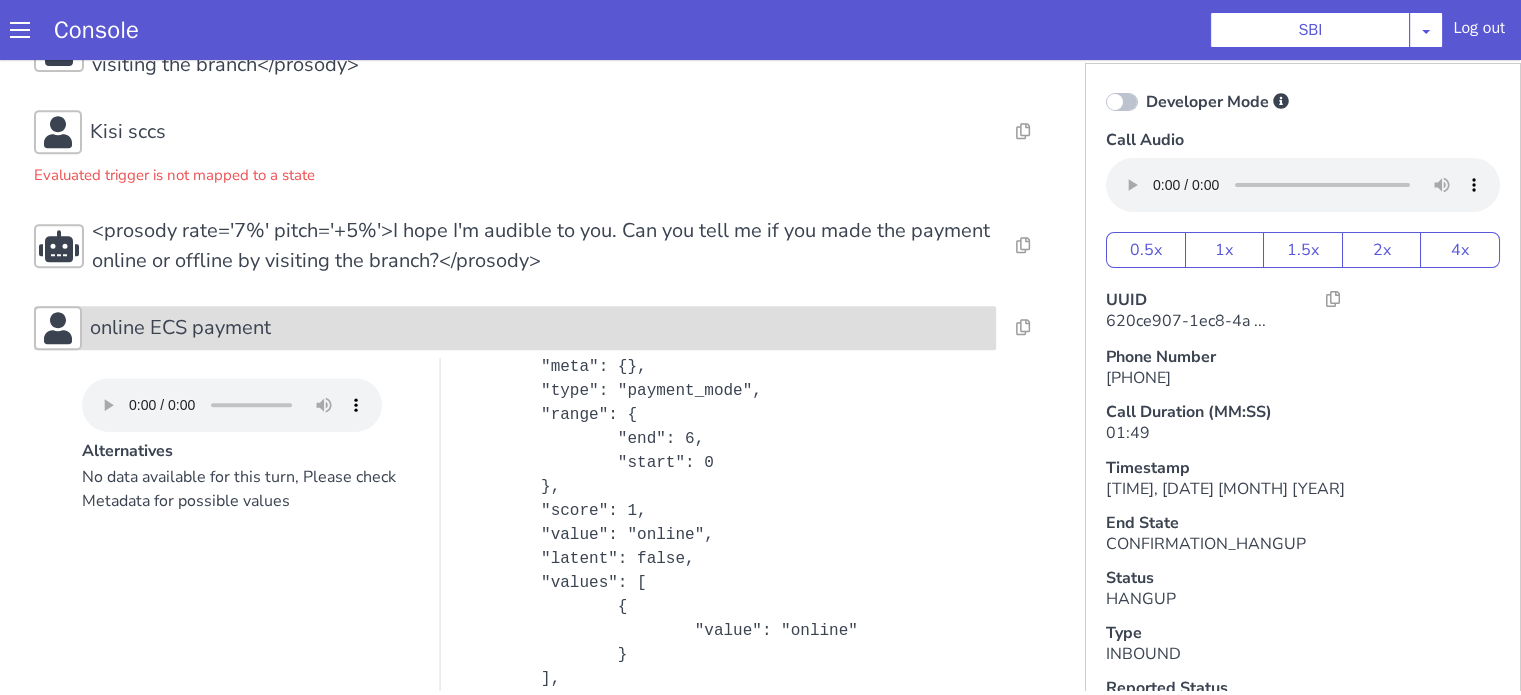 click on "online ECS payment" at bounding box center (539, 328) 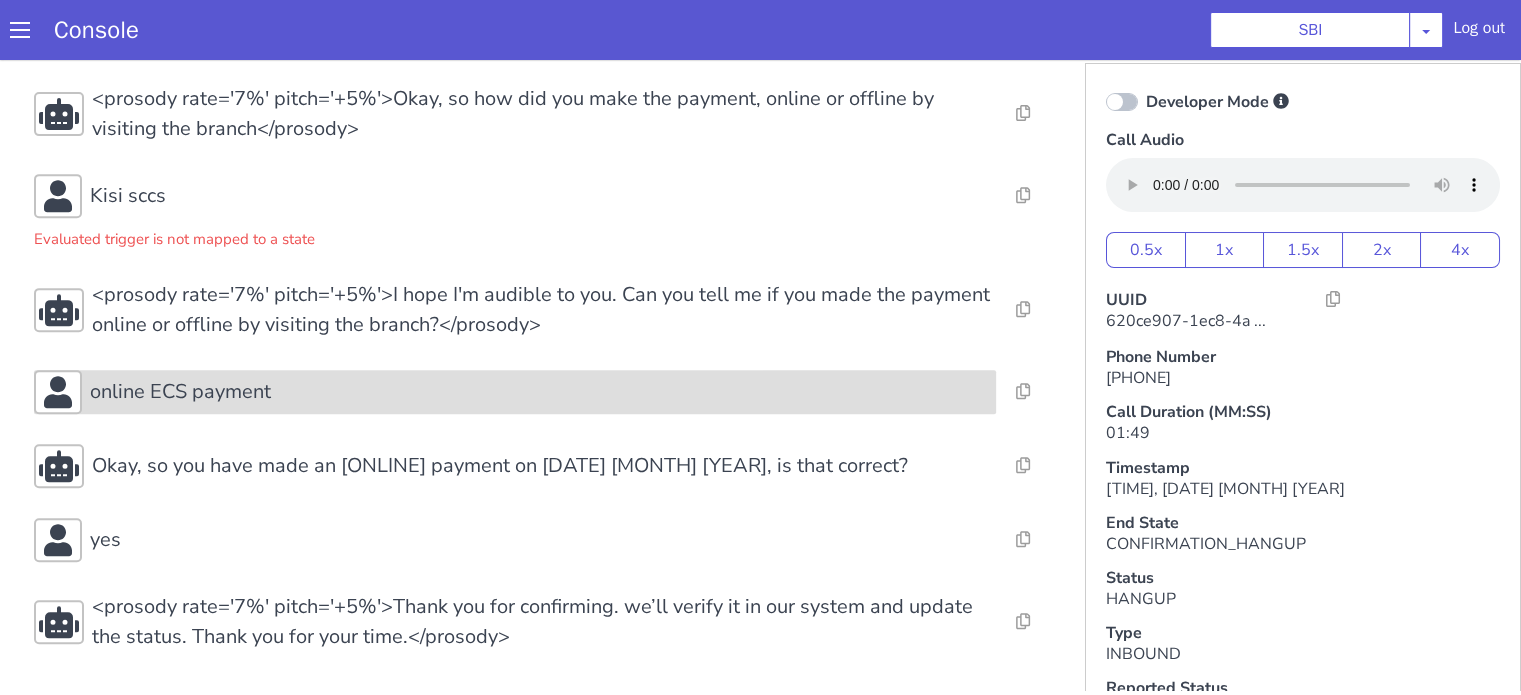 click on "online ECS payment" at bounding box center (539, 392) 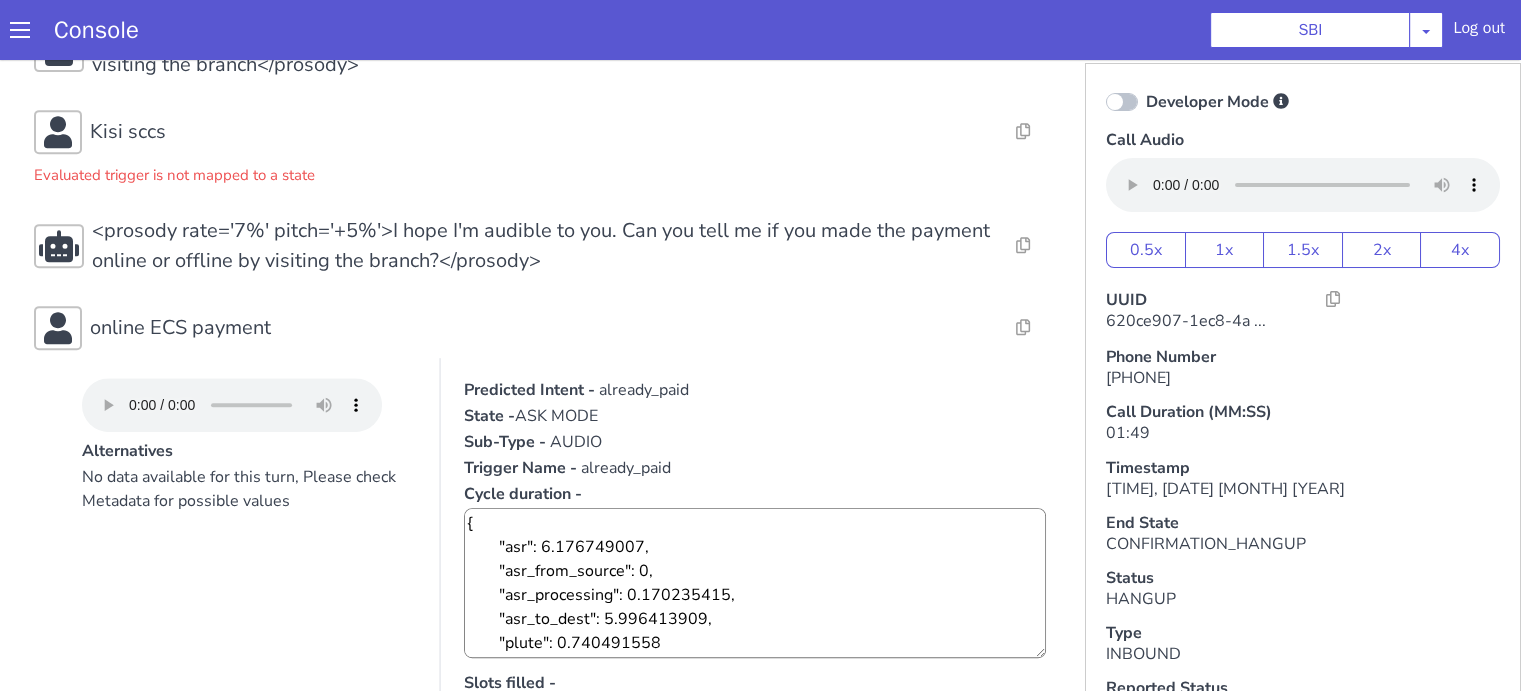 scroll, scrollTop: 1224, scrollLeft: 0, axis: vertical 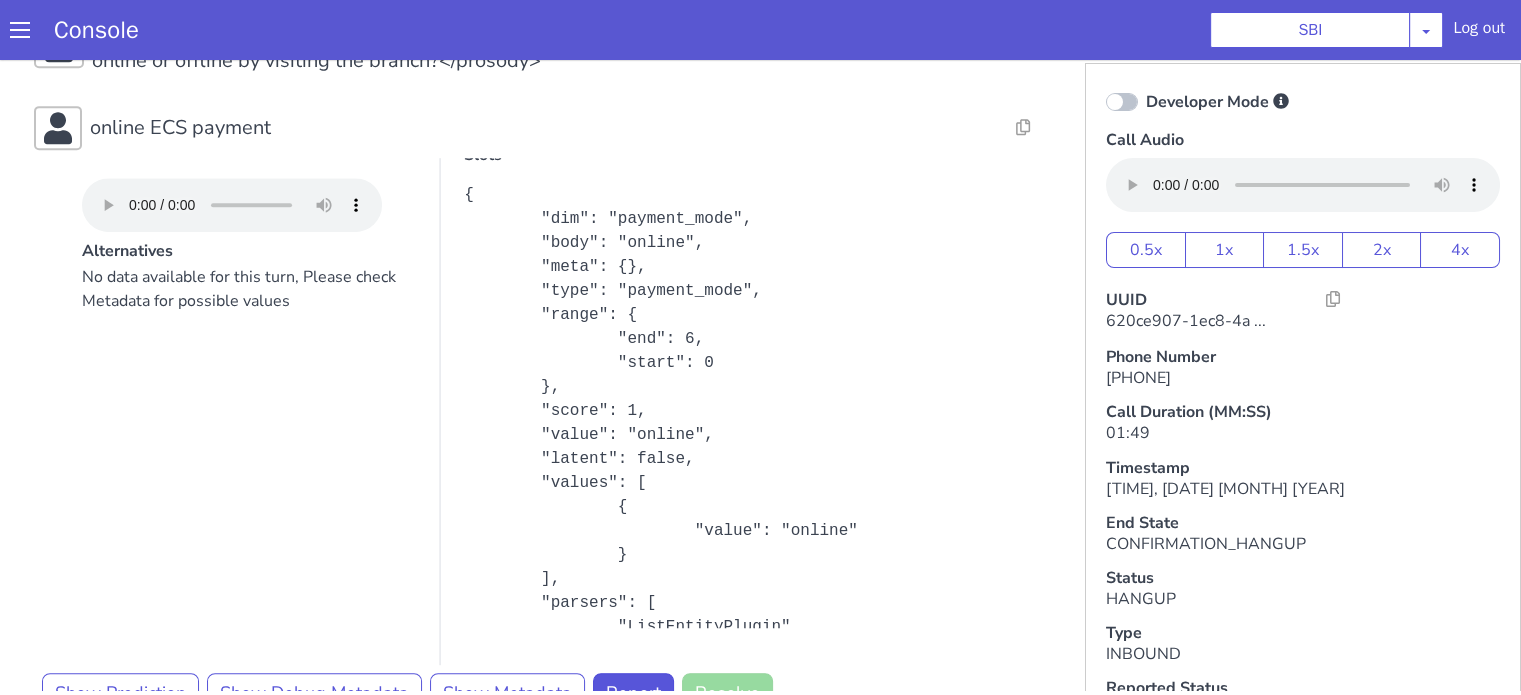 click on "Resolve  Intent Error  Entity Error  Transcription Error  Miscellaneous Submit <prosody rate='7%' pitch='+5%'>Hello, Am I speaking with Sadashiv Bhaurao Gaikwad ?</prosody> Resolve  Intent Error  Entity Error  Transcription Error  Miscellaneous Submit _unknown_ Turn user audio is either empty or silent Resolve  Intent Error  Entity Error  Transcription Error  Miscellaneous Submit <prosody rate='7%' pitch='+5%'>this call is from State Bank of India. Am I talking to Sadashiv Bhaurao Gaikwad</prosody> Resolve  Intent Error  Entity Error  Transcription Error  Miscellaneous Submit bola bola Resolve  Intent Error  Entity Error  Transcription Error  Miscellaneous Submit <prosody rate='7%' pitch='+5%'>Hi, am I talking to Sadashiv Bhaurao Gaikwad  ?</prosody> Resolve  Intent Error  Entity Error  Transcription Error  Miscellaneous Submit han Resolve  Intent Error  Entity Error  Transcription Error  Miscellaneous Submit Resolve  Intent Error  Entity Error  Transcription Error  Miscellaneous Submit Resolve  Intent Error" at bounding box center (544, -32) 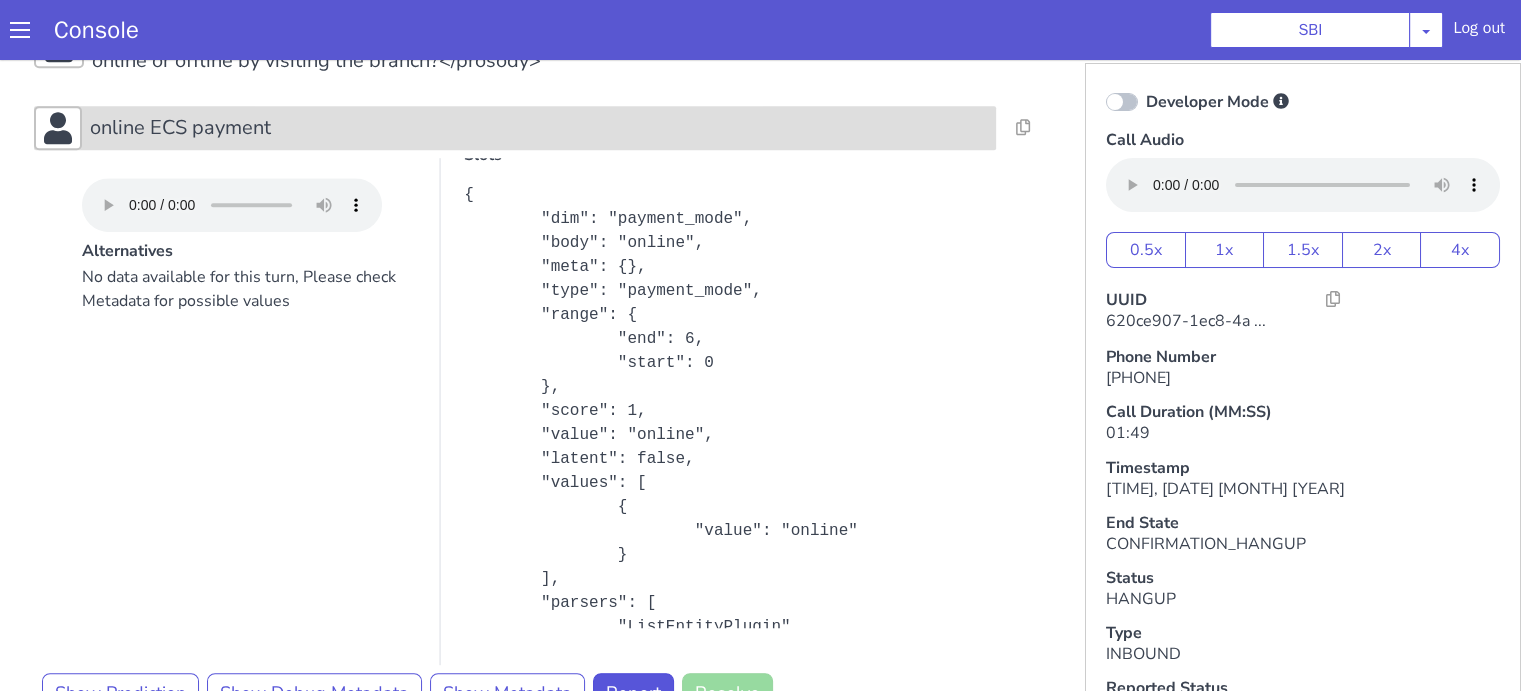 click on "online ECS payment" at bounding box center (180, 128) 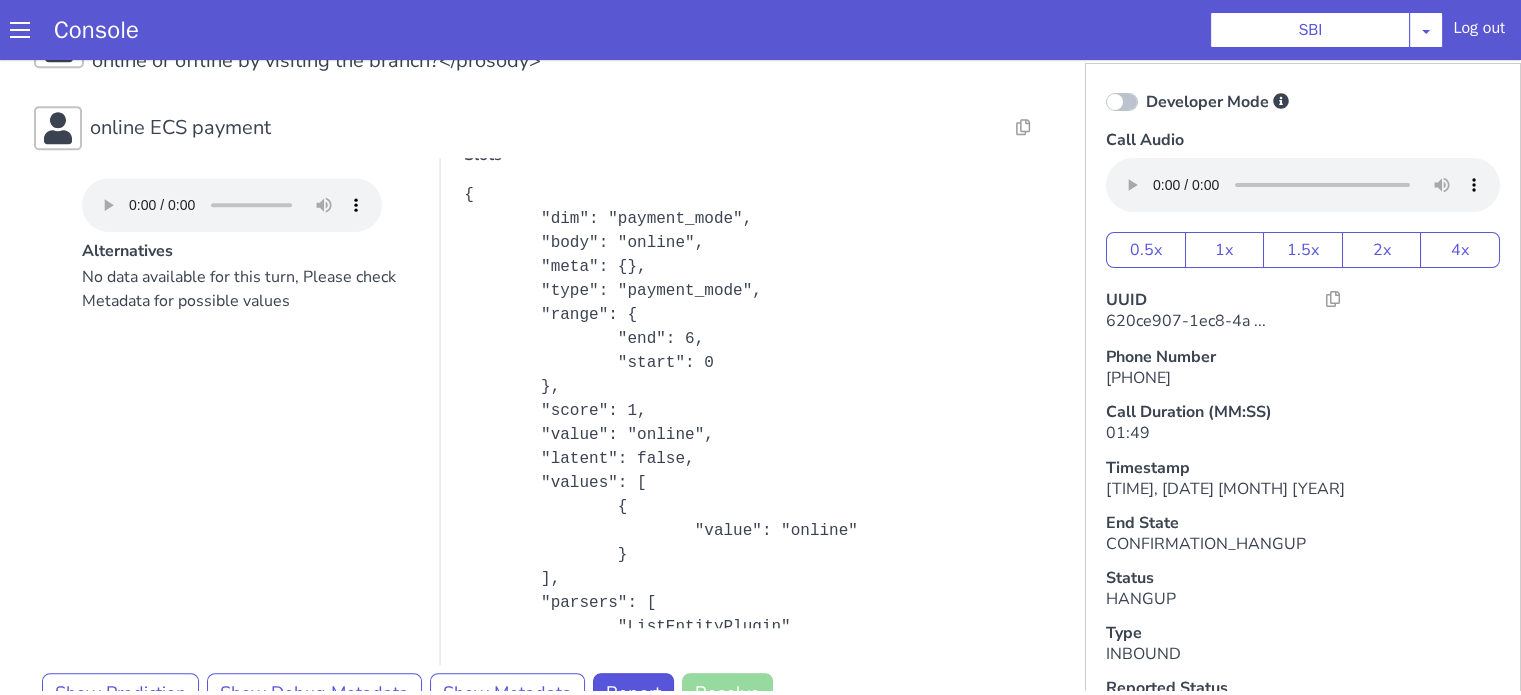 scroll, scrollTop: 960, scrollLeft: 0, axis: vertical 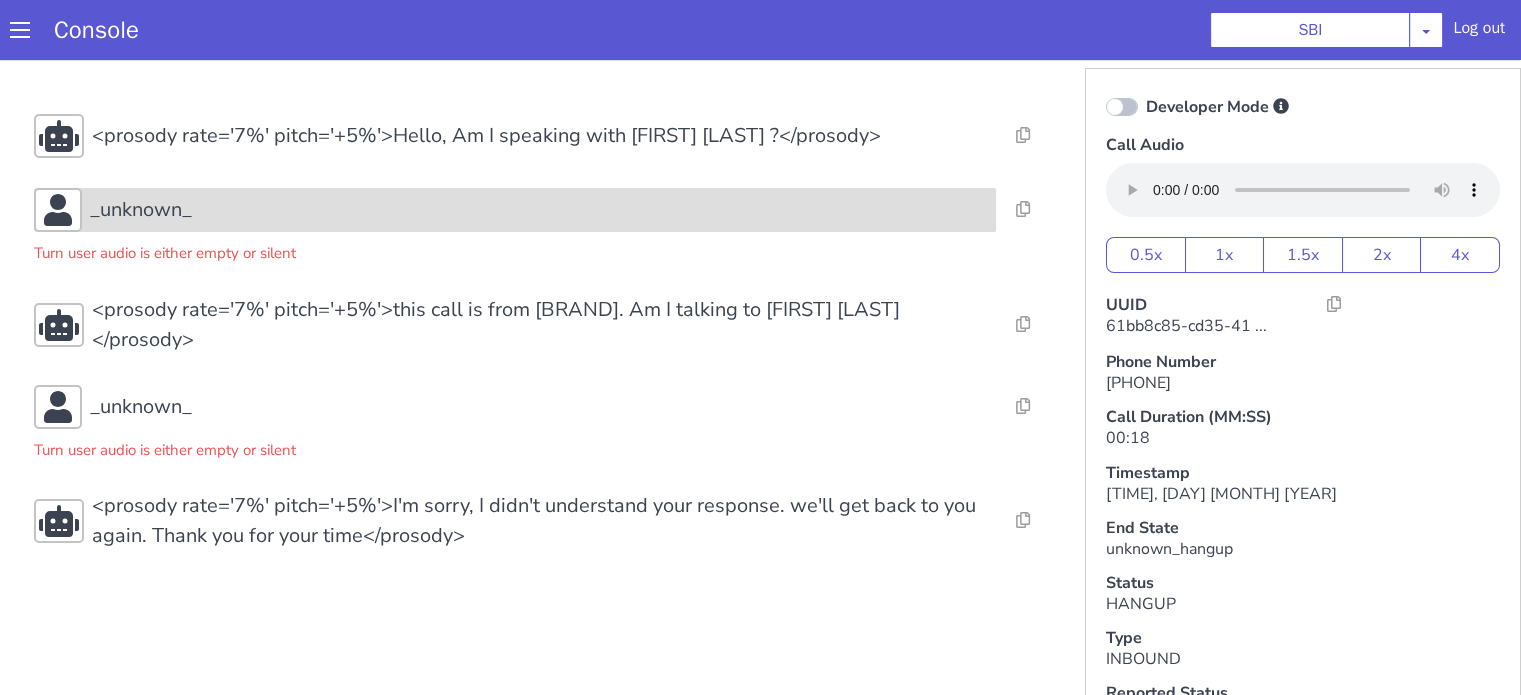 click on "_unknown_" at bounding box center [213, 64] 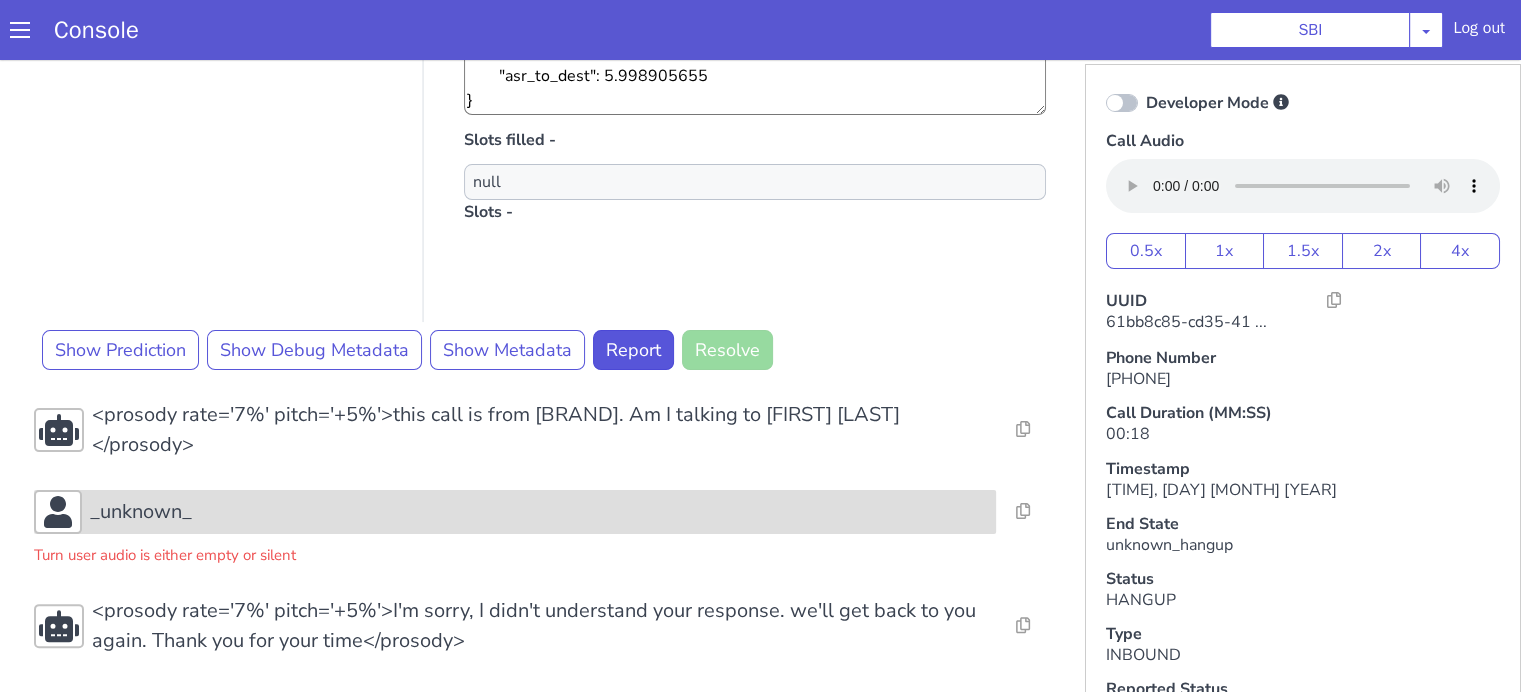 scroll, scrollTop: 5, scrollLeft: 0, axis: vertical 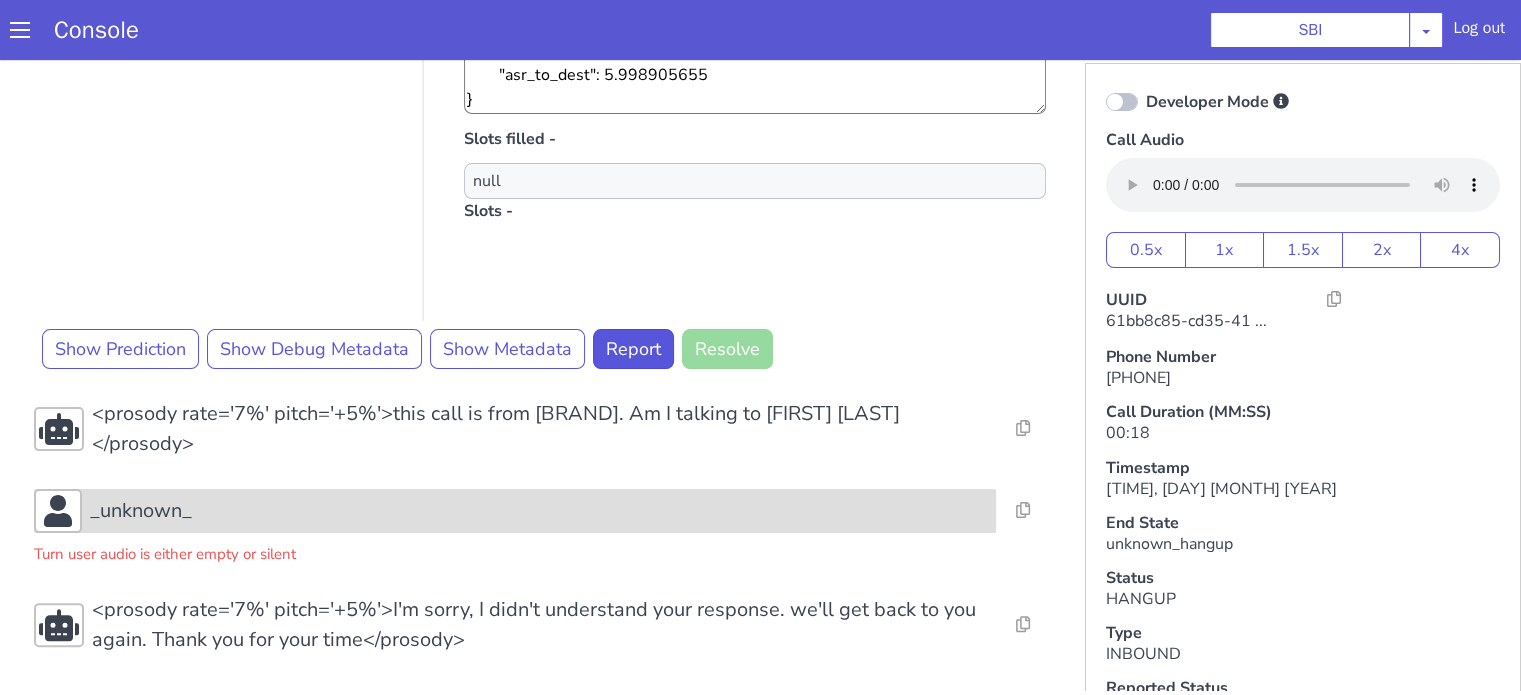 click on "_unknown_" at bounding box center [539, 511] 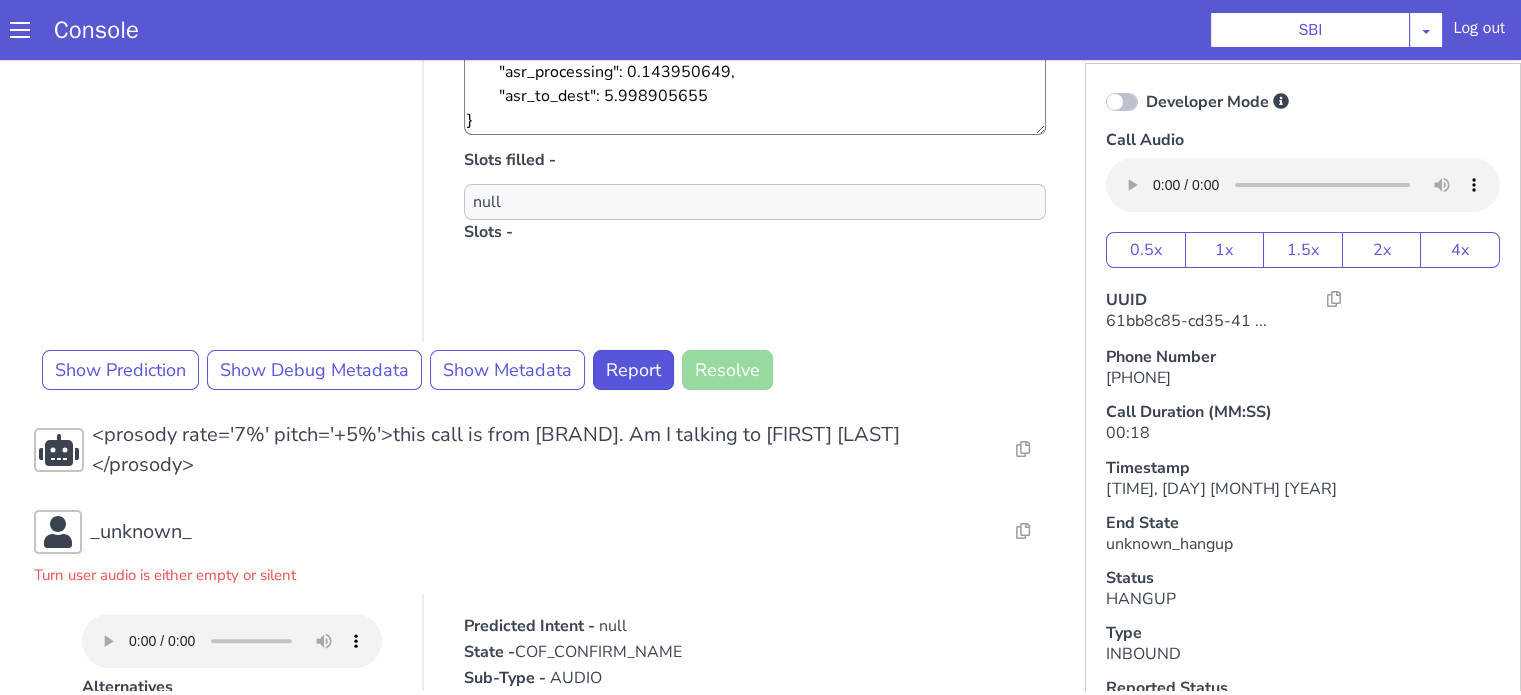 scroll, scrollTop: 354, scrollLeft: 0, axis: vertical 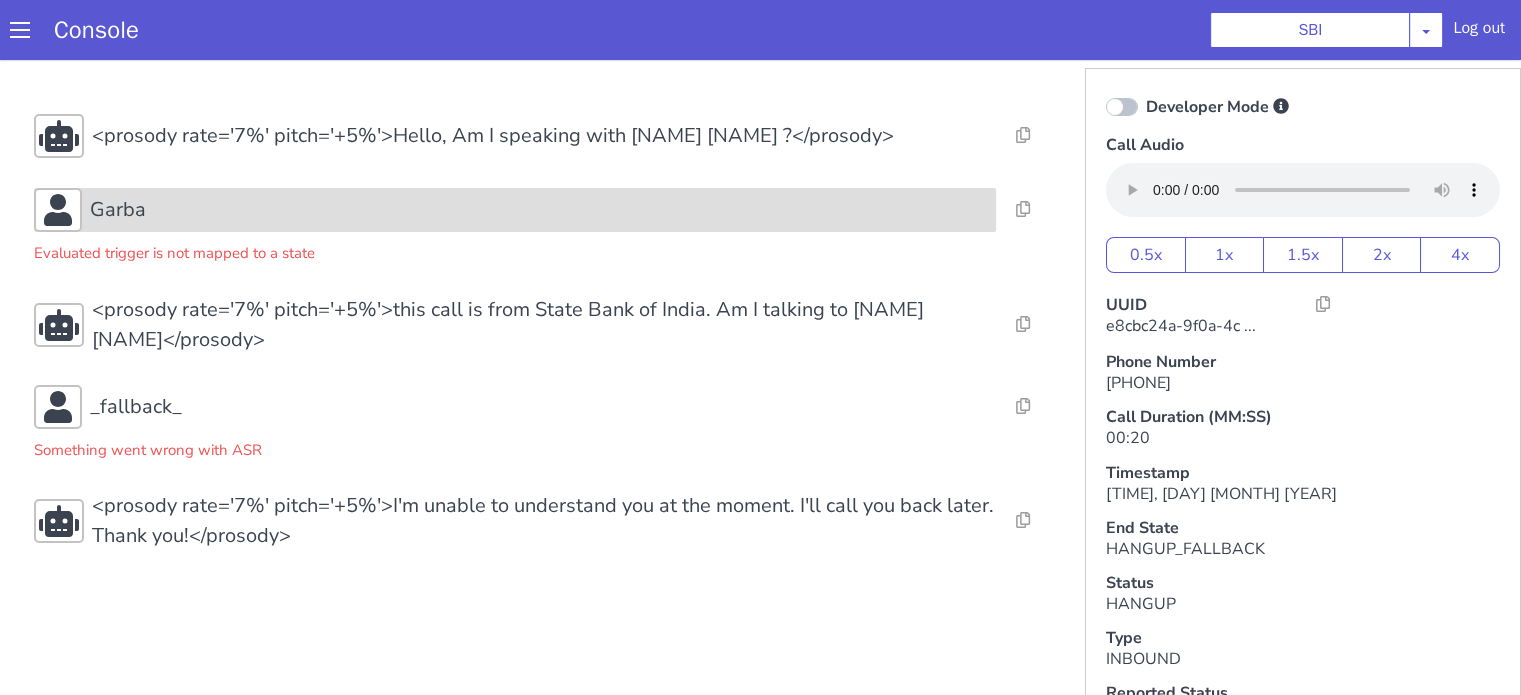 click on "Garba" at bounding box center (539, 210) 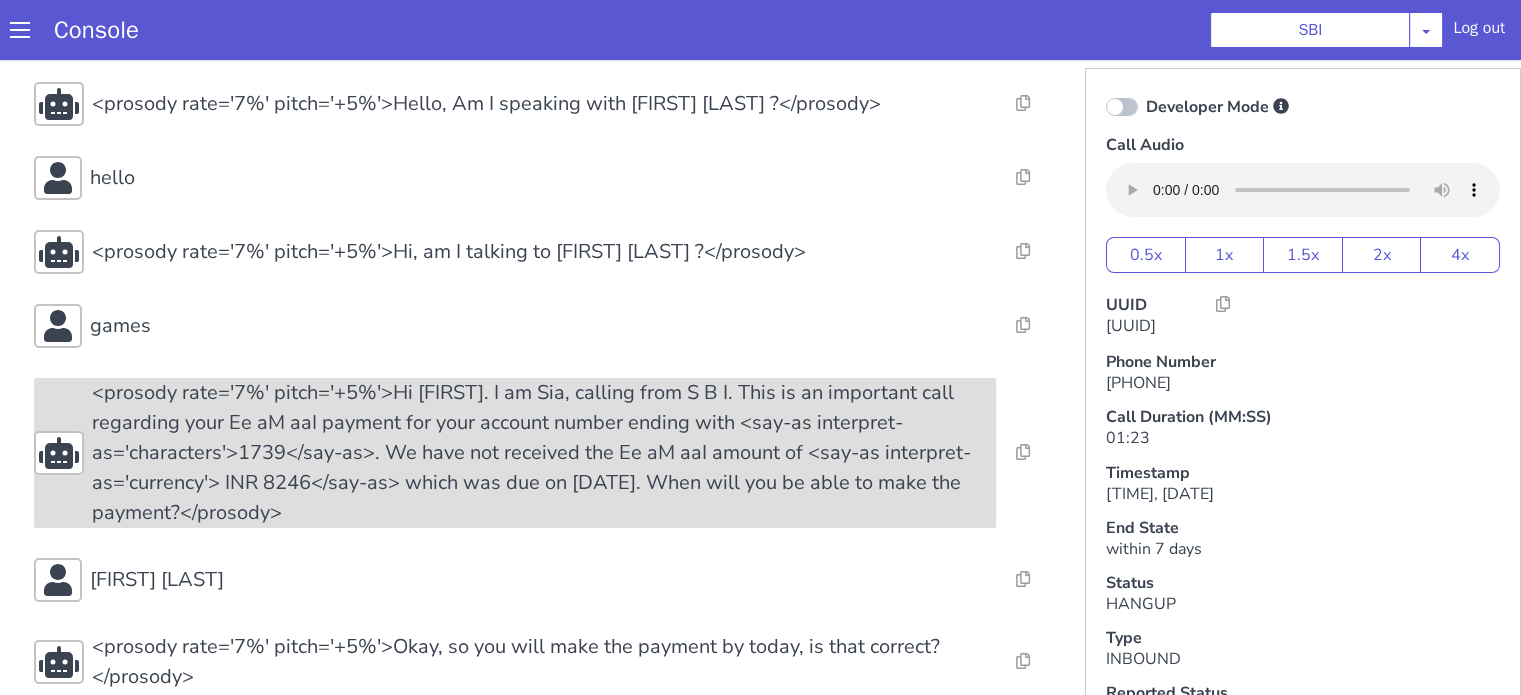 scroll, scrollTop: 315, scrollLeft: 0, axis: vertical 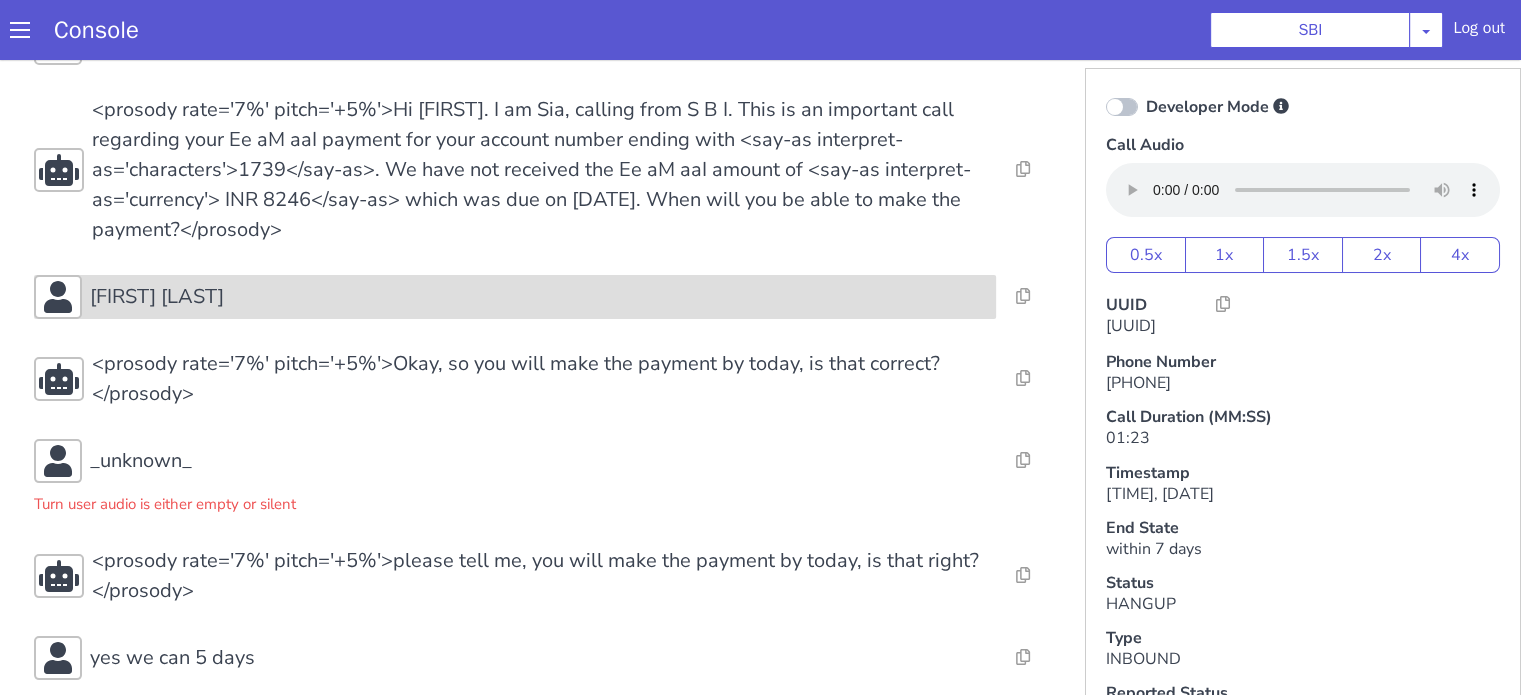 click on "[FIRST] [LAST]" at bounding box center [515, 297] 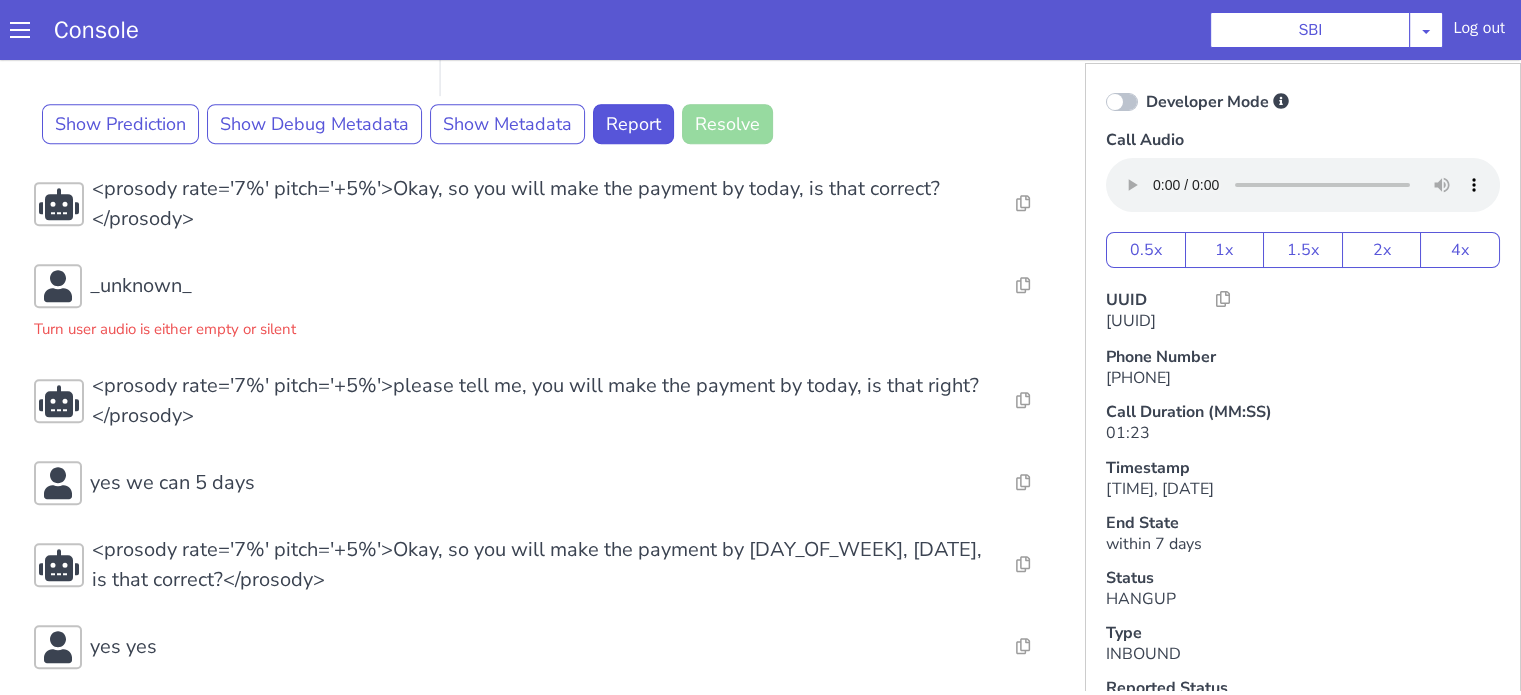 scroll, scrollTop: 1178, scrollLeft: 0, axis: vertical 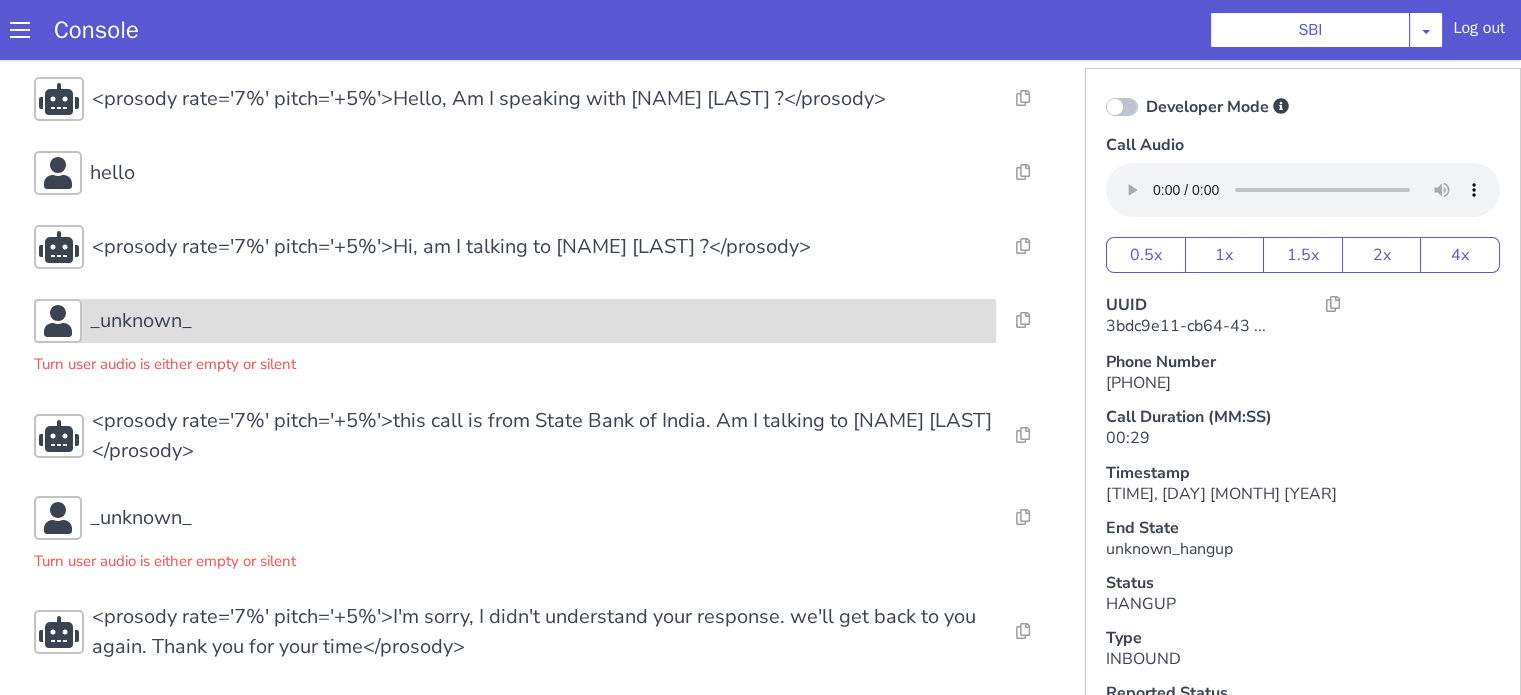 click on "_unknown_" at bounding box center [539, 321] 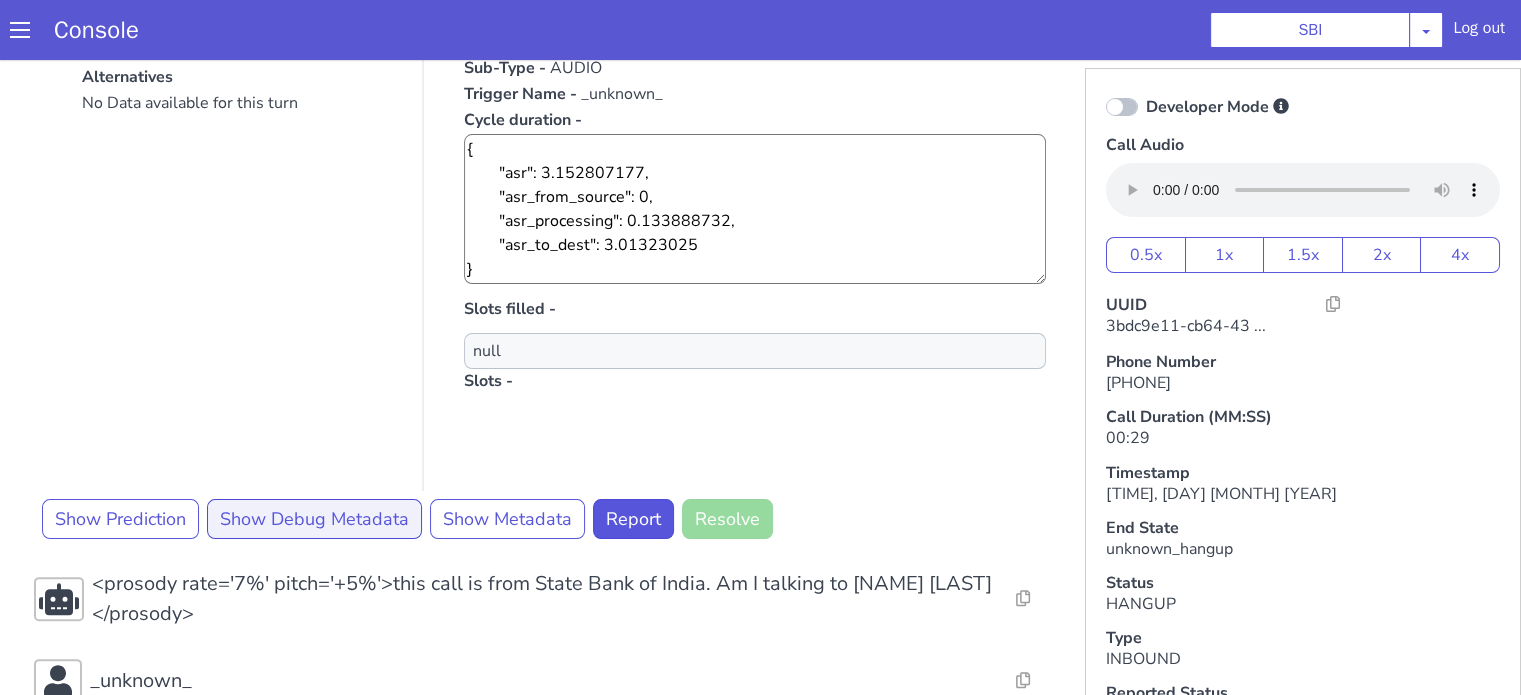scroll, scrollTop: 600, scrollLeft: 0, axis: vertical 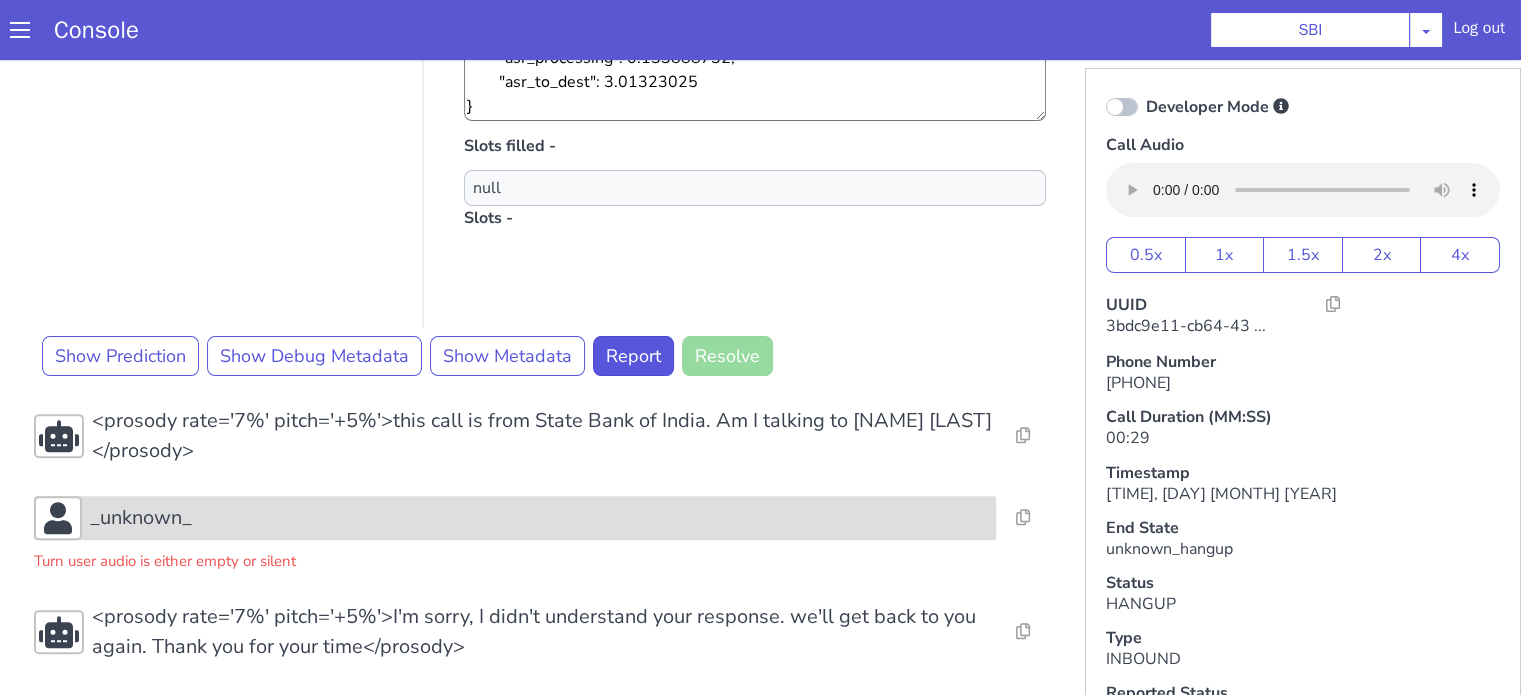 click on "_unknown_" at bounding box center (539, 518) 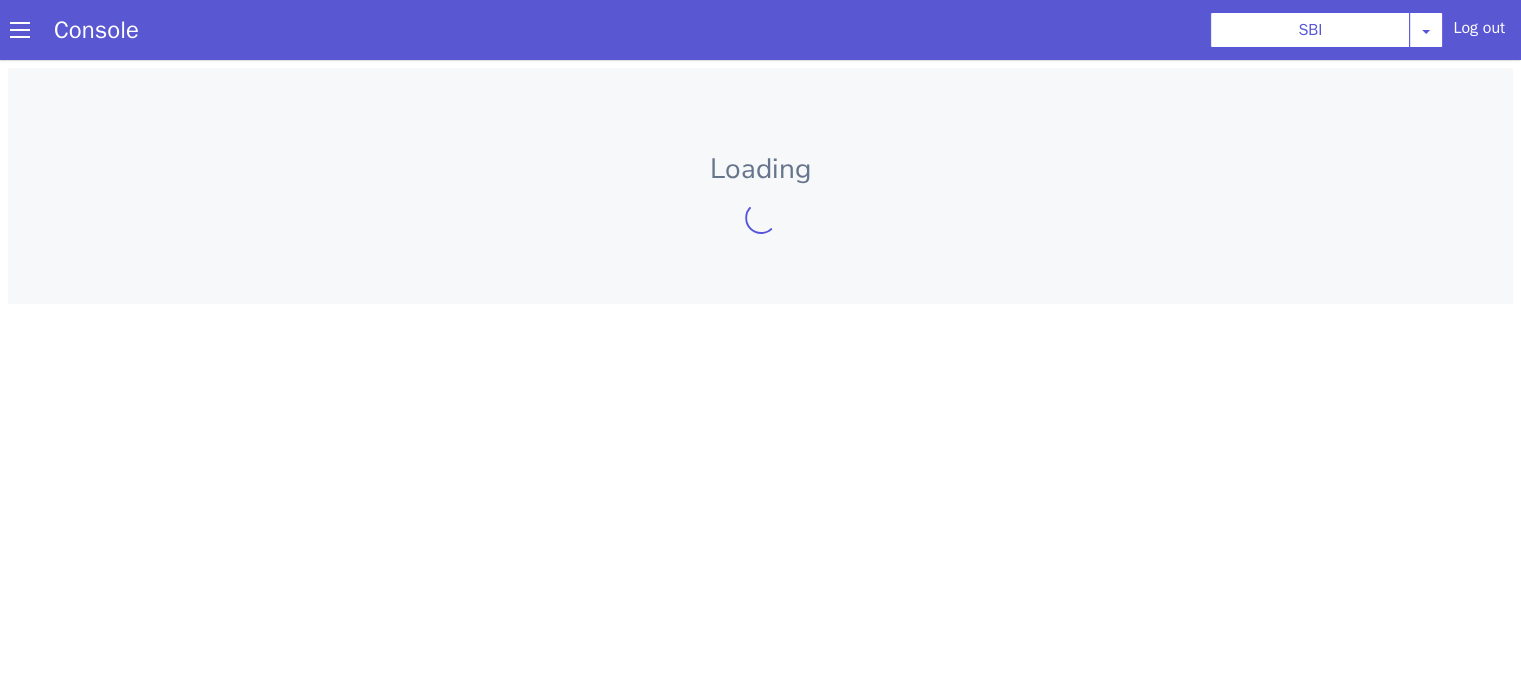 scroll, scrollTop: 0, scrollLeft: 0, axis: both 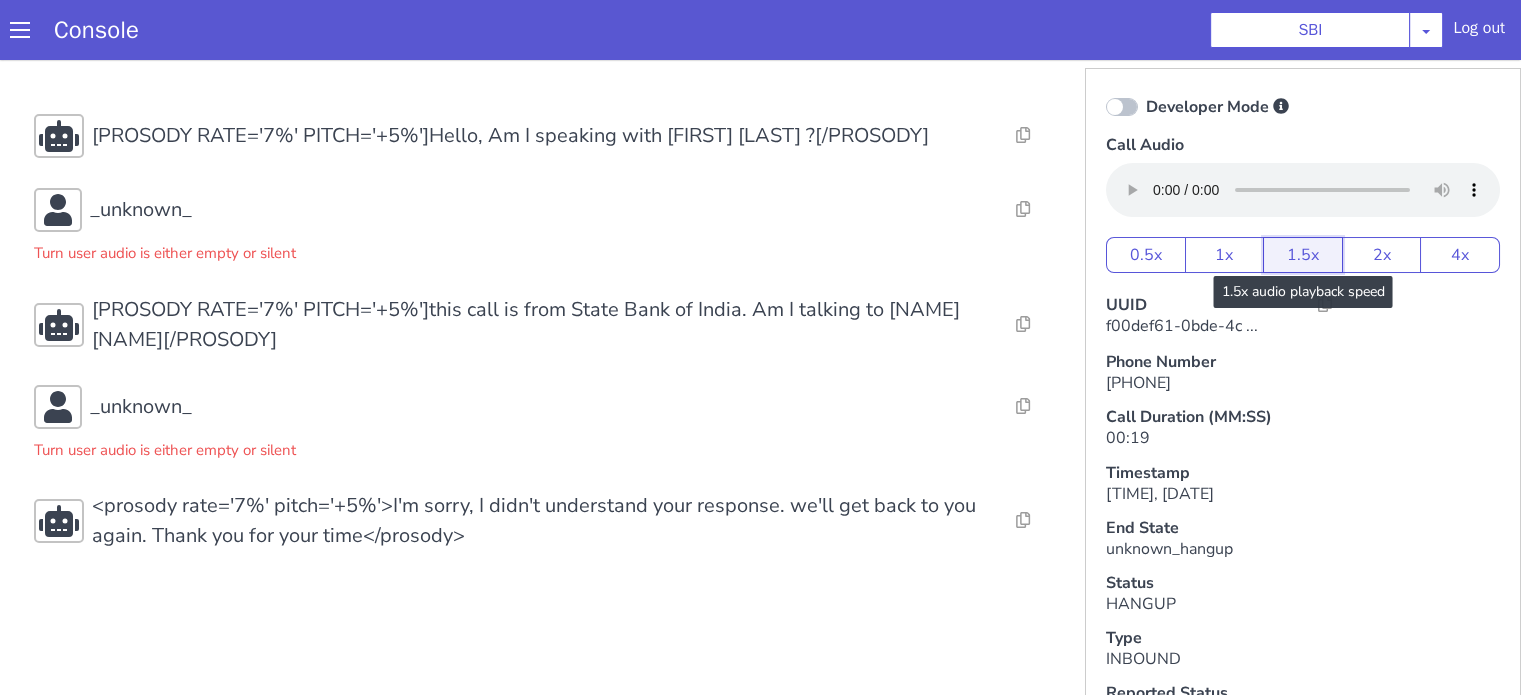 click on "1.5x" at bounding box center [1303, 255] 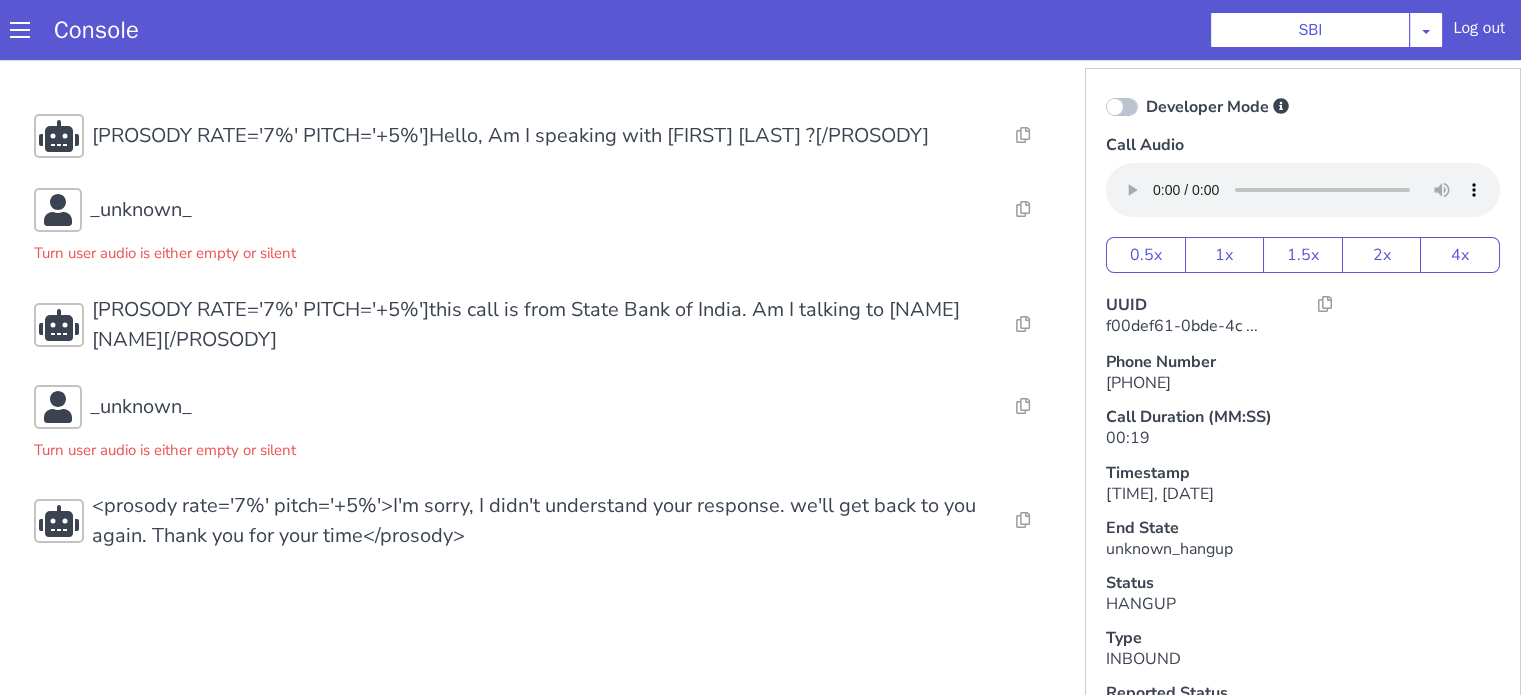 click on "Console SBI AO Smith Airtel DTH Pilot Airtel POC Alice Blue NT Aliceblue American Finance - US Apollo Apollo 24*7 Application - Collections Auto NPS feedback Avaya Devconnect Axis Axis AMC Axis Outbound BAGIC BALIC BALIC Old 2 Bajaj Autofinance Bajaj Fin Banking Demo Barbeque Nation Buy Now Pay Later Cars24 Cashe Central Bank of India Charles Tyrwhitt Cholamandalam Finance Consumer Durables Coverfox Covid19 Helpline Credgenics CreditMate DPDzero DUMMY Data collection Demo - Collections Dish TV ERCM Emeritus Eureka Forbes - LQ FFAM360 - US Familiarity Farming_Axis Finaccel Flipkart Flow Templates Fusion Microfinance Giorgos_TestBot Great Learning Grievance Bot HDB Finance HDFC HDFC Ergo HDFC Freedom CC HDFC Life Demo HDFC Securities Hathway Internet Hathway V2 Home Credit IBM IBM Banking Demo ICICI ICICI Bank Outbound ICICI Lombard Persistency ICICI Prudential ICICI securities ICICI_lombard IDFC First Bank IFFCO Tokio Insurance Iffco Tokio Indiamart Indigo IndusInd - Settlement IndusInd CC Insurance Jarvis" at bounding box center (760, 30) 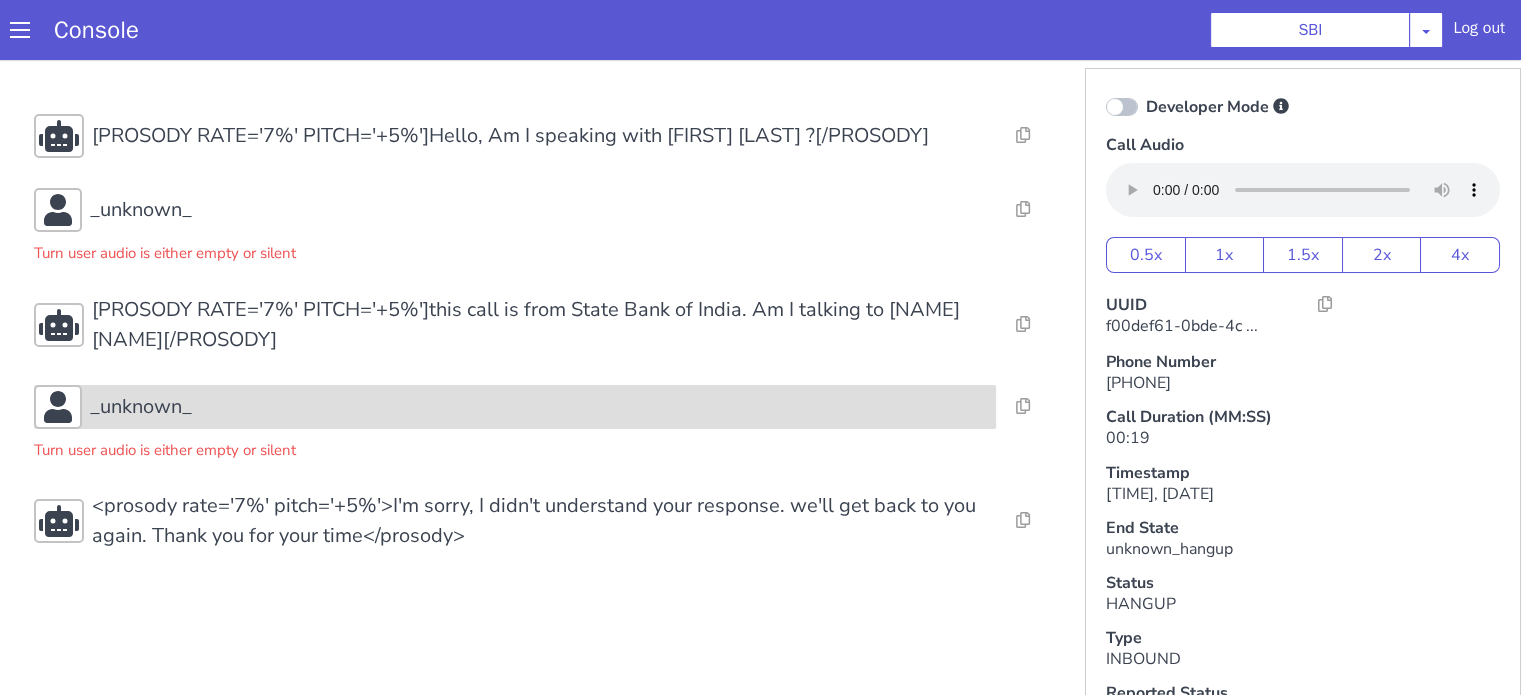 click on "_unknown_" at bounding box center (539, 407) 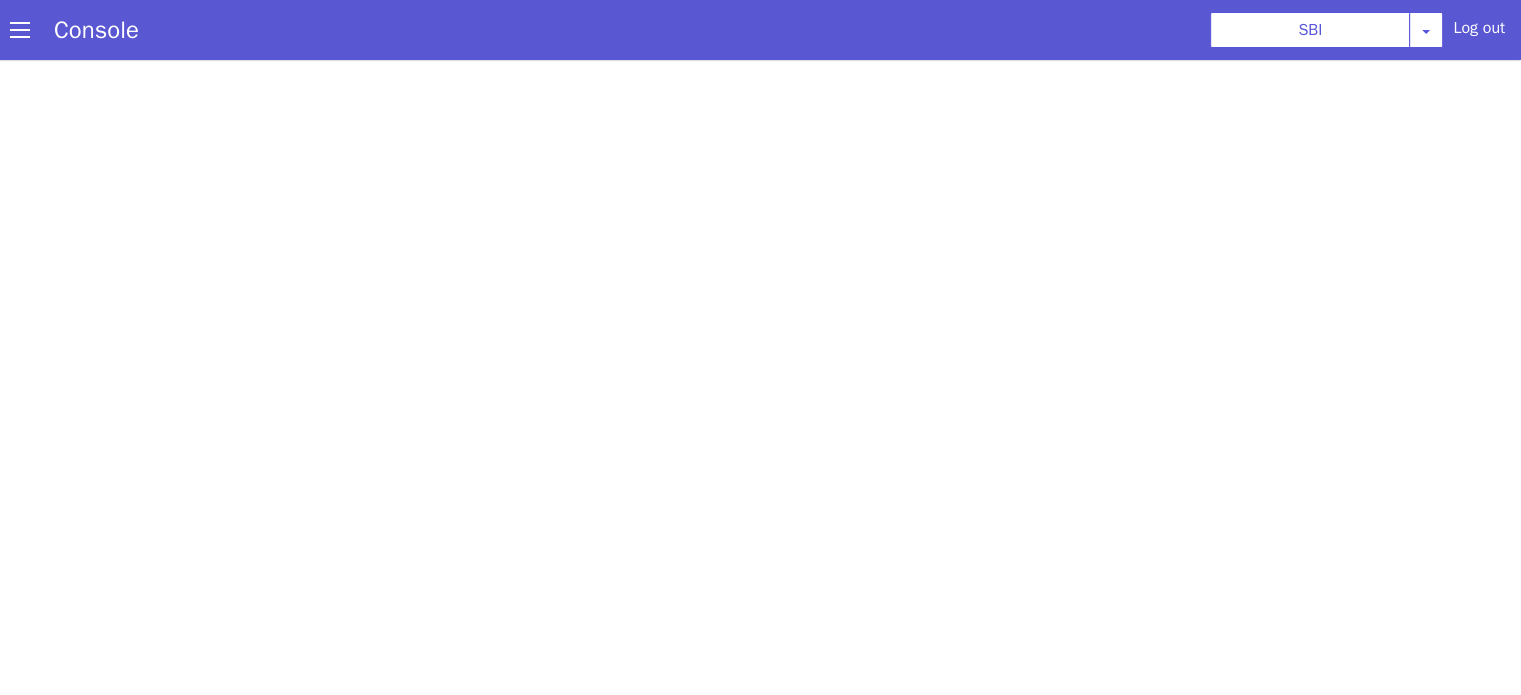 scroll, scrollTop: 0, scrollLeft: 0, axis: both 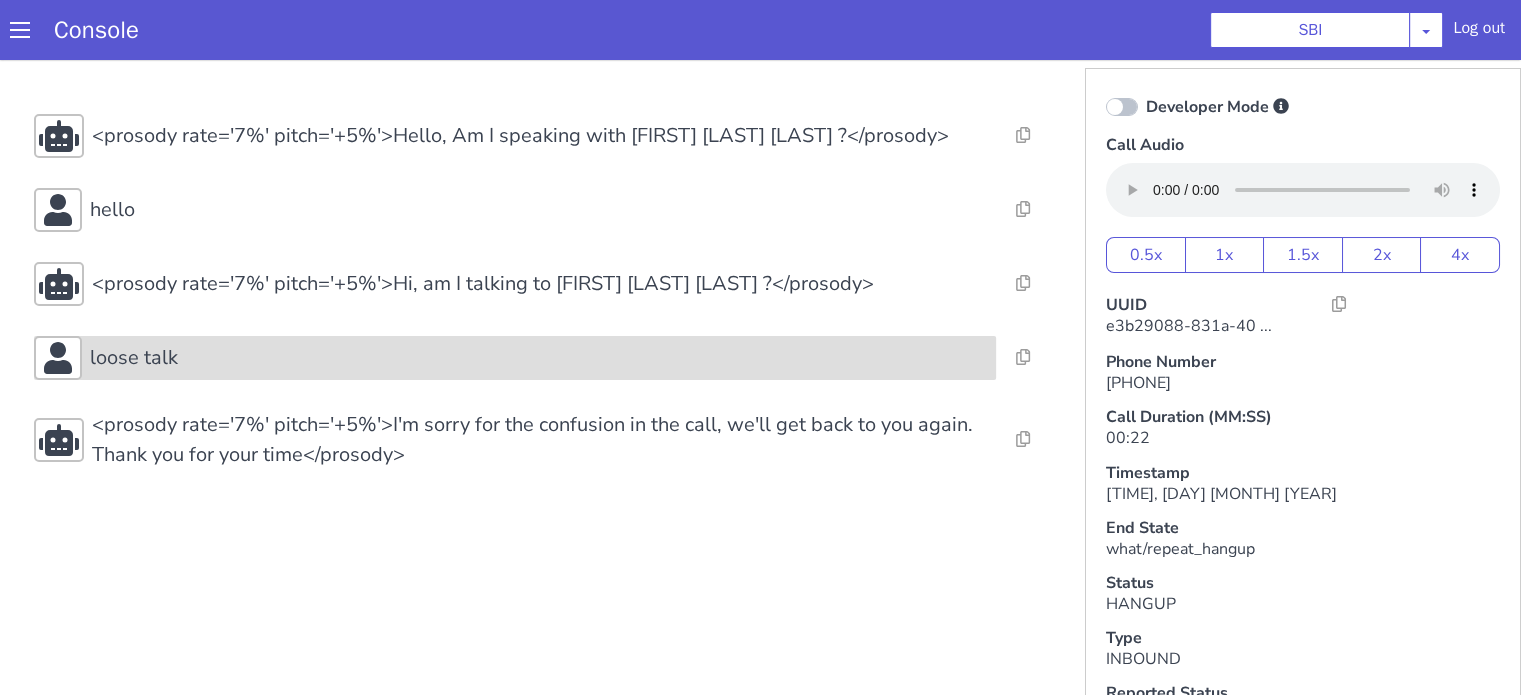 click on "loose talk" at bounding box center [134, 358] 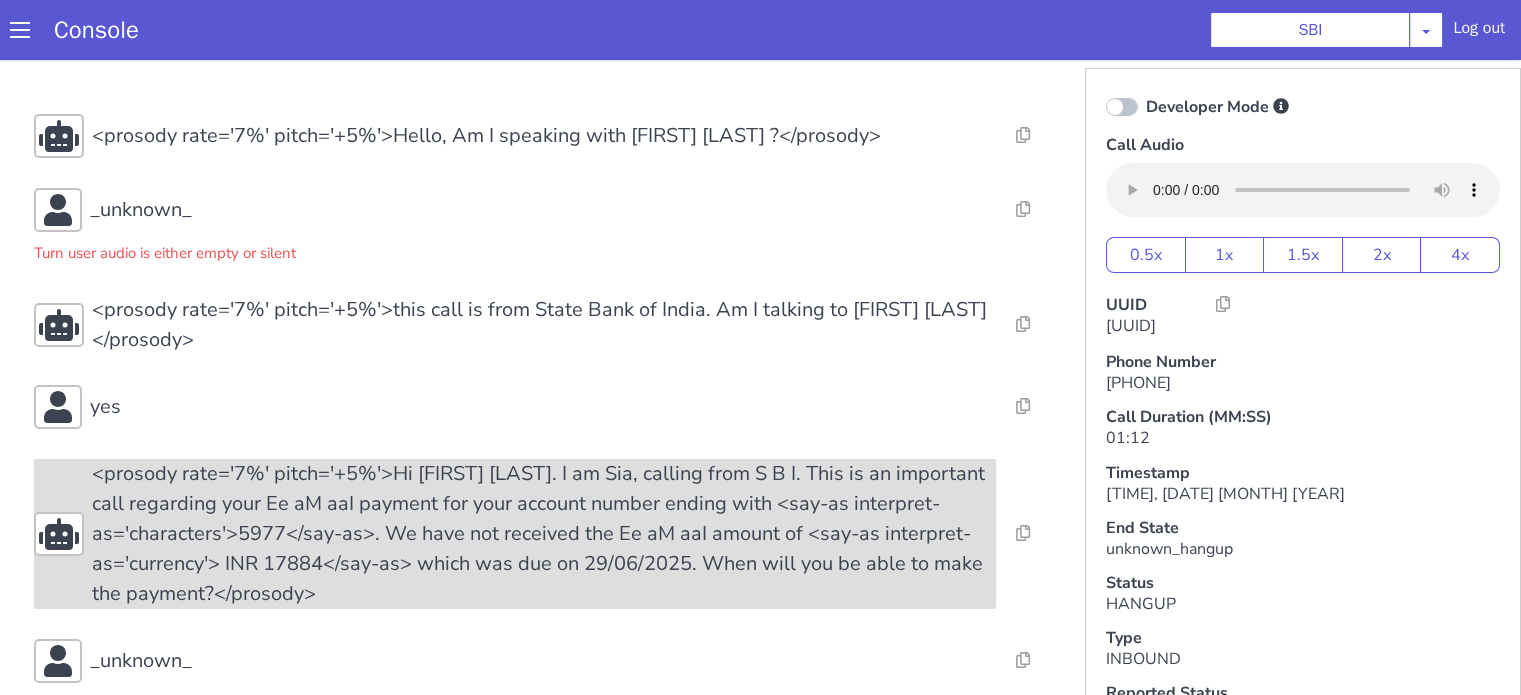 scroll, scrollTop: 400, scrollLeft: 0, axis: vertical 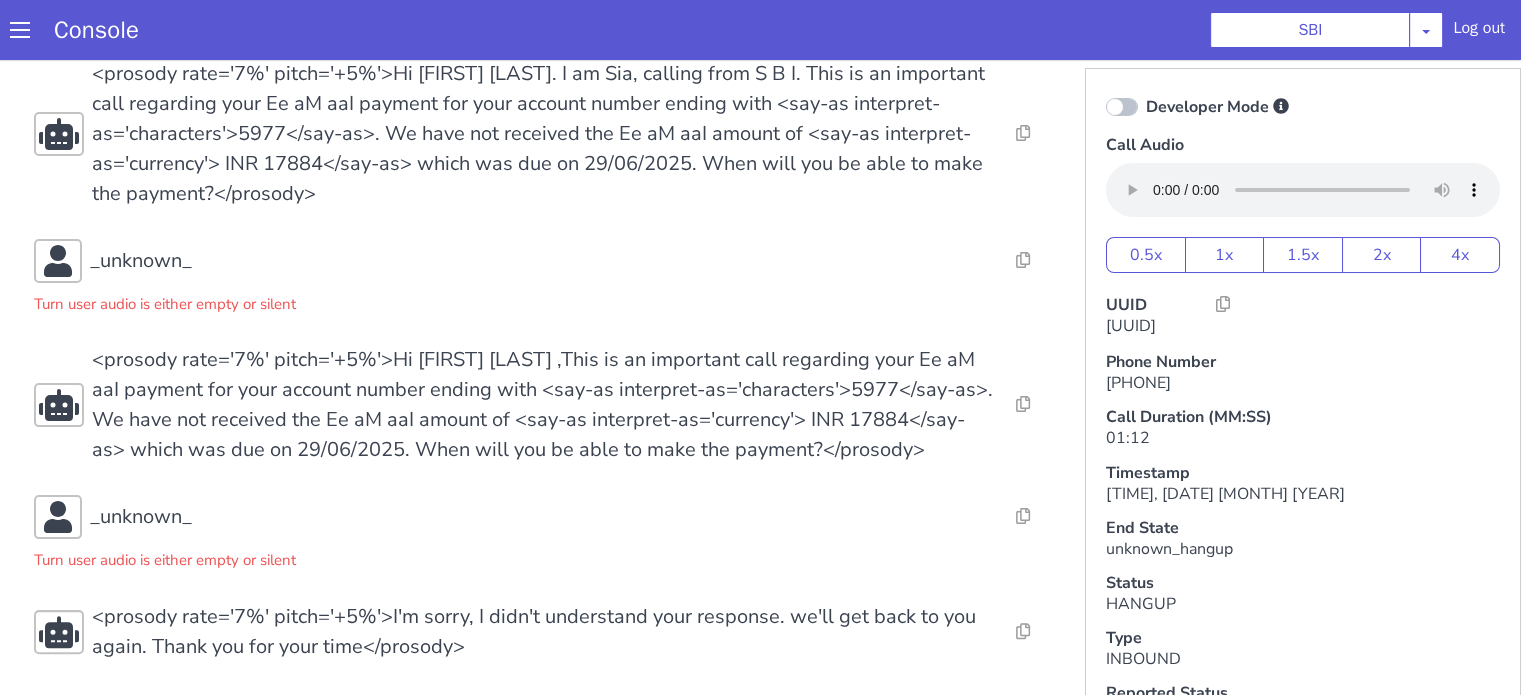 click on "Resolve  Intent Error  Entity Error  Transcription Error  Miscellaneous Submit <prosody rate='7%' pitch='+5%'>Hello, Am I speaking with [FIRST] [LAST] ?</prosody> Resolve  Intent Error  Entity Error  Transcription Error  Miscellaneous Submit _unknown_ Turn user audio is either empty or silent Resolve  Intent Error  Entity Error  Transcription Error  Miscellaneous Submit <prosody rate='7%' pitch='+5%'>this call is from State Bank of India. Am I talking to [FIRST] [LAST]</prosody> Resolve  Intent Error  Entity Error  Transcription Error  Miscellaneous Submit yes Resolve  Intent Error  Entity Error  Transcription Error  Miscellaneous Submit Resolve  Intent Error  Entity Error  Transcription Error  Miscellaneous Submit _unknown_ Turn user audio is either empty or silent Resolve  Intent Error  Entity Error  Transcription Error  Miscellaneous Submit Resolve  Intent Error  Entity Error  Transcription Error  Miscellaneous Submit _unknown_ Turn user audio is either empty or silent Resolve  Intent Error" at bounding box center [544, 188] 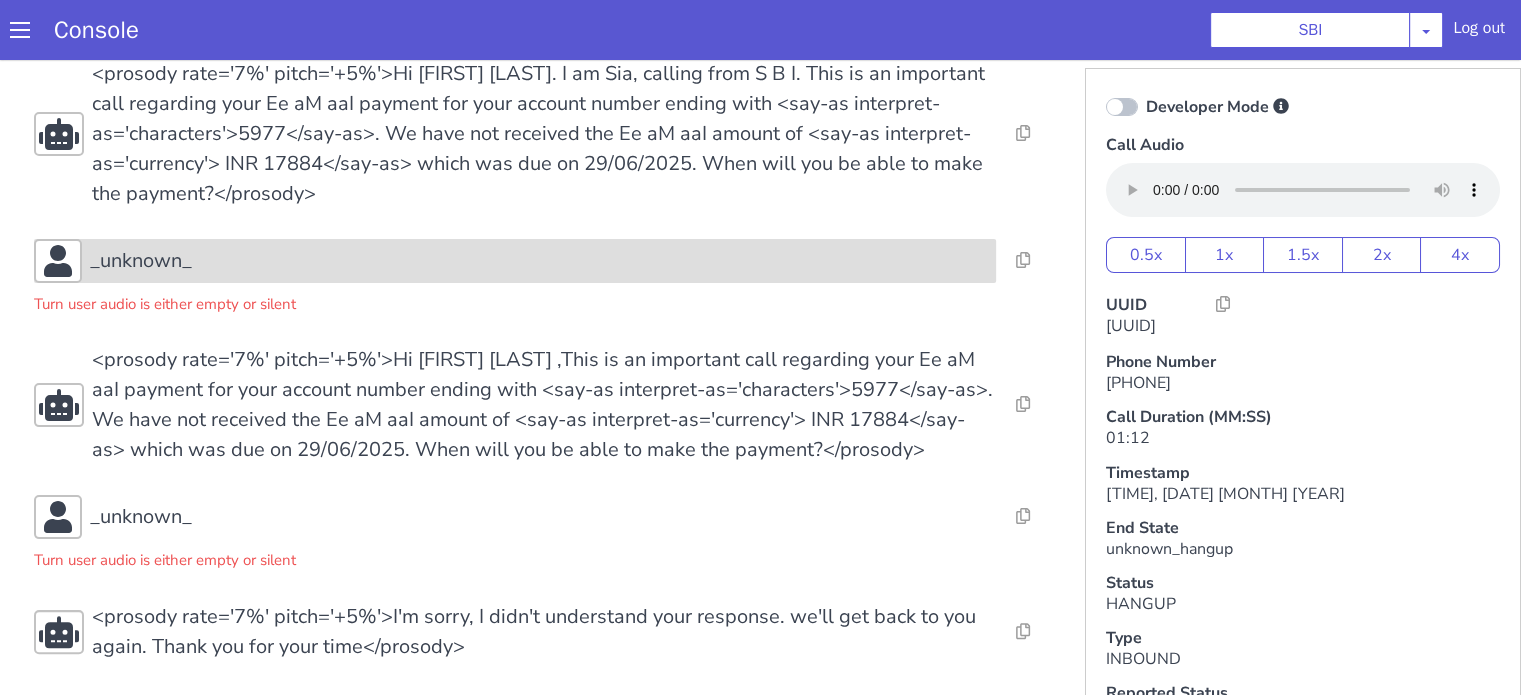 click on "_unknown_" at bounding box center (141, 261) 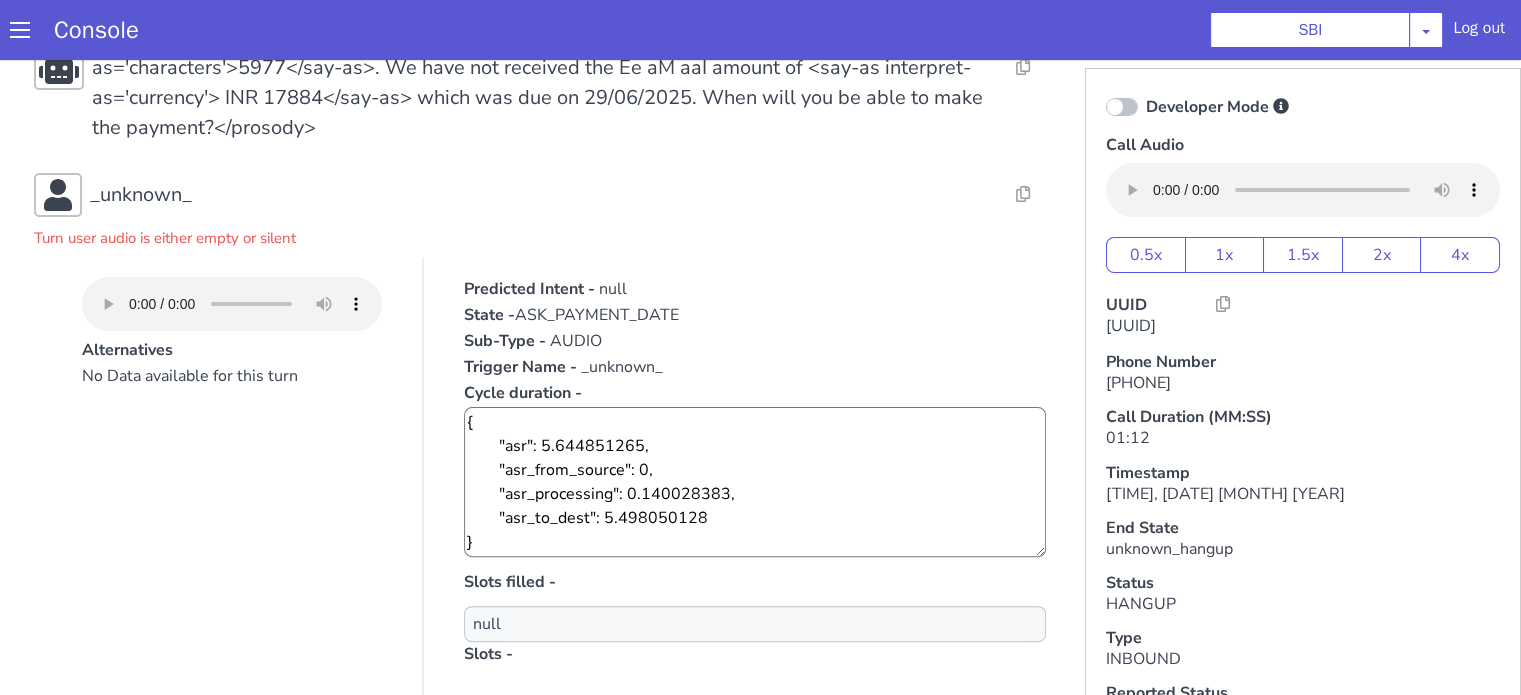 scroll, scrollTop: 363, scrollLeft: 0, axis: vertical 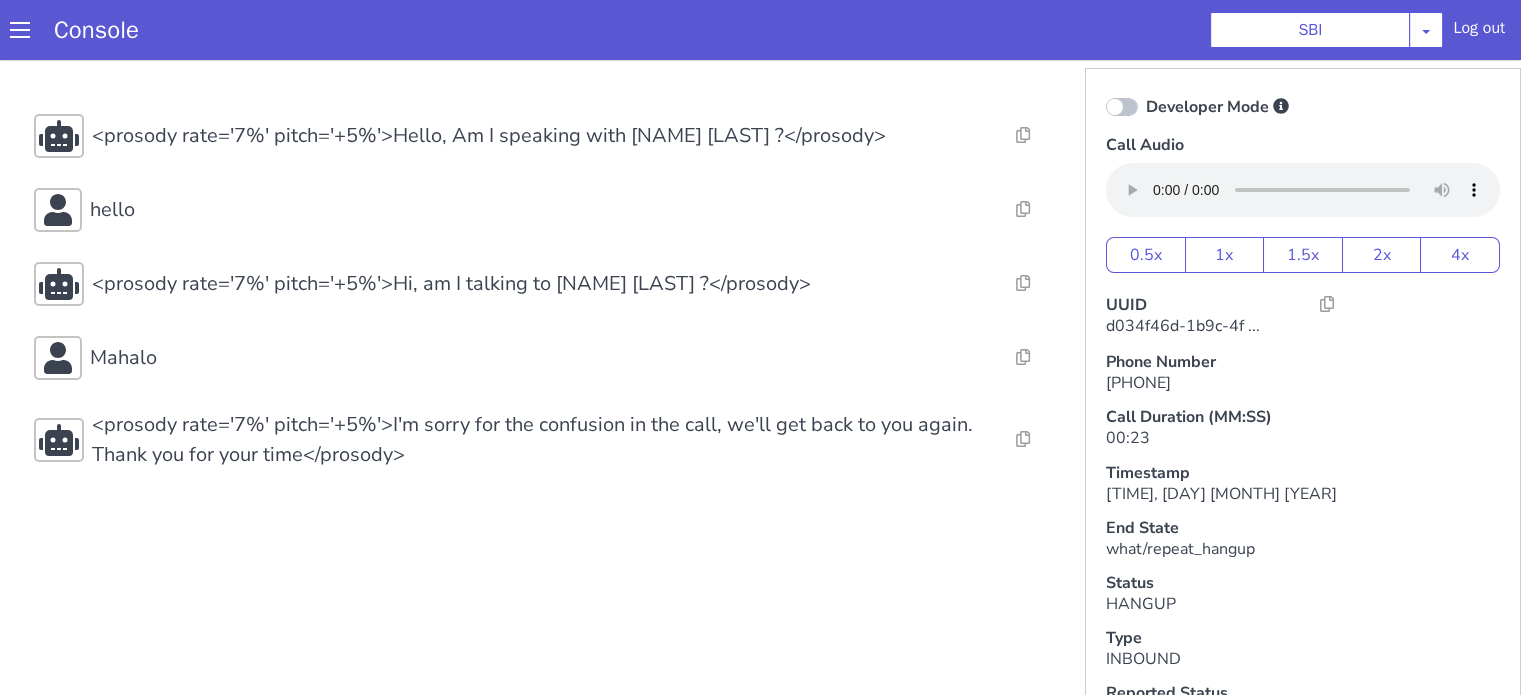 click on "Resolve  Intent Error  Entity Error  Transcription Error  Miscellaneous Submit <prosody rate='7%' pitch='+5%'>Hello, Am I speaking with [NAME] [LAST] ?</prosody> Resolve  Intent Error  Entity Error  Transcription Error  Miscellaneous Submit hello Resolve  Intent Error  Entity Error  Transcription Error  Miscellaneous Submit <prosody rate='7%' pitch='+5%'>Hi, am I talking to [NAME] [LAST] ?</prosody> Resolve  Intent Error  Entity Error  Transcription Error  Miscellaneous Submit Mahalo Resolve  Intent Error  Entity Error  Transcription Error  Miscellaneous Submit <prosody rate='7%' pitch='+5%'>I'm sorry for the confusion in the call, we'll get back to you again. Thank you for your time</prosody> Resolve  Intent Error  Entity Error  Transcription Error  Miscellaneous Submit" at bounding box center (544, 292) 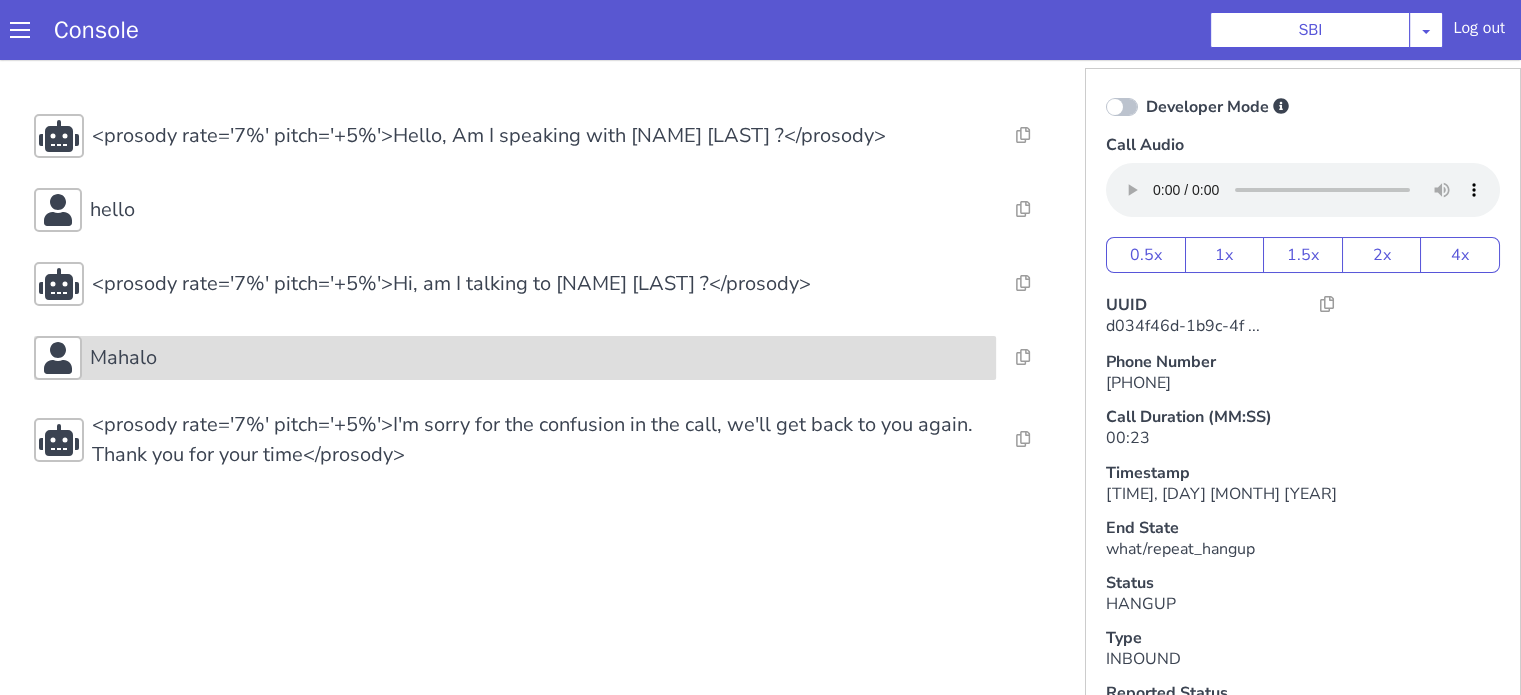 click on "Mahalo" at bounding box center [539, 358] 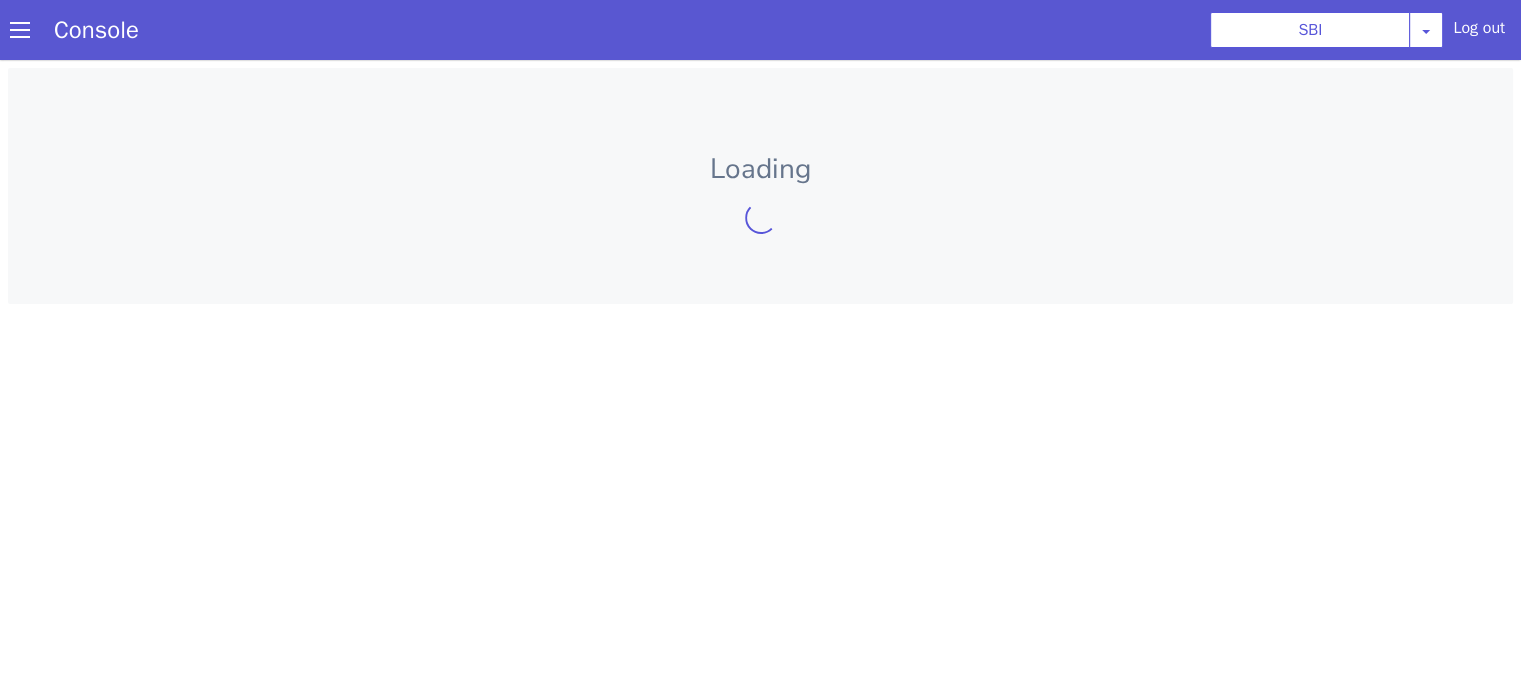 scroll, scrollTop: 0, scrollLeft: 0, axis: both 